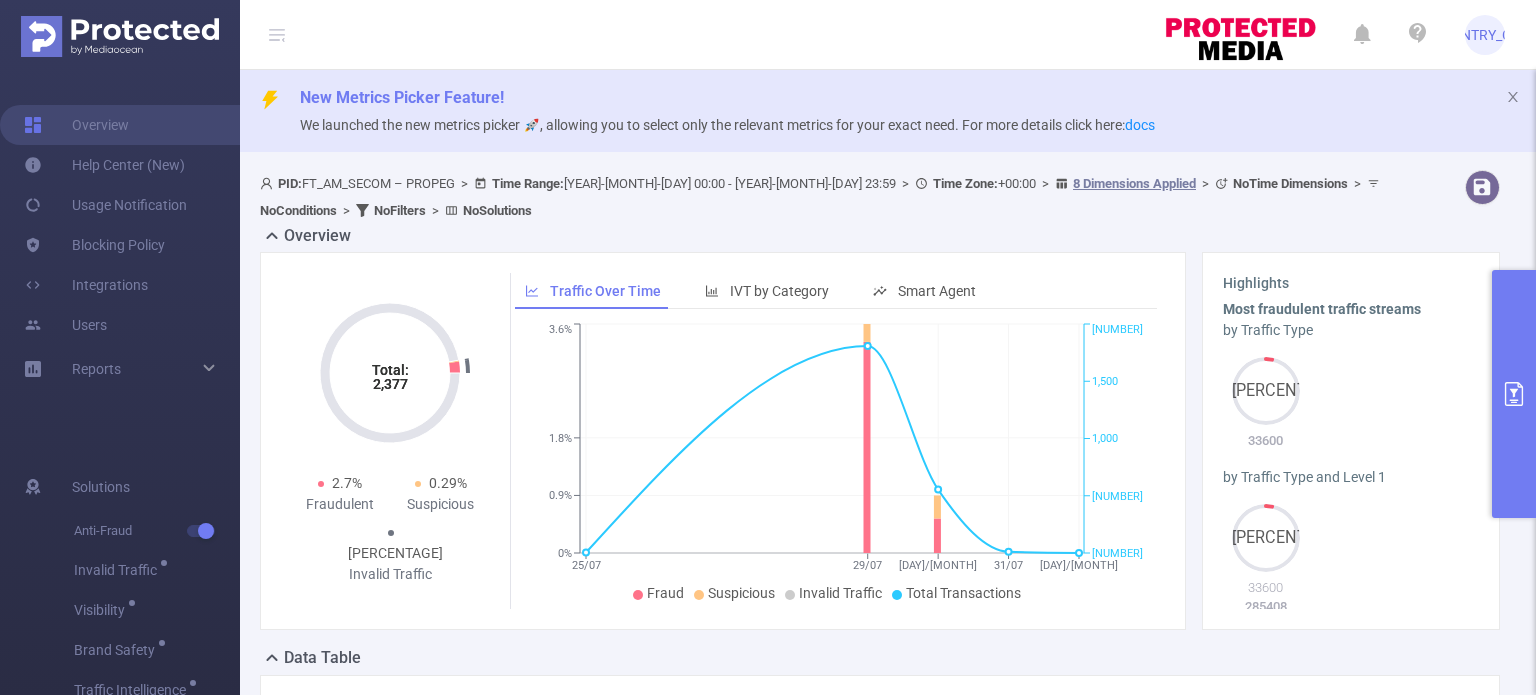 click 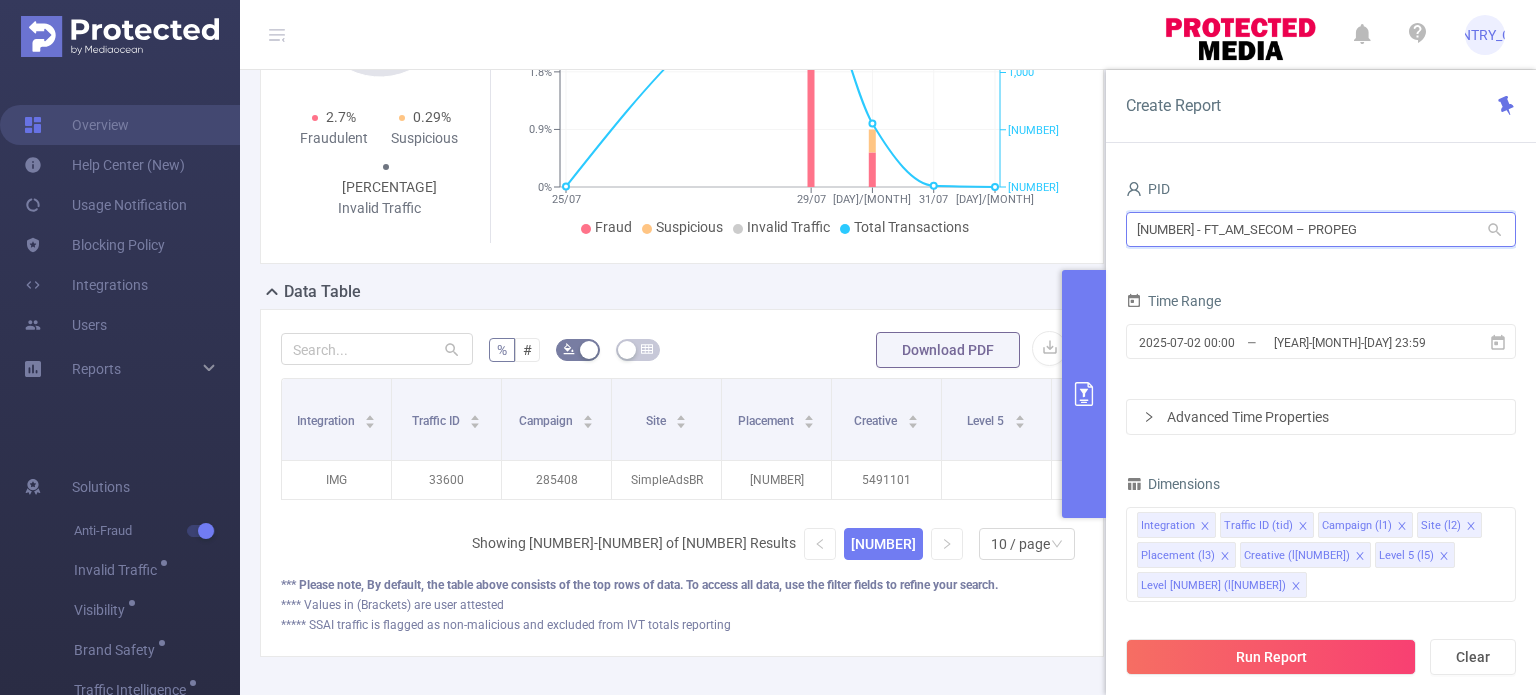 click on "1001025 - FT_AM_SECOM – PROPEG" at bounding box center (1321, 229) 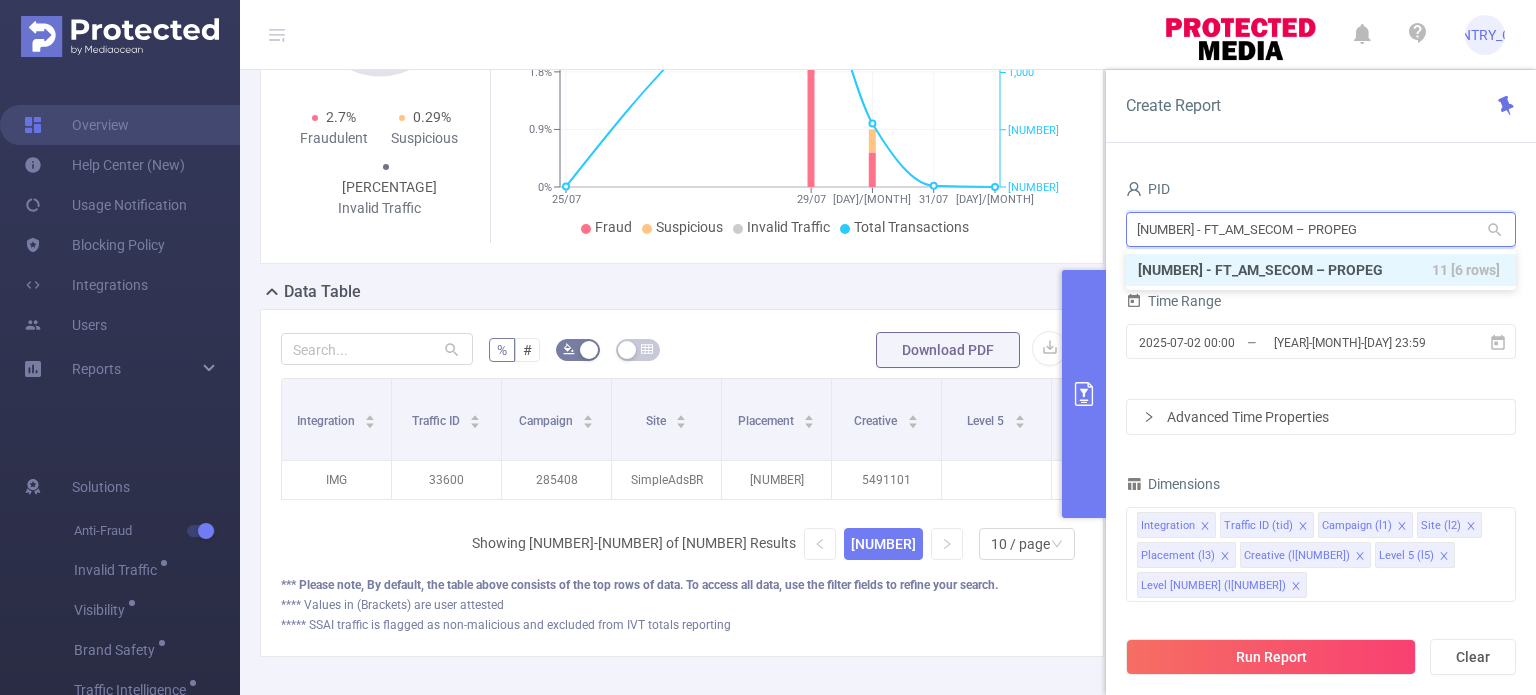 click on "1001025 - FT_AM_SECOM – PROPEG" at bounding box center (1321, 229) 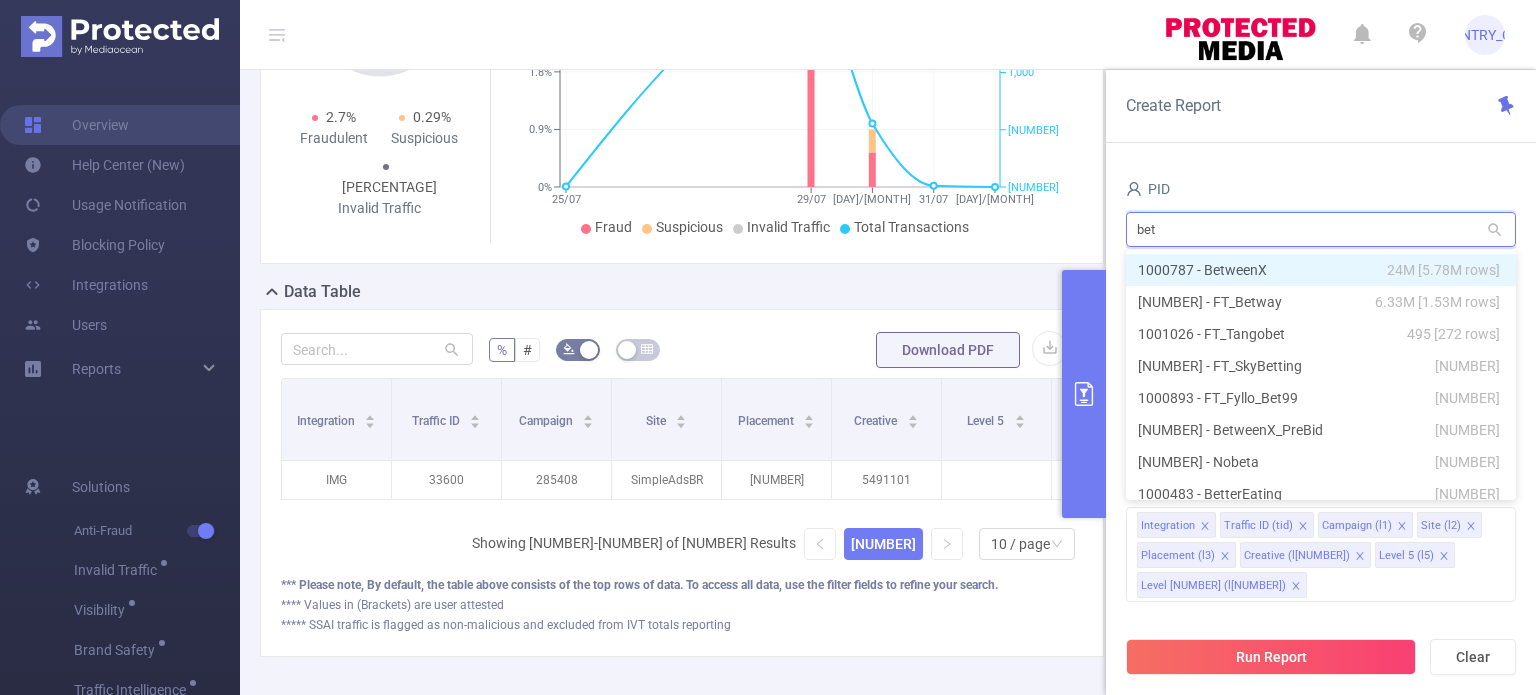 type on "betw" 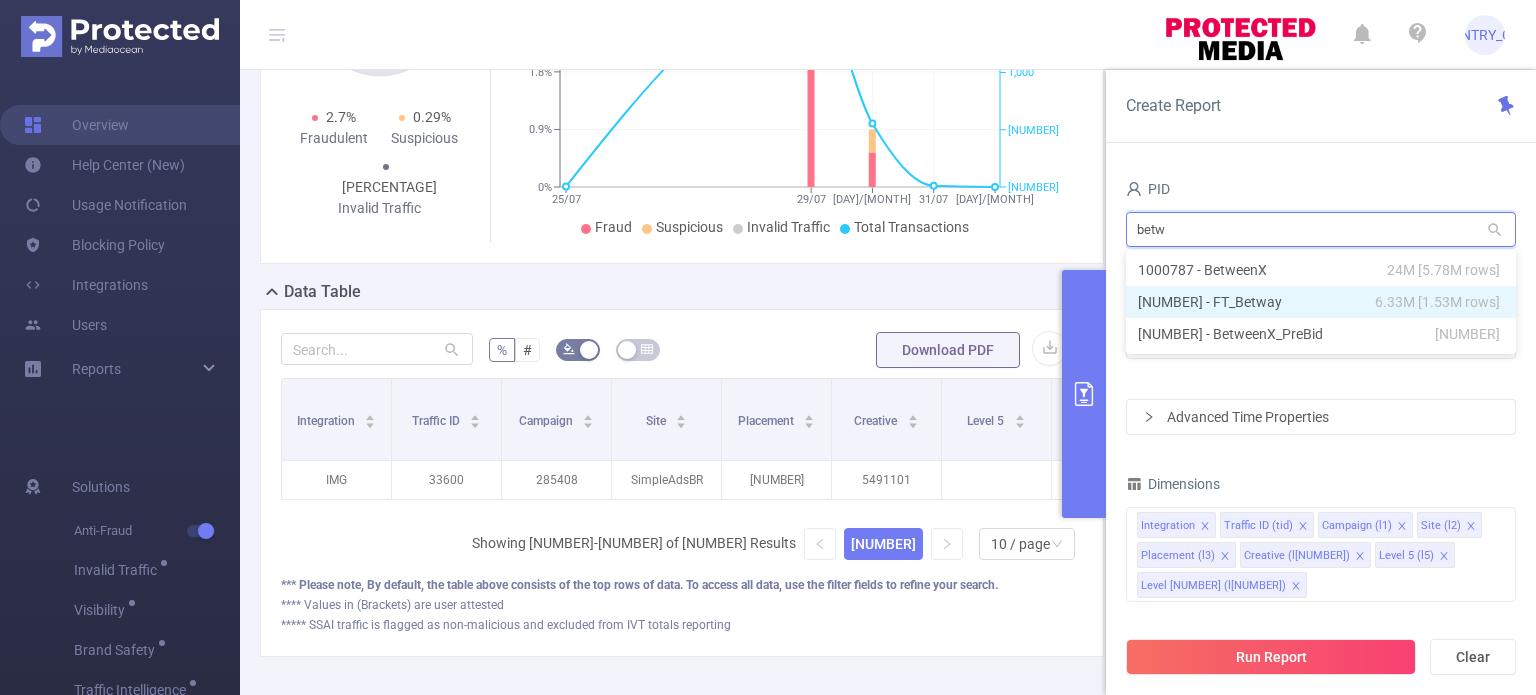 click on "1000791 - FT_Betway 6.33M [1.53M rows]" at bounding box center [1321, 302] 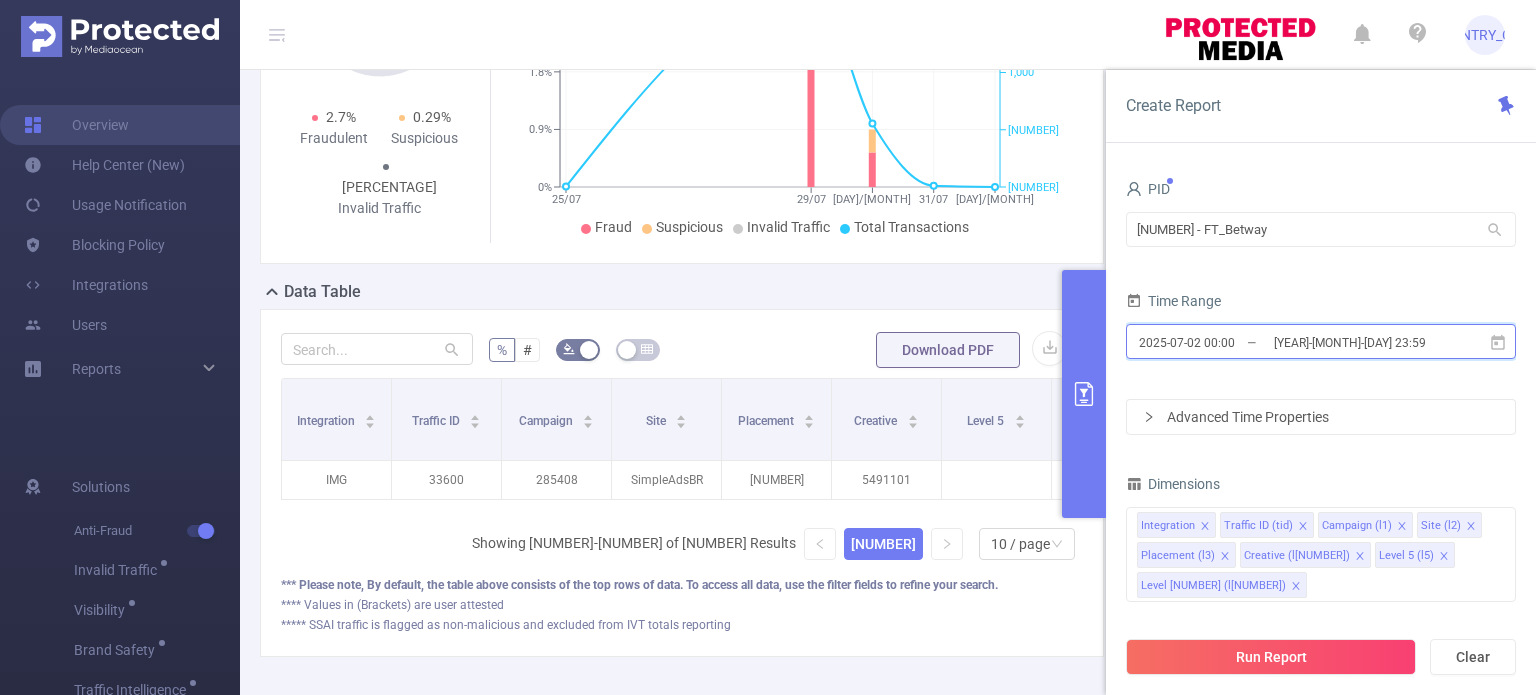 click 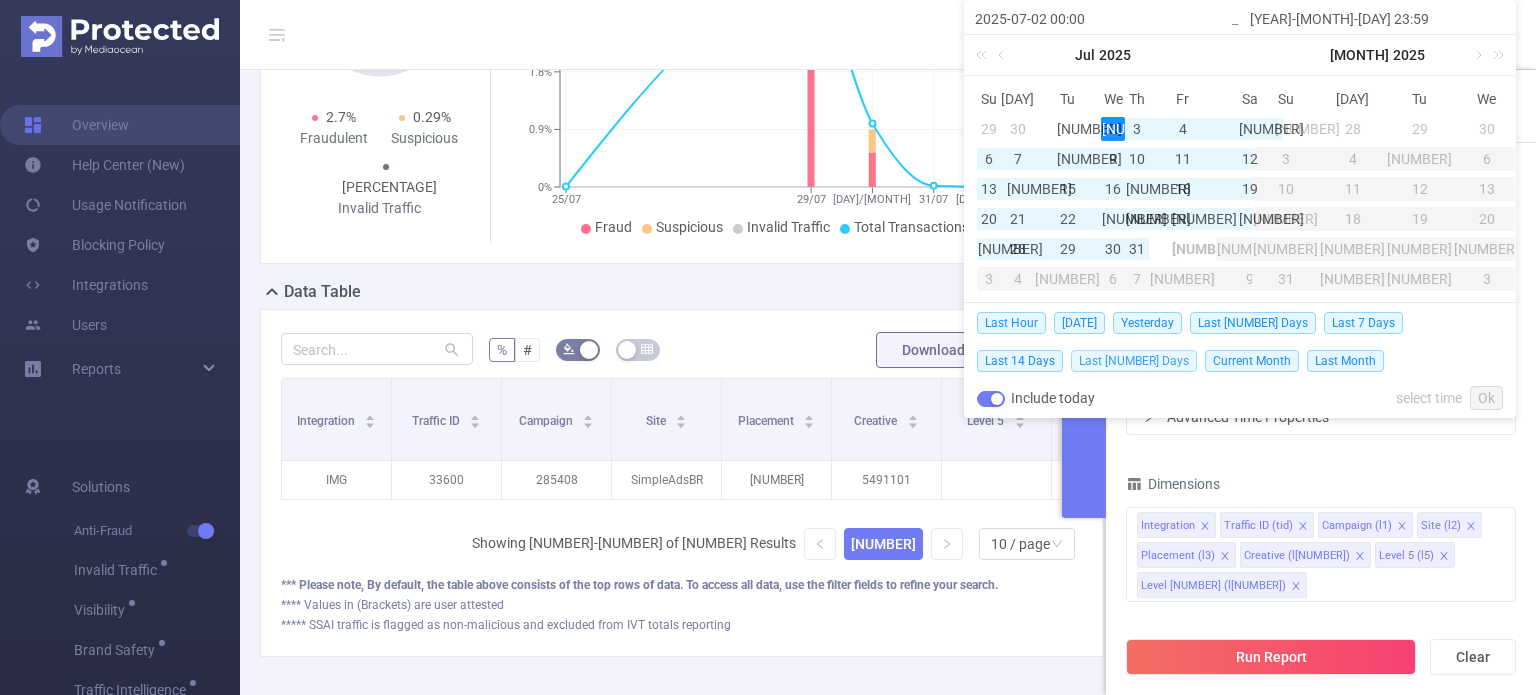 click on "Last 30 Days" at bounding box center [1134, 361] 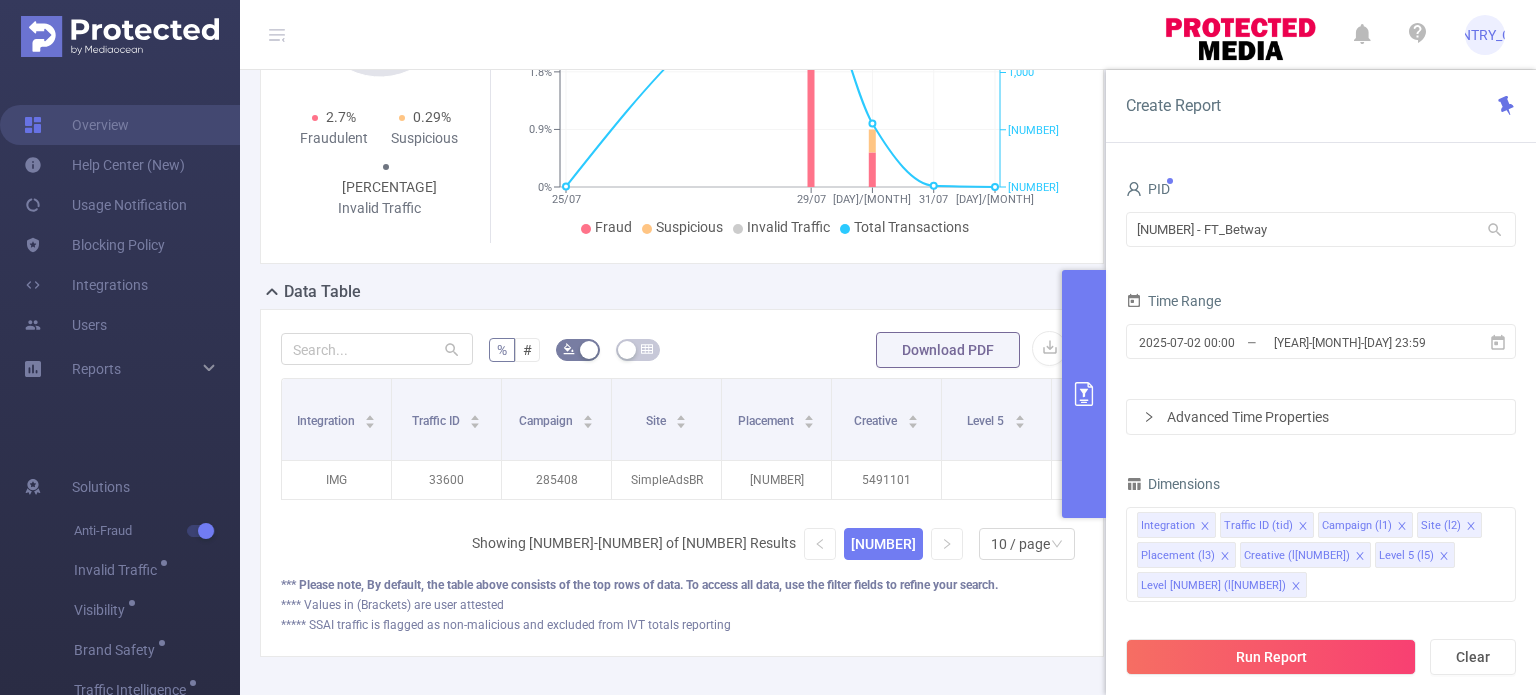 click on "Run Report" at bounding box center [1271, 657] 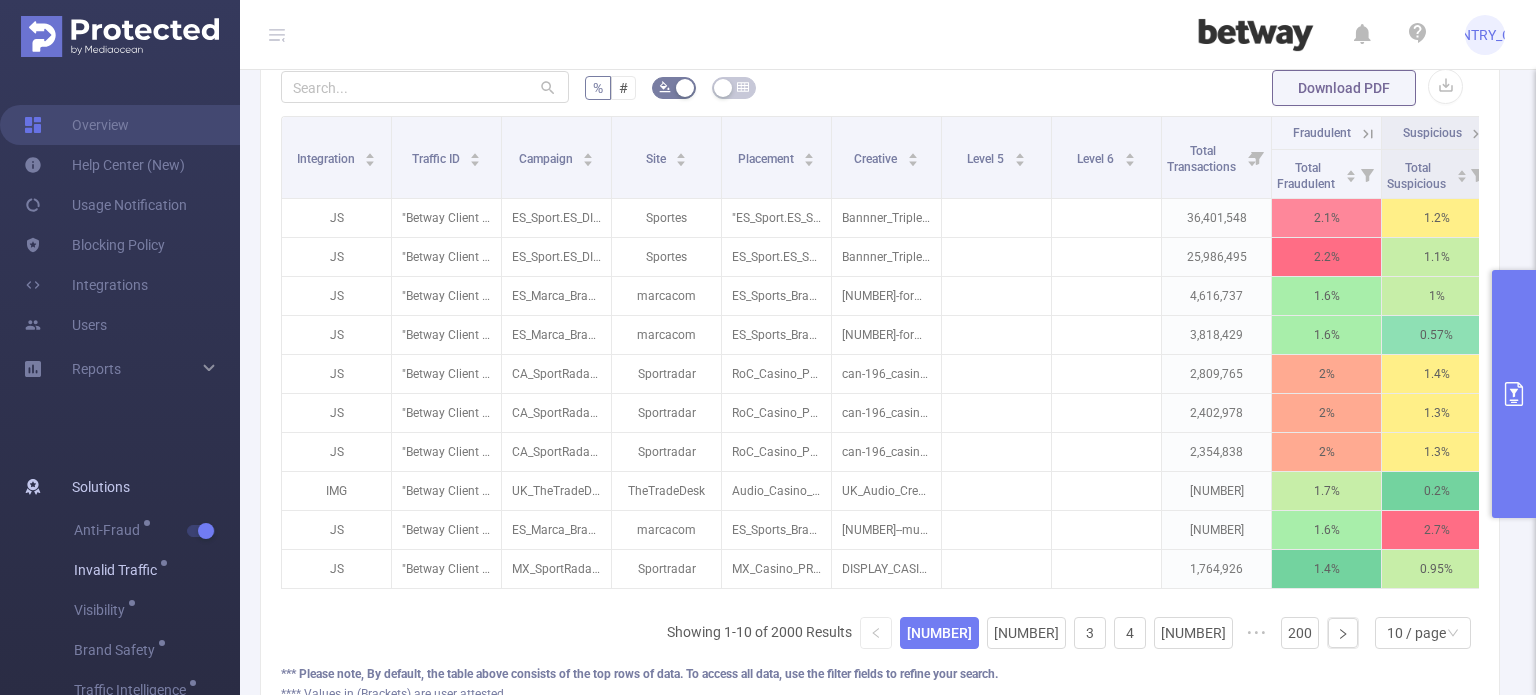 scroll, scrollTop: 666, scrollLeft: 0, axis: vertical 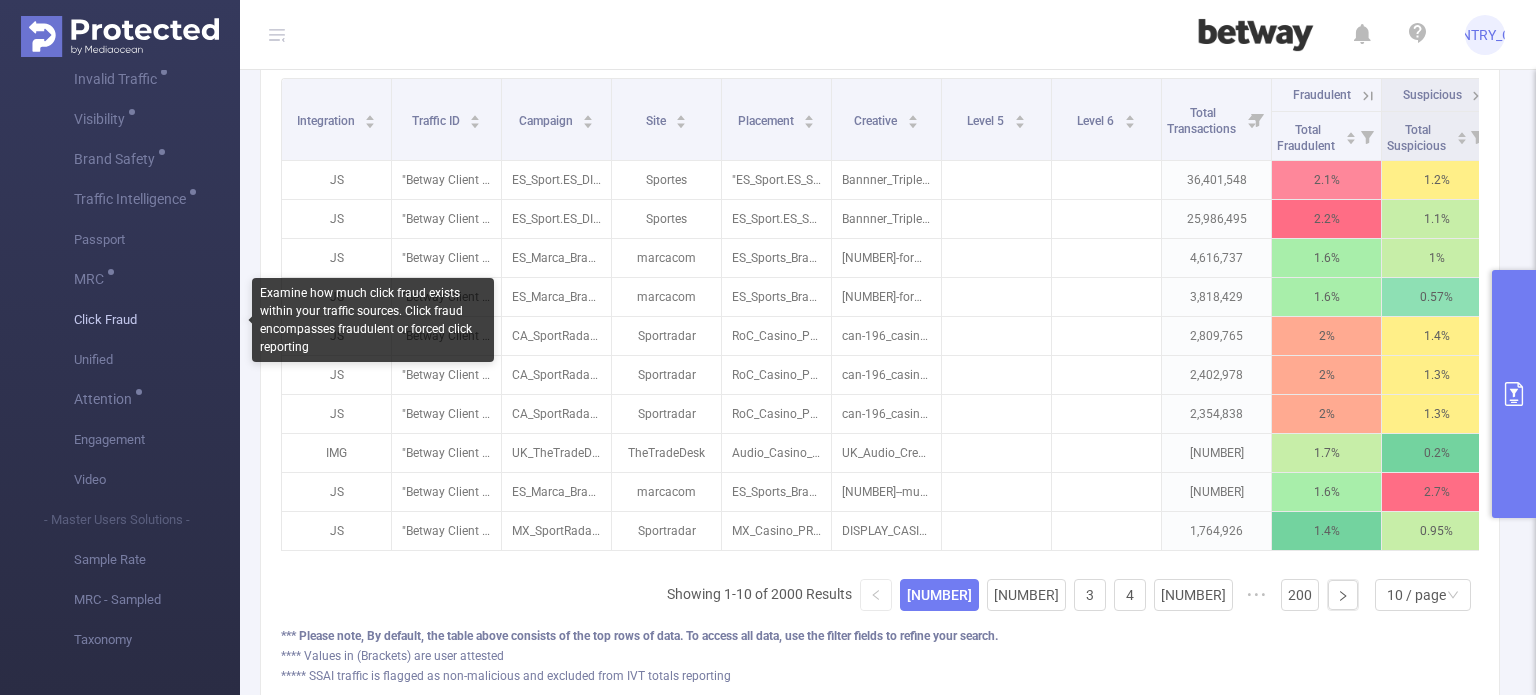 click on "Click Fraud" at bounding box center [157, 320] 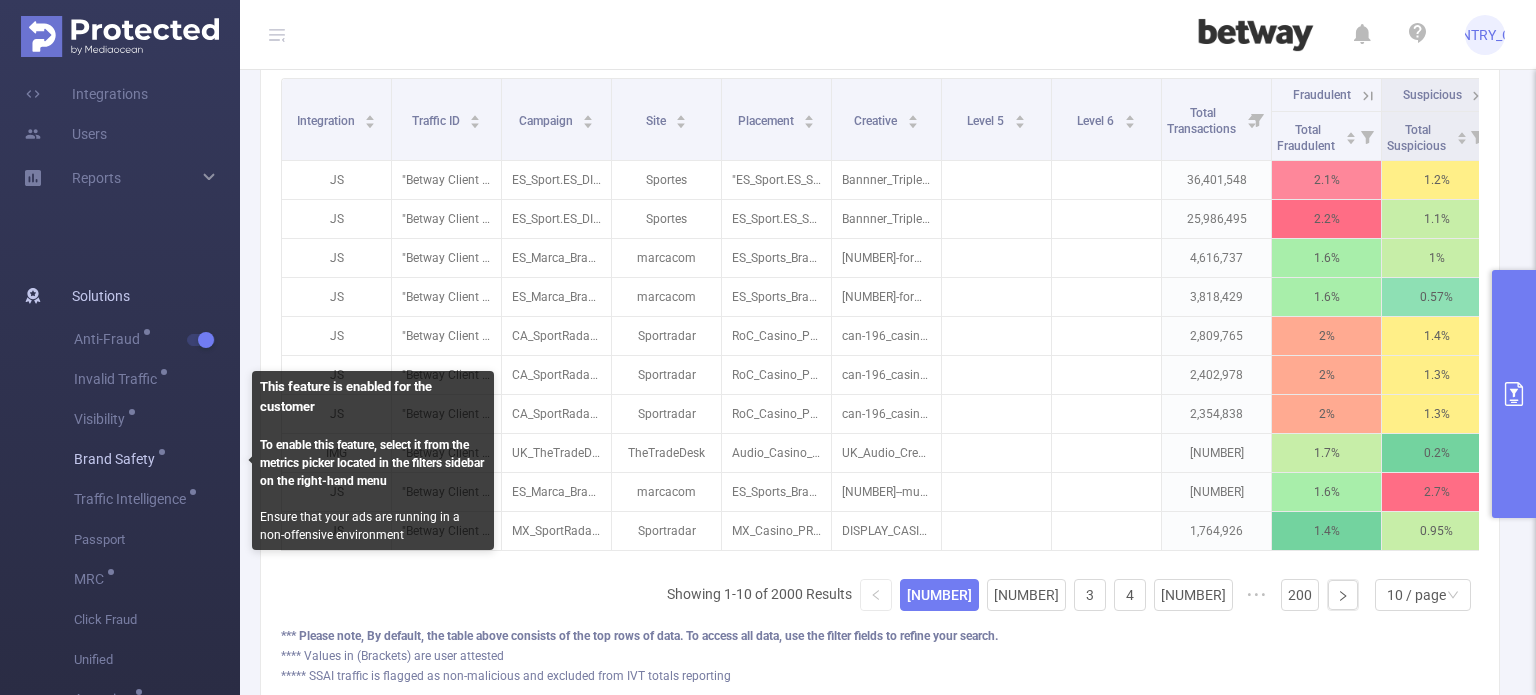 click on "Brand Safety" at bounding box center [157, 460] 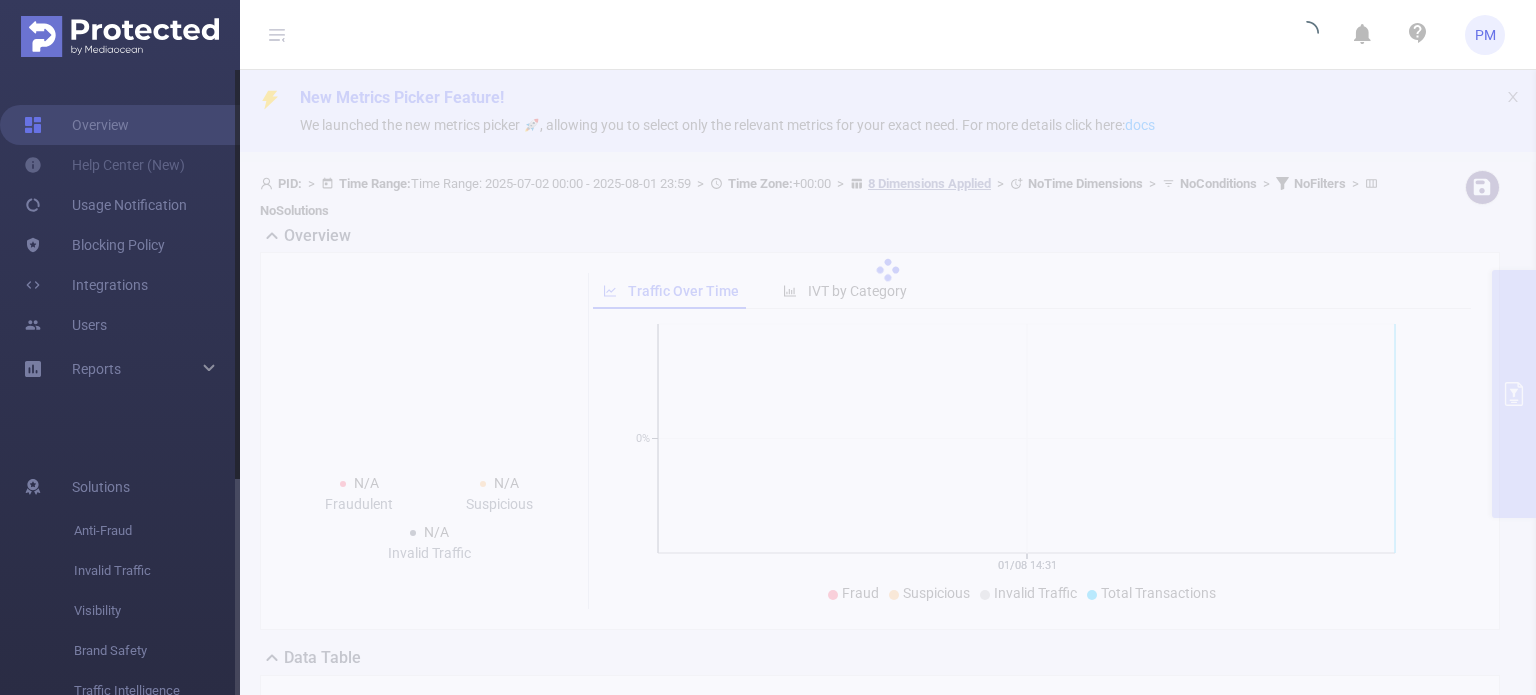scroll, scrollTop: 0, scrollLeft: 0, axis: both 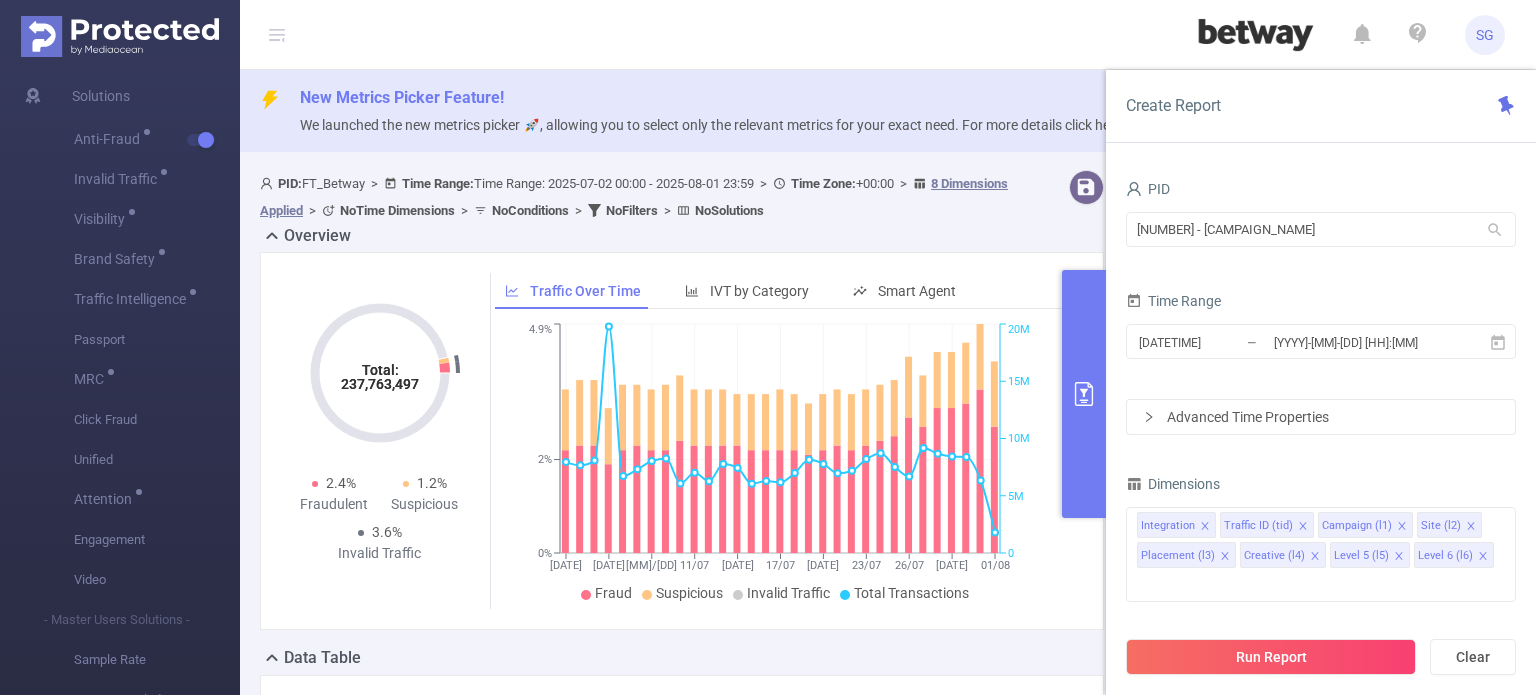 click 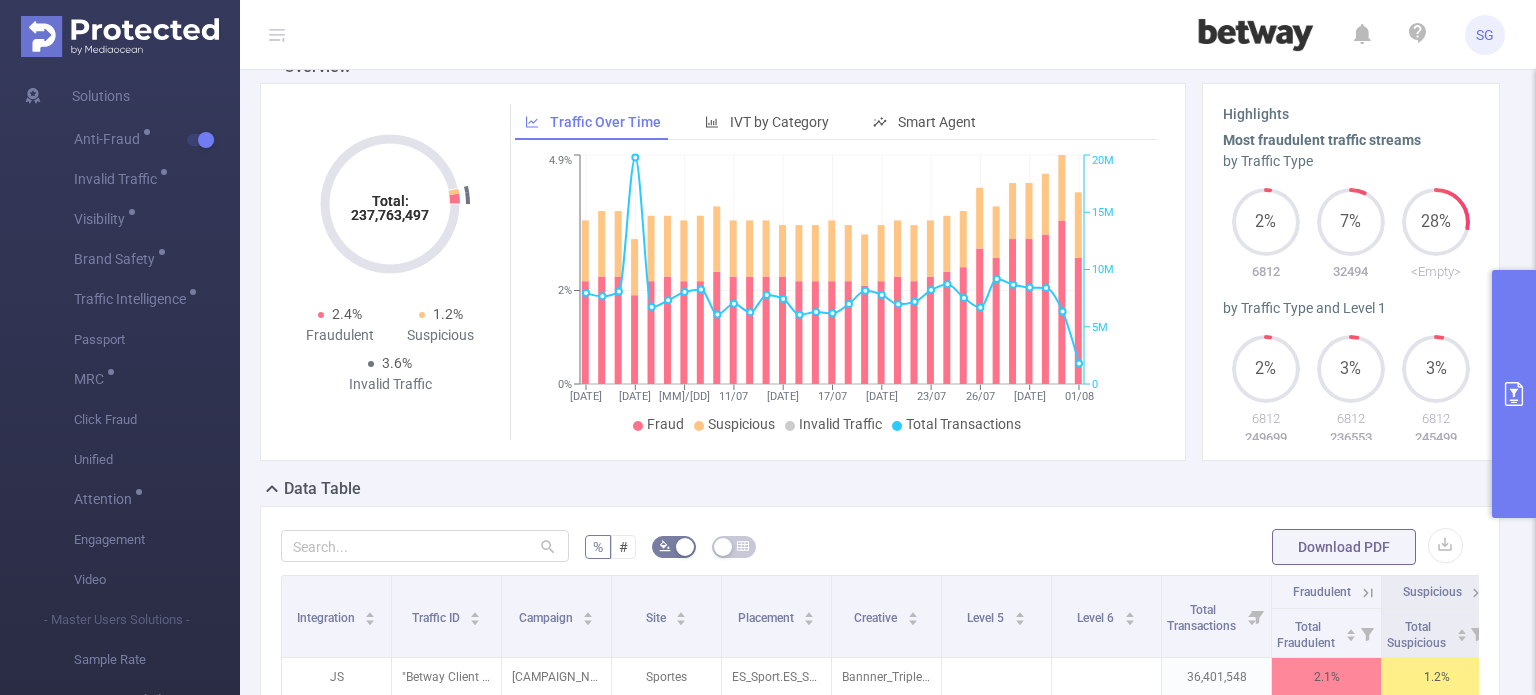 scroll, scrollTop: 200, scrollLeft: 0, axis: vertical 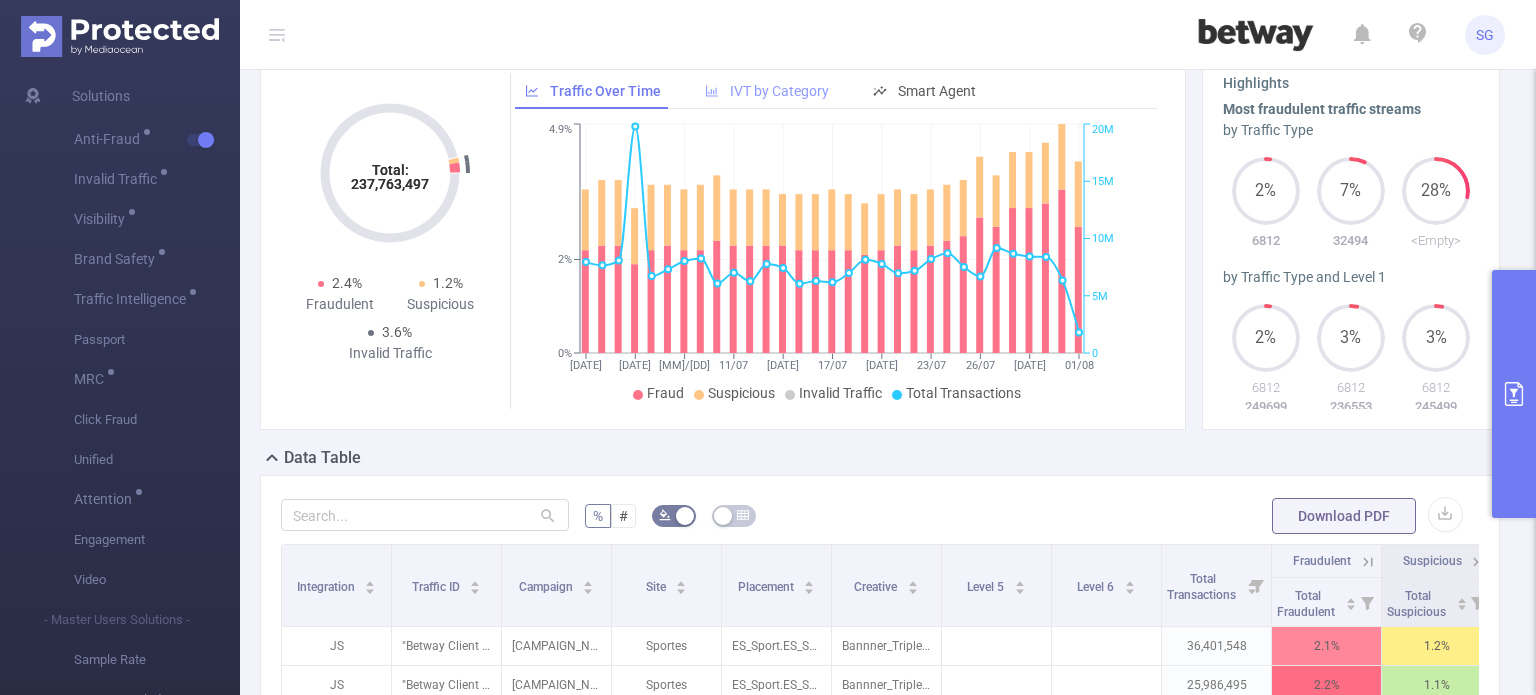 click on "IVT by Category" at bounding box center (767, 91) 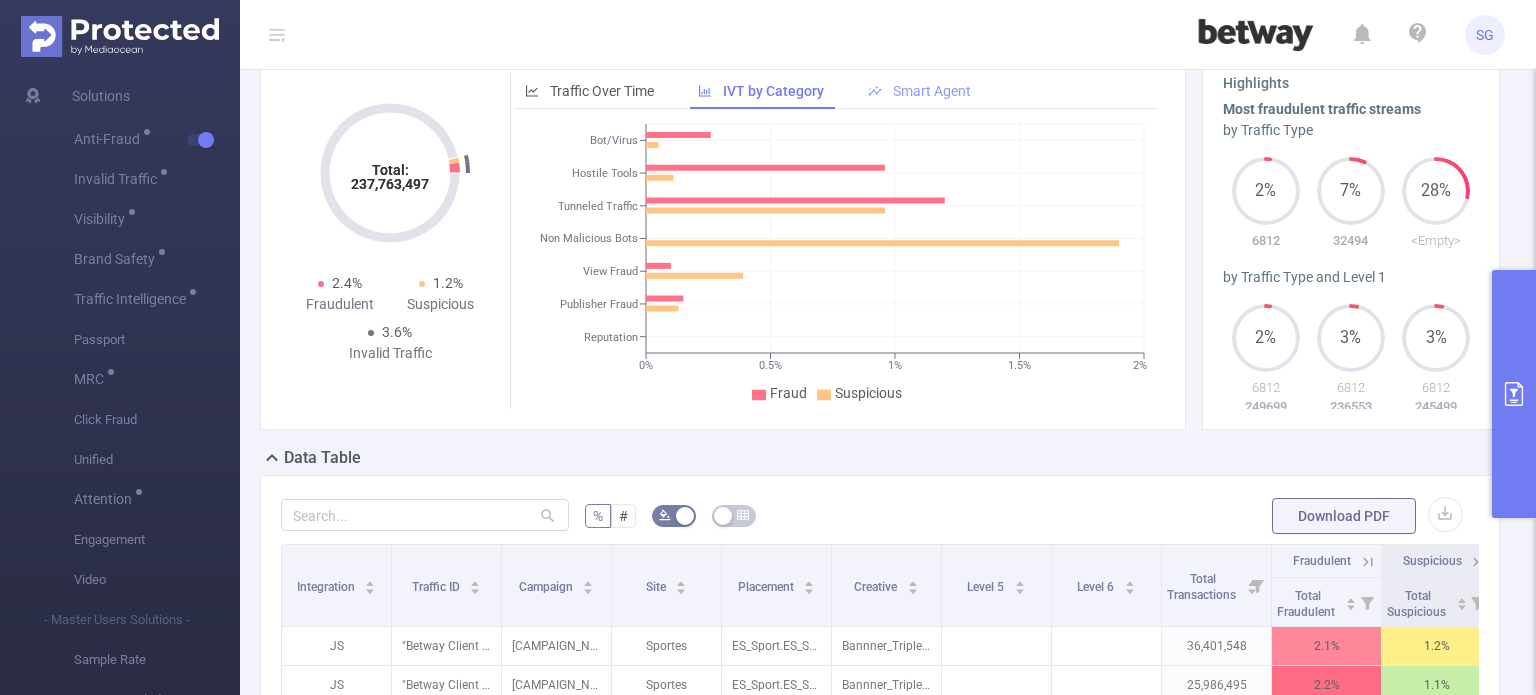 click on "Smart Agent" at bounding box center [932, 91] 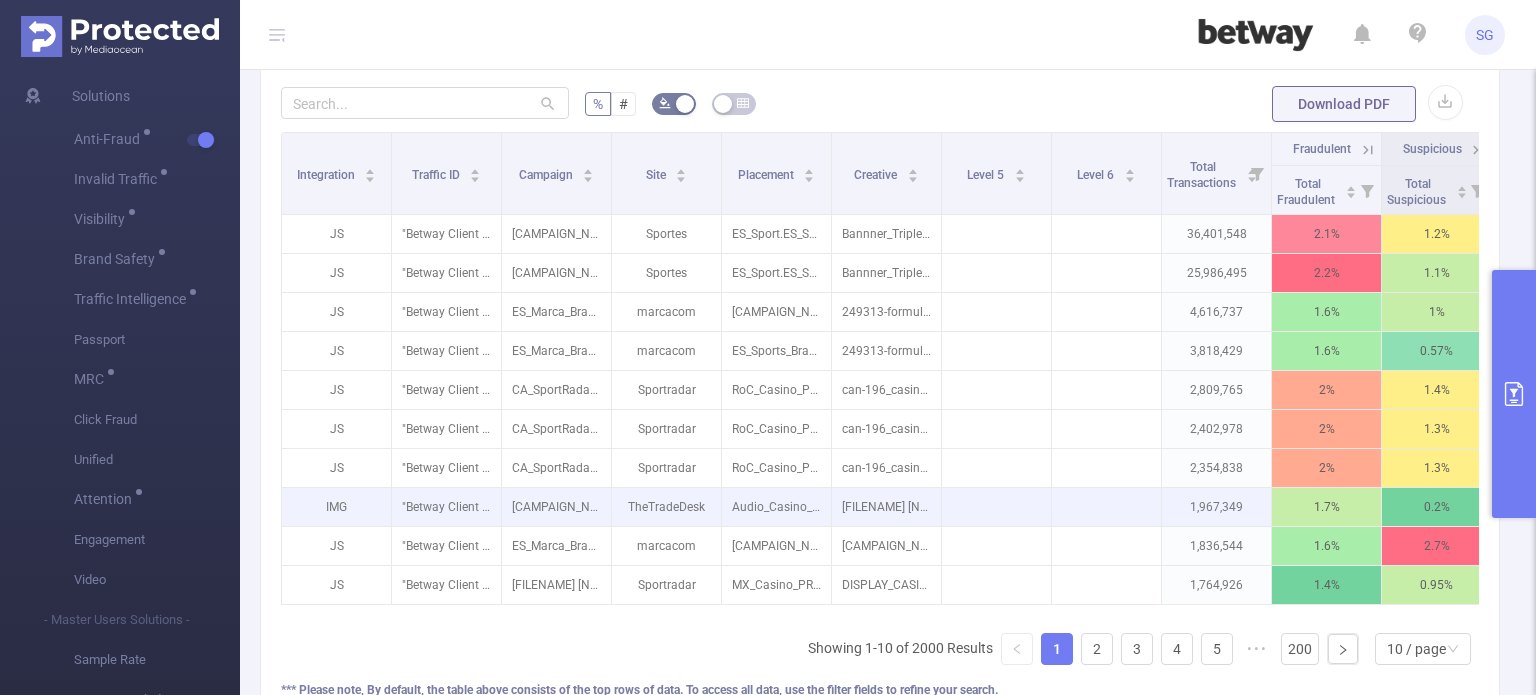 scroll, scrollTop: 600, scrollLeft: 0, axis: vertical 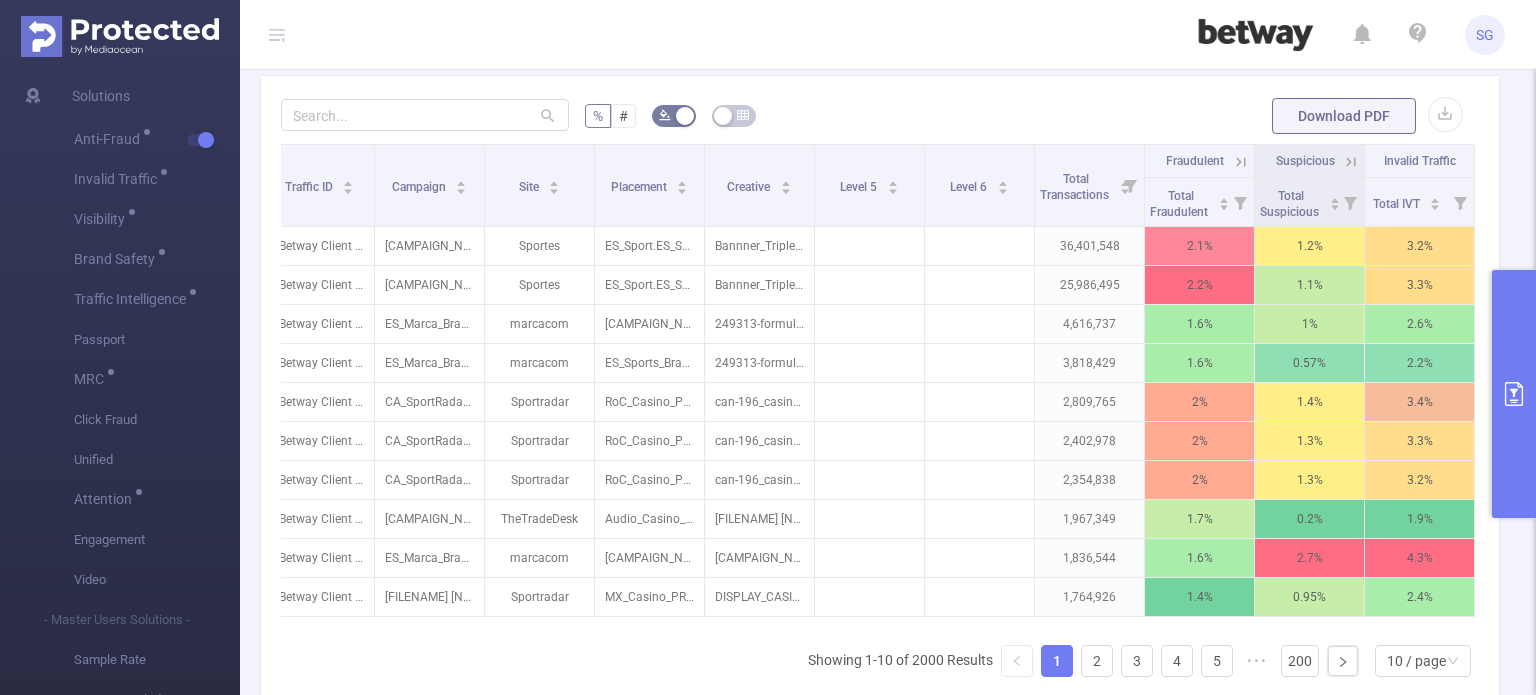 click 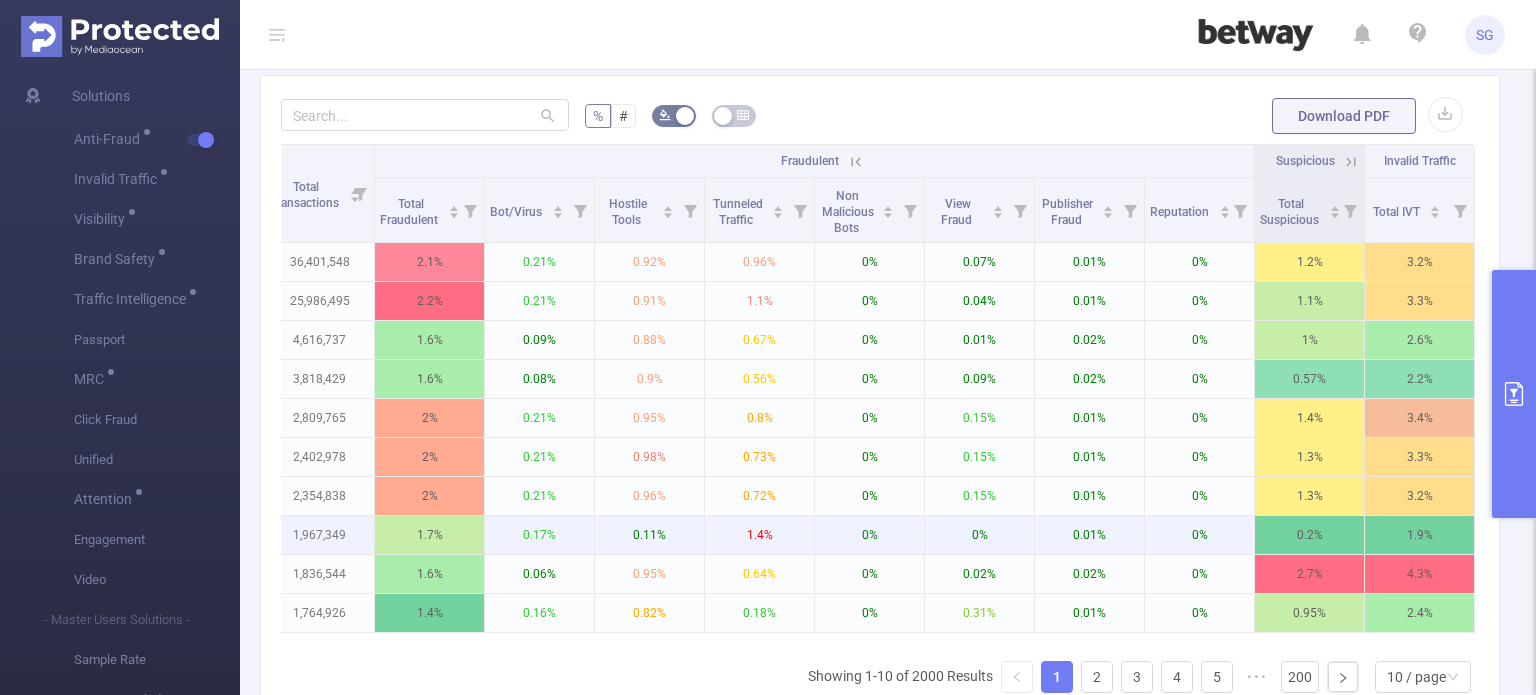 scroll, scrollTop: 0, scrollLeft: 904, axis: horizontal 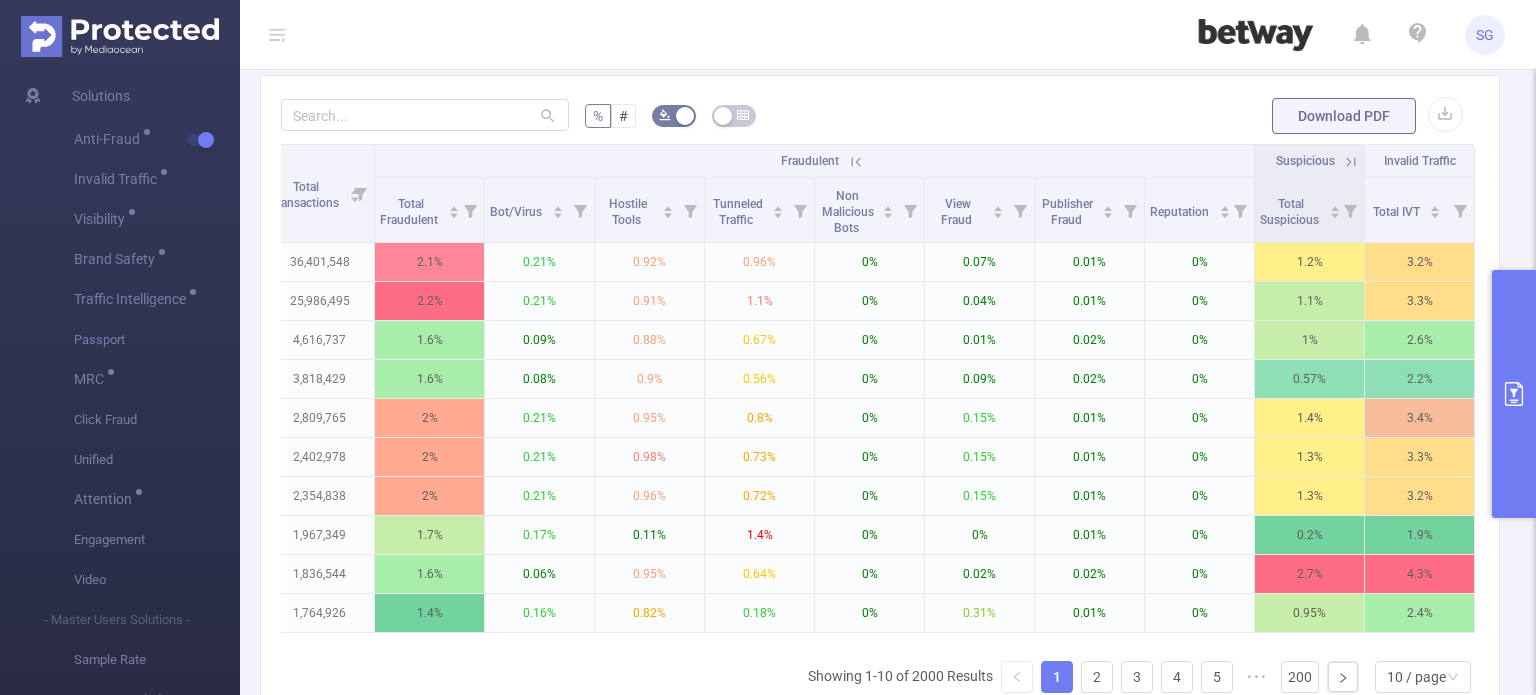 click 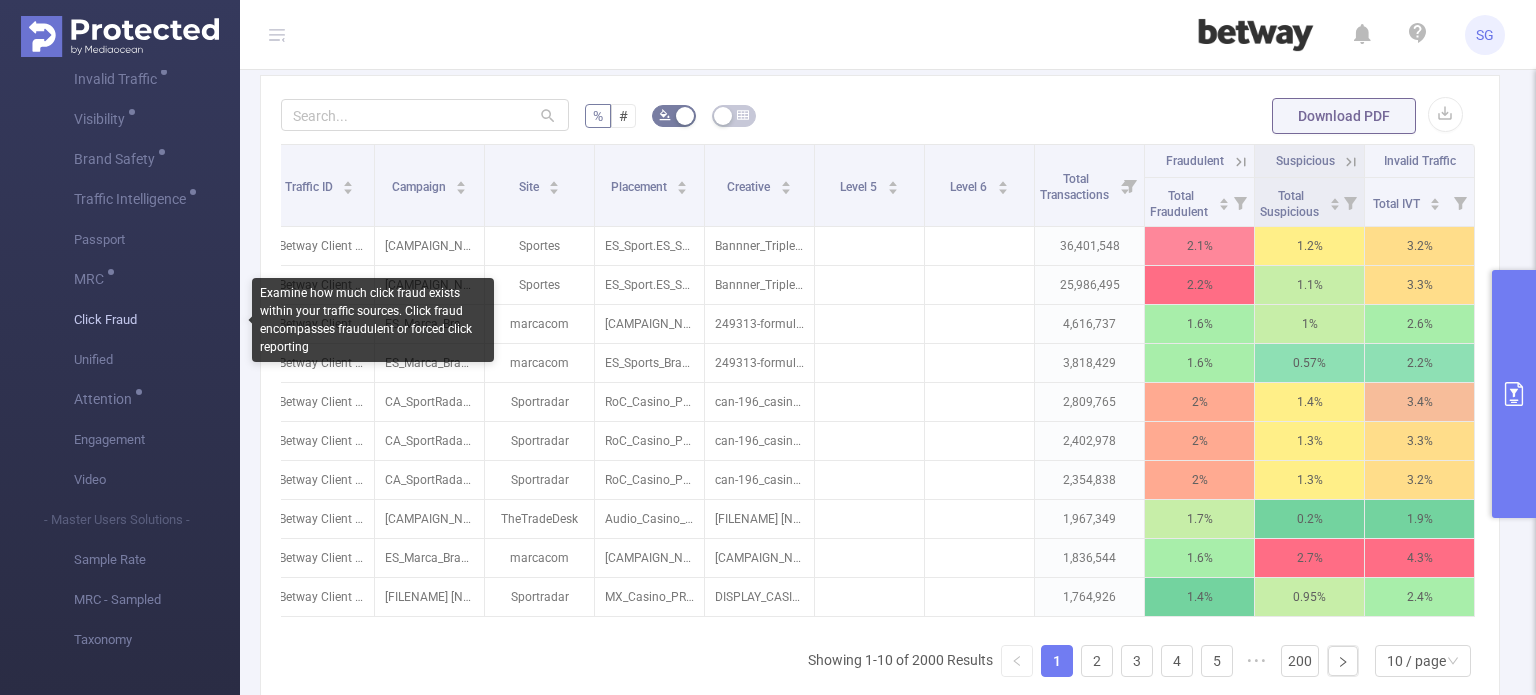 click on "Click Fraud" at bounding box center [157, 320] 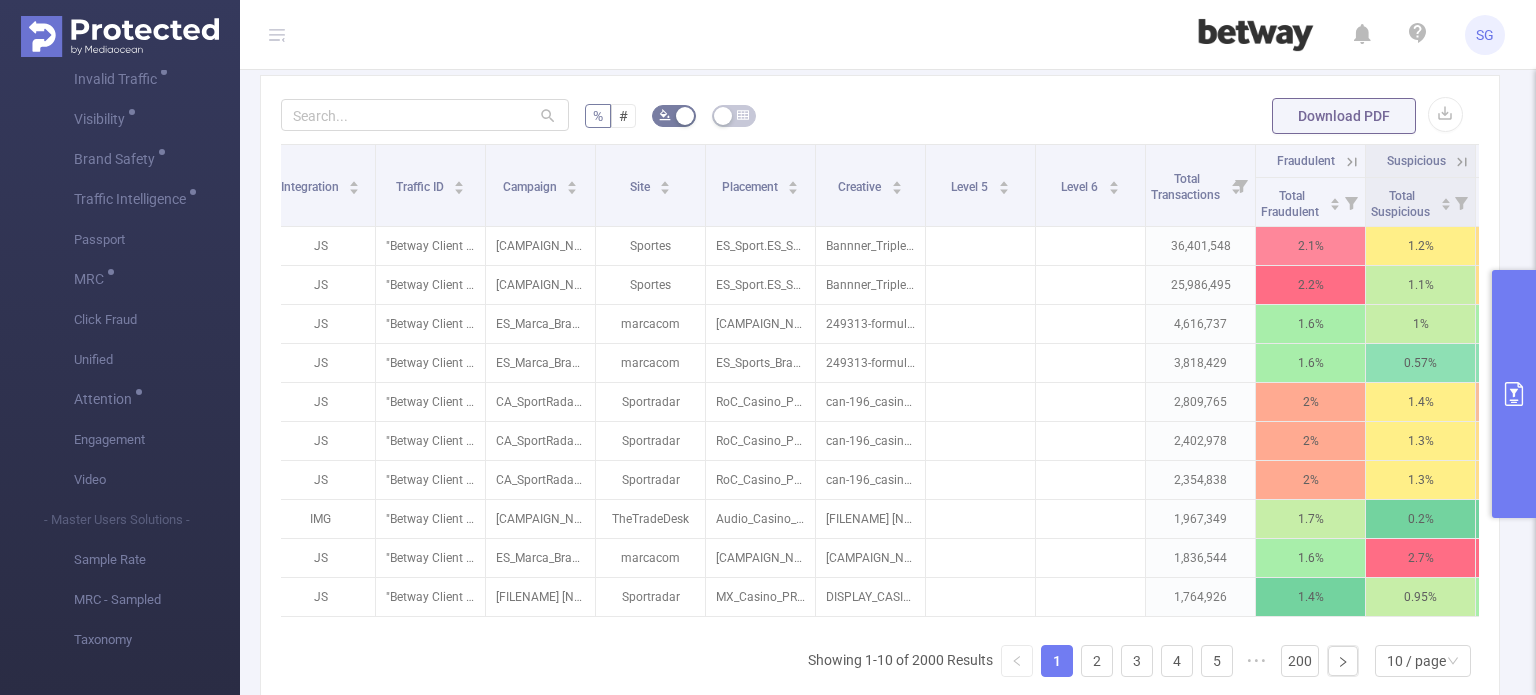scroll, scrollTop: 0, scrollLeft: 0, axis: both 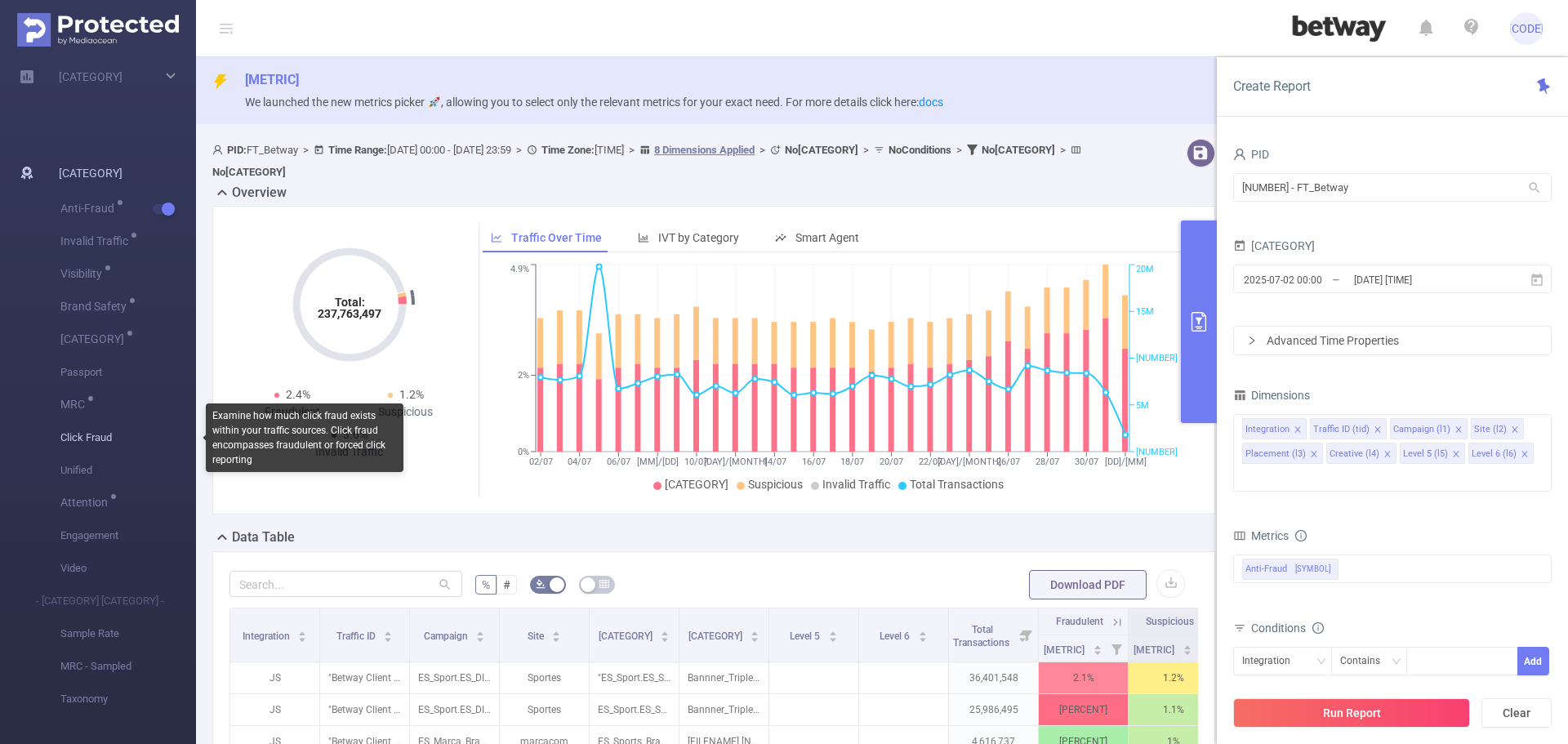 click on "Click Fraud" at bounding box center (128, 438) 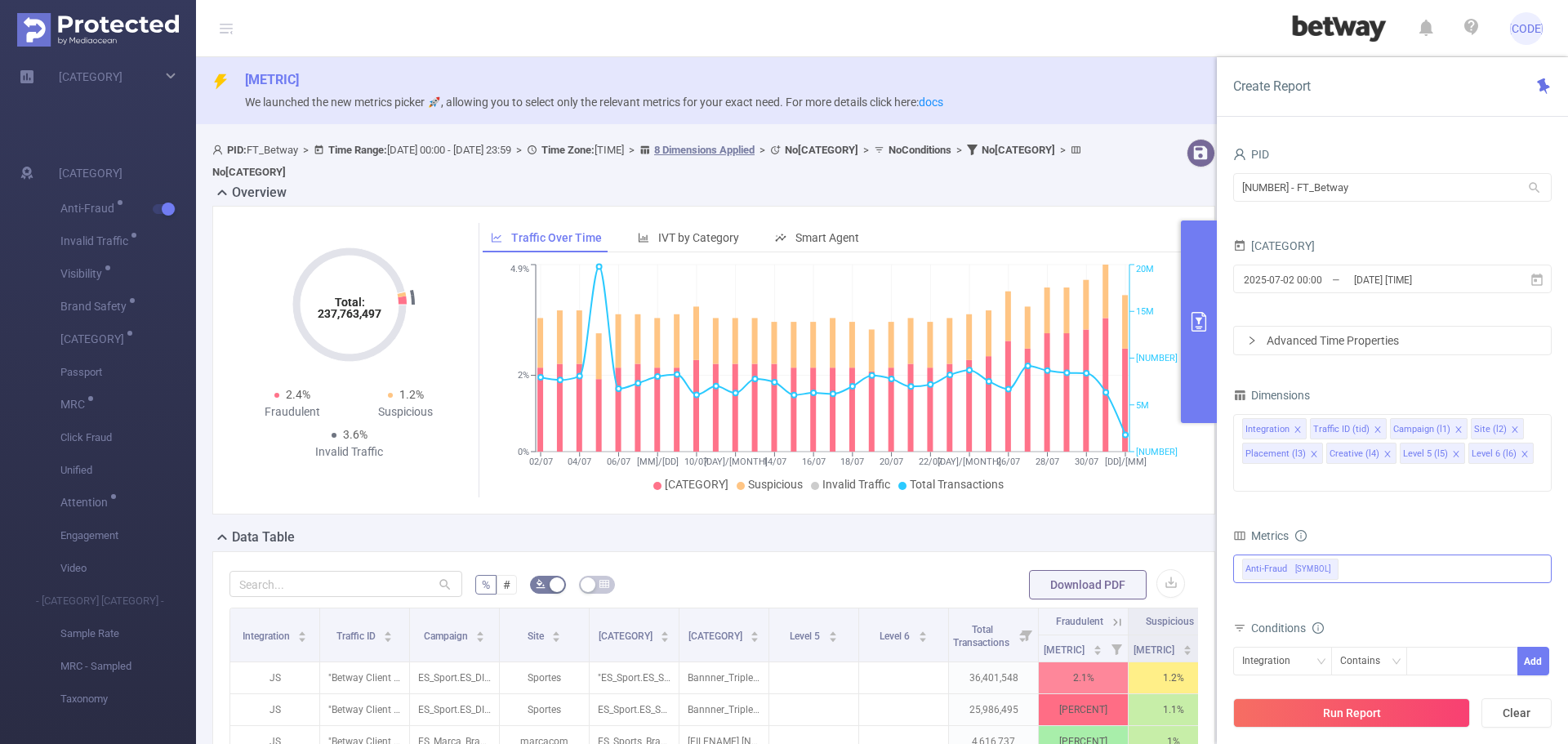 click on "✕" at bounding box center (1312, 569) 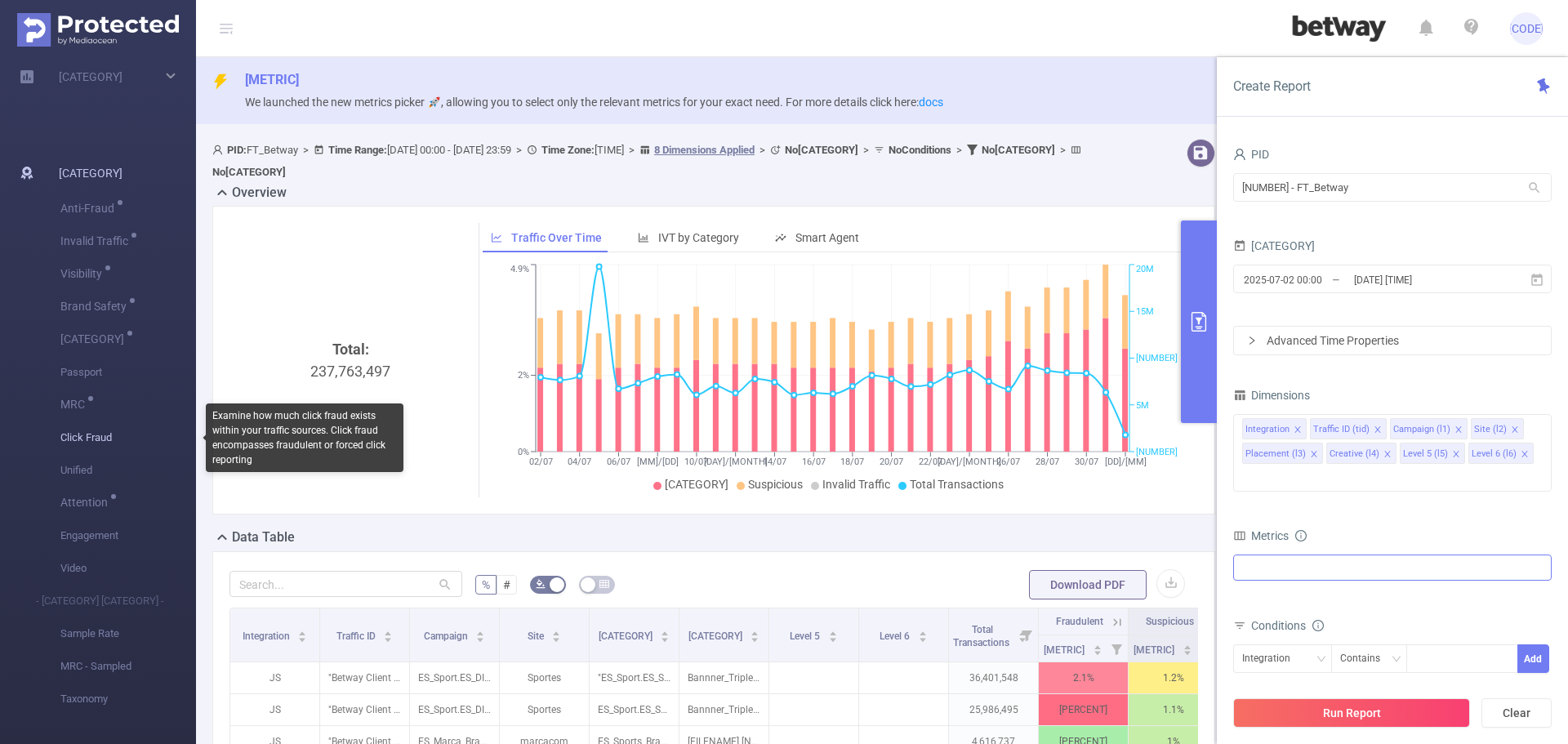 click on "Click Fraud" at bounding box center [128, 438] 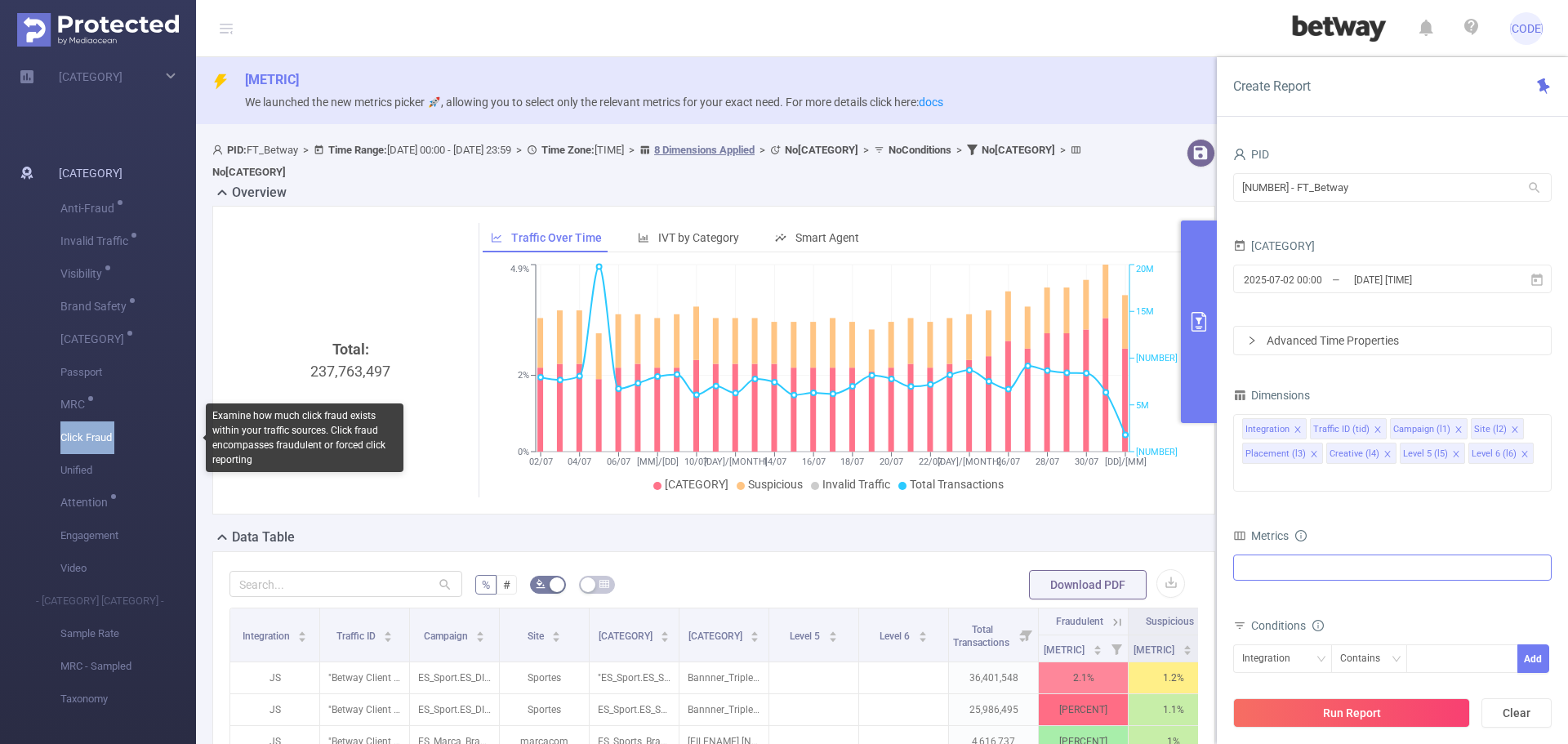 click on "Click Fraud" at bounding box center [128, 438] 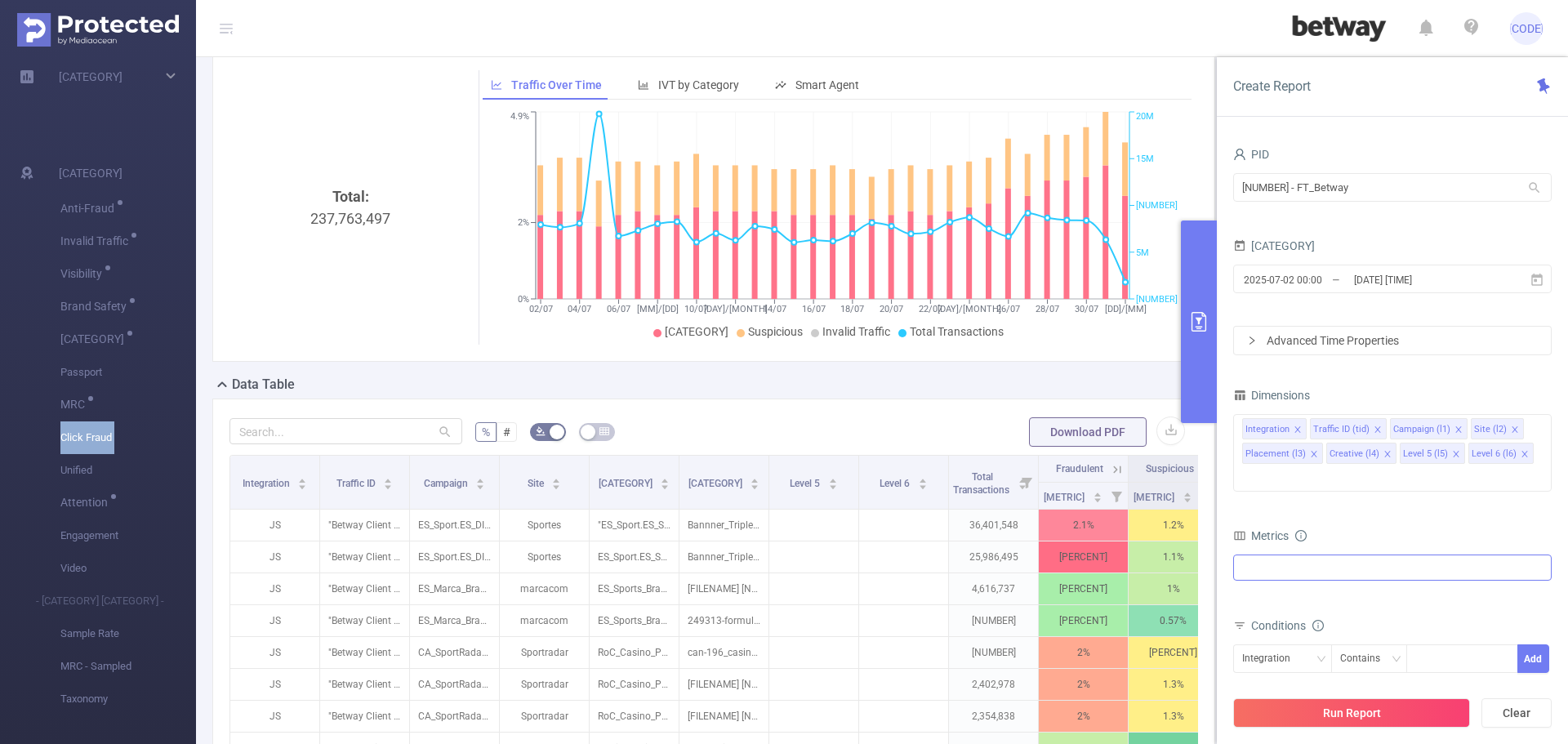 scroll, scrollTop: 245, scrollLeft: 0, axis: vertical 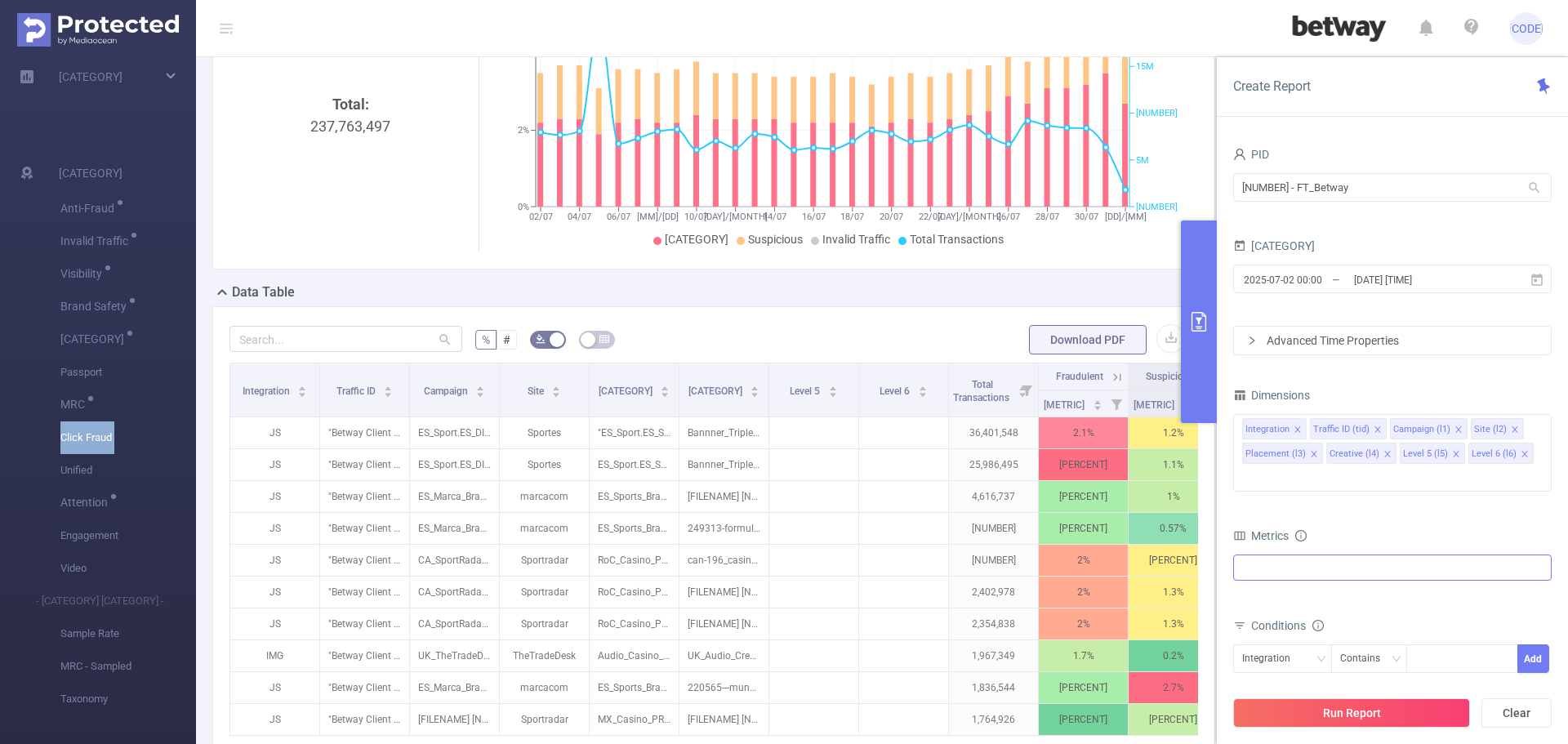 click at bounding box center (1392, 568) 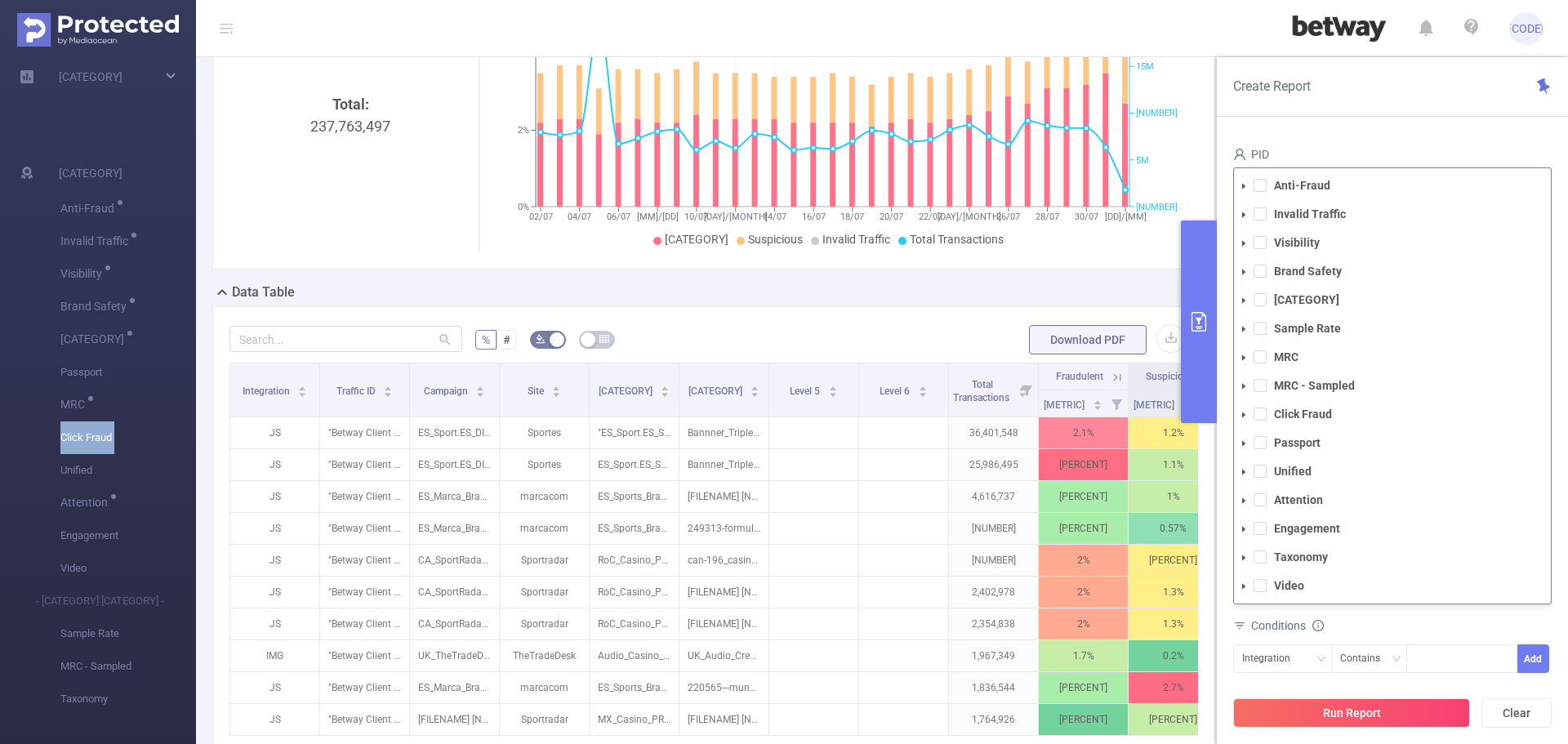click 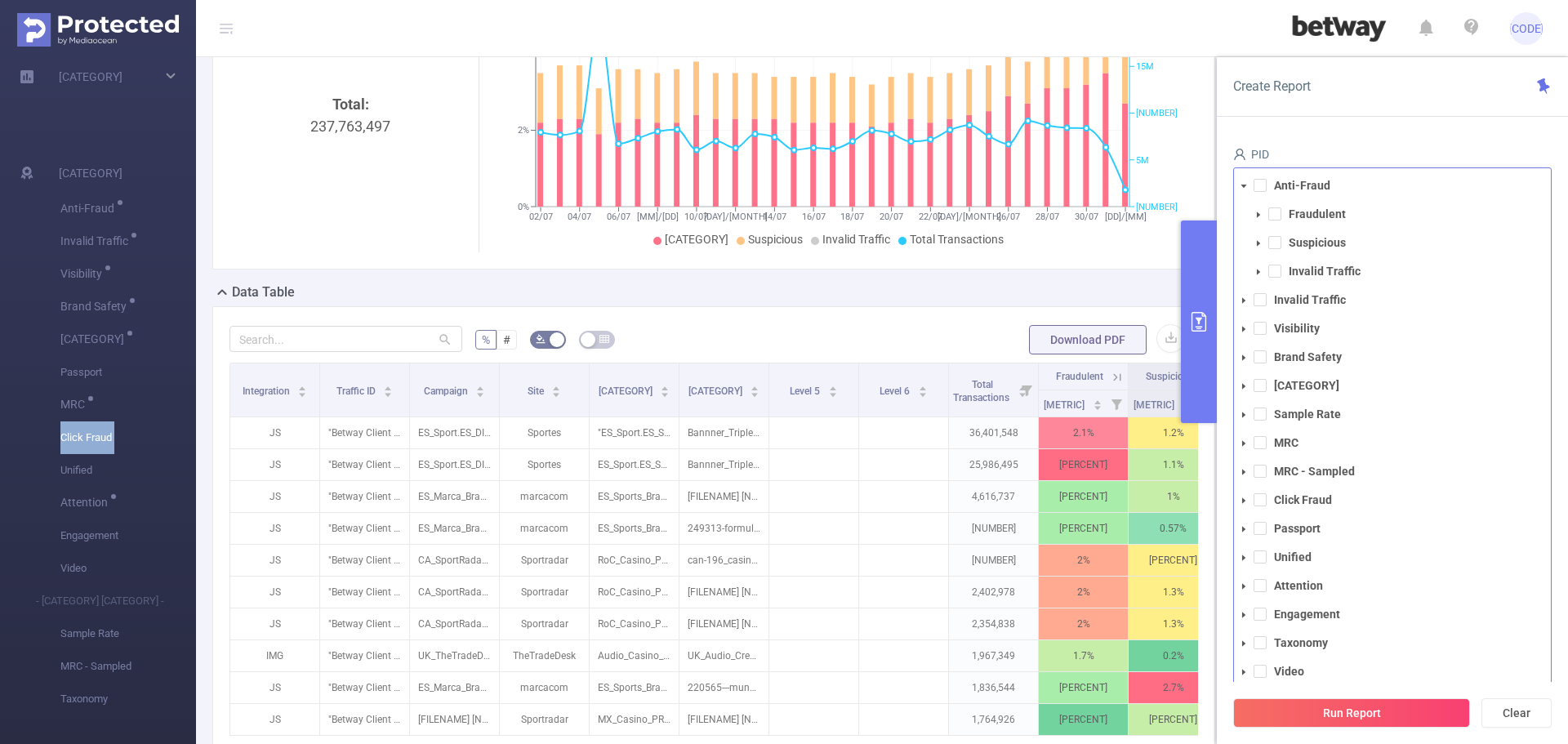 click 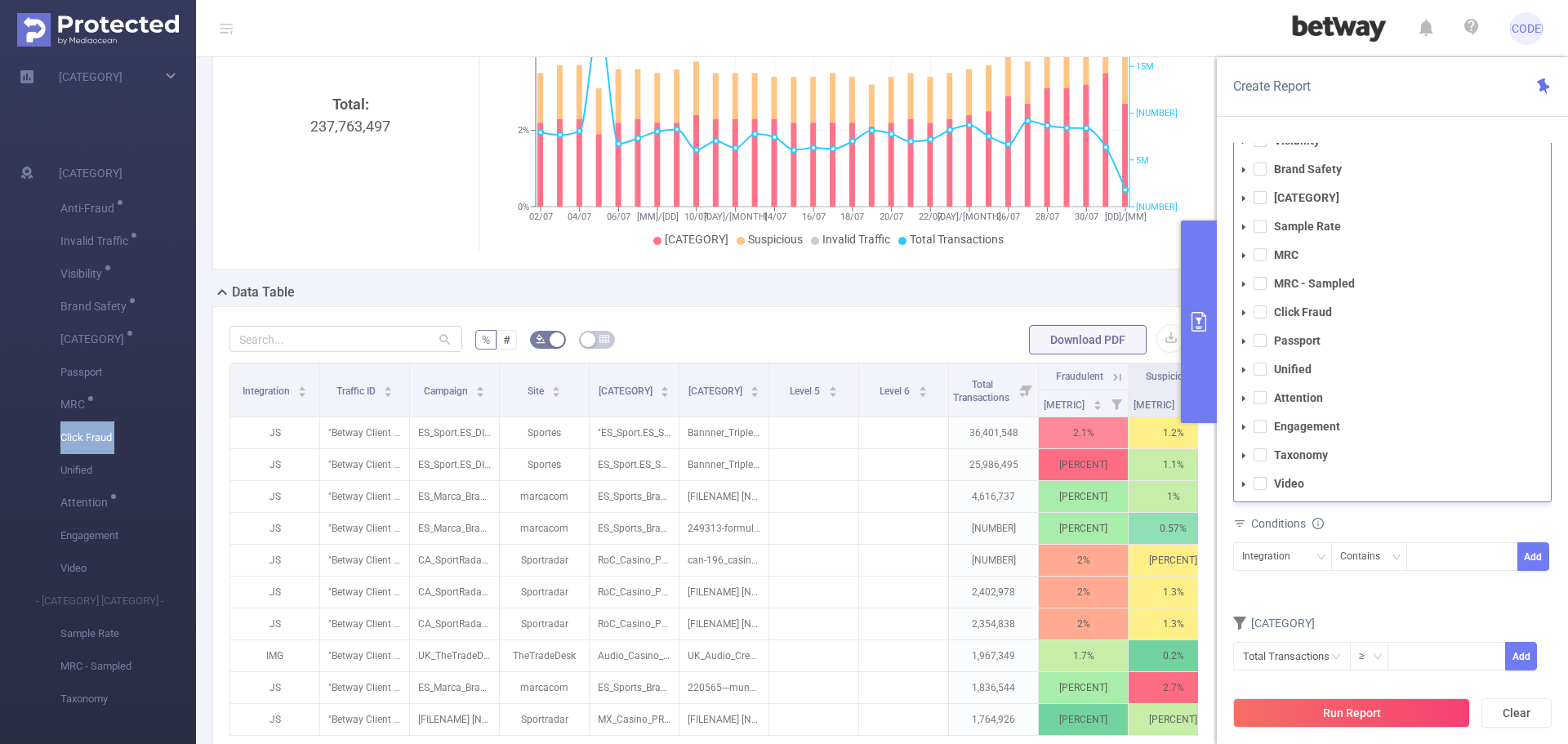 click 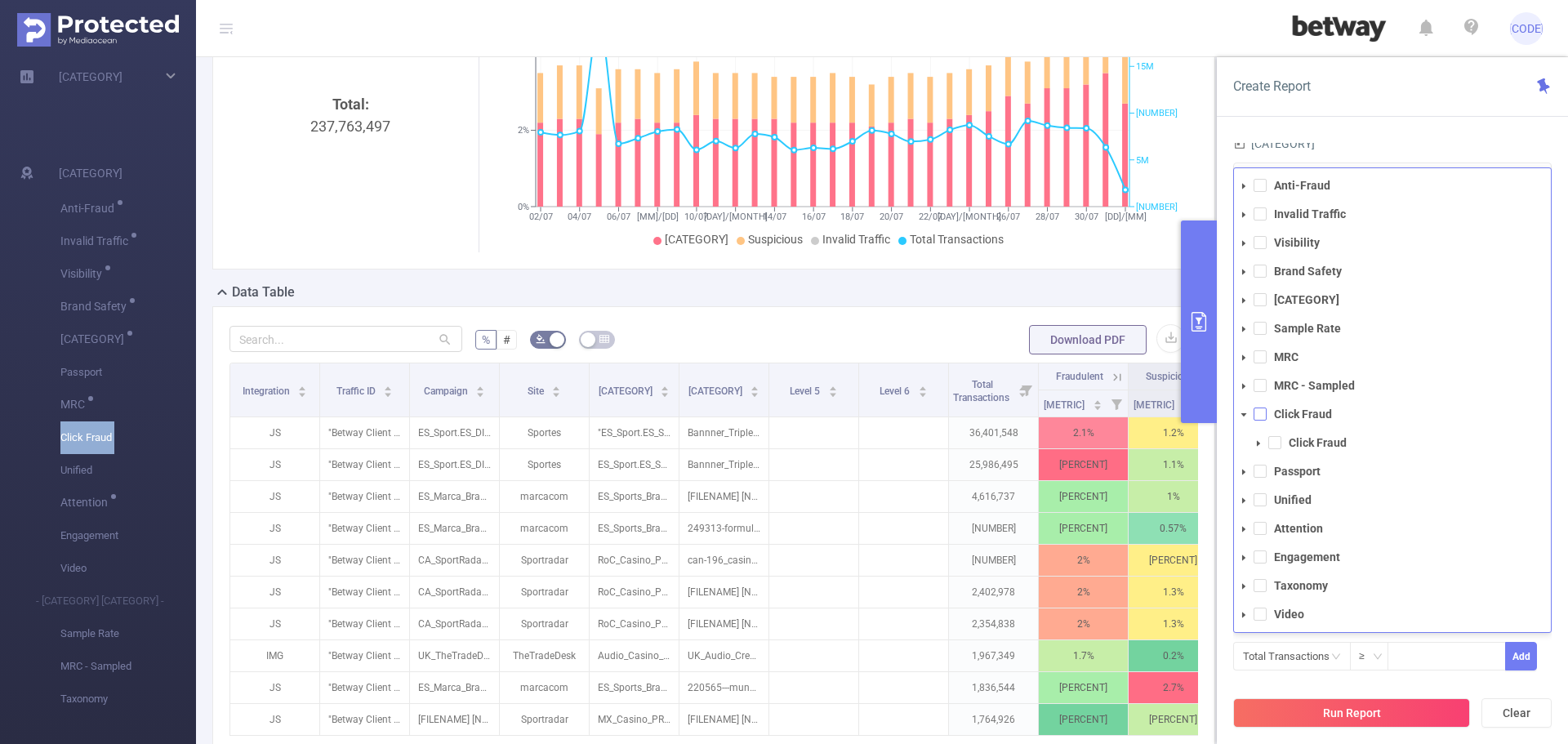 click at bounding box center (1260, 414) 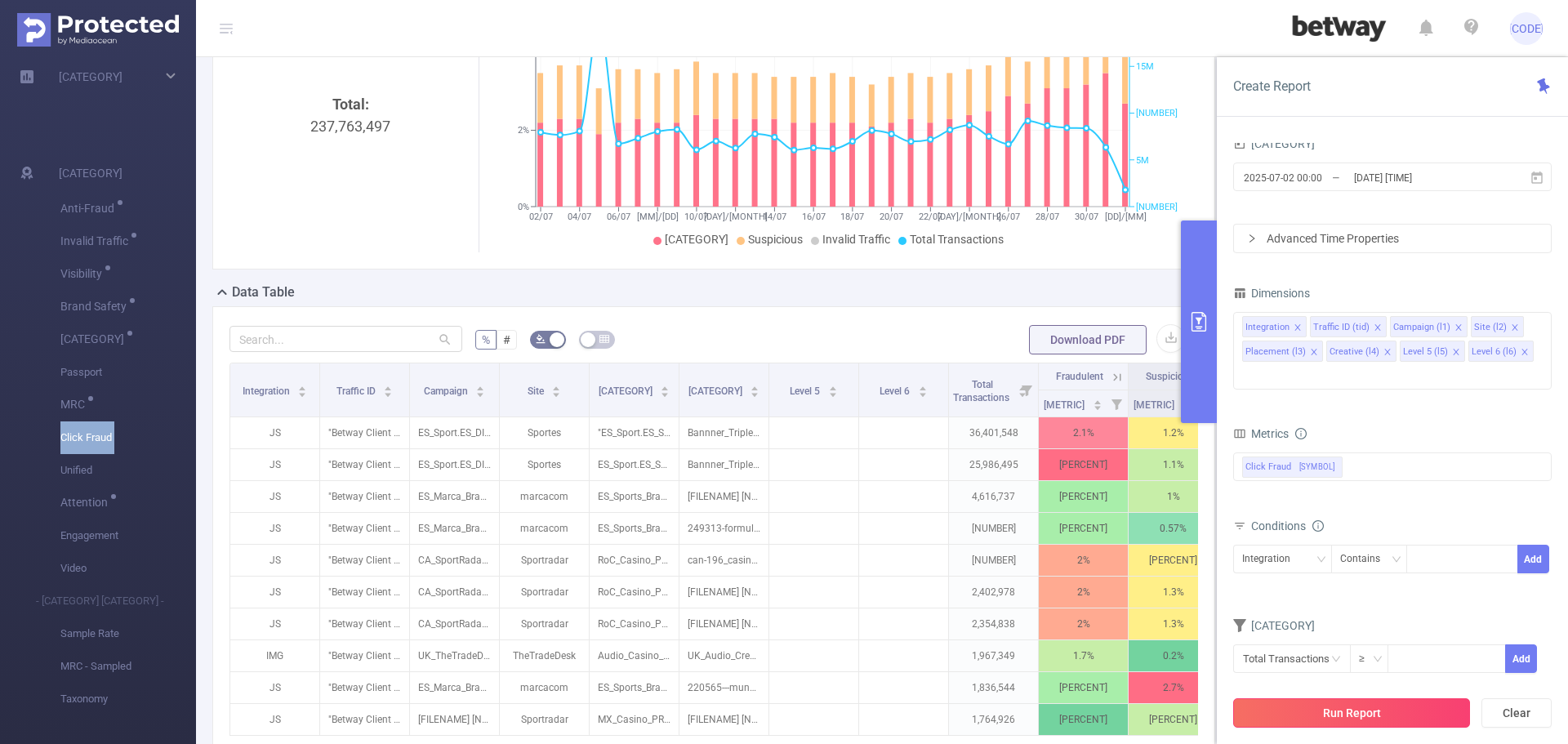 click on "Run Report" at bounding box center (1352, 713) 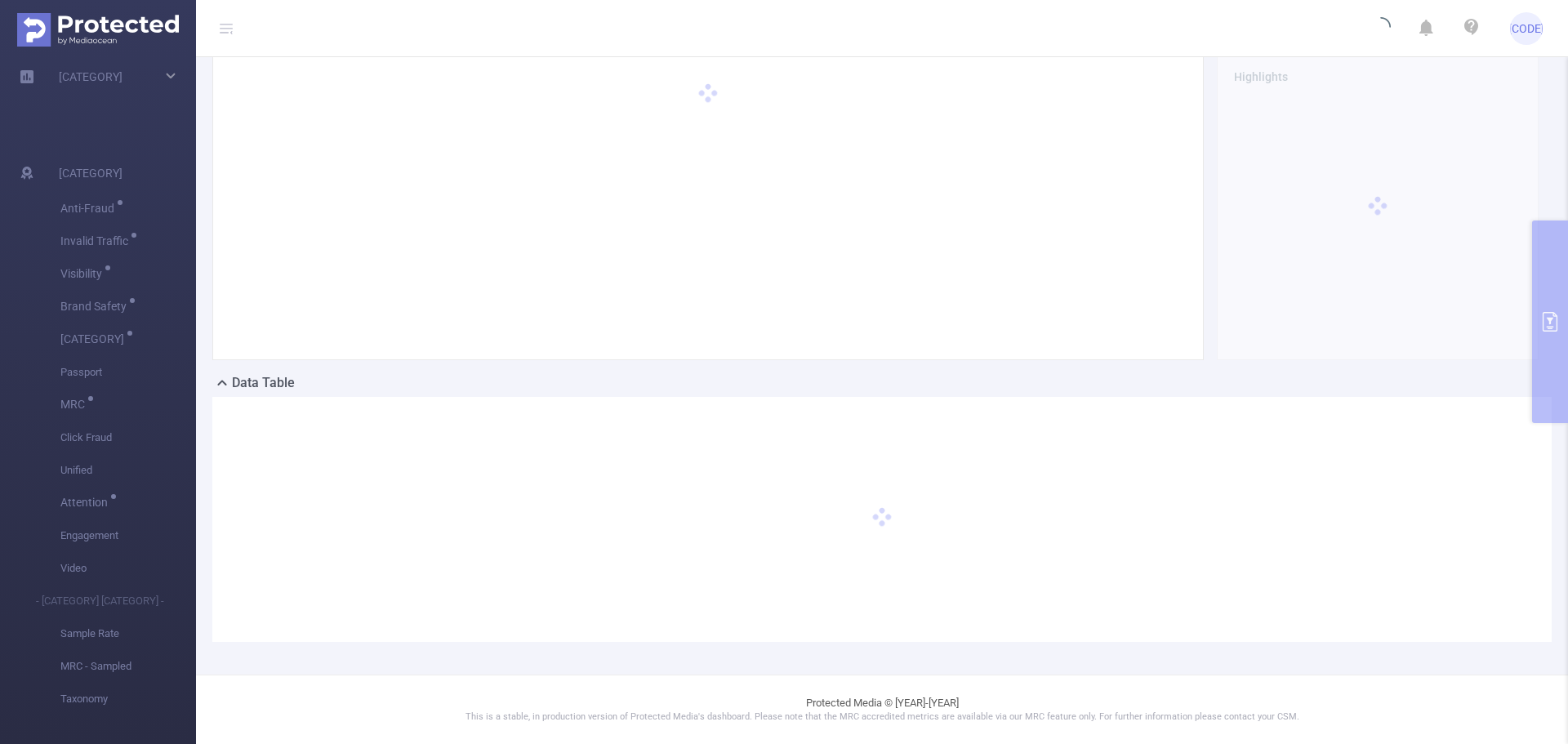 scroll, scrollTop: 139, scrollLeft: 0, axis: vertical 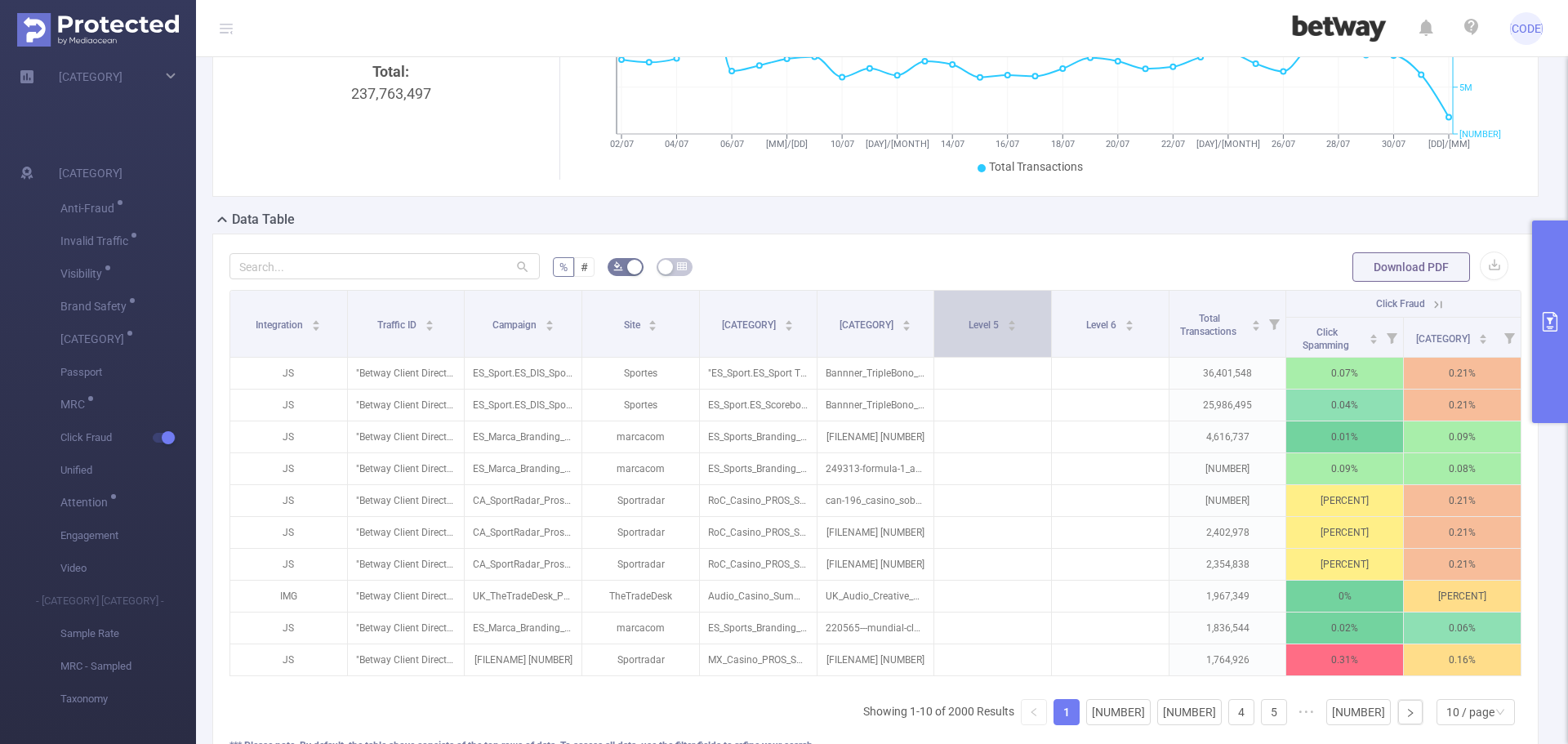 click on "Level 5" at bounding box center (992, 323) 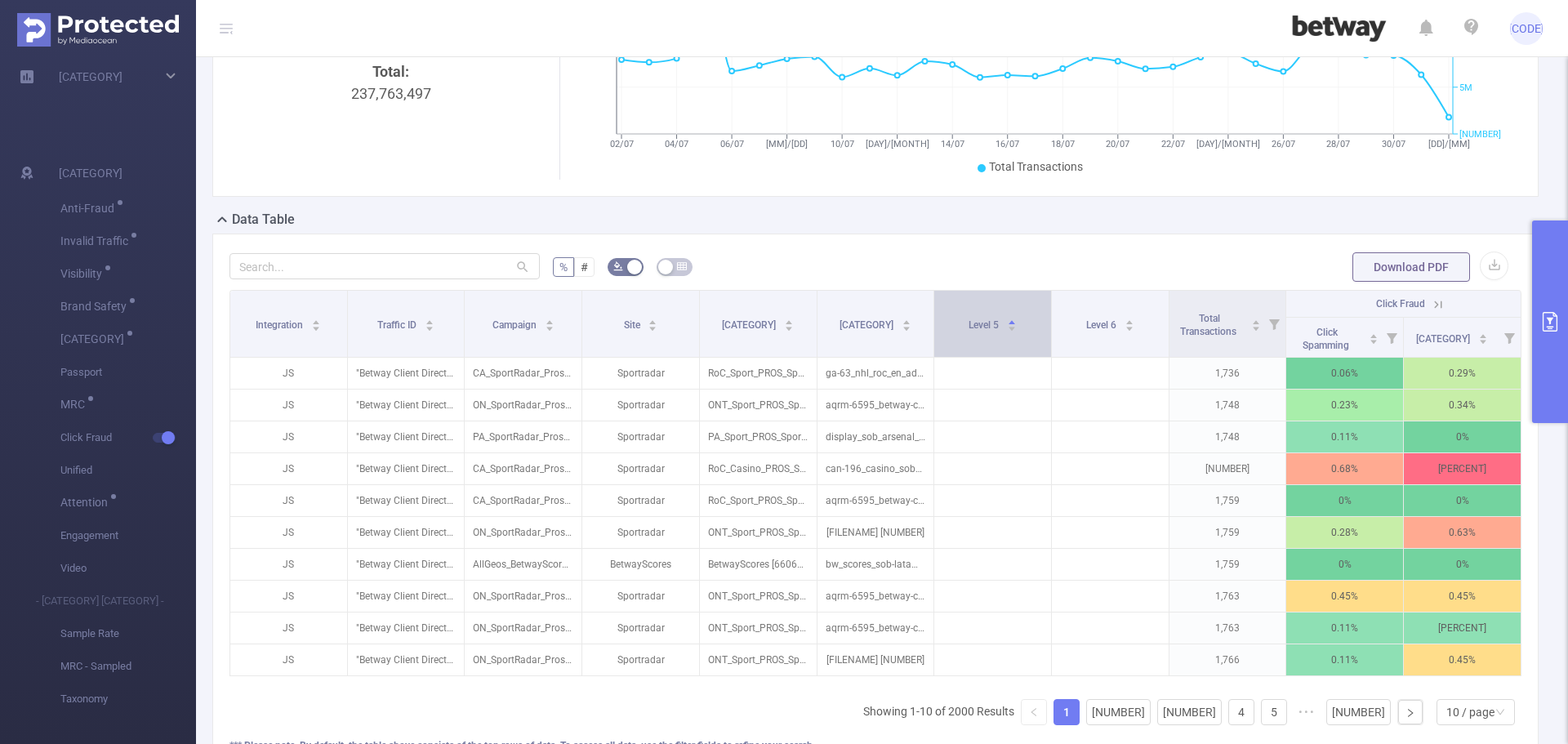click on "Level 5" at bounding box center (992, 323) 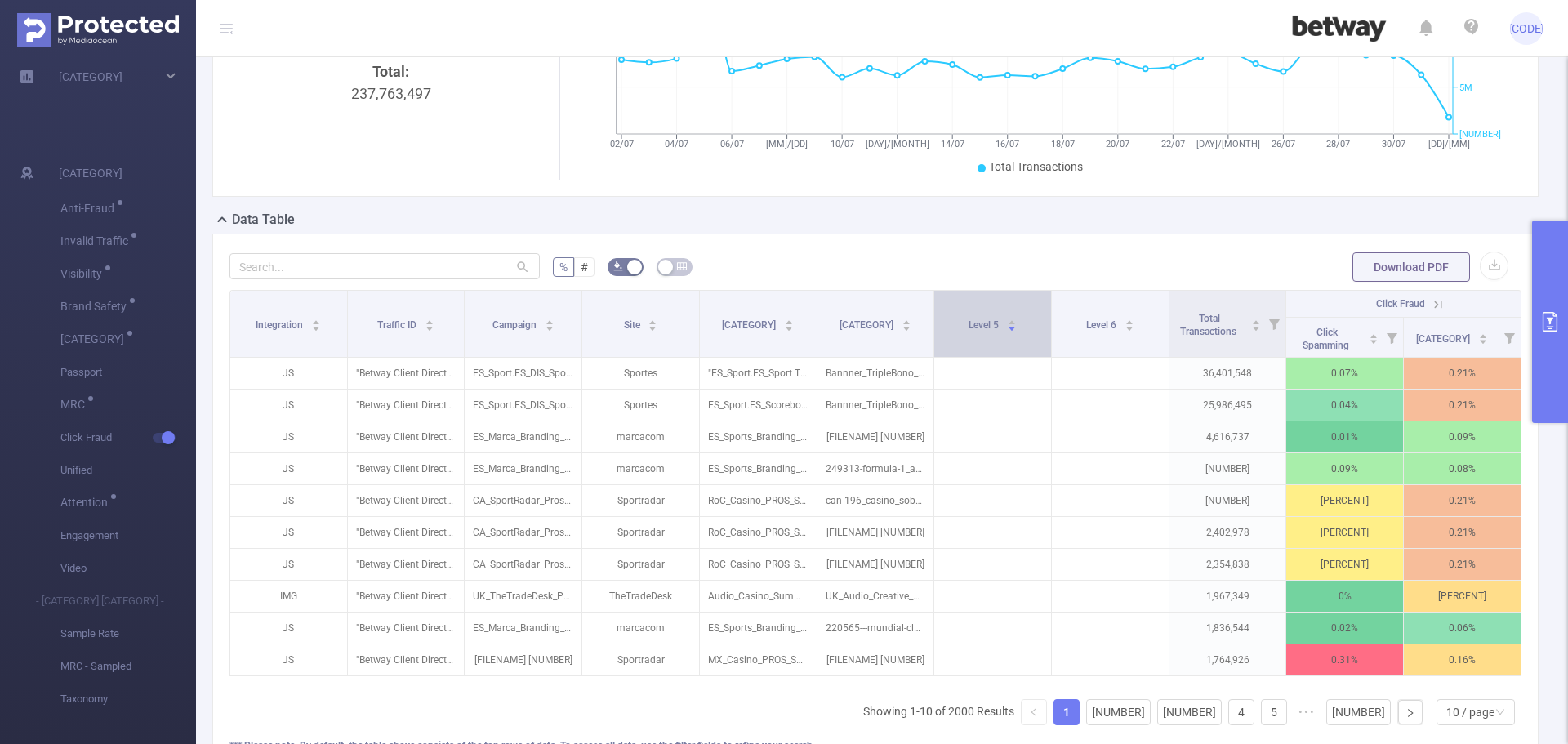 click on "Level 5" at bounding box center (992, 323) 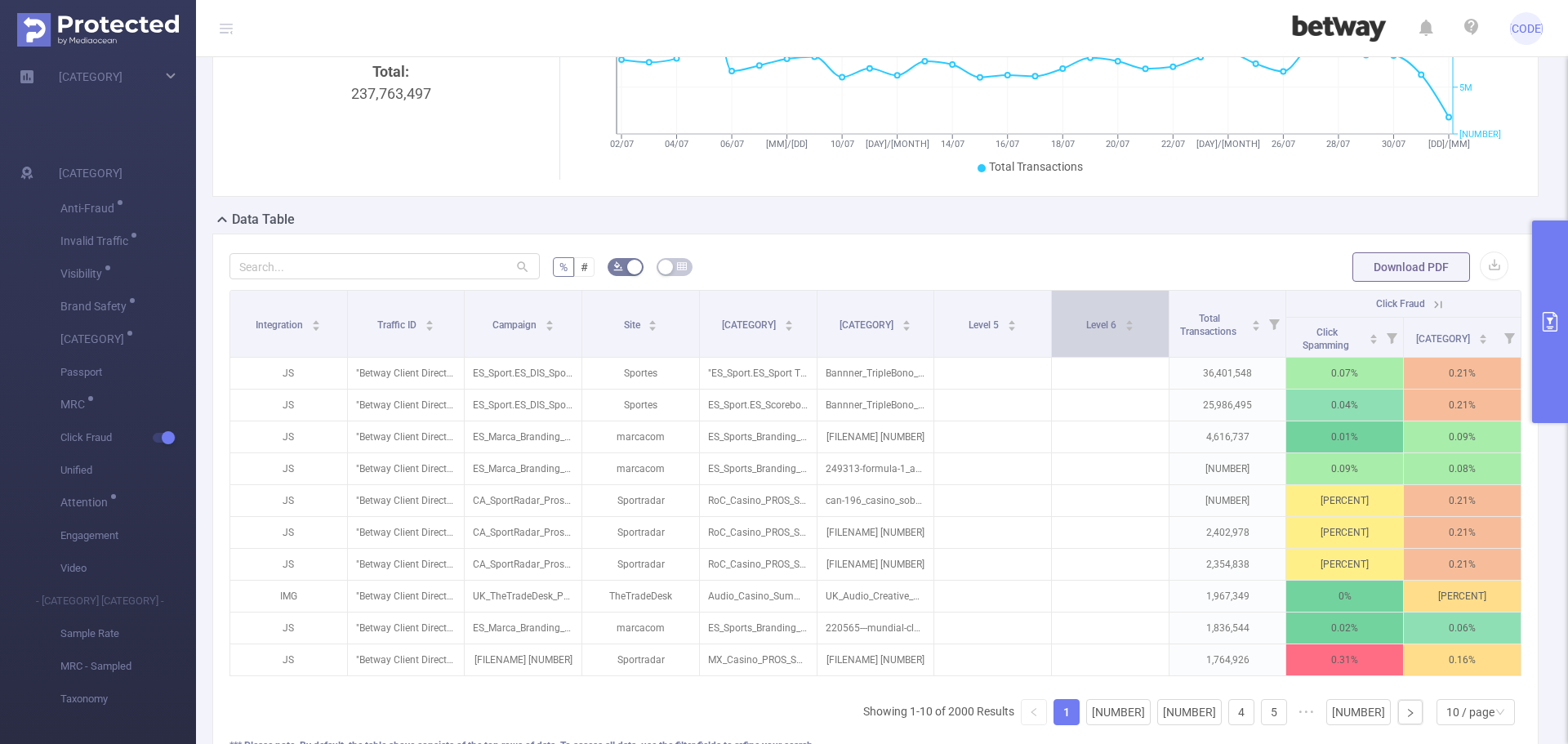 click on "Level 6" at bounding box center [1110, 323] 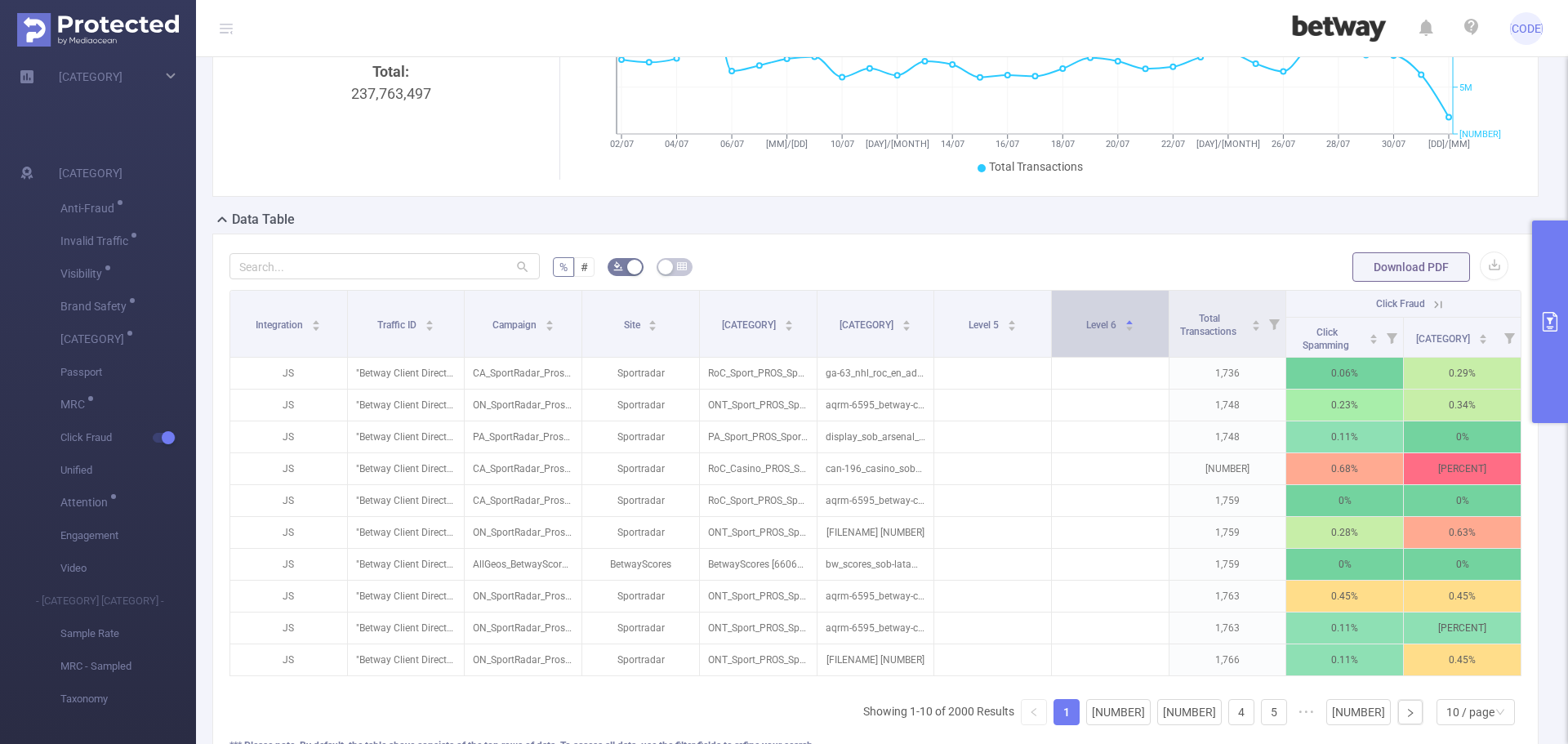 click on "Level 6" at bounding box center (1110, 323) 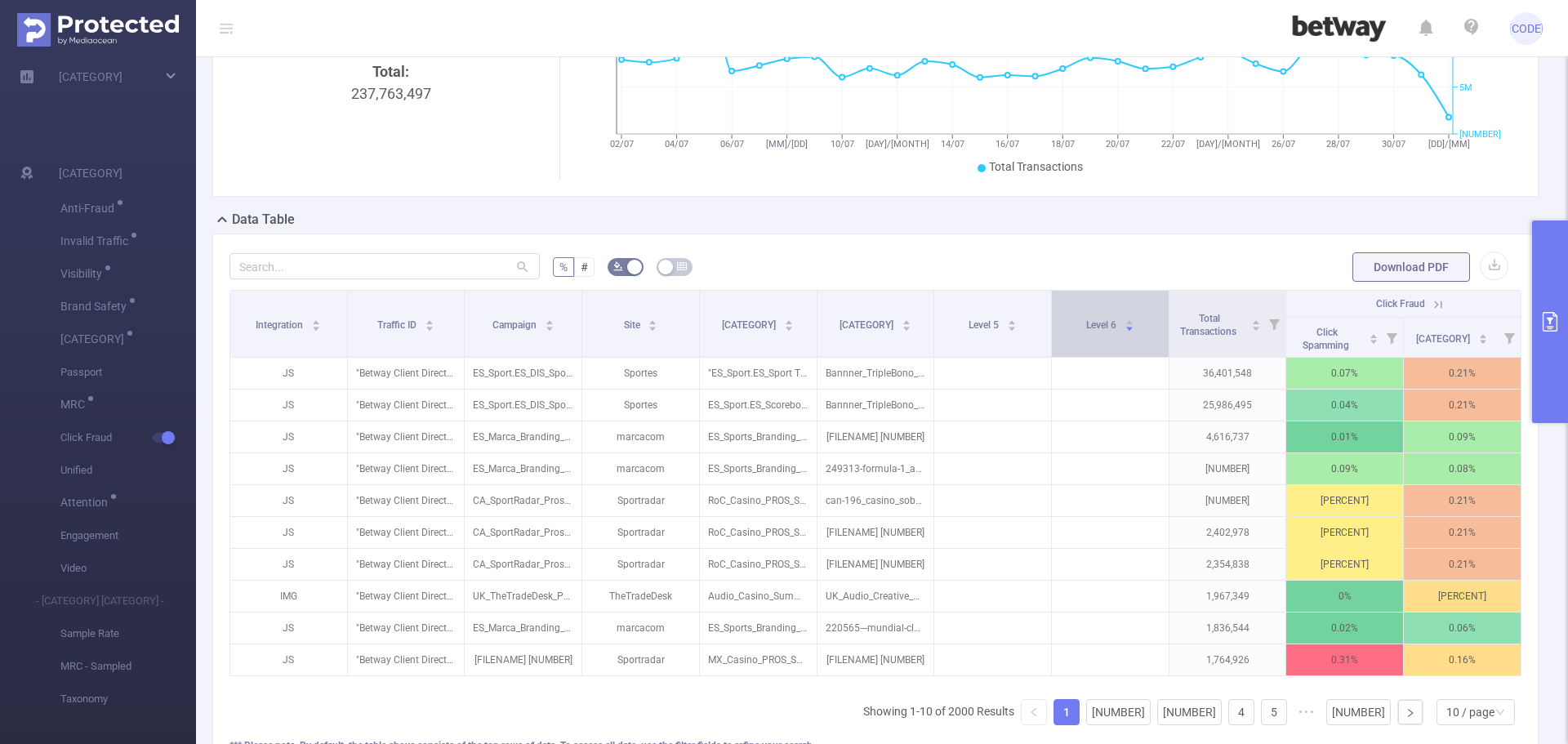click on "Level 6" at bounding box center (1110, 323) 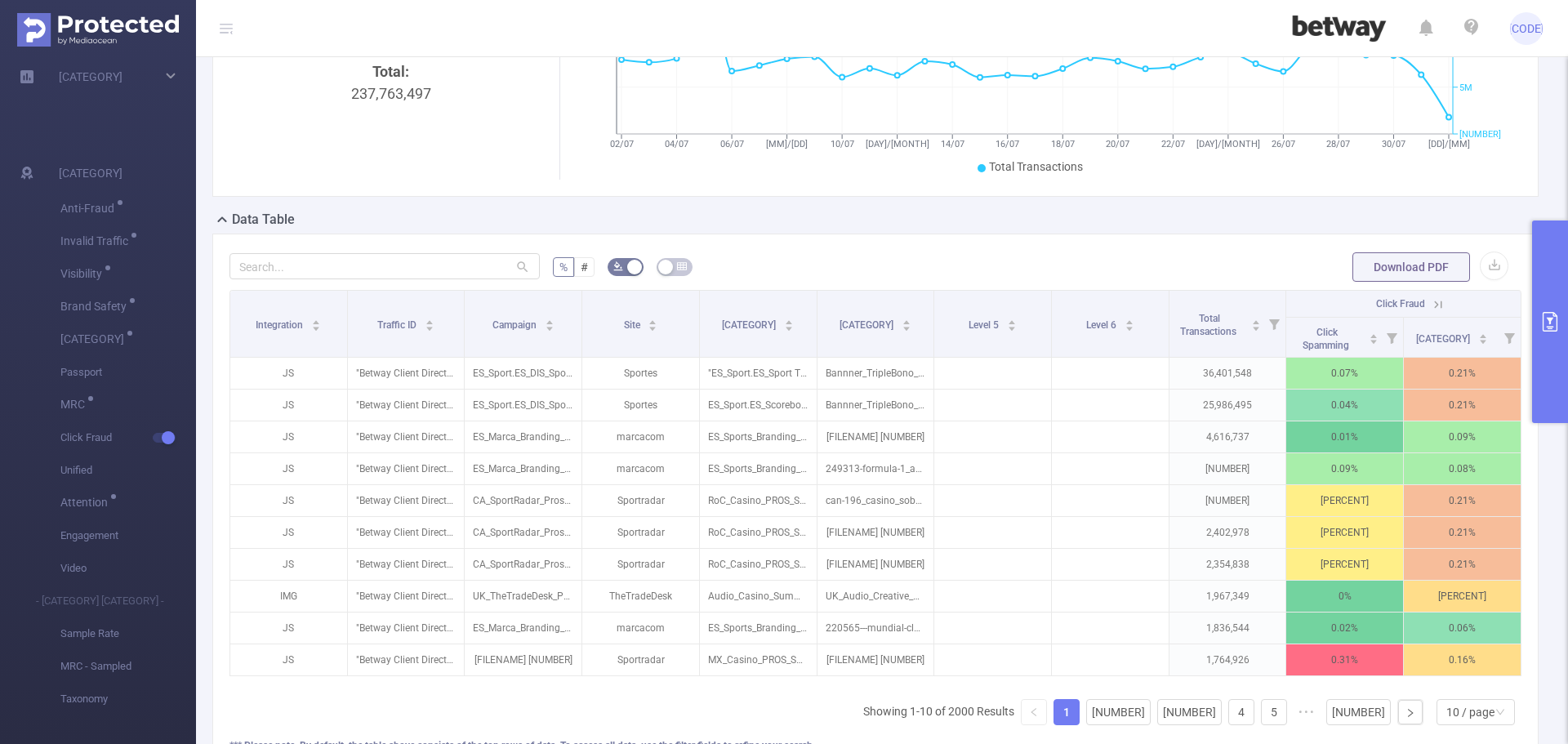 click at bounding box center [1550, 322] 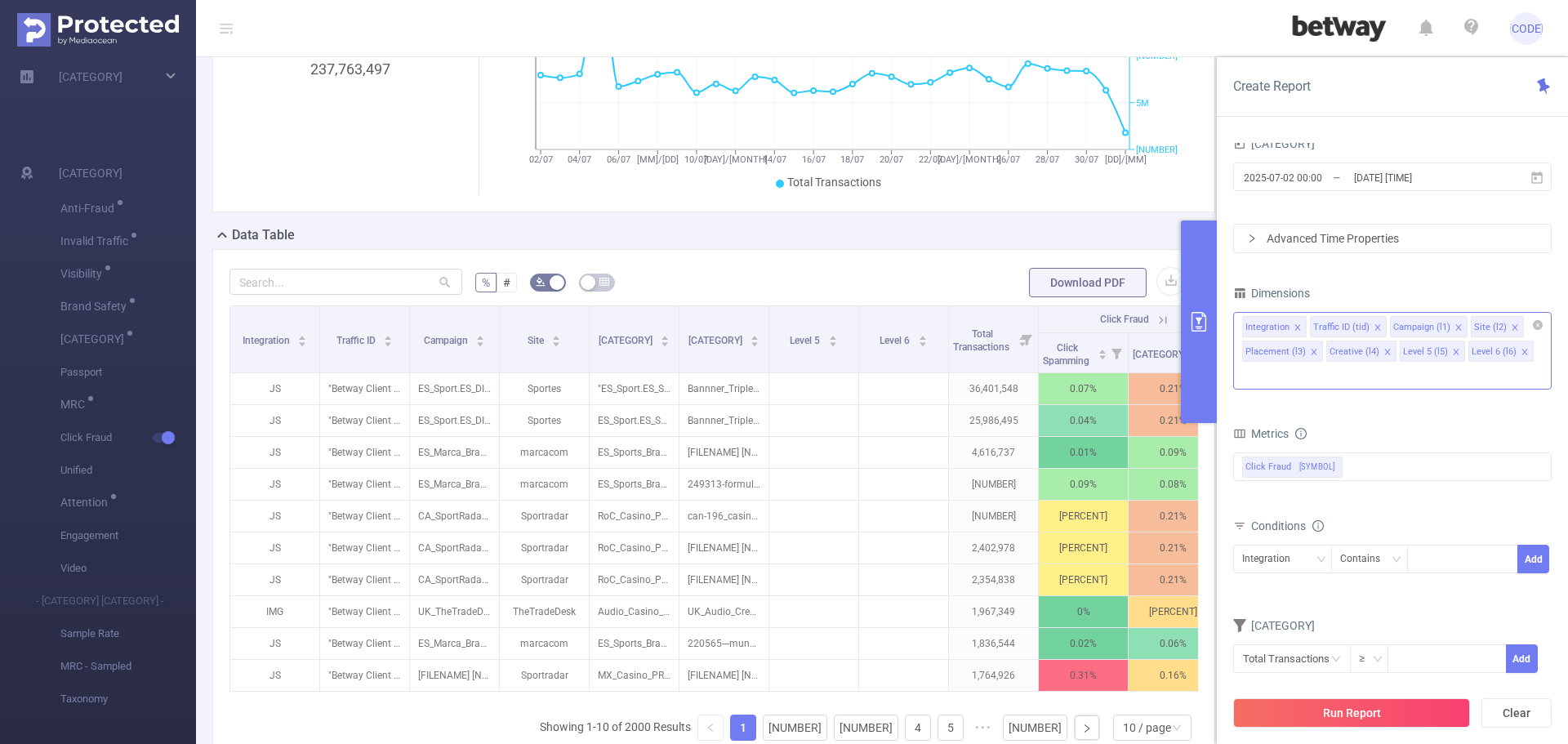 click at bounding box center [1456, 352] 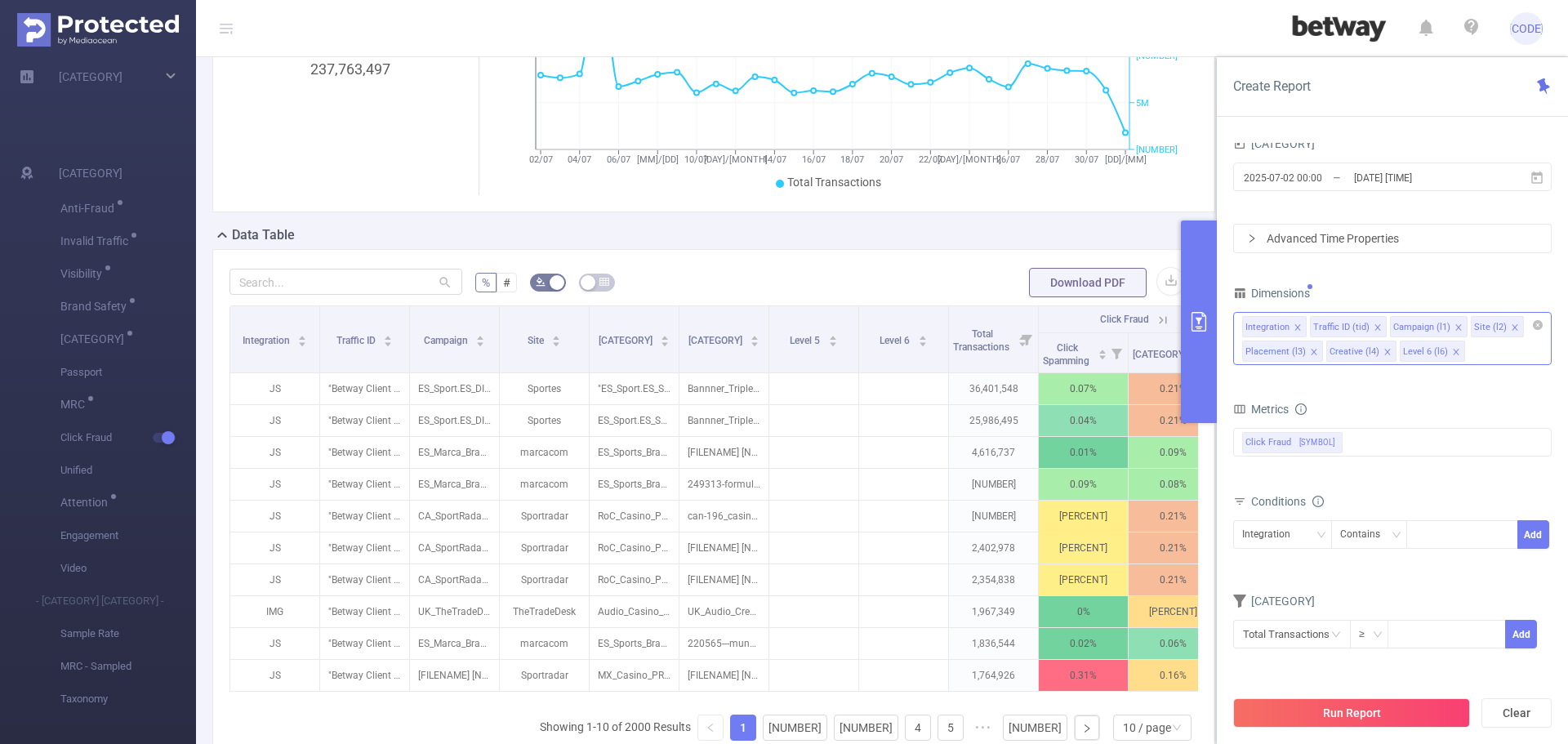 click 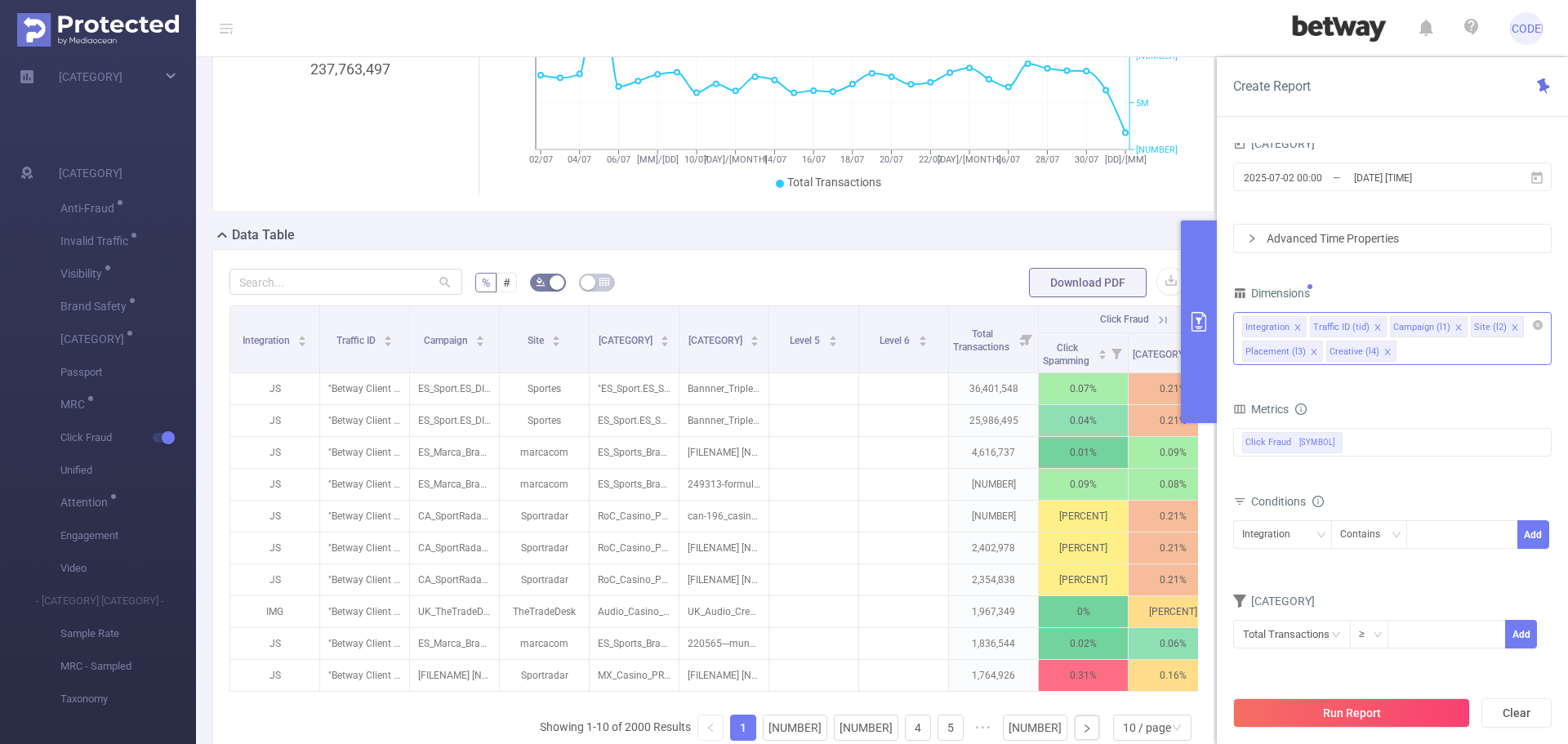 click on "Integration Traffic ID (tid) Campaign (l1) Site (l2) Placement (l3) Creative (l4)" at bounding box center (1392, 338) 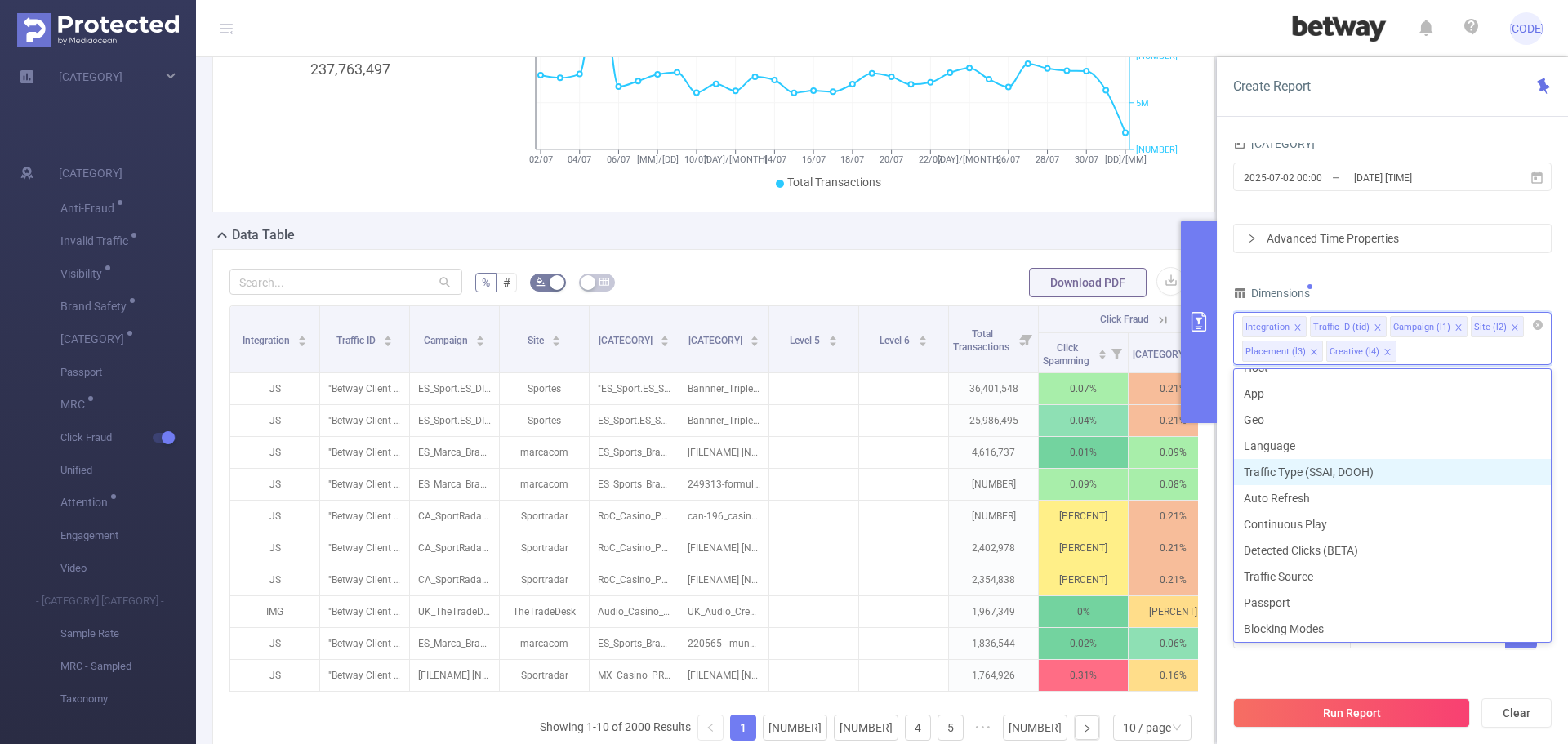 scroll, scrollTop: 466, scrollLeft: 0, axis: vertical 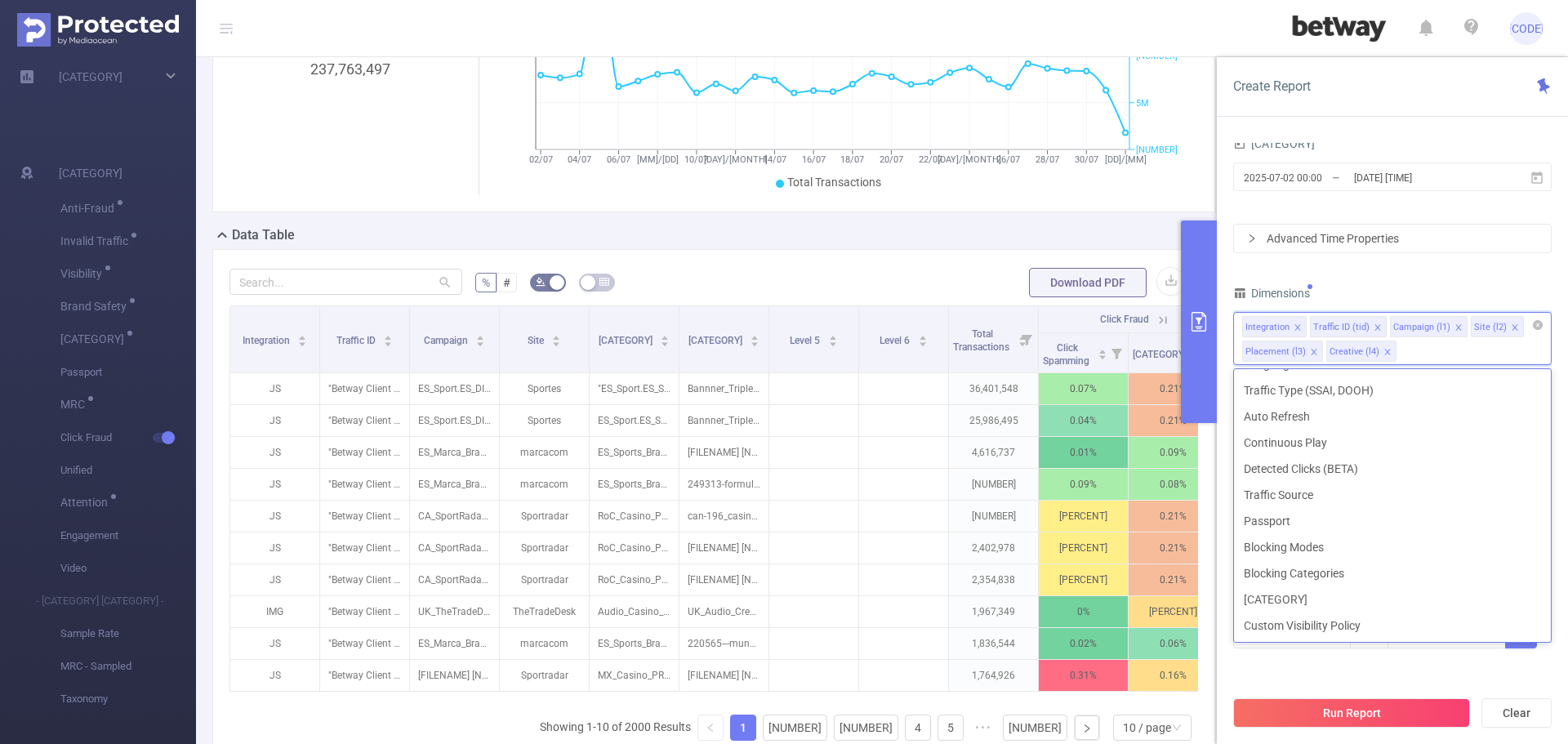 click on "PID 1000791 - FT_Betway 1000791 - FT_Betway      Time Range 2025-07-02 00:00   _   2025-08-01 23:59 Advanced Time Properties    Dimensions Integration Traffic ID (tid) Campaign (l1) Site (l2) Placement (l3) Creative (l4)      Metrics Total Fraudulent Bot/Virus Hostile Tools Tunneled Traffic Non Malicious Bots View Fraud Publisher Fraud Reputation Total Suspicious Bot/Virus Hostile Tools Tunneled Traffic Non Malicious Bots View Fraud Publisher Fraud Reputation Total IVT Click Spamming Click Injection Click Spamming- Suspicious Click Injection- Suspicious   Anti-Fraud Invalid Traffic Visibility Brand Safety Traffic Intelligence Sample Rate MRC MRC - Sampled Click Fraud Click Fraud Passport Unified Attention Engagement Taxonomy Video Click Fraud    ✕    Conditions  Integration Contains   Add    Filters Total Transactions ≥ Add" at bounding box center [1392, 365] 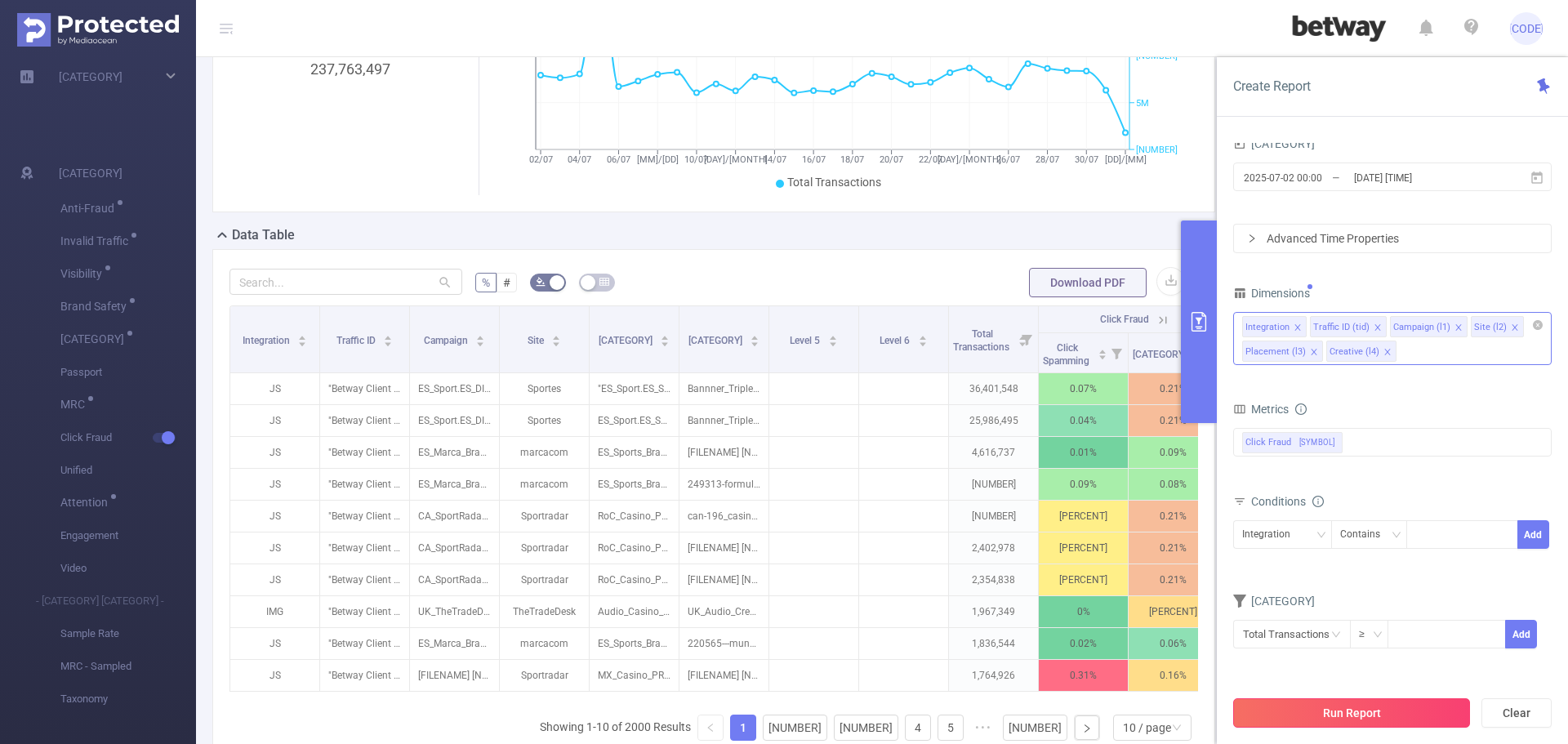 click on "Run Report" at bounding box center [1352, 713] 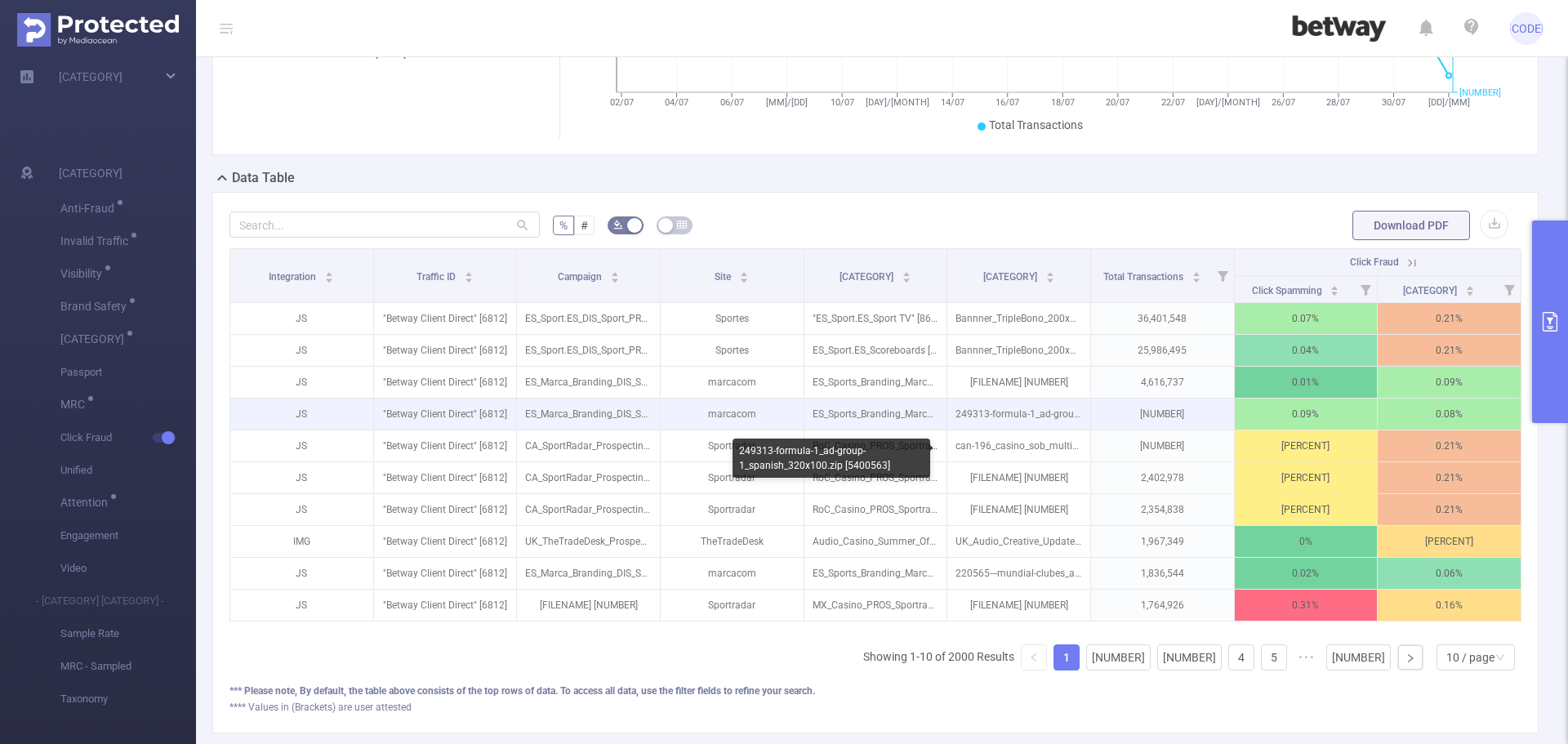 scroll, scrollTop: 384, scrollLeft: 0, axis: vertical 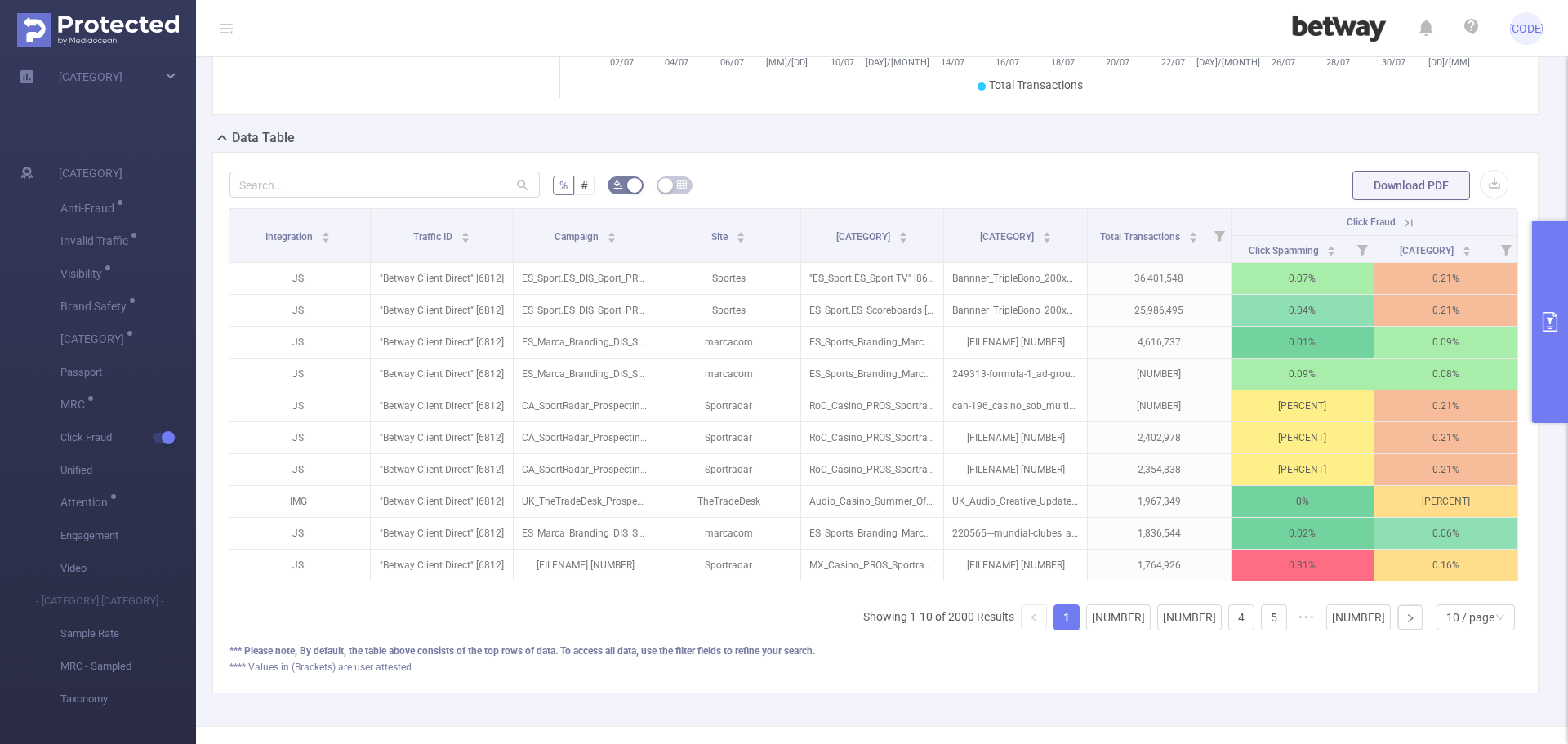 click at bounding box center [1550, 322] 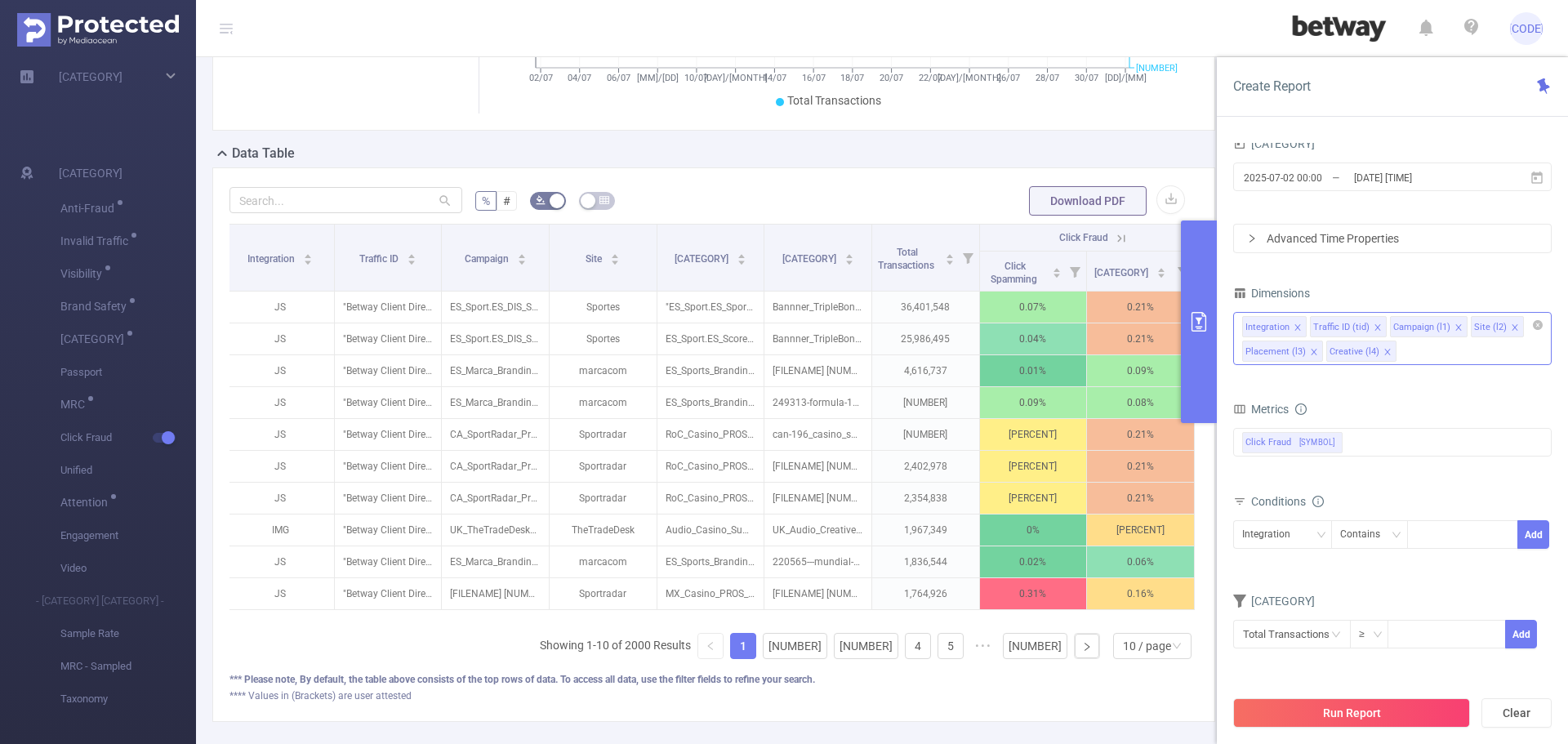 click on "Integration Traffic ID (tid) Campaign (l1) Site (l2) Placement (l3) Creative (l4)" at bounding box center (1392, 338) 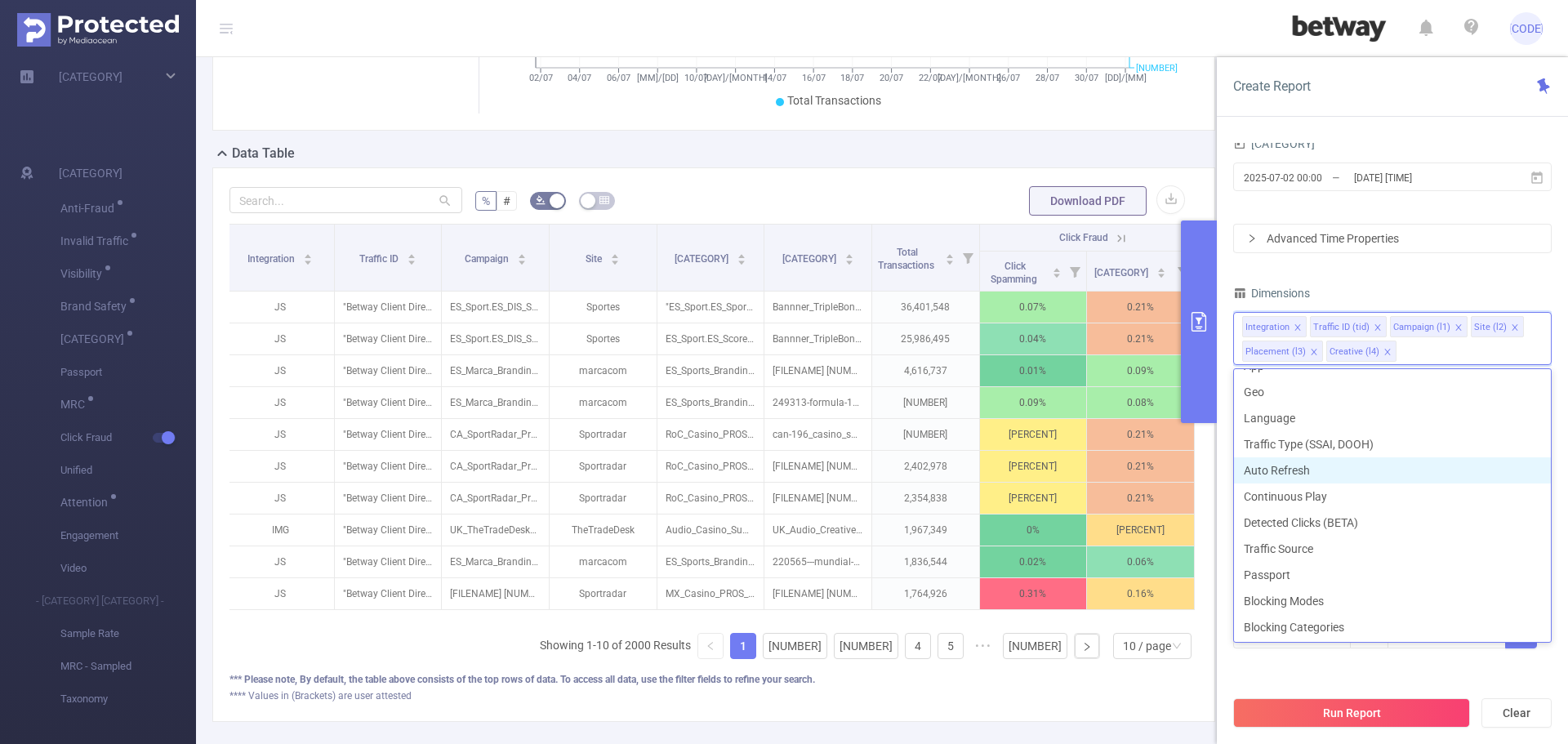 scroll, scrollTop: 466, scrollLeft: 0, axis: vertical 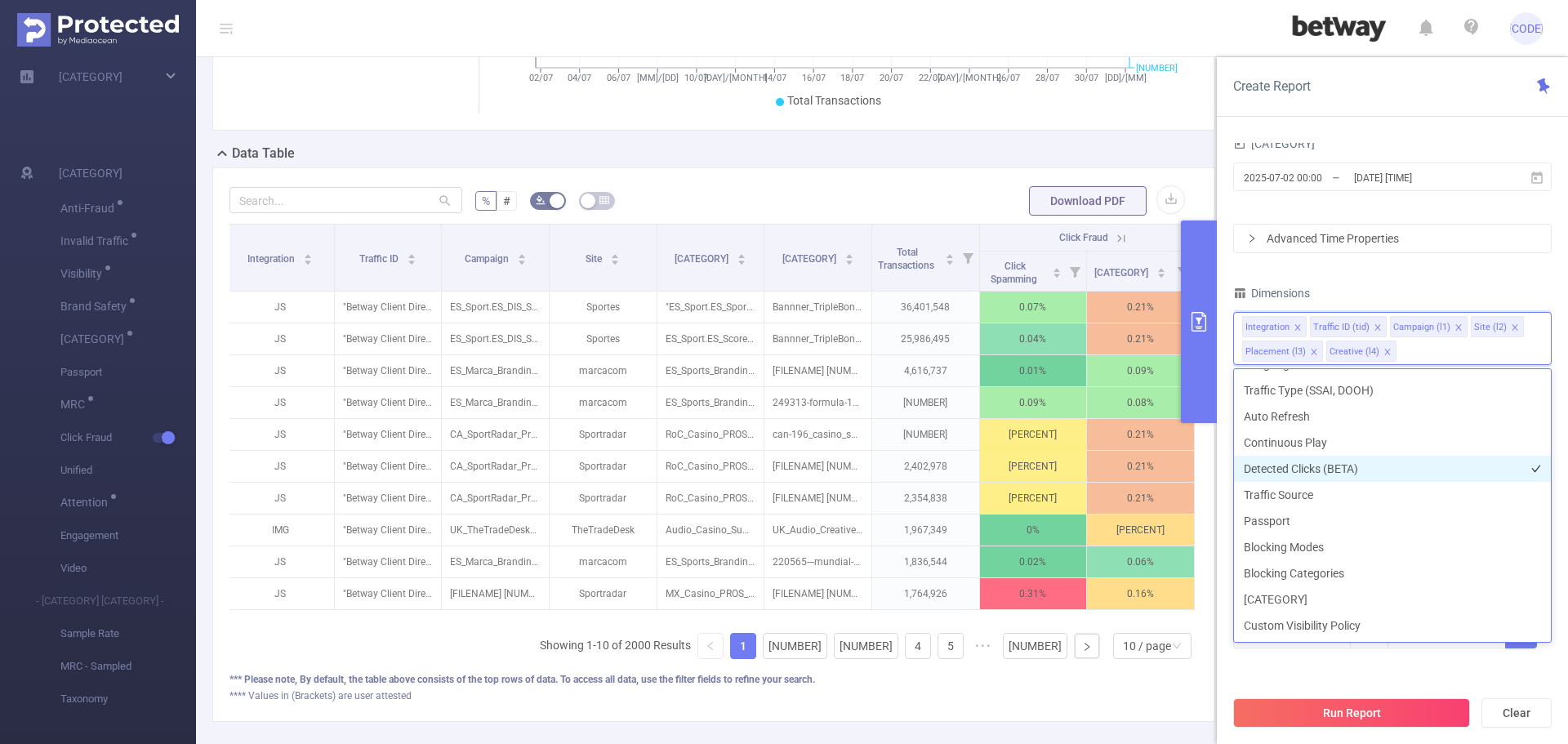 click on "Detected Clicks (BETA)" at bounding box center [1392, 469] 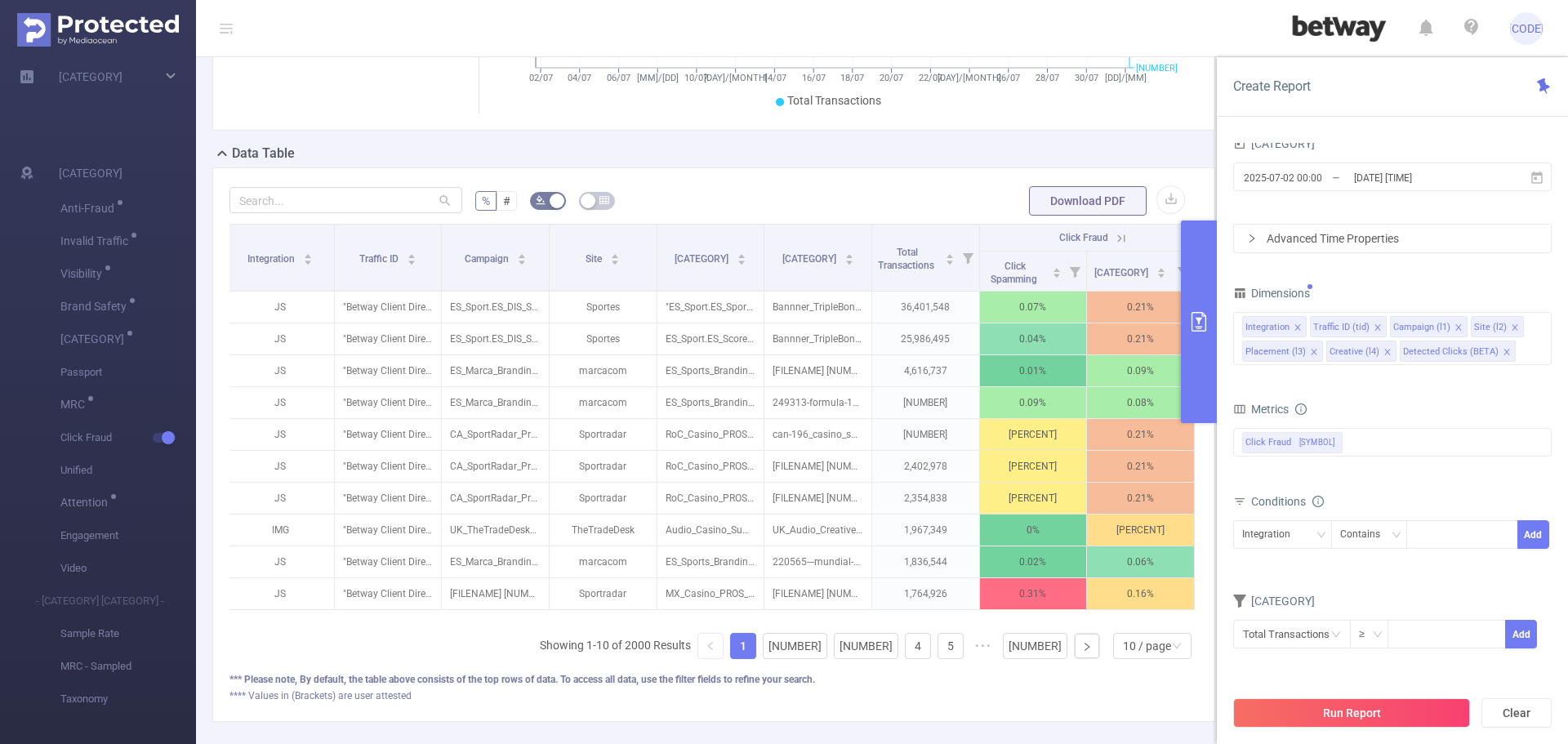 click on "Filters Total Transactions ≥ Add" at bounding box center [1392, 630] 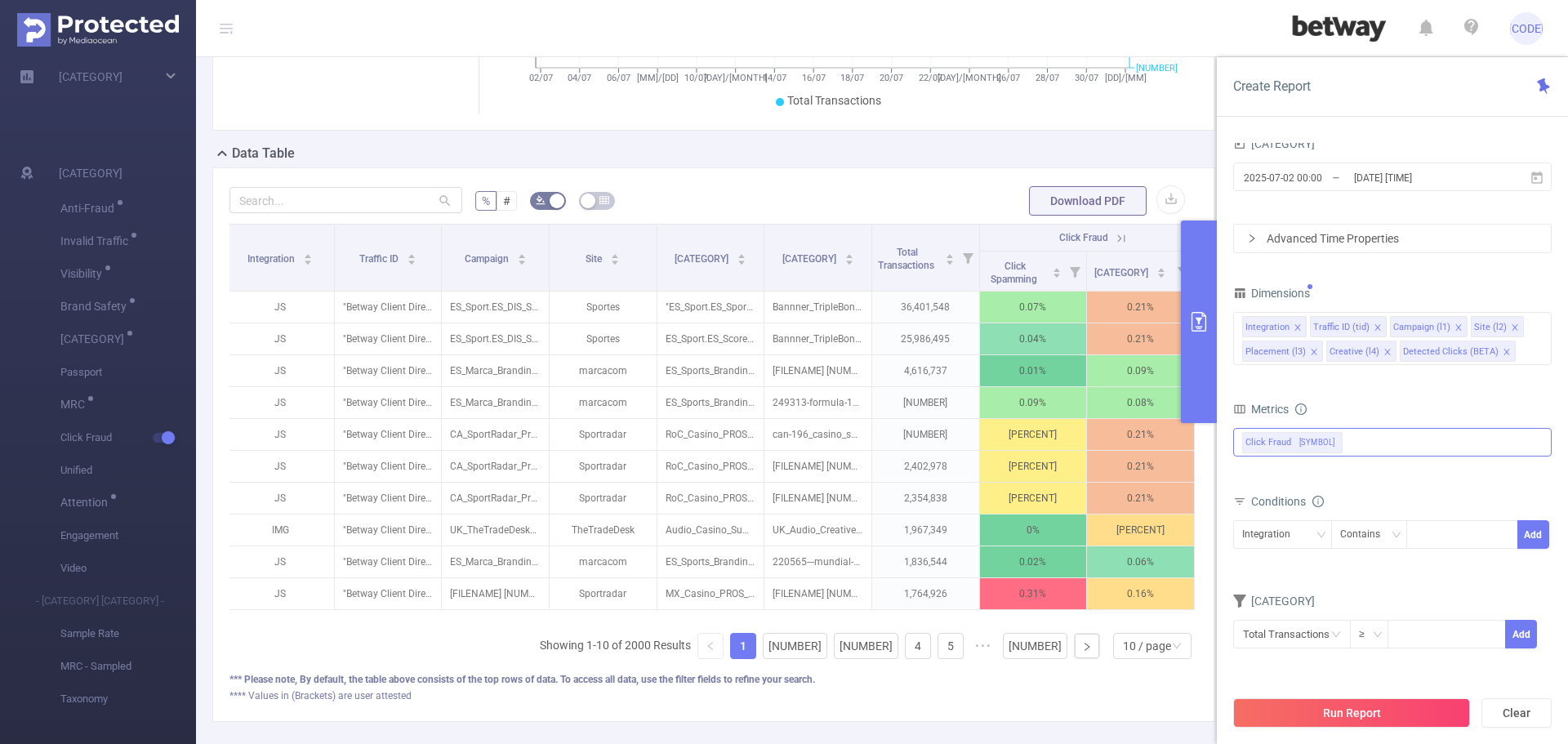 click on "Anti-Fraud Invalid Traffic Visibility Brand Safety Traffic Intelligence Sample Rate MRC MRC - Sampled Click Fraud Click Fraud Passport Unified Attention Engagement Taxonomy Video Click Fraud    ✕" at bounding box center [1392, 442] 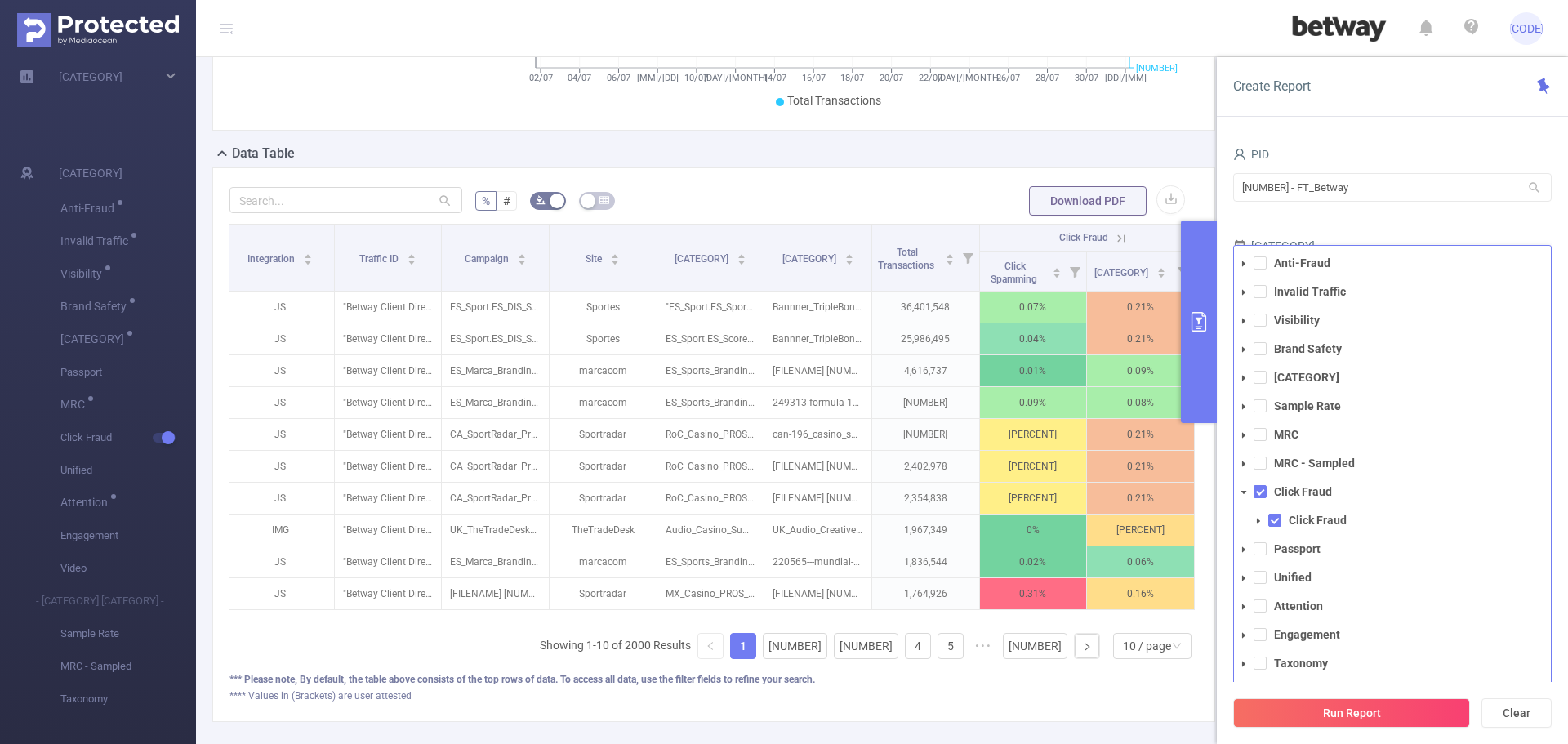click on "PID 1000791 - FT_Betway 1000791 - FT_Betway      Time Range 2025-07-02 00:00   _   2025-08-01 23:59 Advanced Time Properties" at bounding box center (1392, 249) 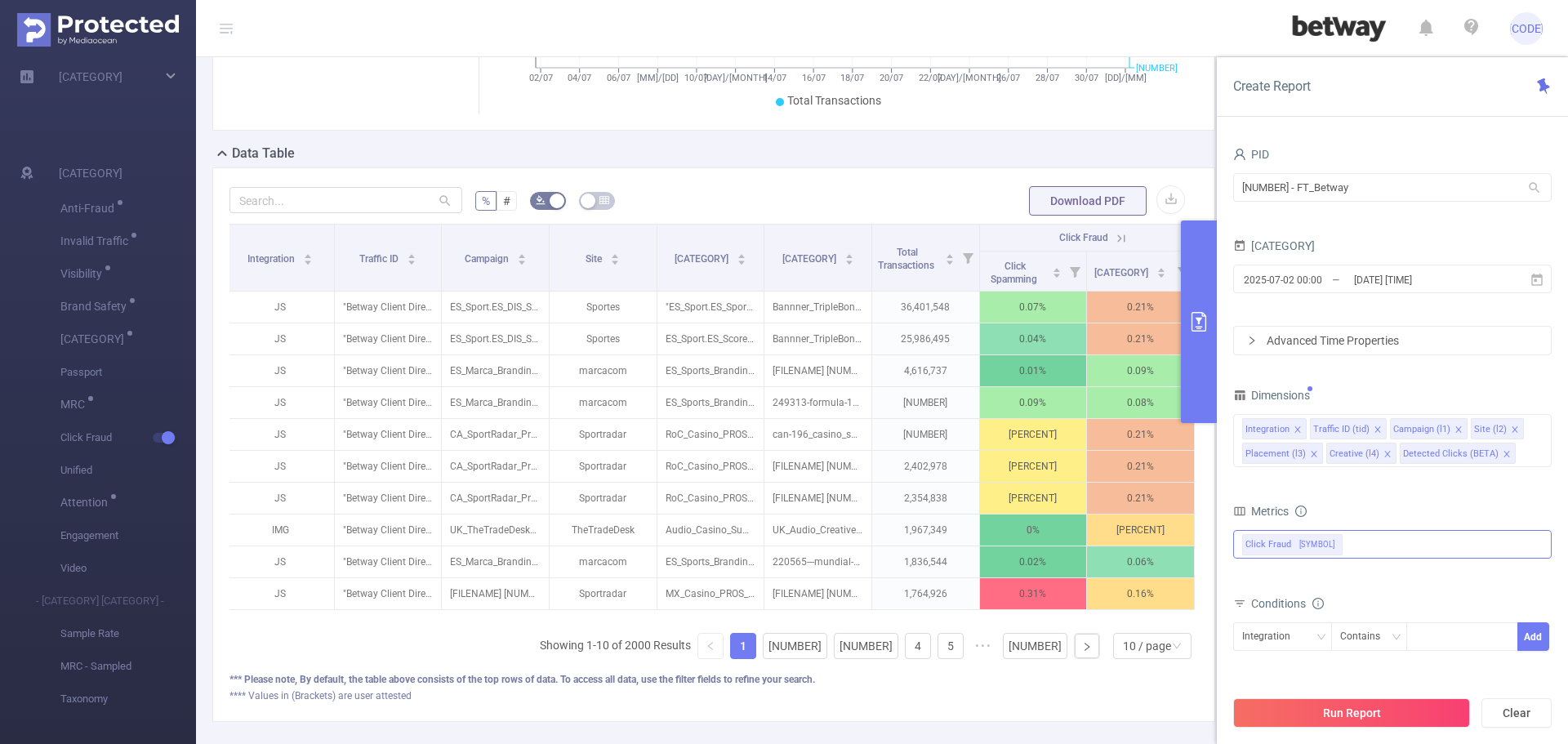 click on "Anti-Fraud Invalid Traffic Visibility Brand Safety Traffic Intelligence Sample Rate MRC MRC - Sampled Click Fraud Click Fraud Passport Unified Attention Engagement Taxonomy Video Click Fraud    ✕" at bounding box center (1392, 544) 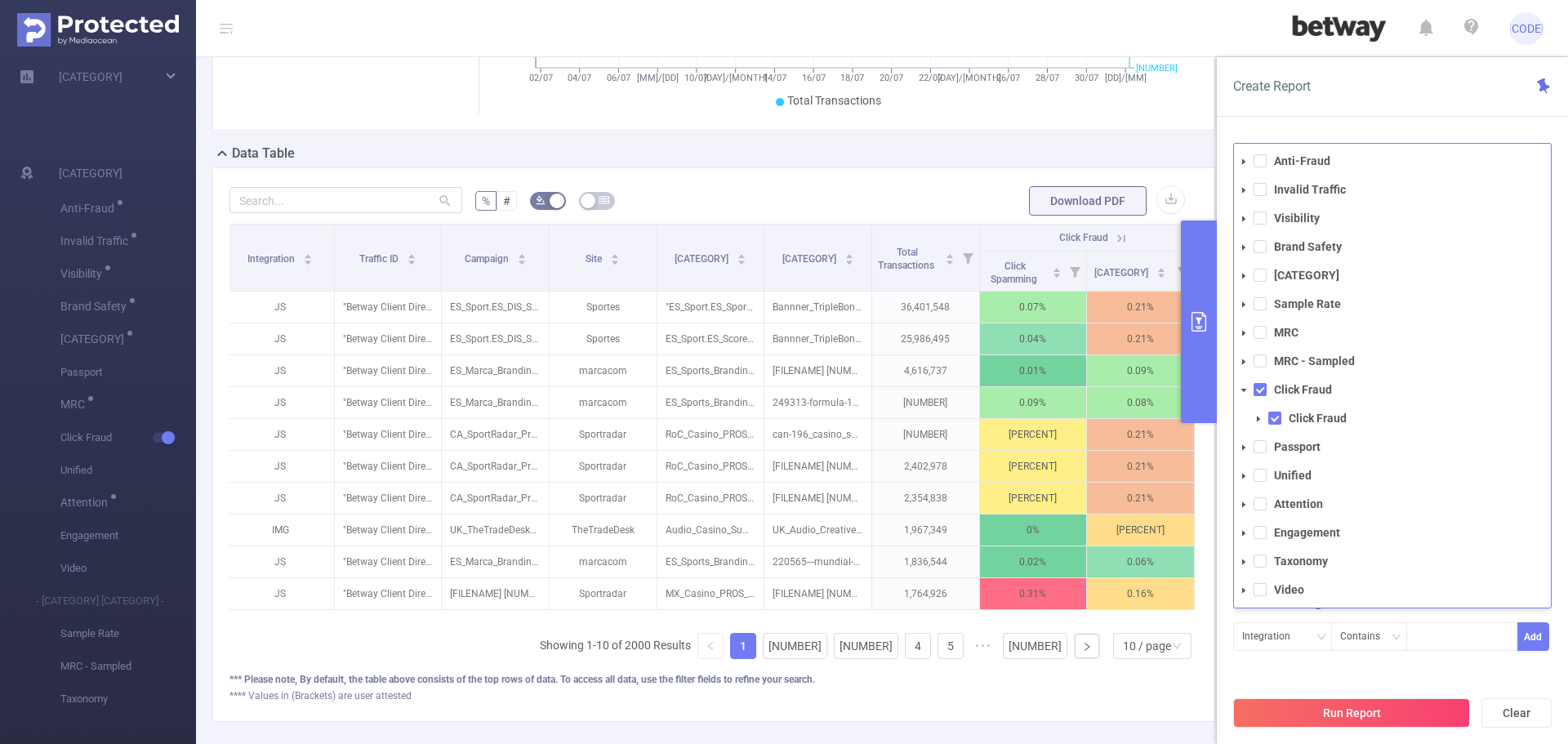 click at bounding box center (1244, 162) 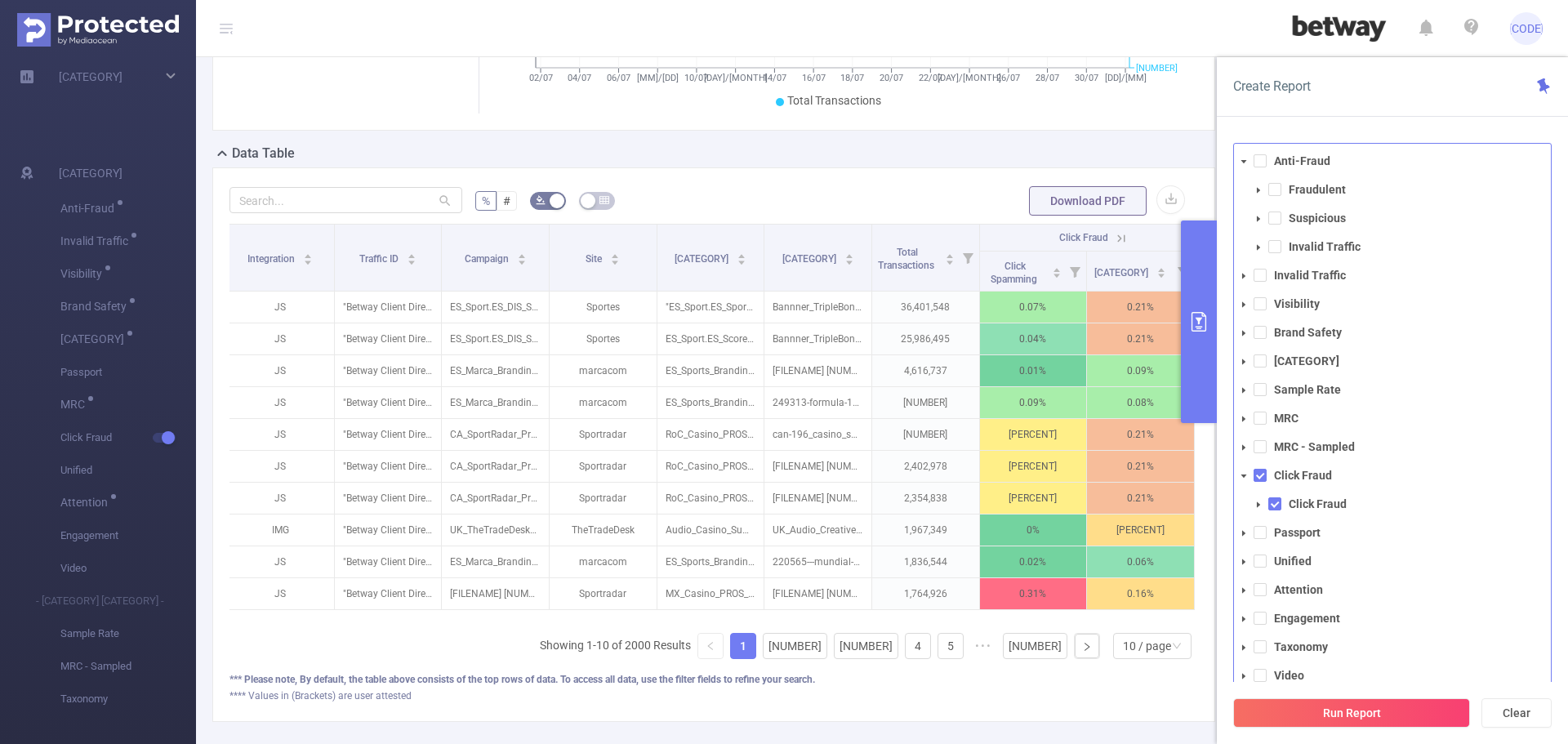 click at bounding box center (1258, 190) 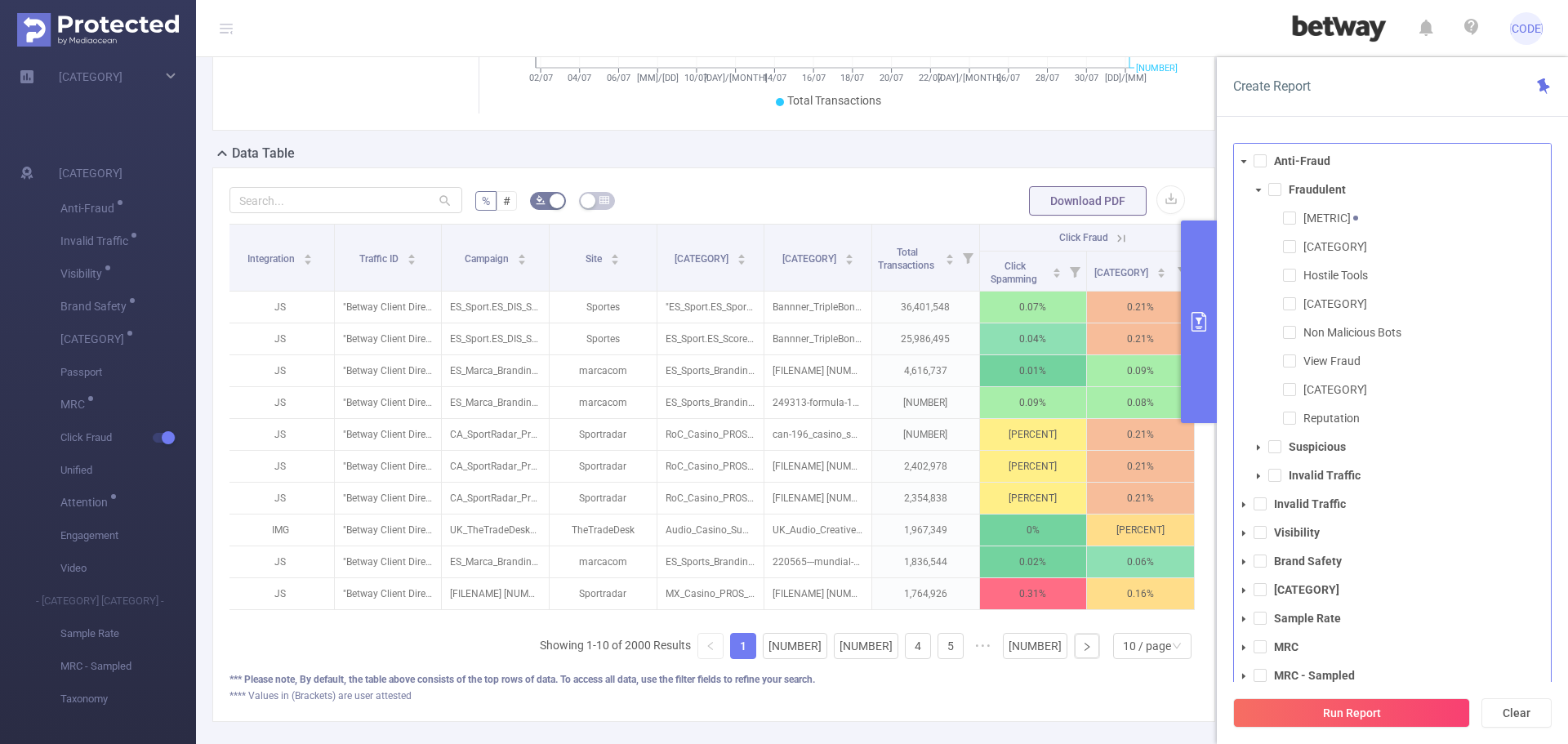 click at bounding box center [1258, 190] 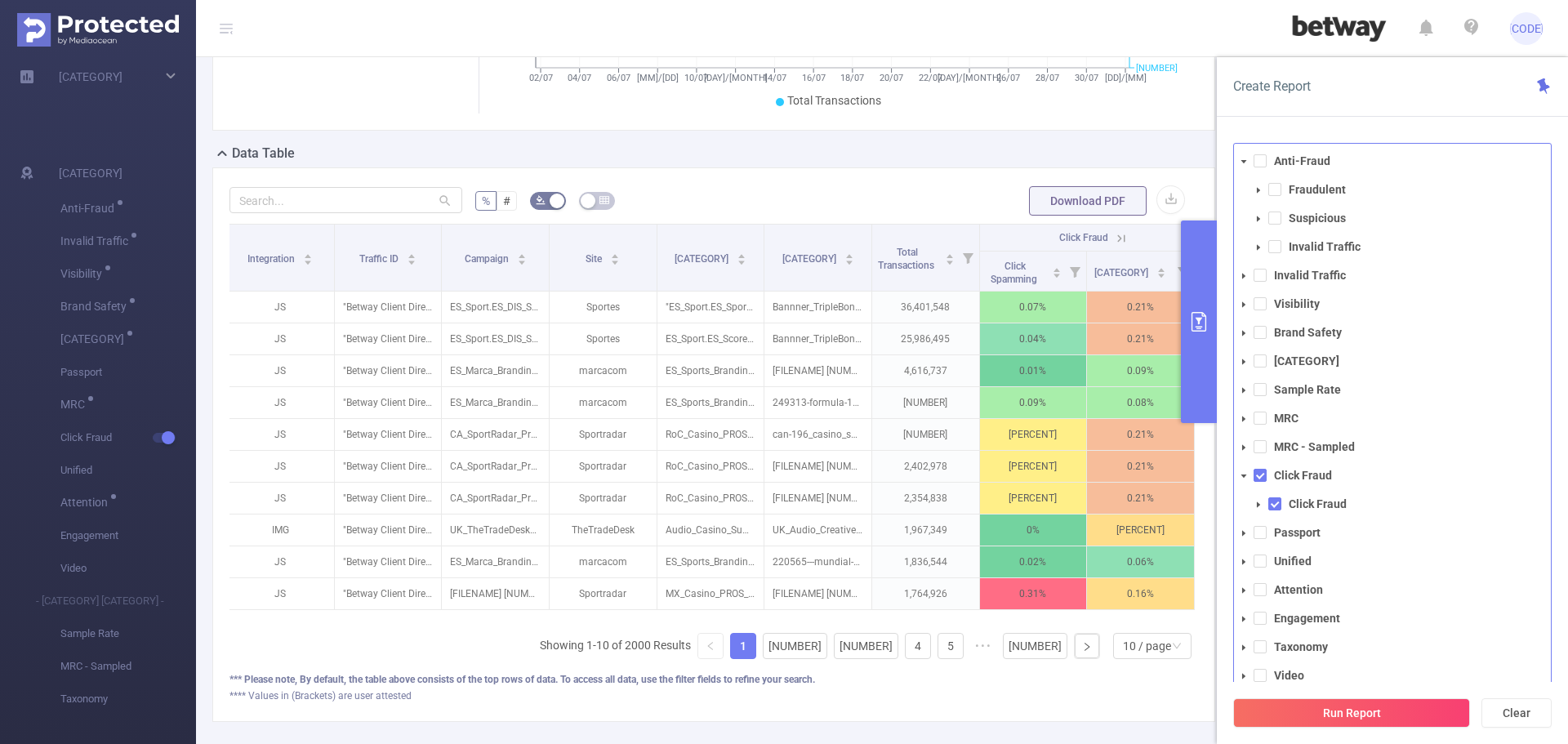 click at bounding box center [1258, 219] 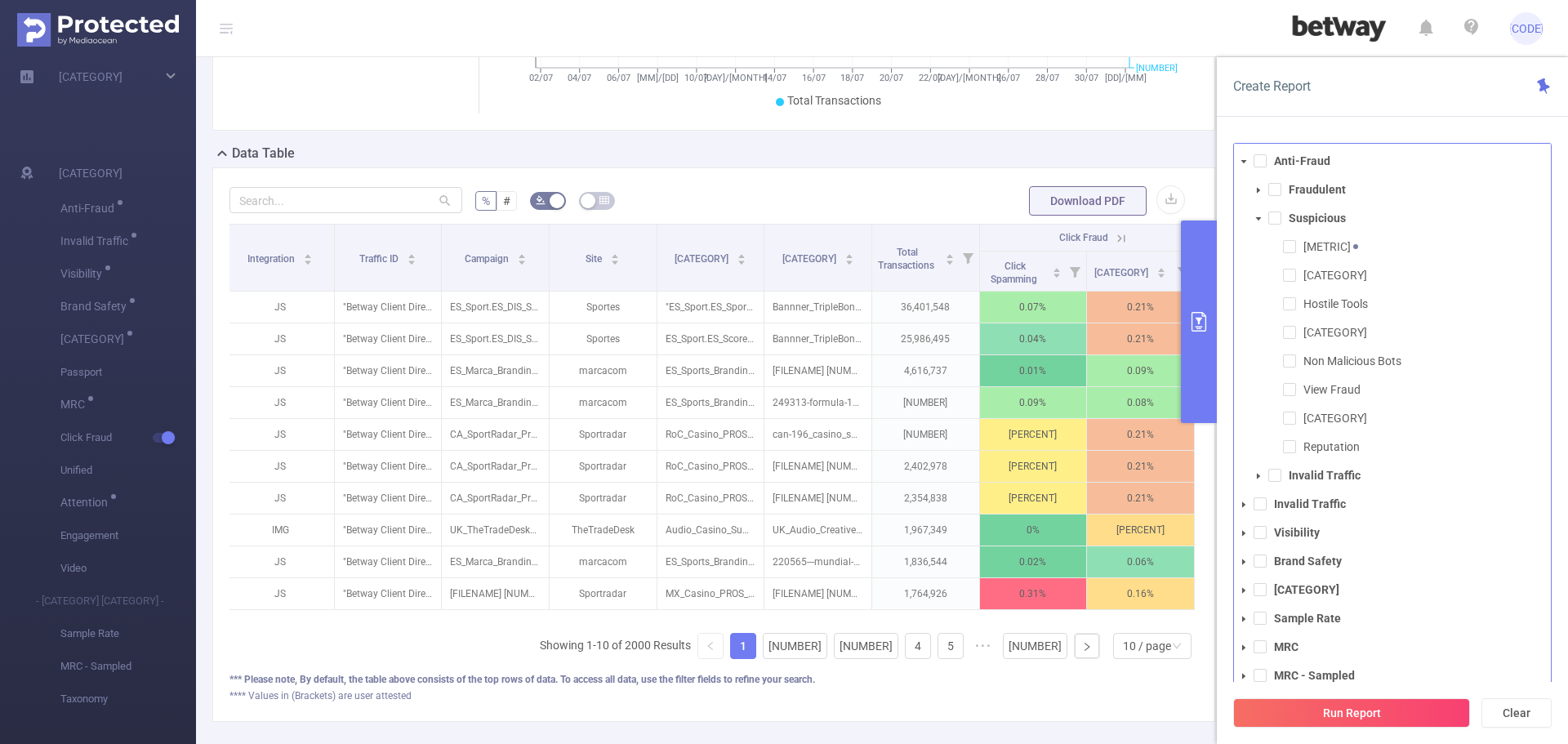 click at bounding box center (1258, 219) 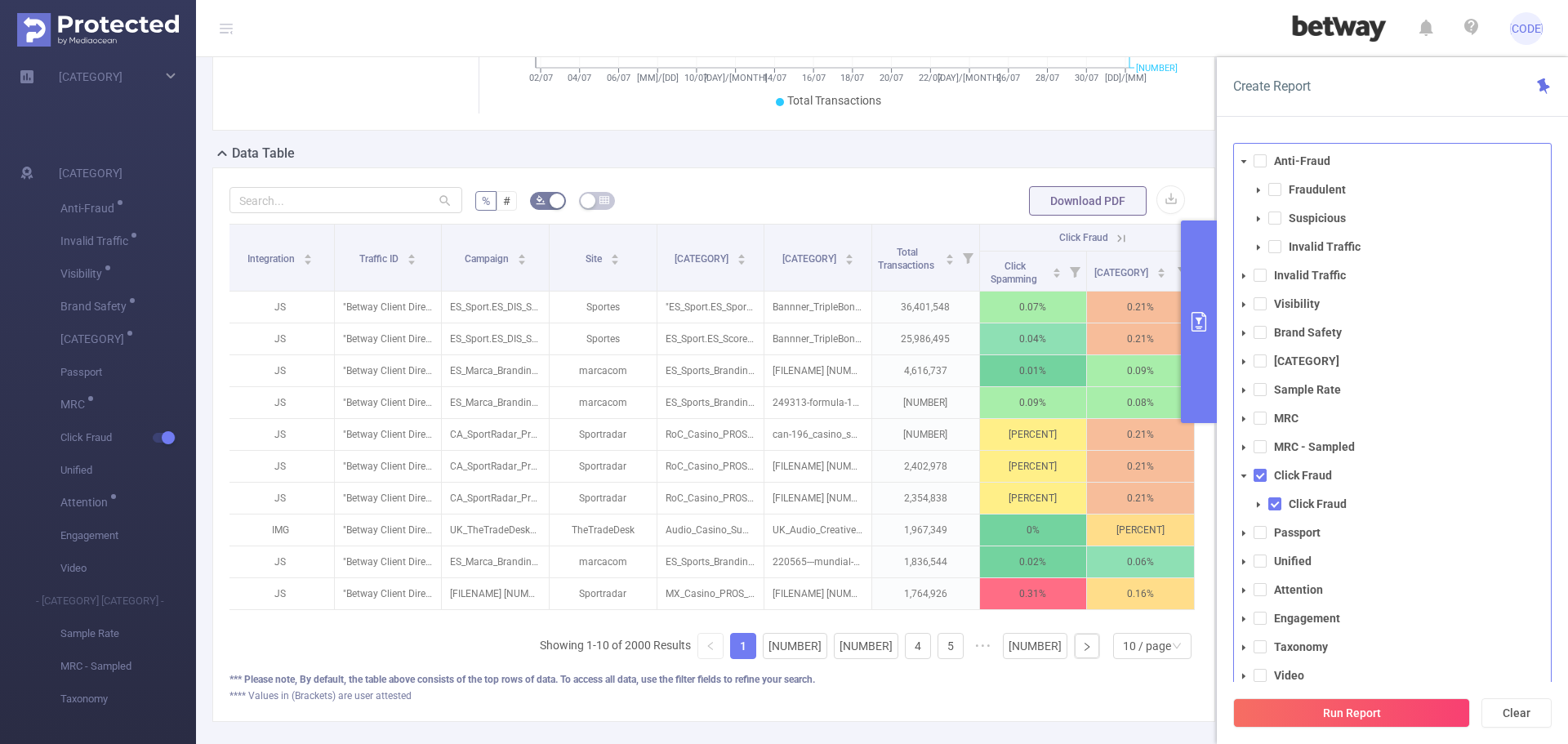 click 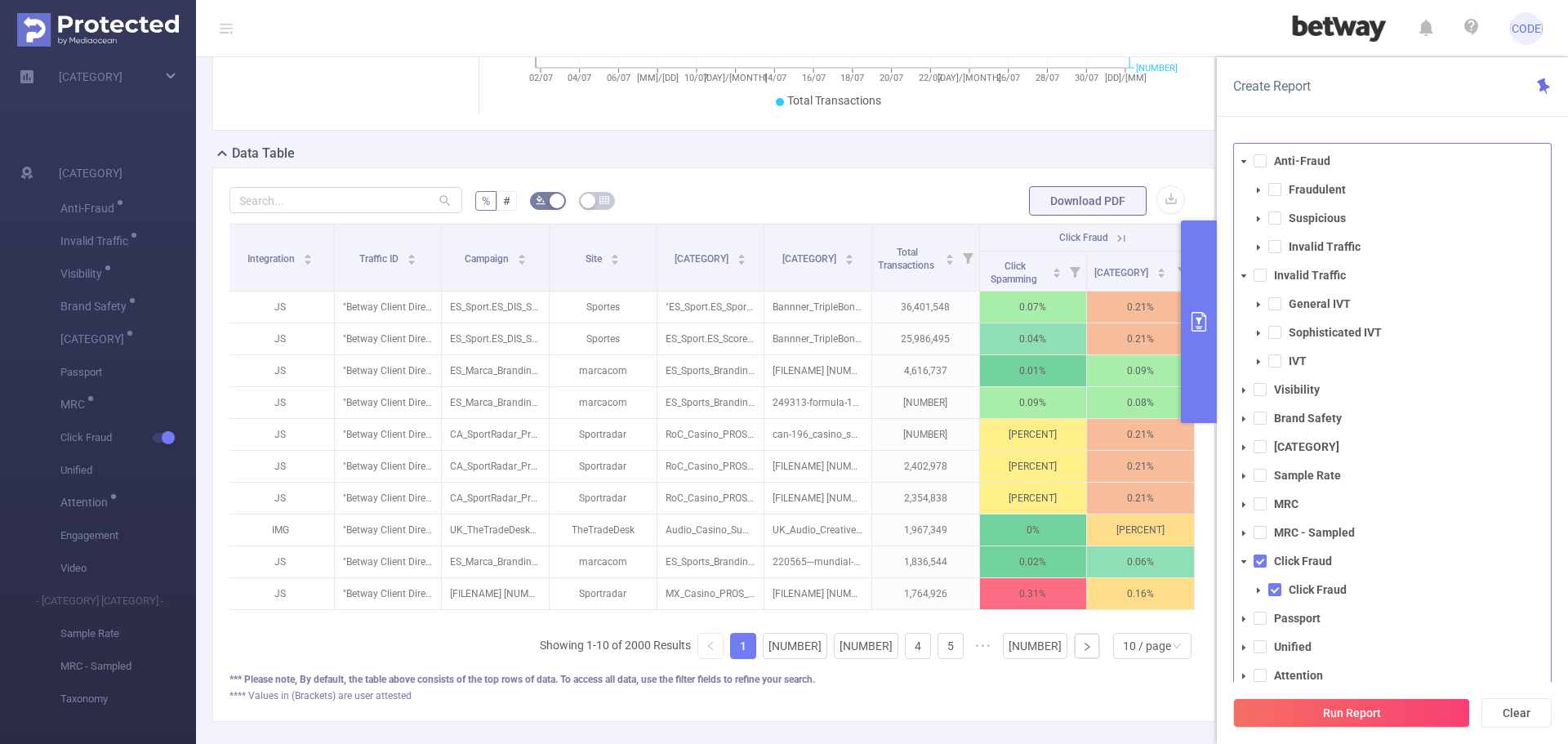 click 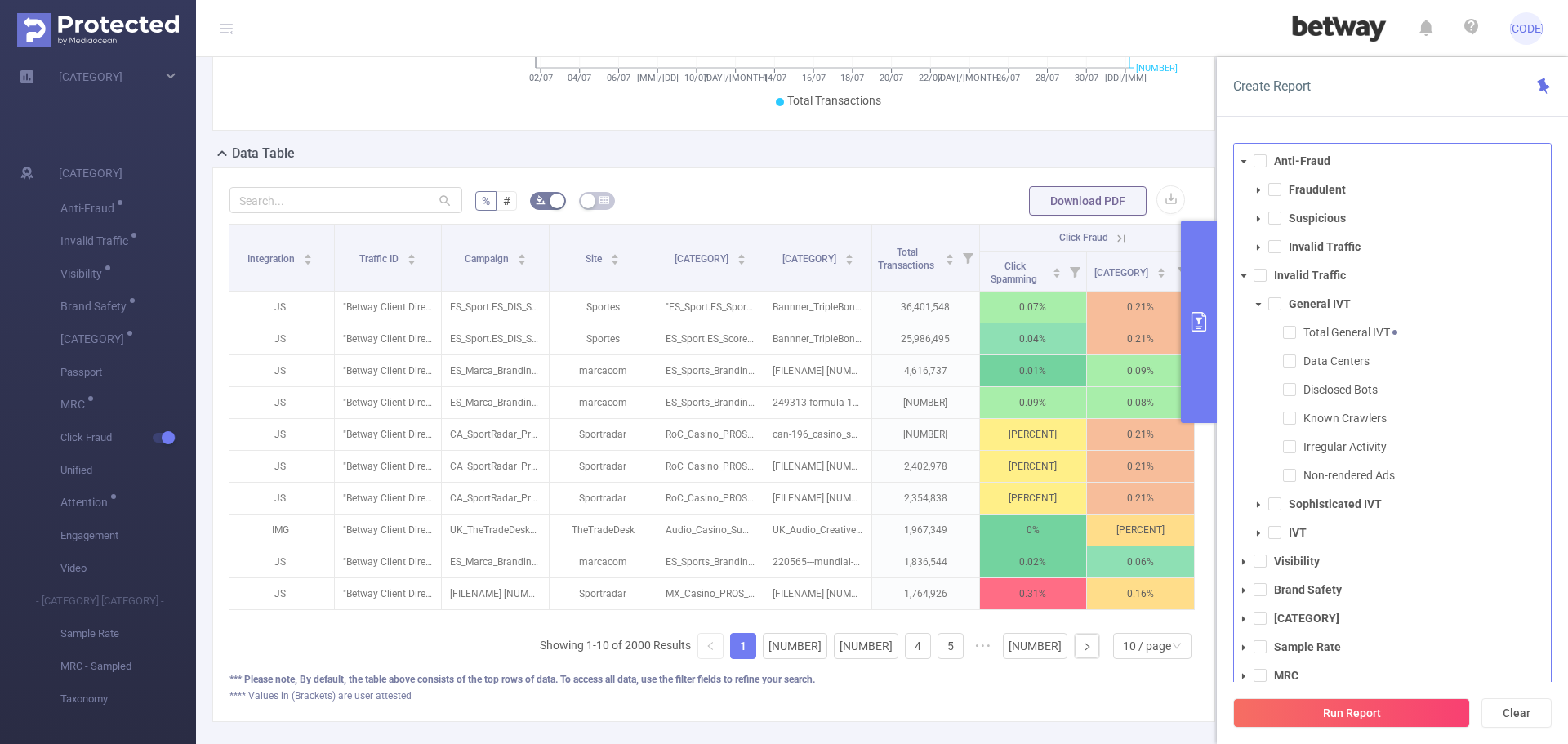 click 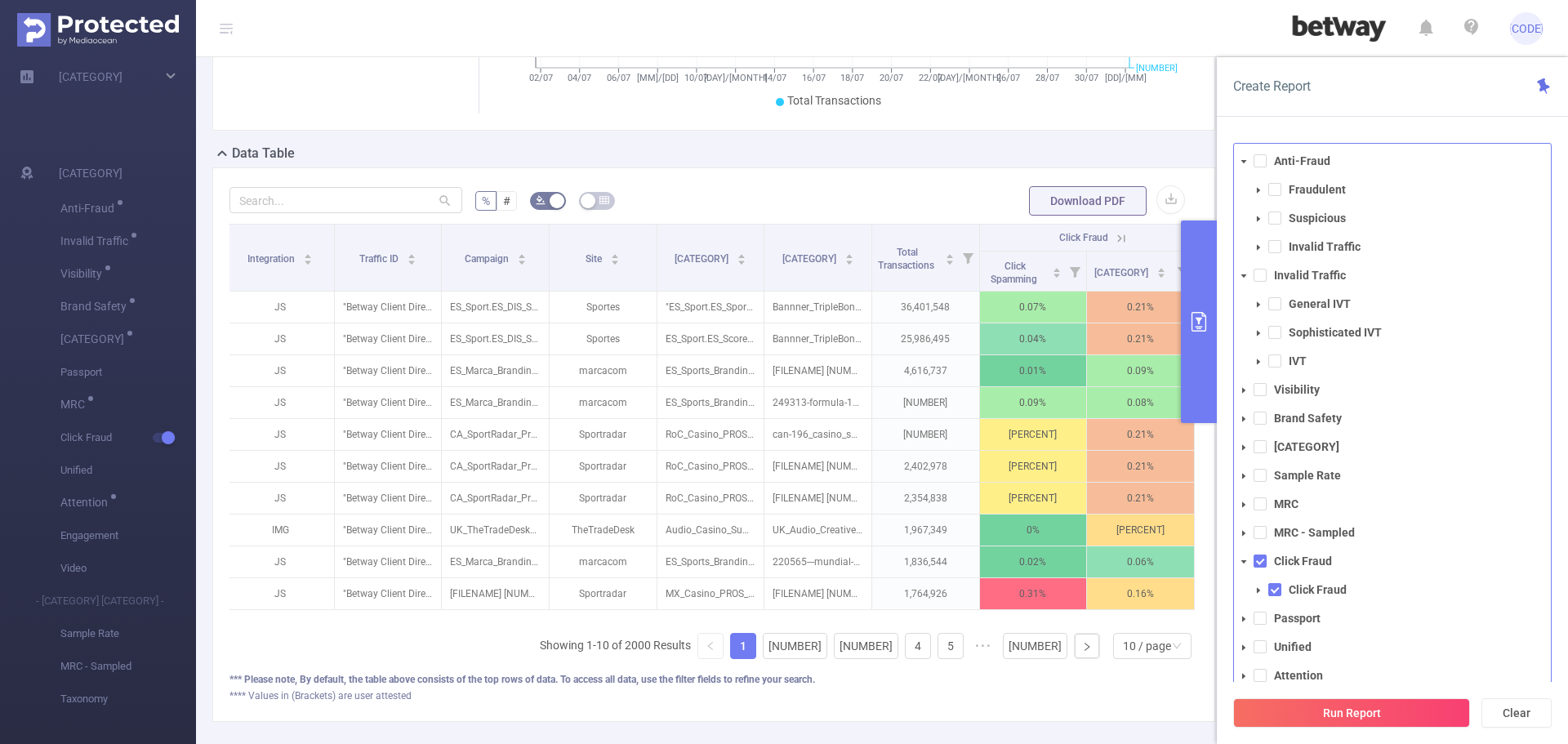 click at bounding box center [1258, 333] 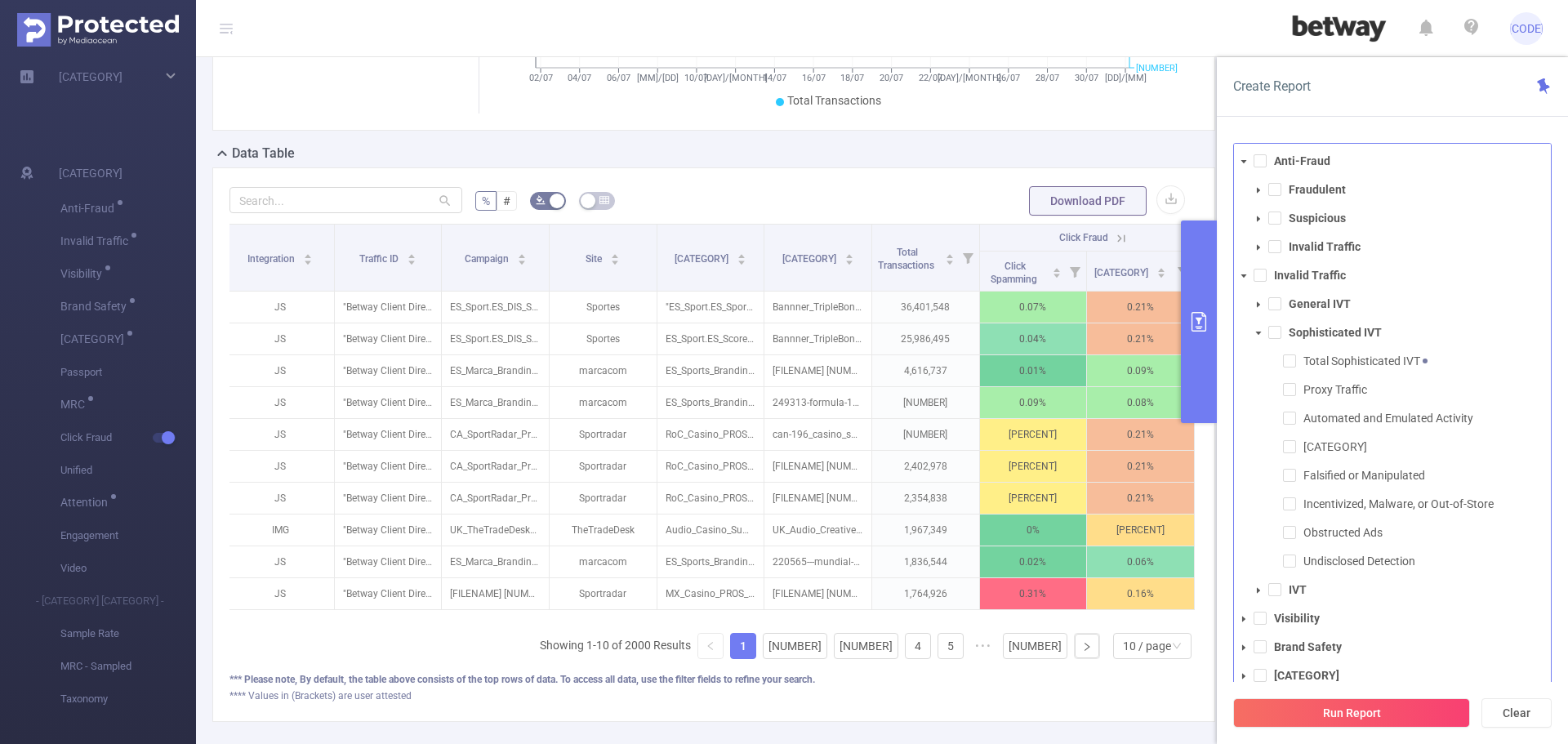 click at bounding box center (1258, 333) 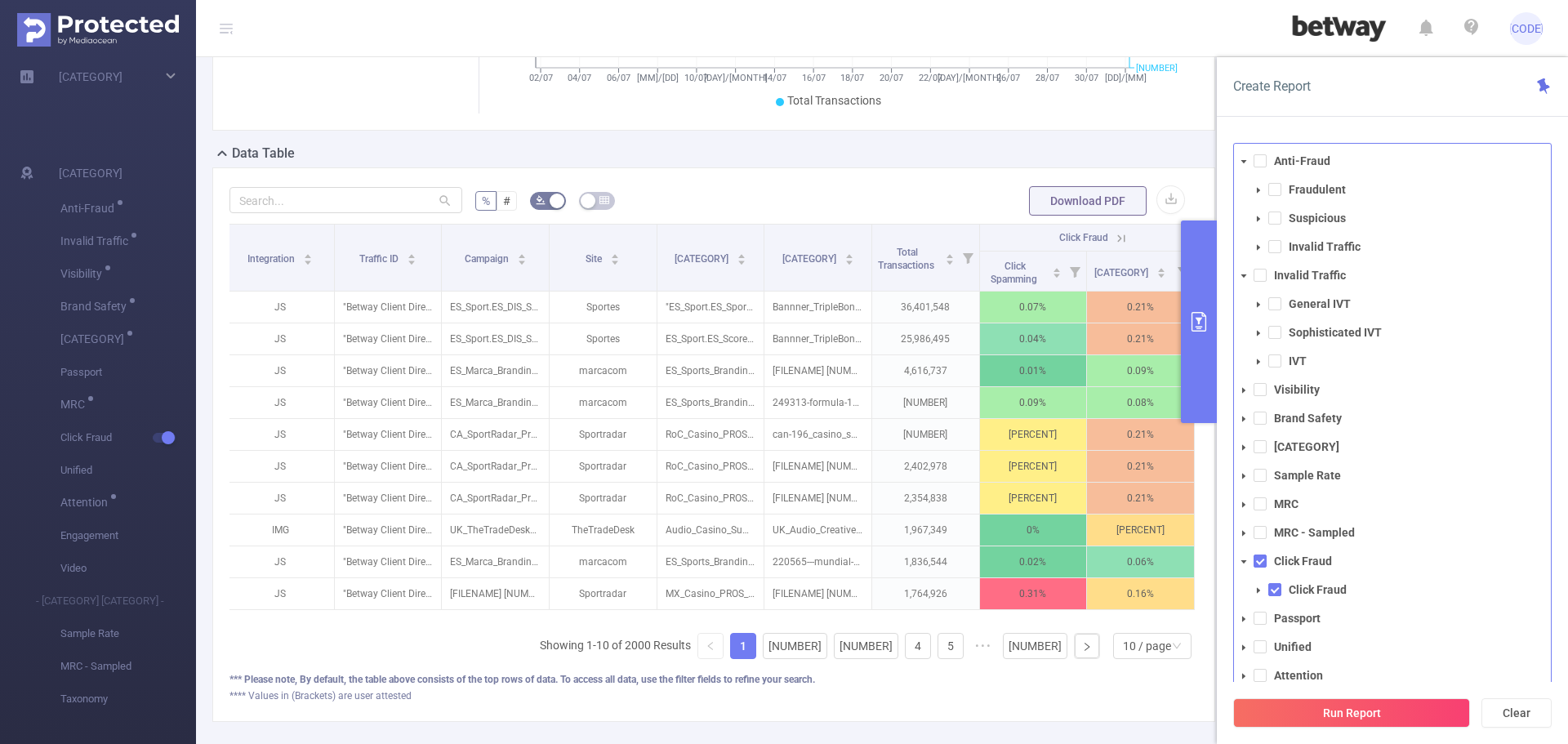click at bounding box center (1258, 362) 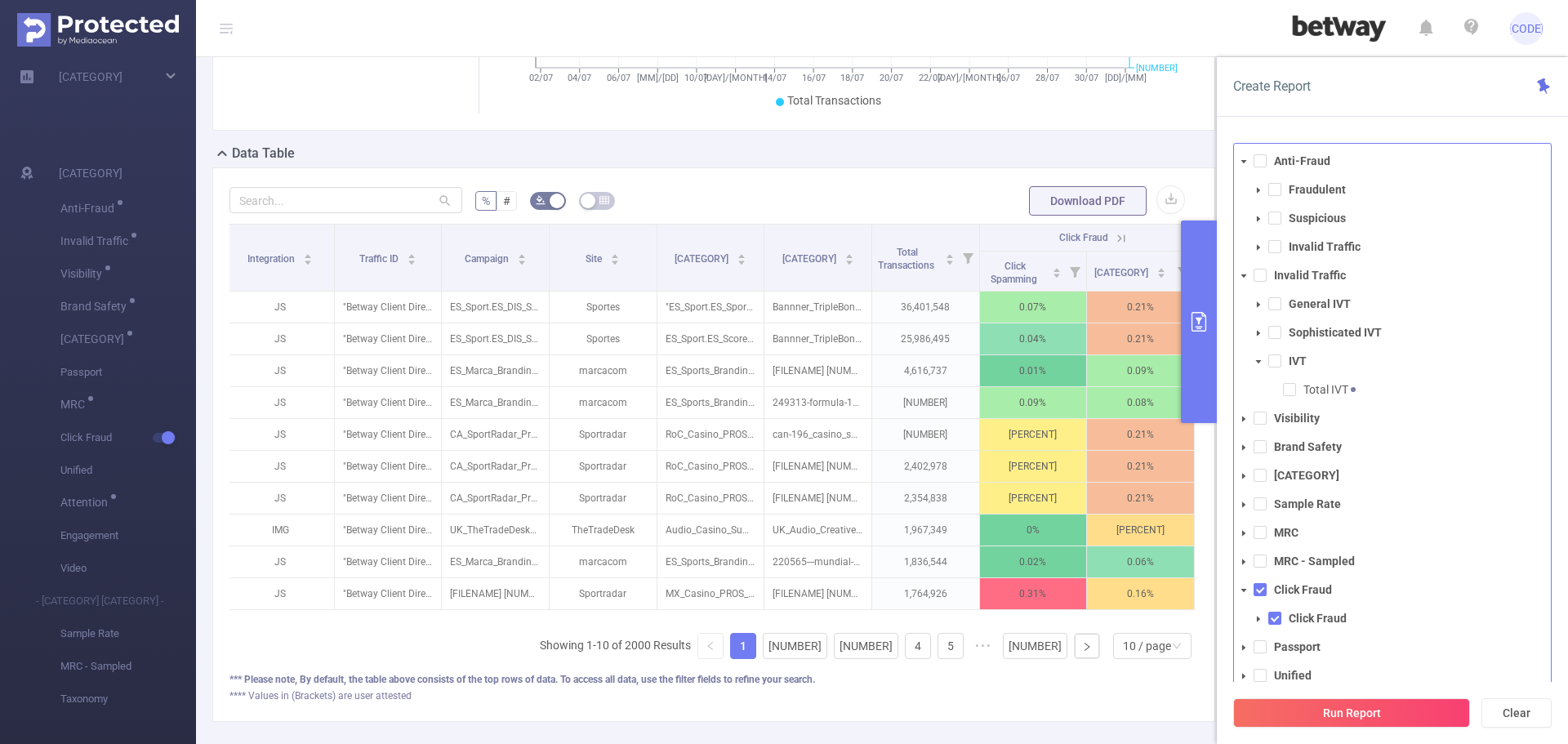 click 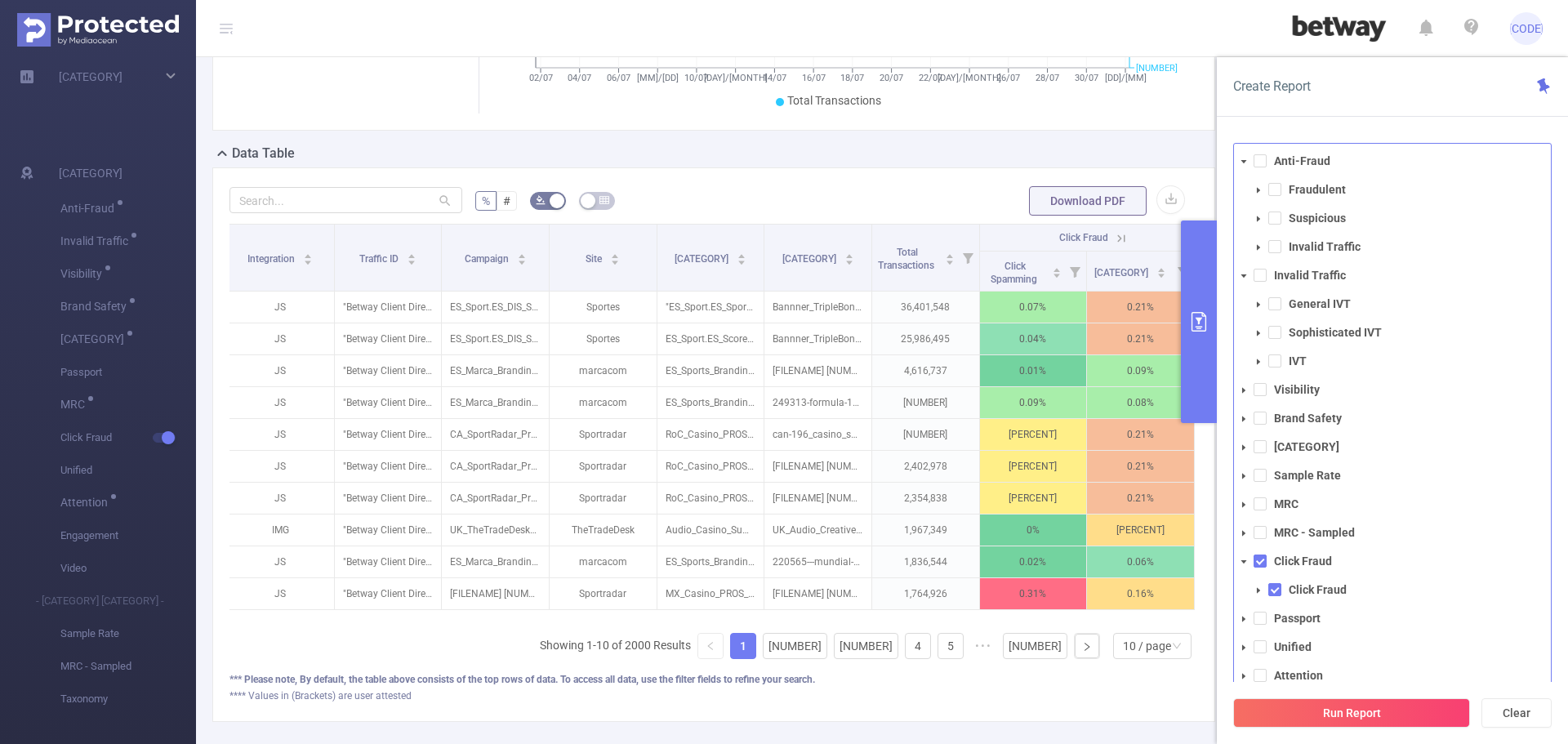 click at bounding box center (1244, 276) 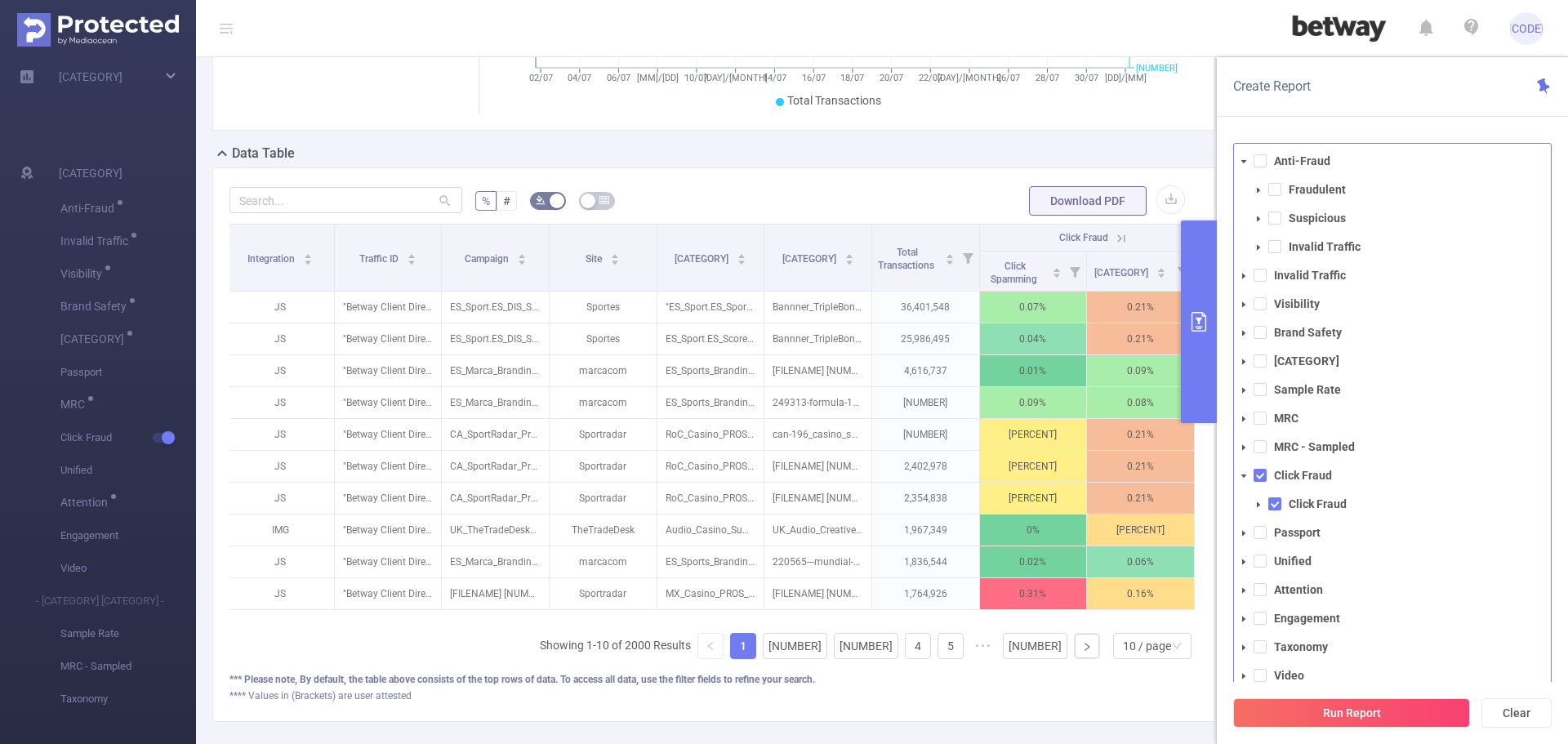 click at bounding box center [1244, 305] 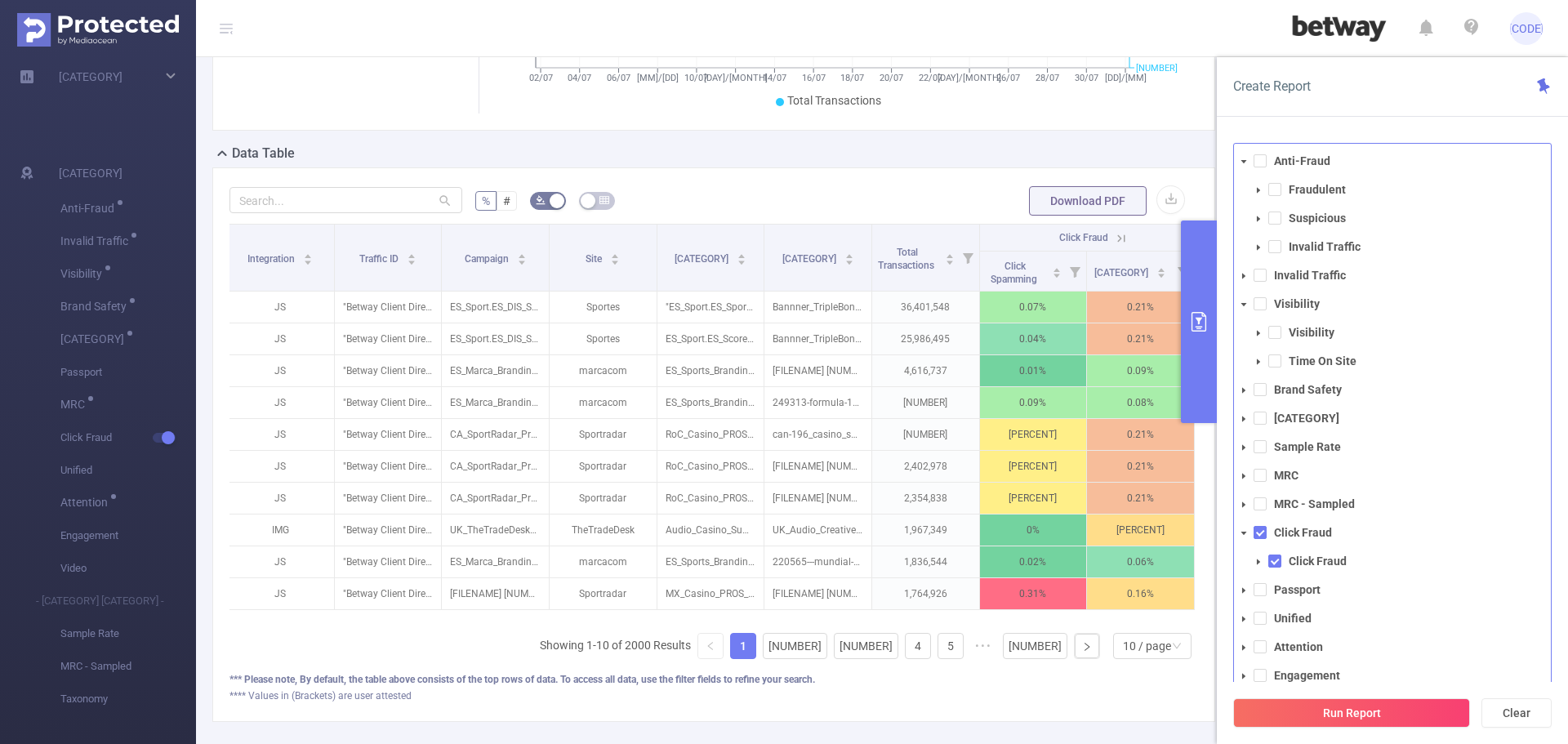 click at bounding box center [1244, 305] 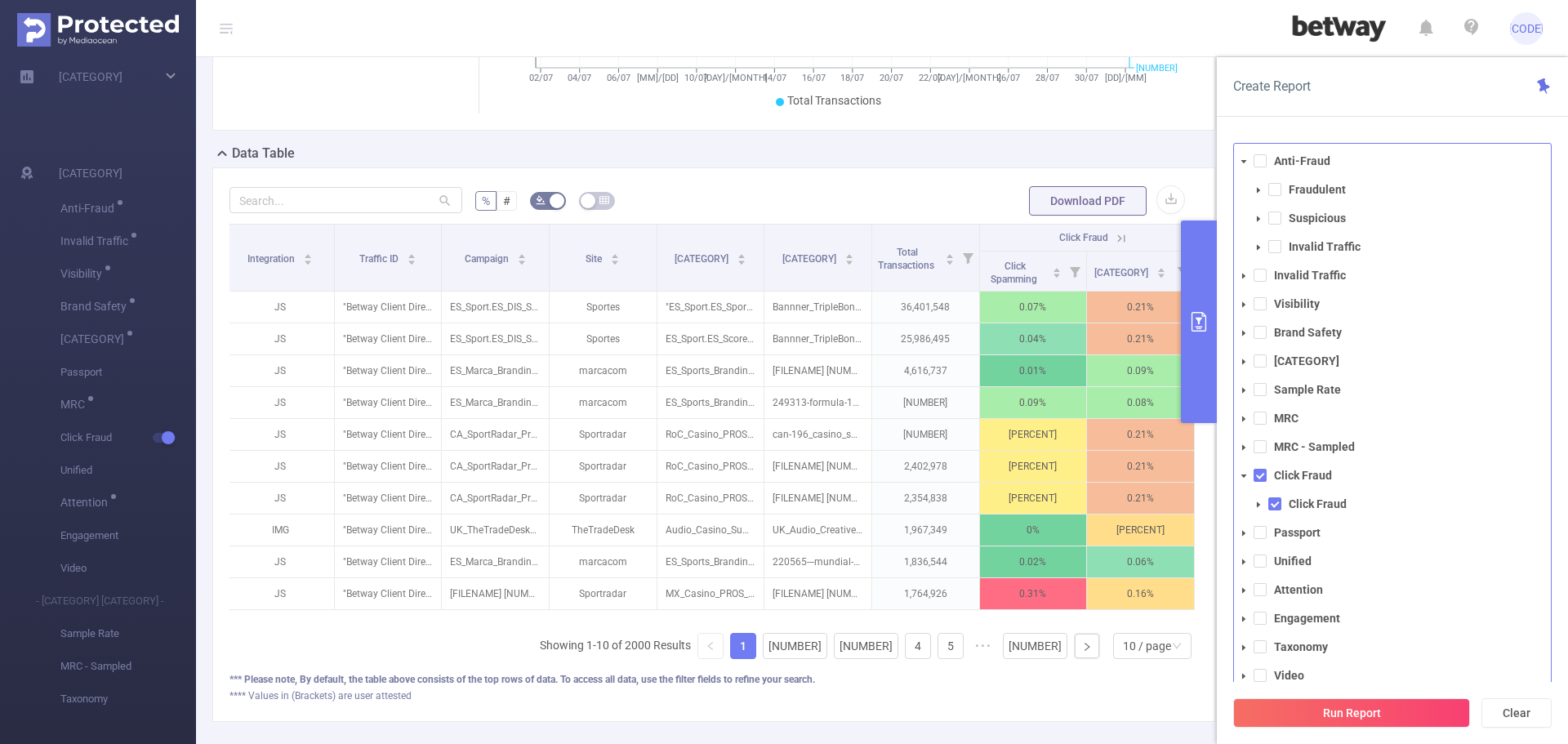 click at bounding box center (1244, 362) 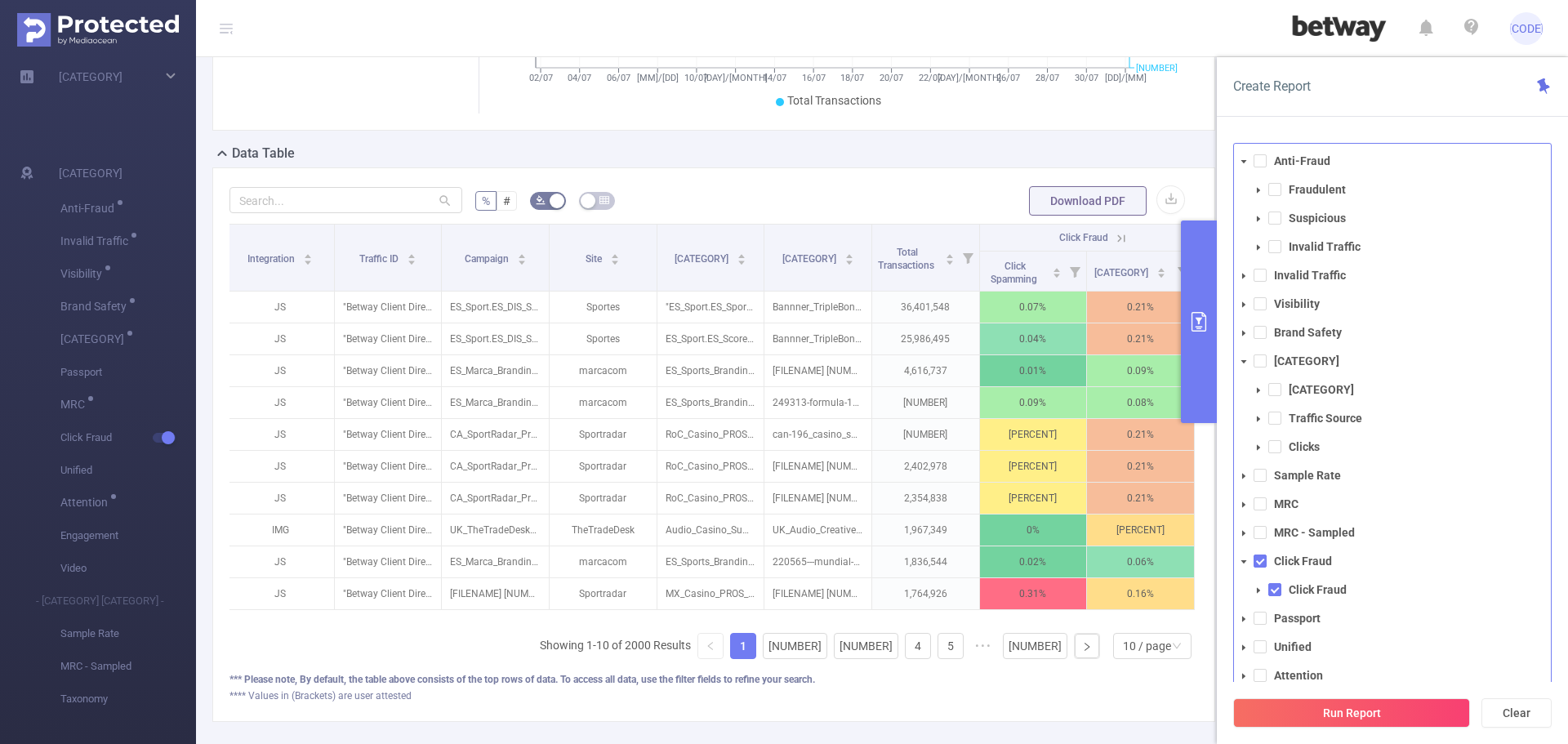 click at bounding box center [1258, 448] 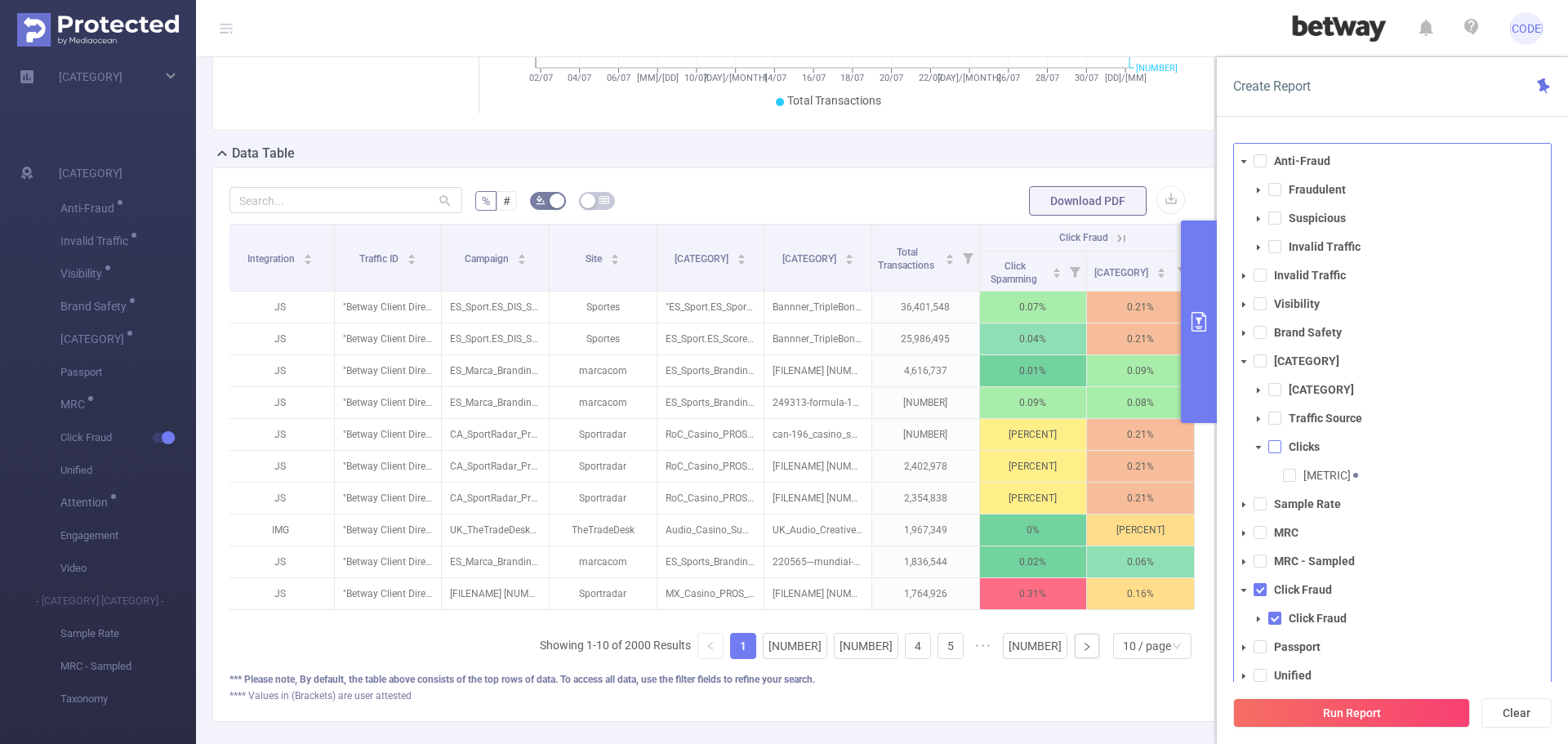 click at bounding box center (1275, 447) 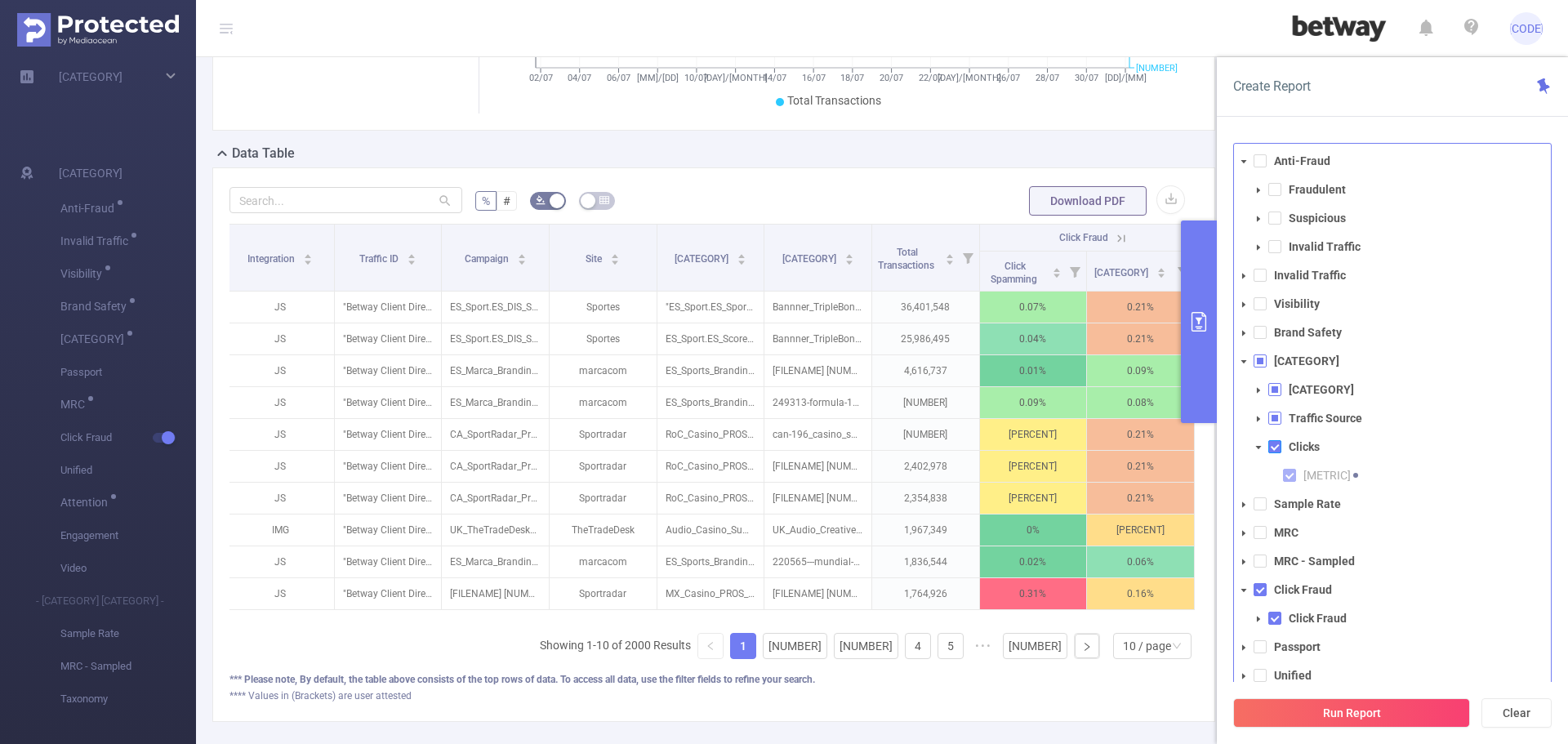 click at bounding box center [1275, 447] 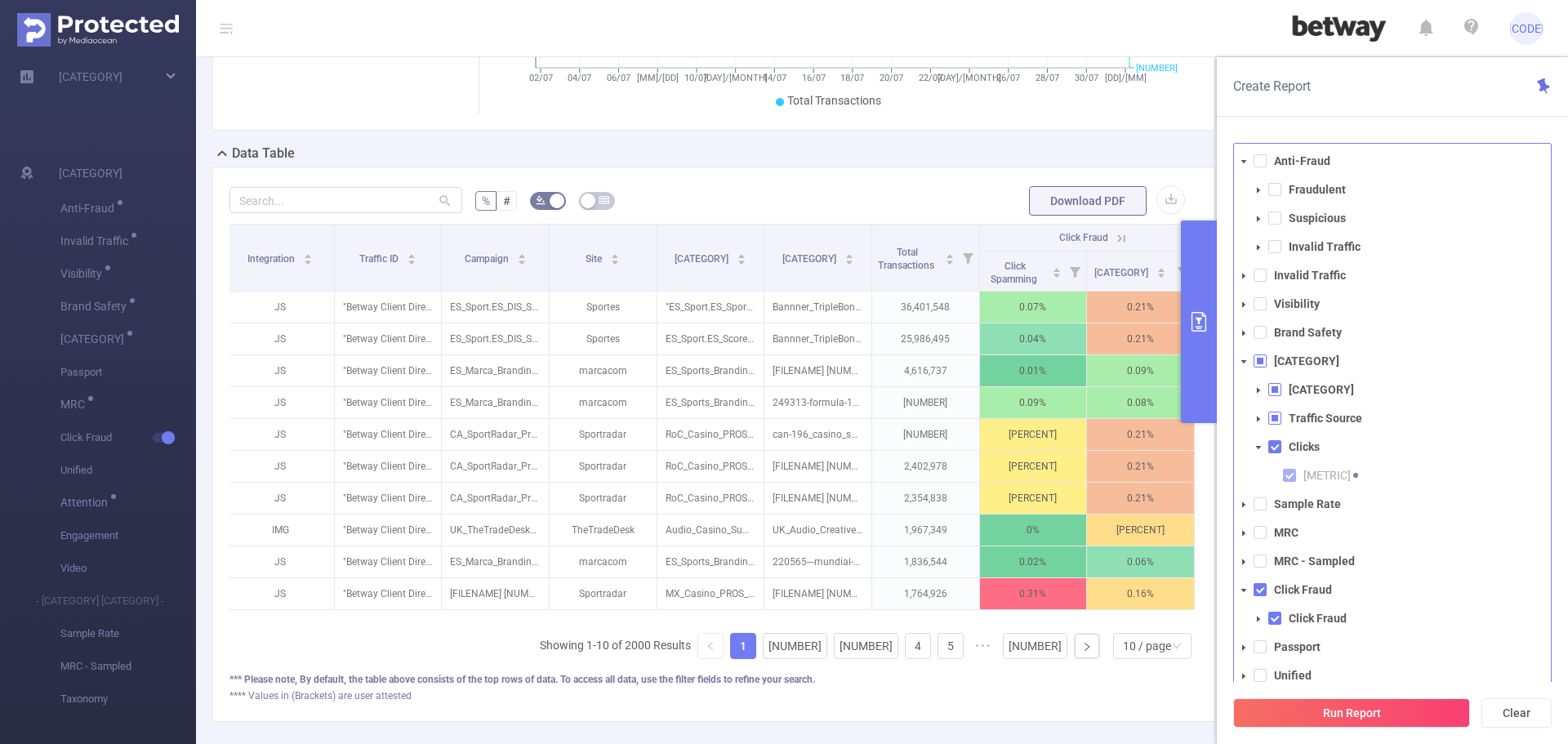 click at bounding box center (1260, 361) 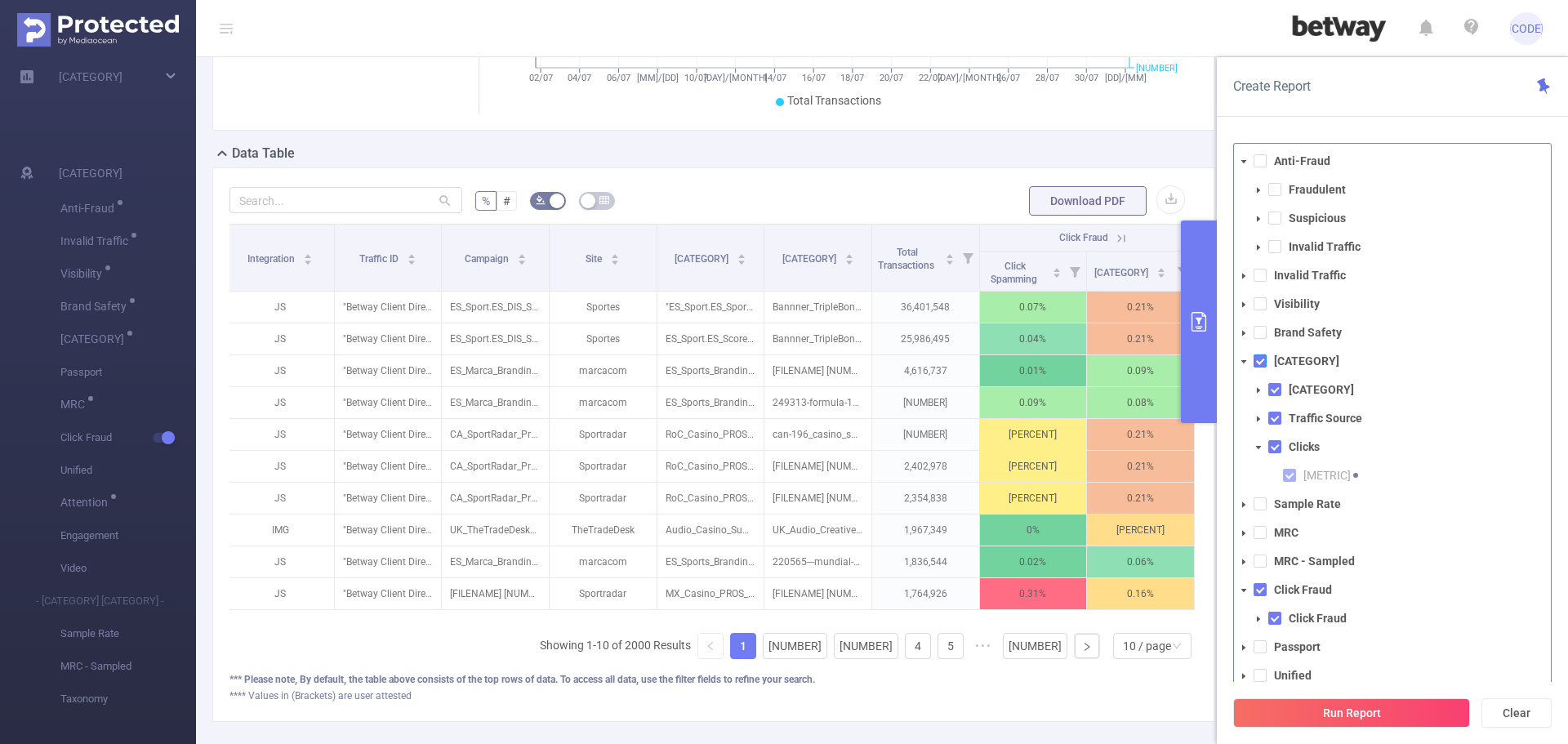 click at bounding box center [1260, 361] 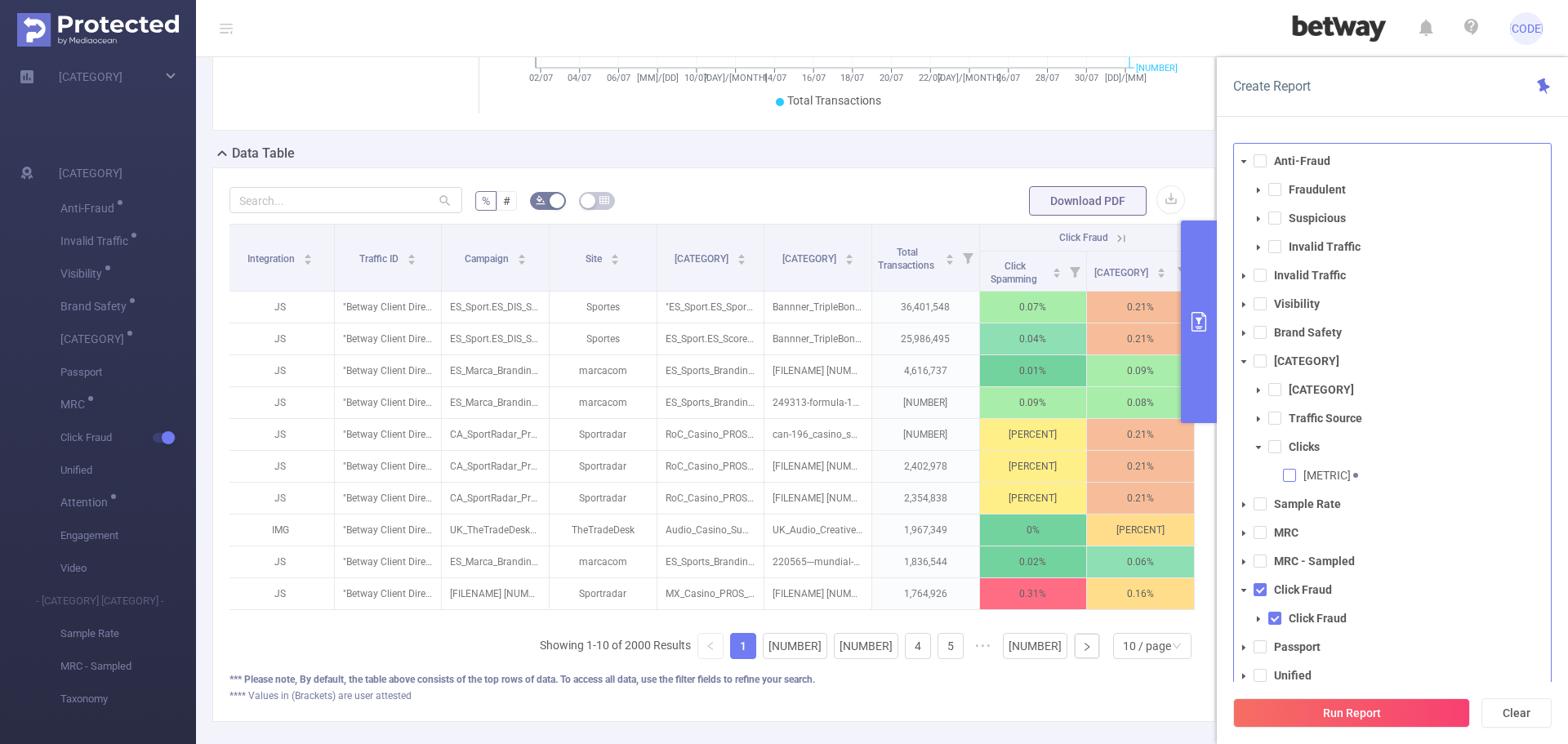 click at bounding box center (1290, 475) 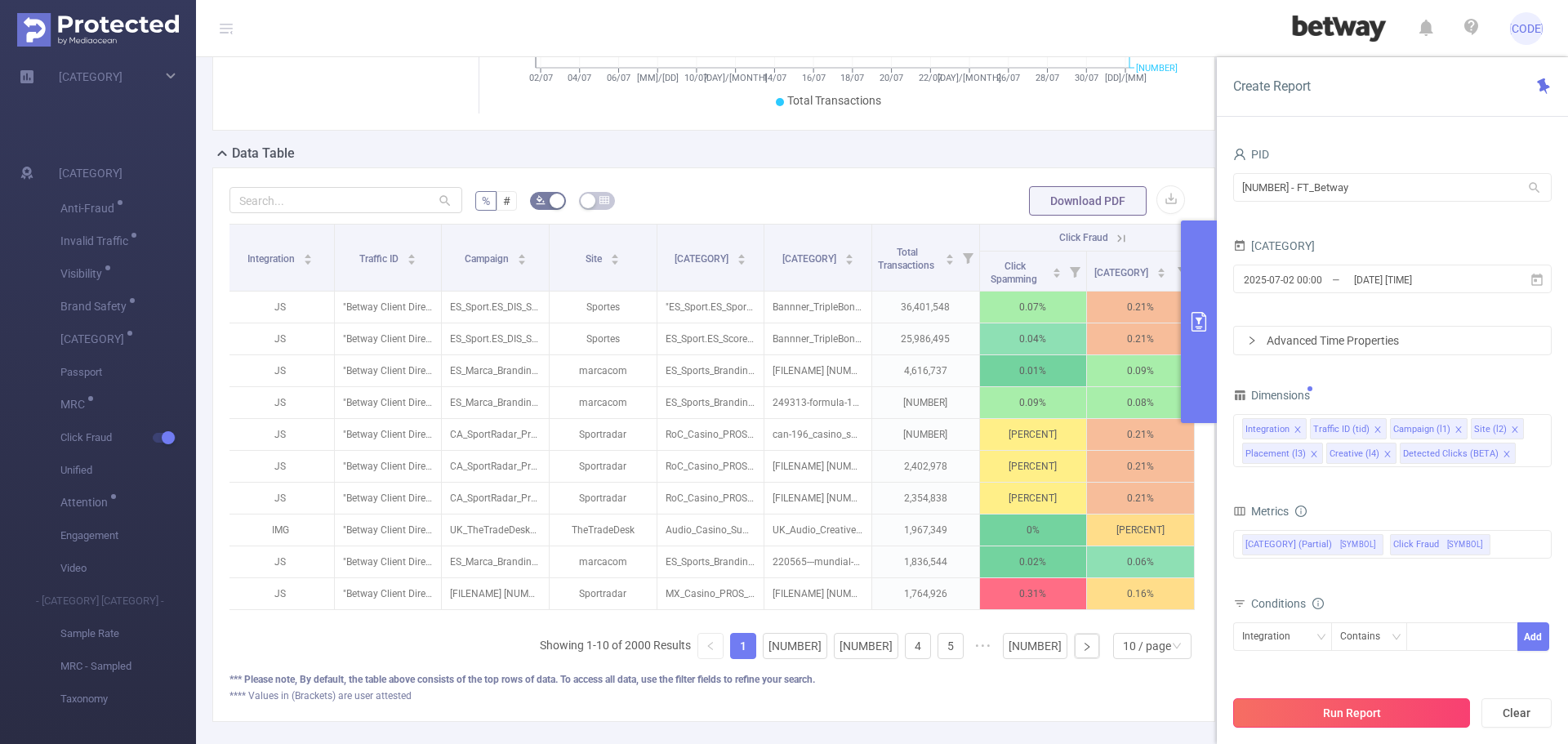 click on "Run Report" at bounding box center [1352, 713] 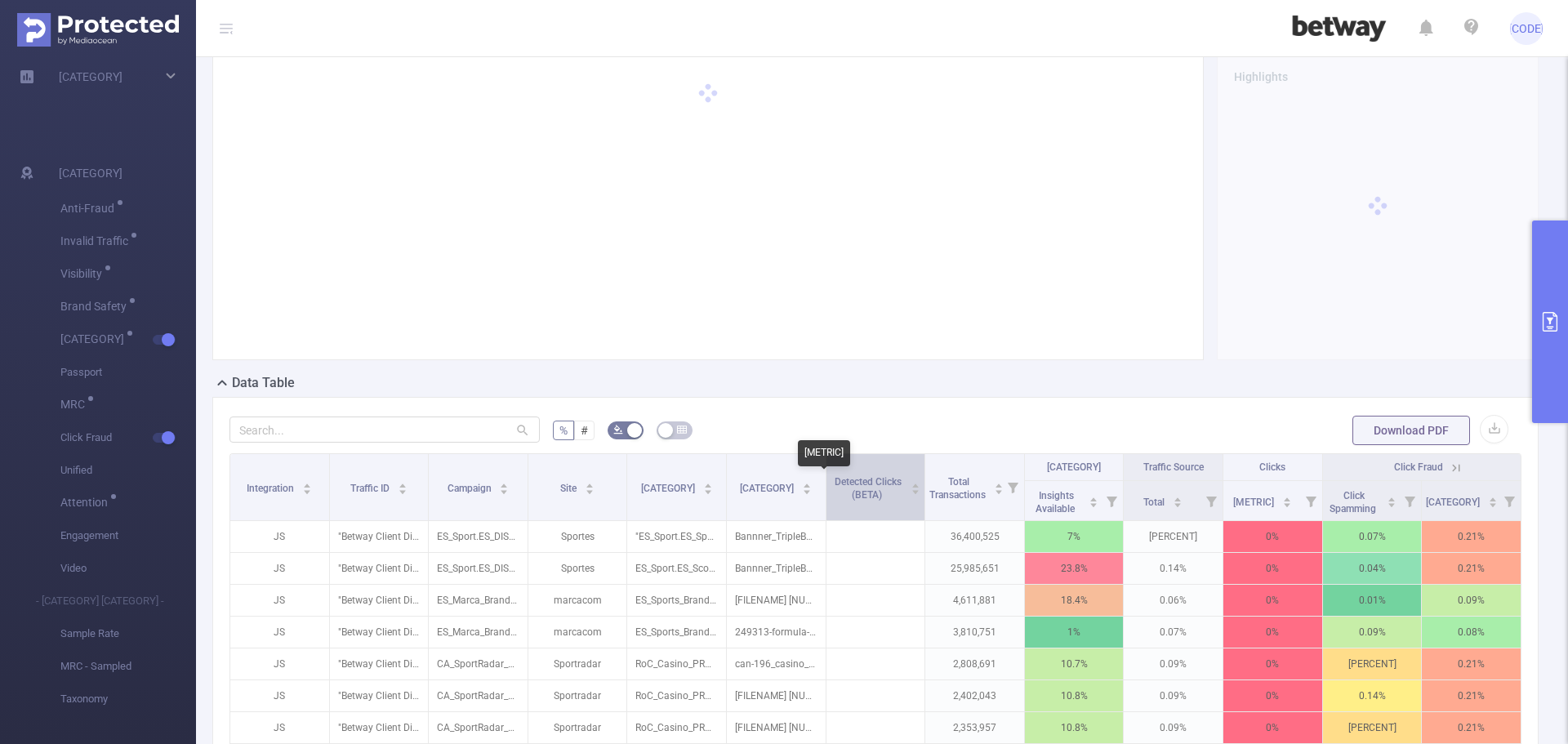 click on "Detected Clicks (BETA)" at bounding box center [868, 488] 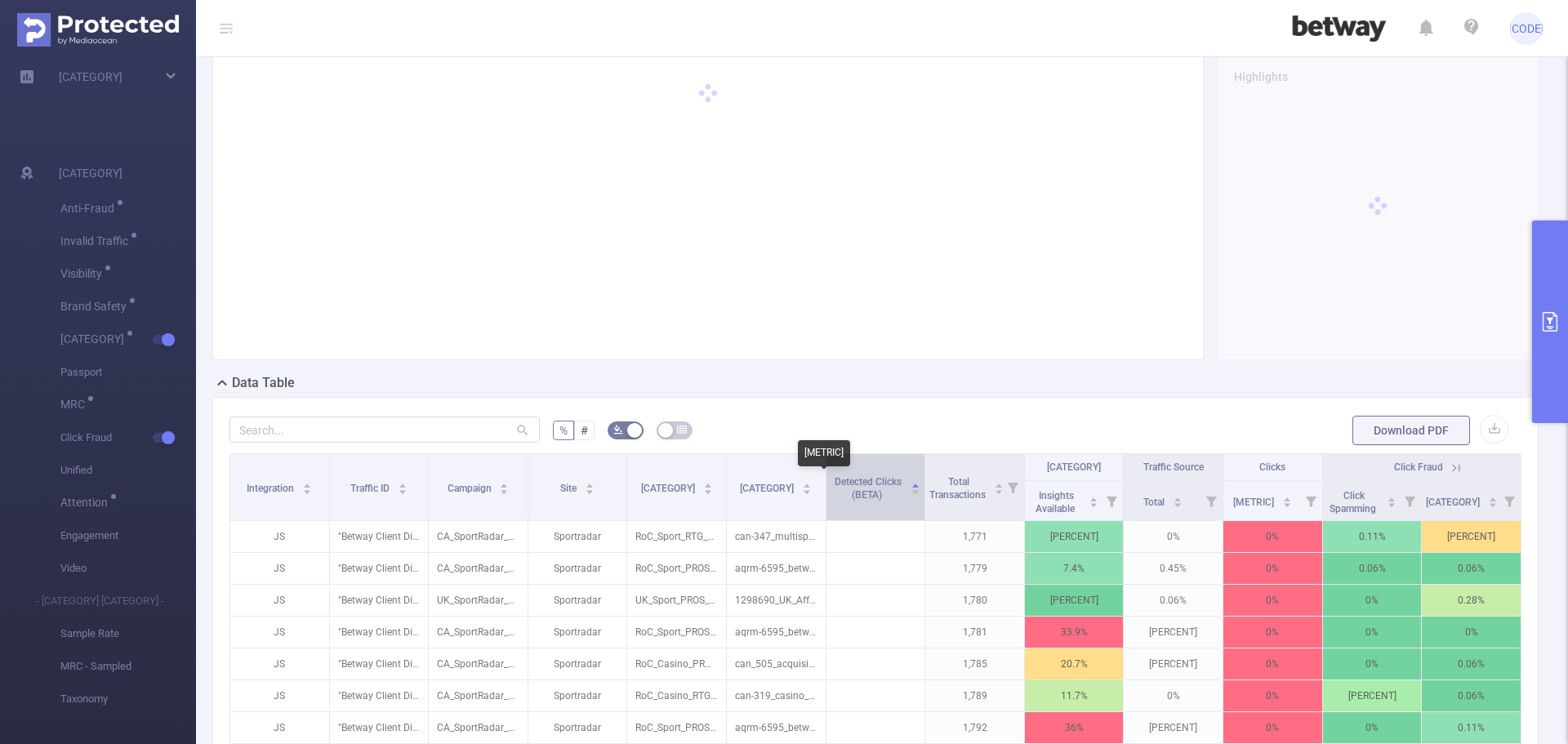 click on "Detected Clicks (BETA)" at bounding box center (868, 488) 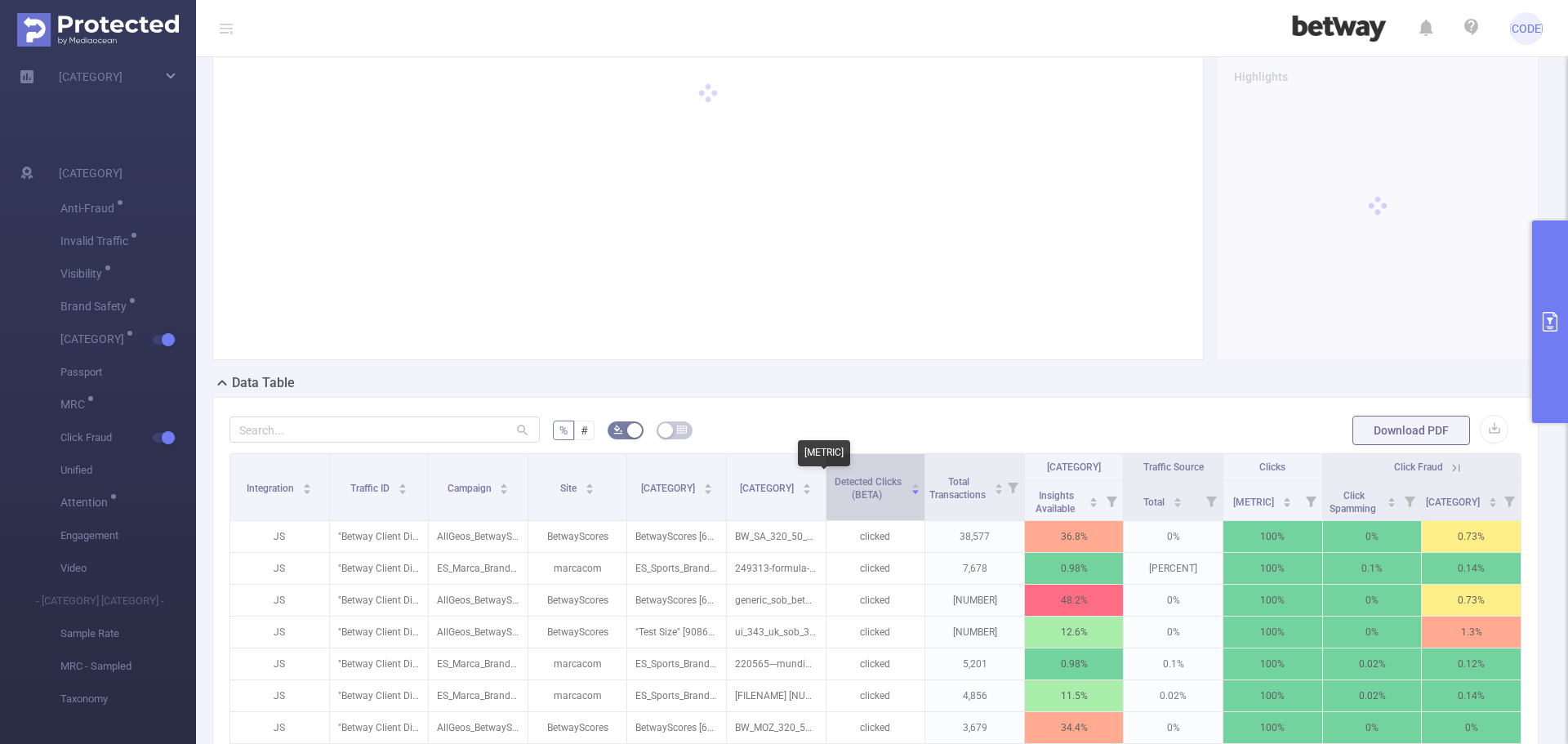 click on "Detected Clicks (BETA)" at bounding box center [868, 488] 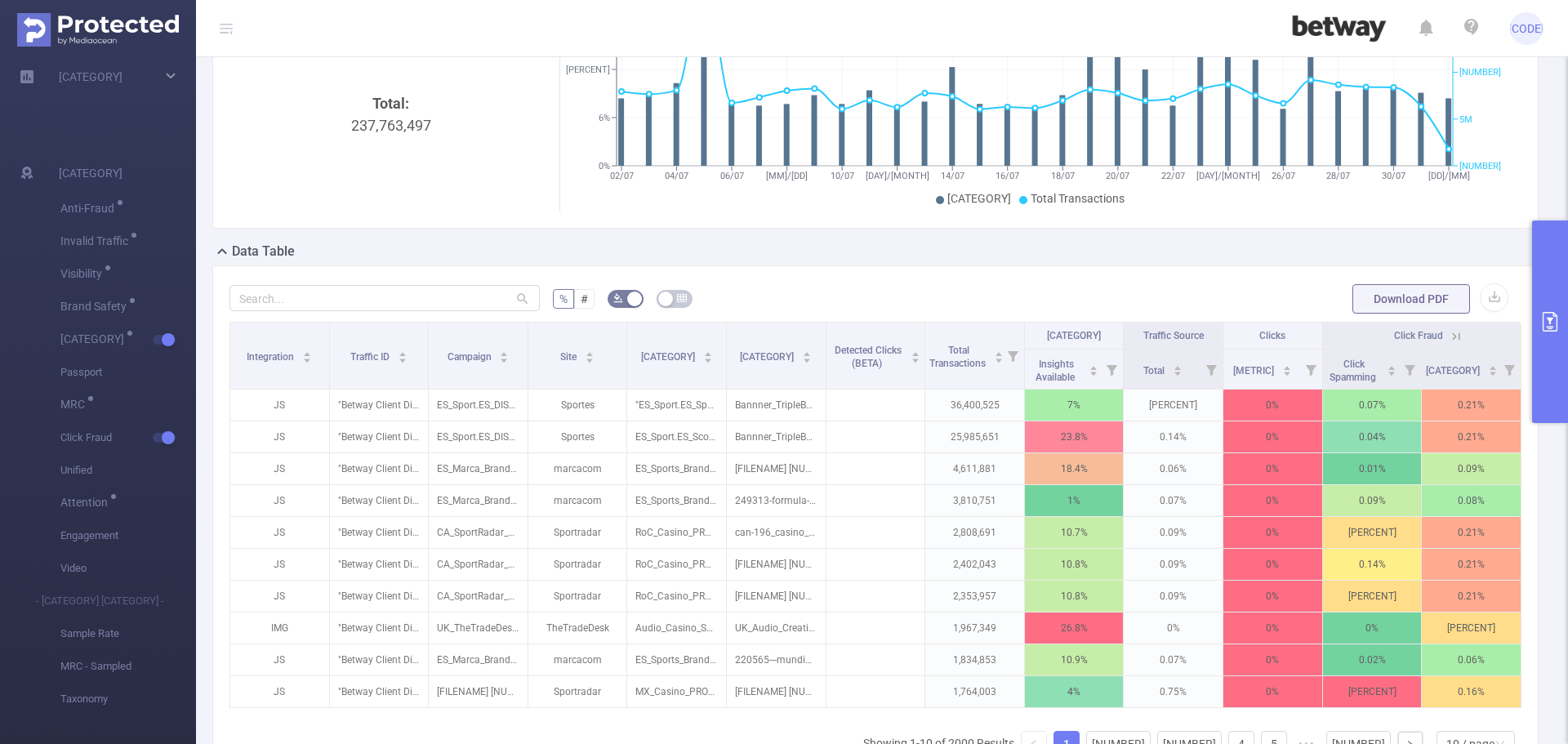 scroll, scrollTop: 302, scrollLeft: 0, axis: vertical 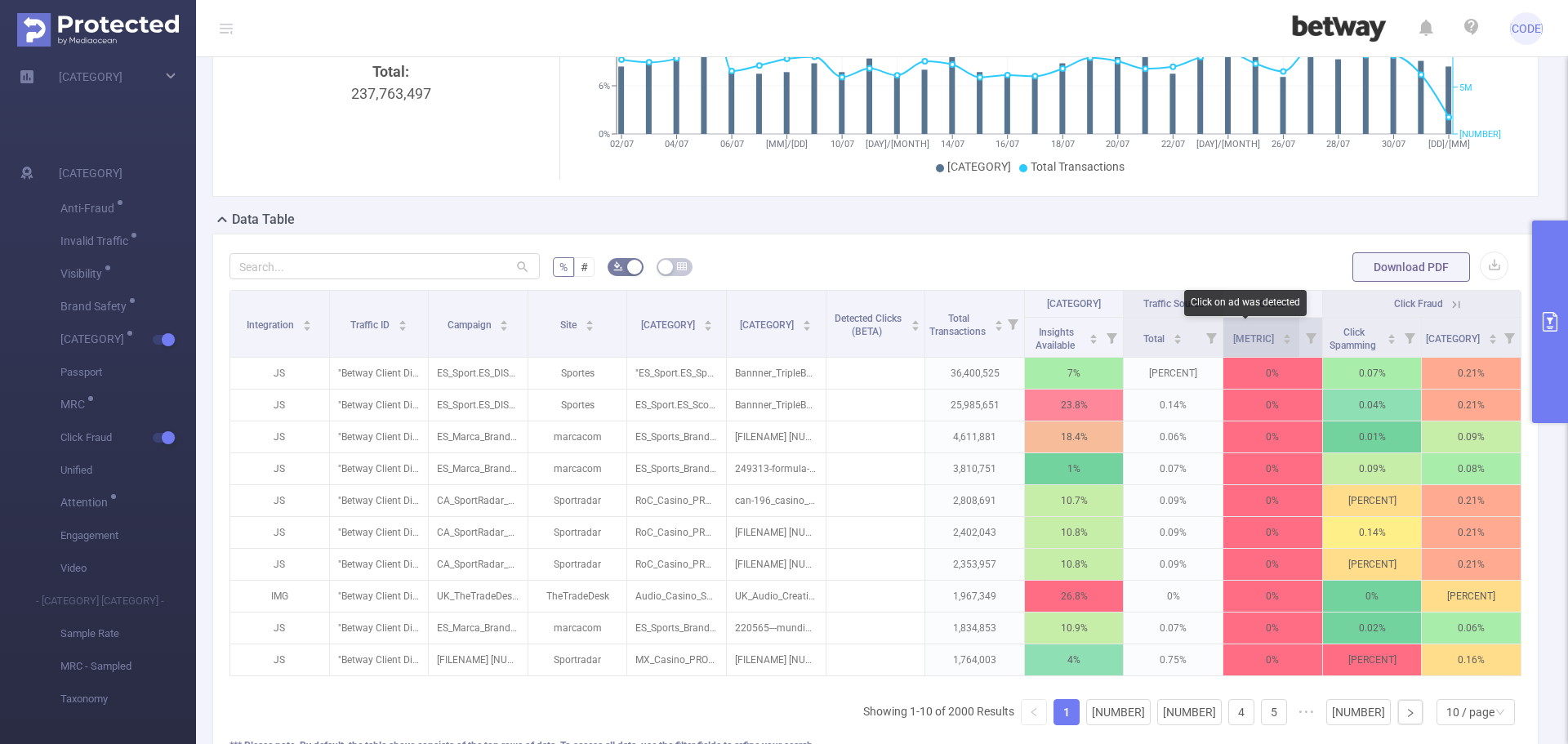 click on "Detected Clicks" at bounding box center [1254, 339] 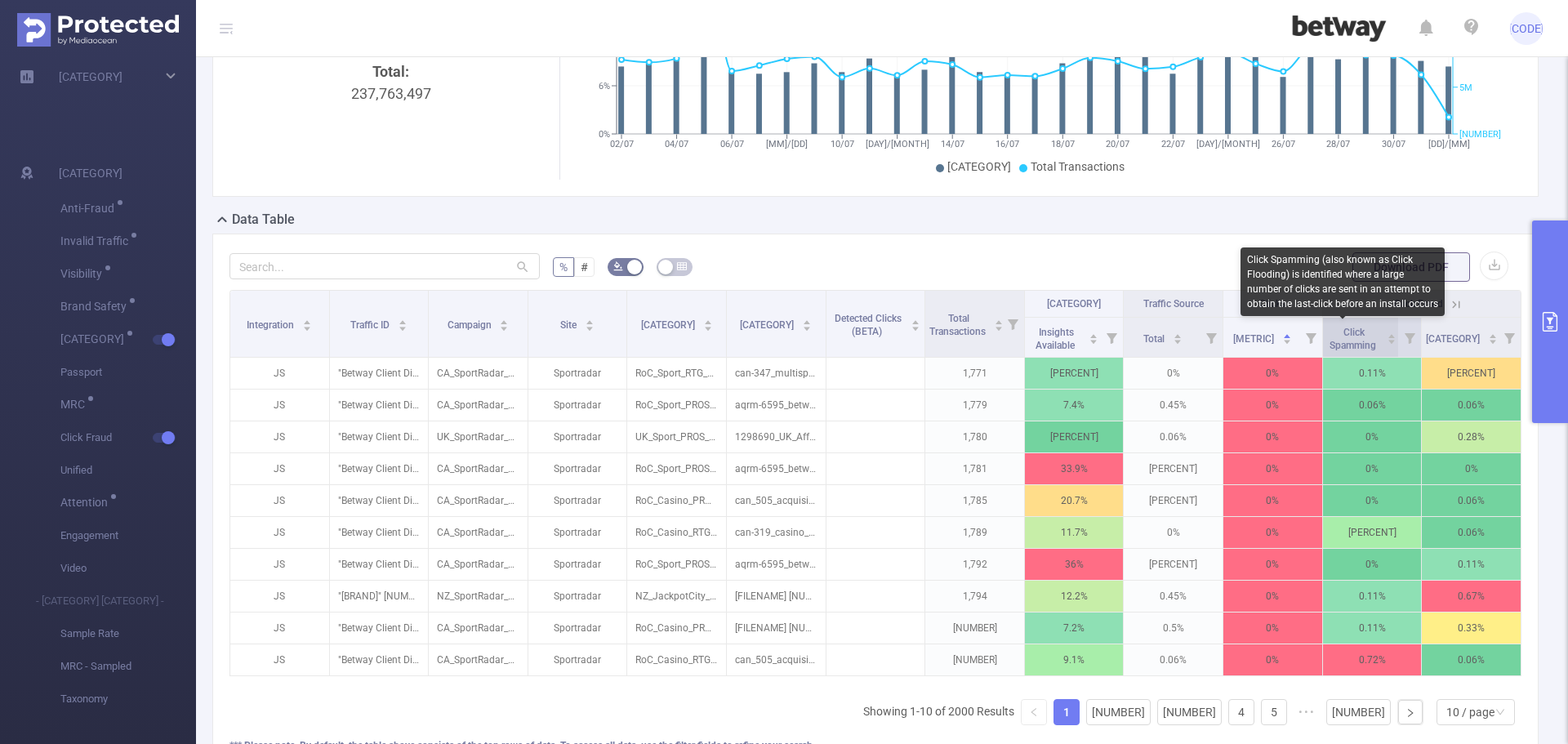 click on "Click Spamming" at bounding box center (1354, 339) 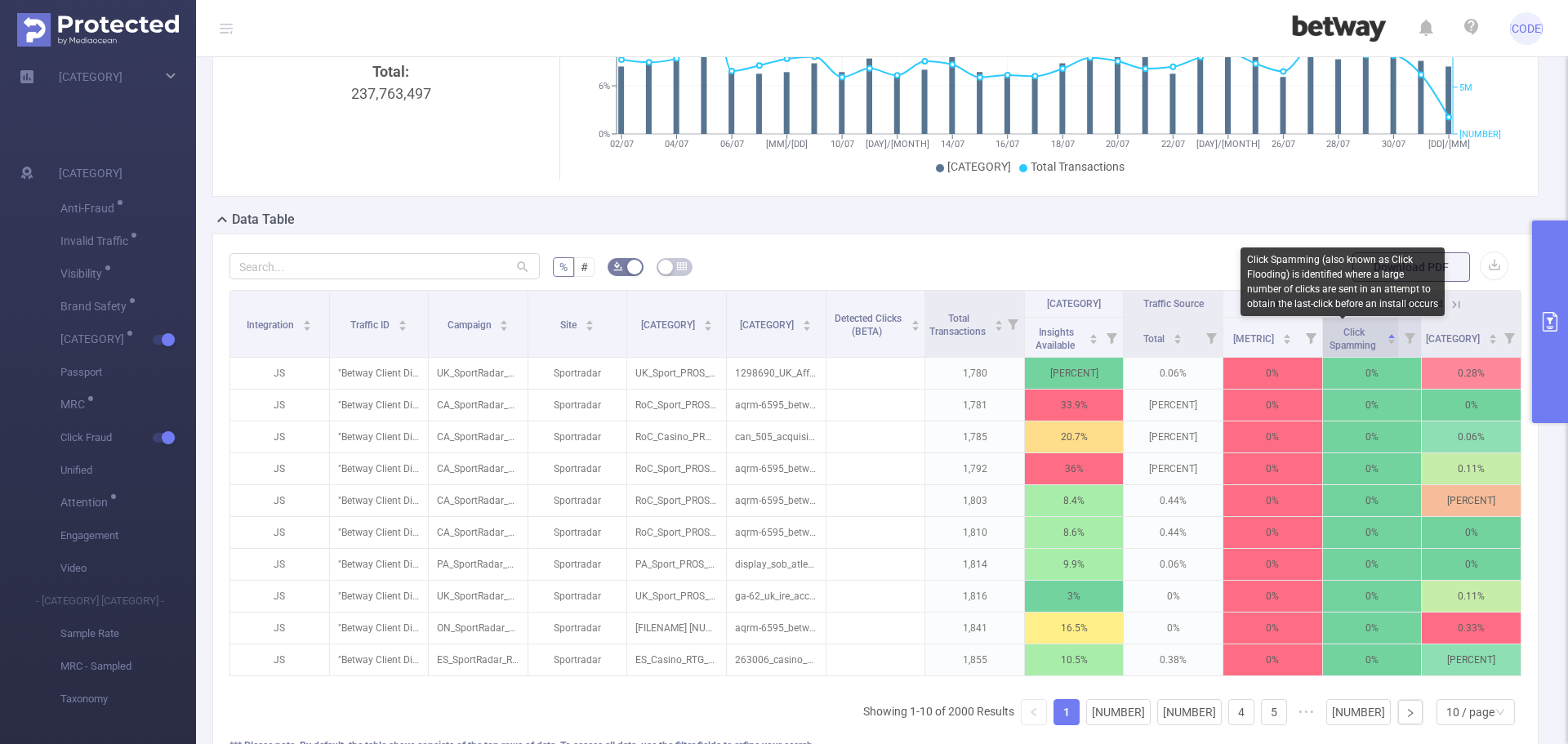 click on "Click Spamming" at bounding box center (1354, 339) 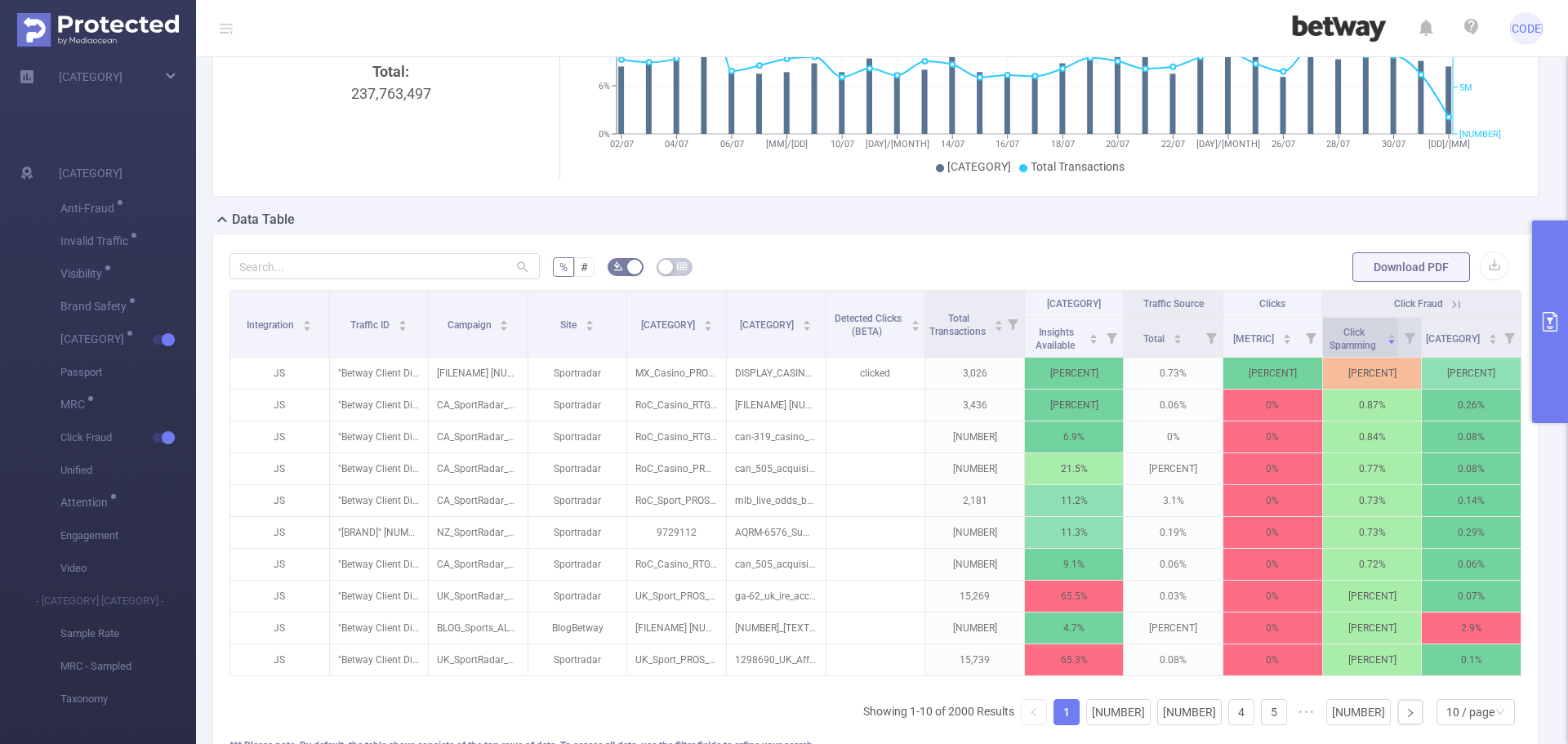 click on "Click Spamming" at bounding box center (1354, 337) 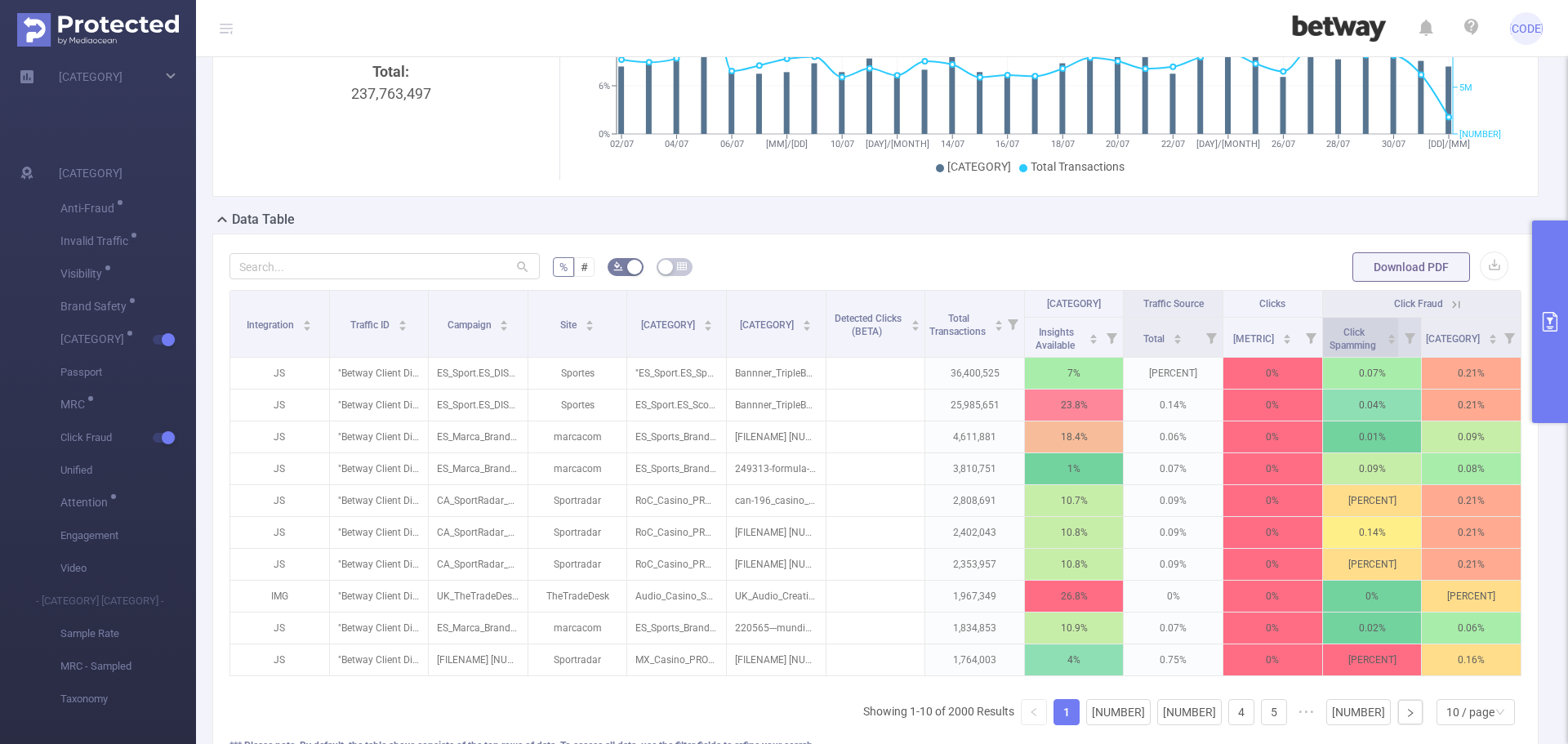 click on "Click Spamming" at bounding box center (1354, 337) 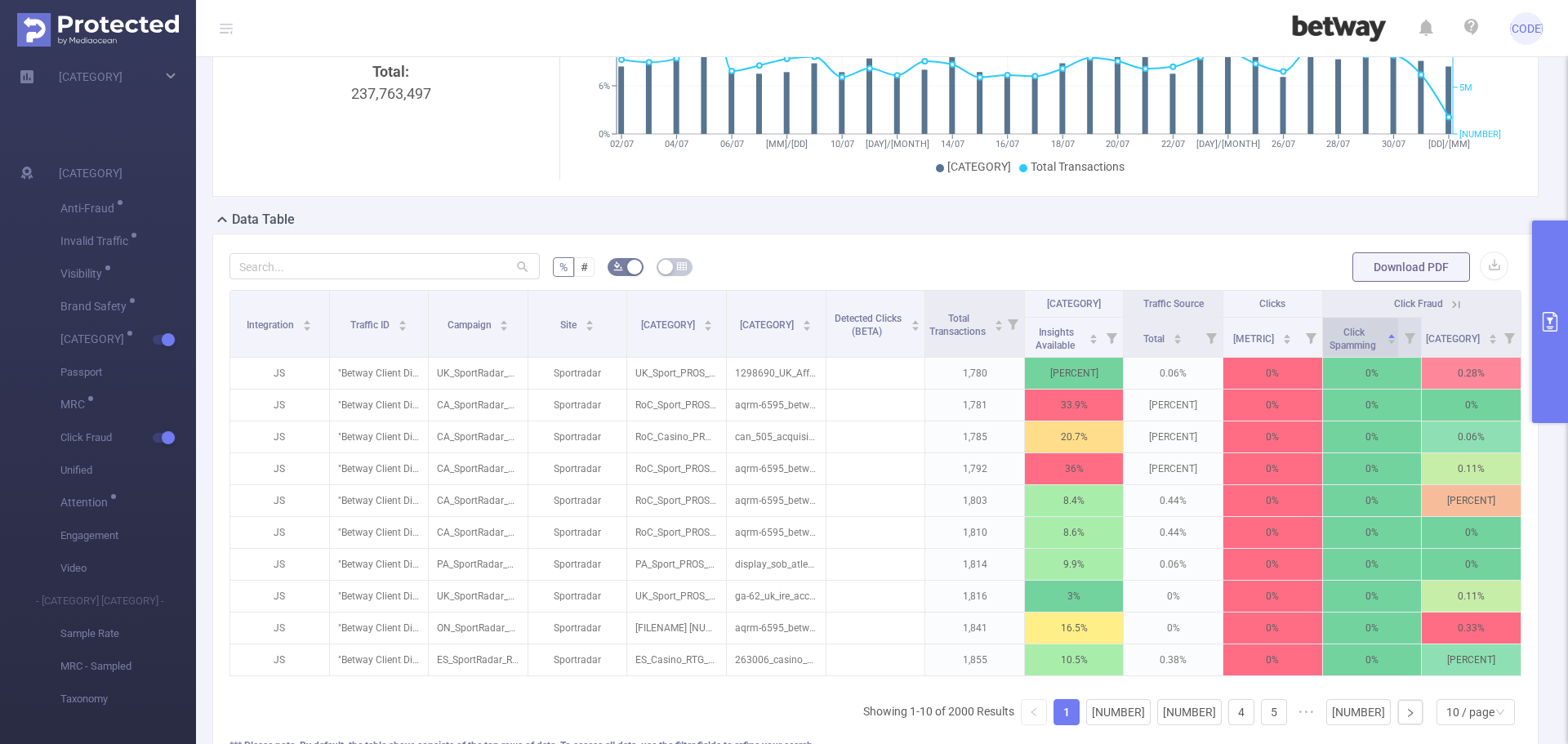 click on "Click Spamming" at bounding box center (1354, 337) 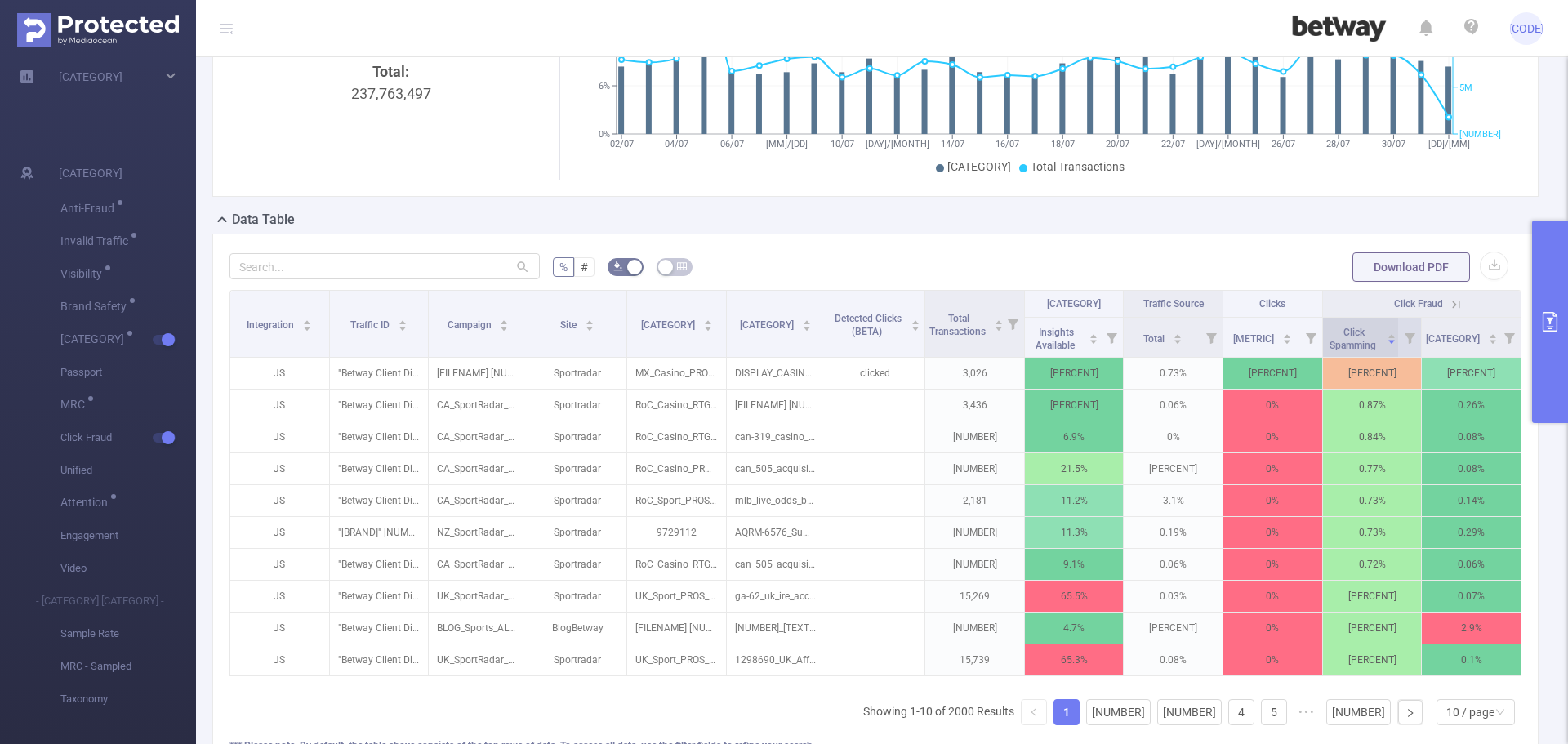 click on "Click Spamming" at bounding box center [1354, 337] 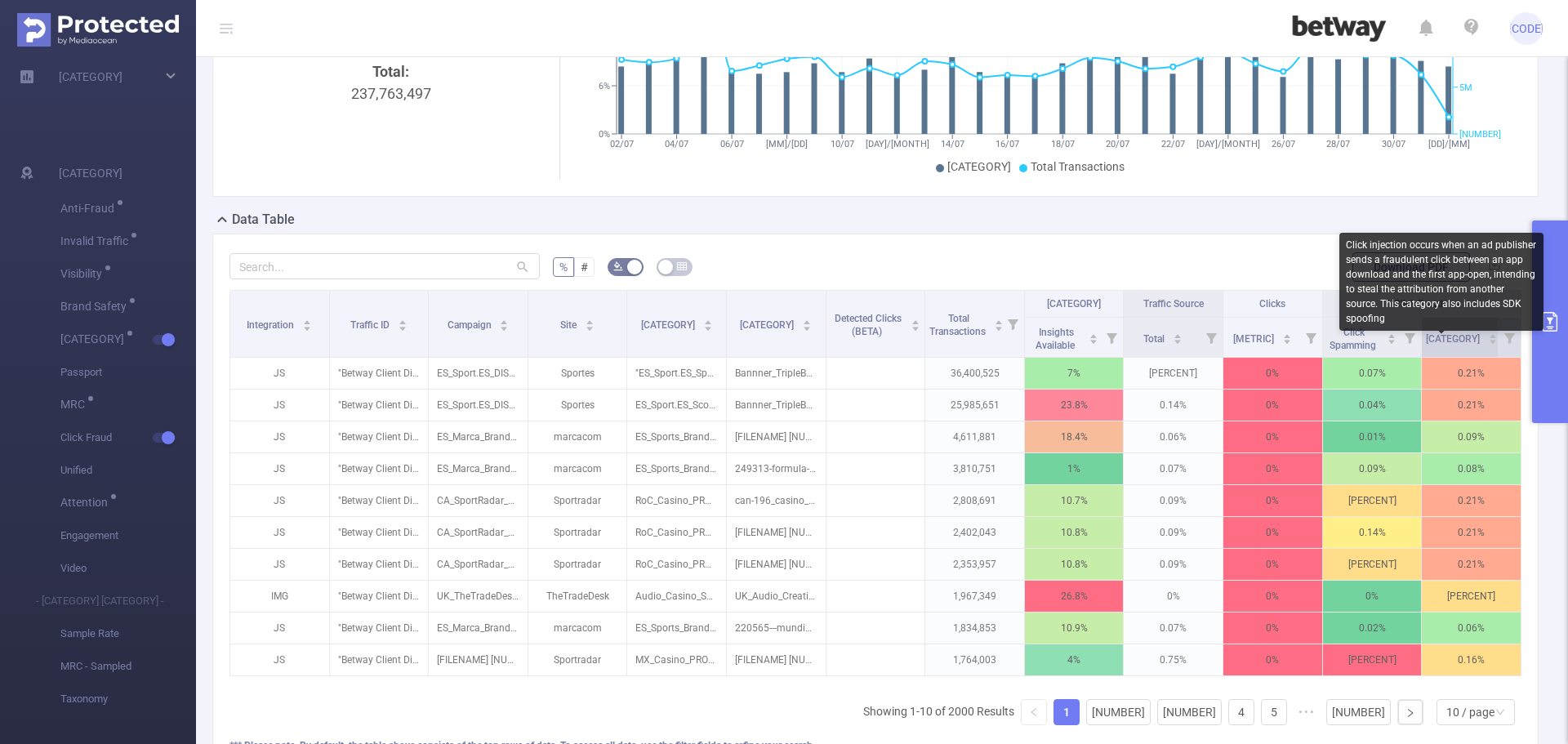 click on "Click Injection" at bounding box center [1454, 339] 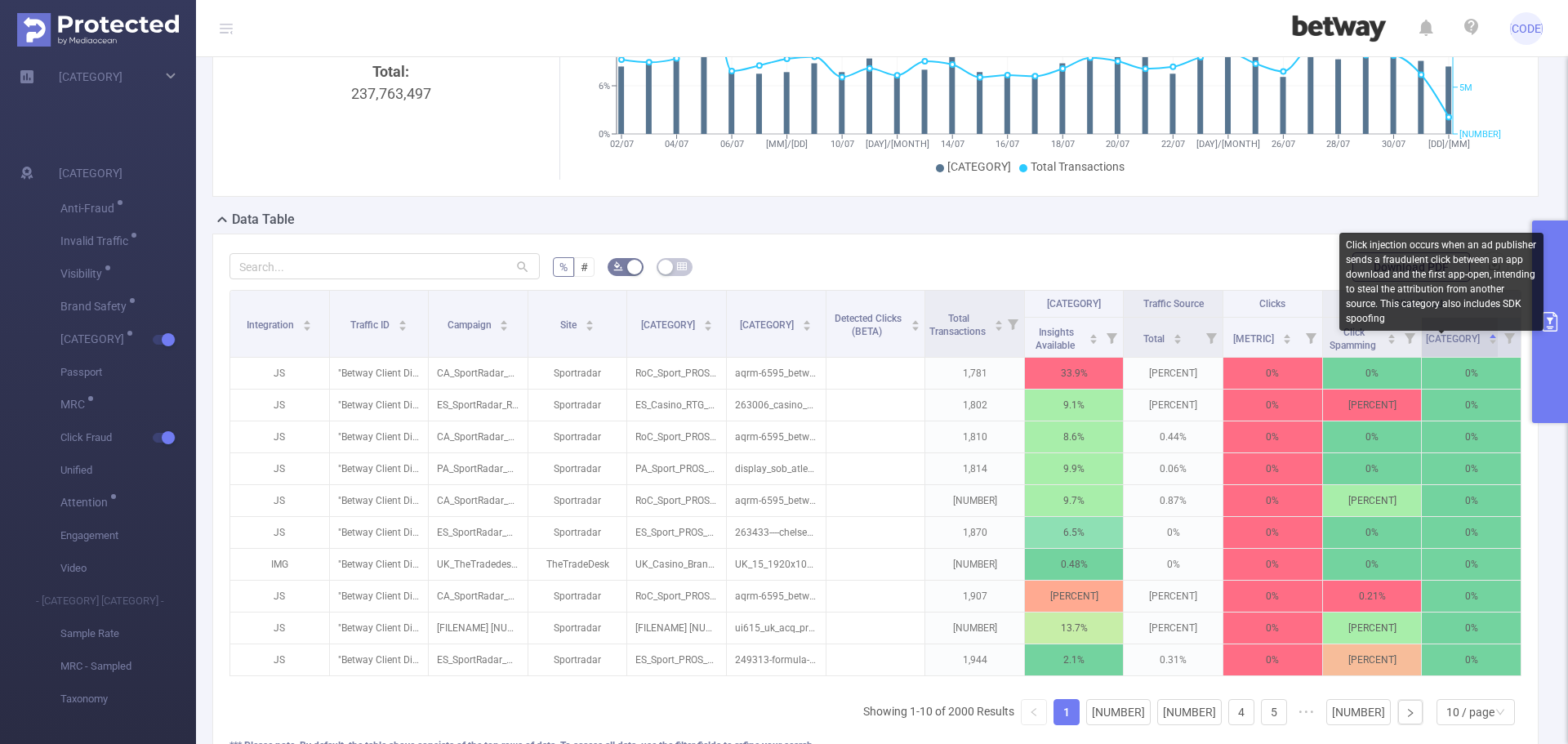 click on "Click Injection" at bounding box center [1454, 339] 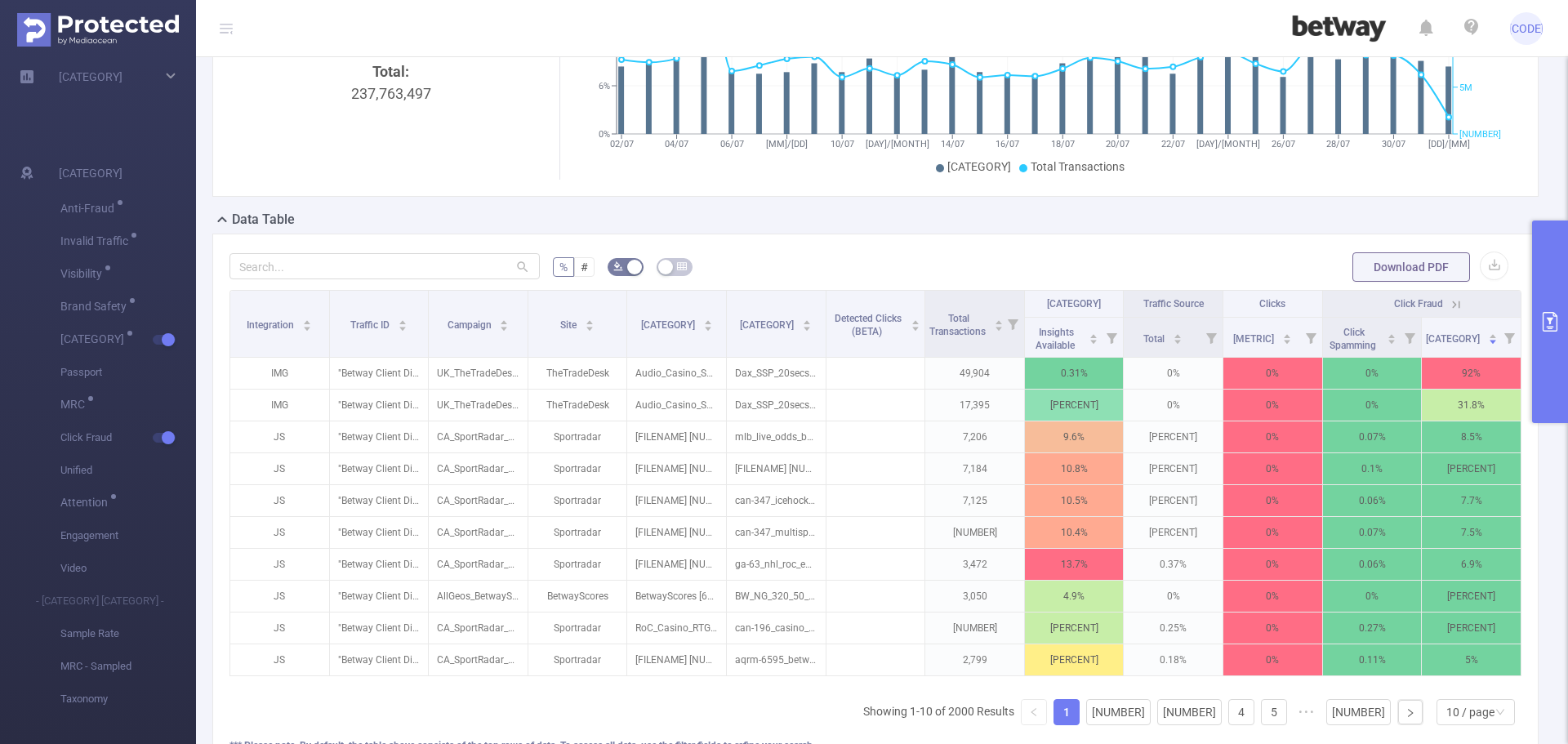 click 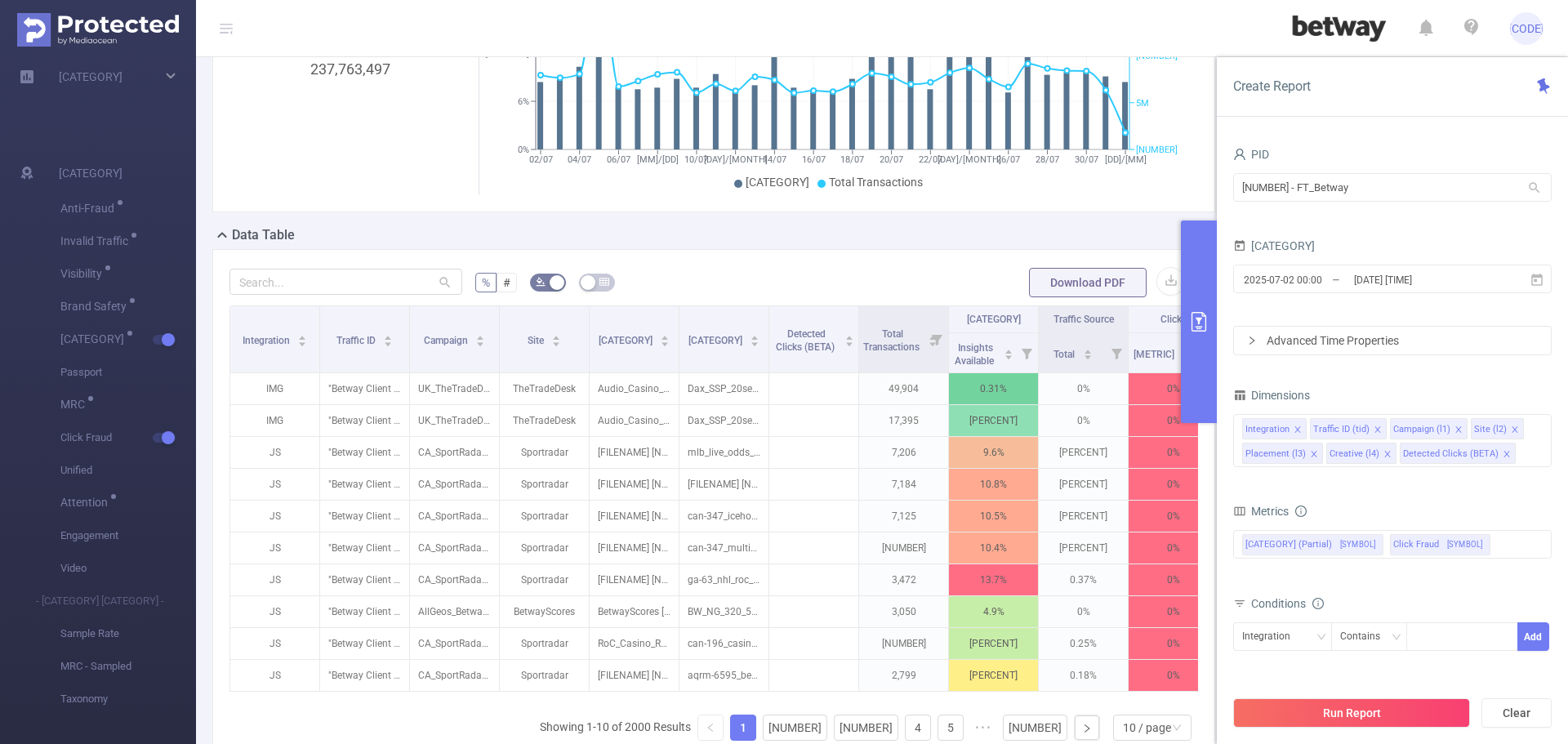 click 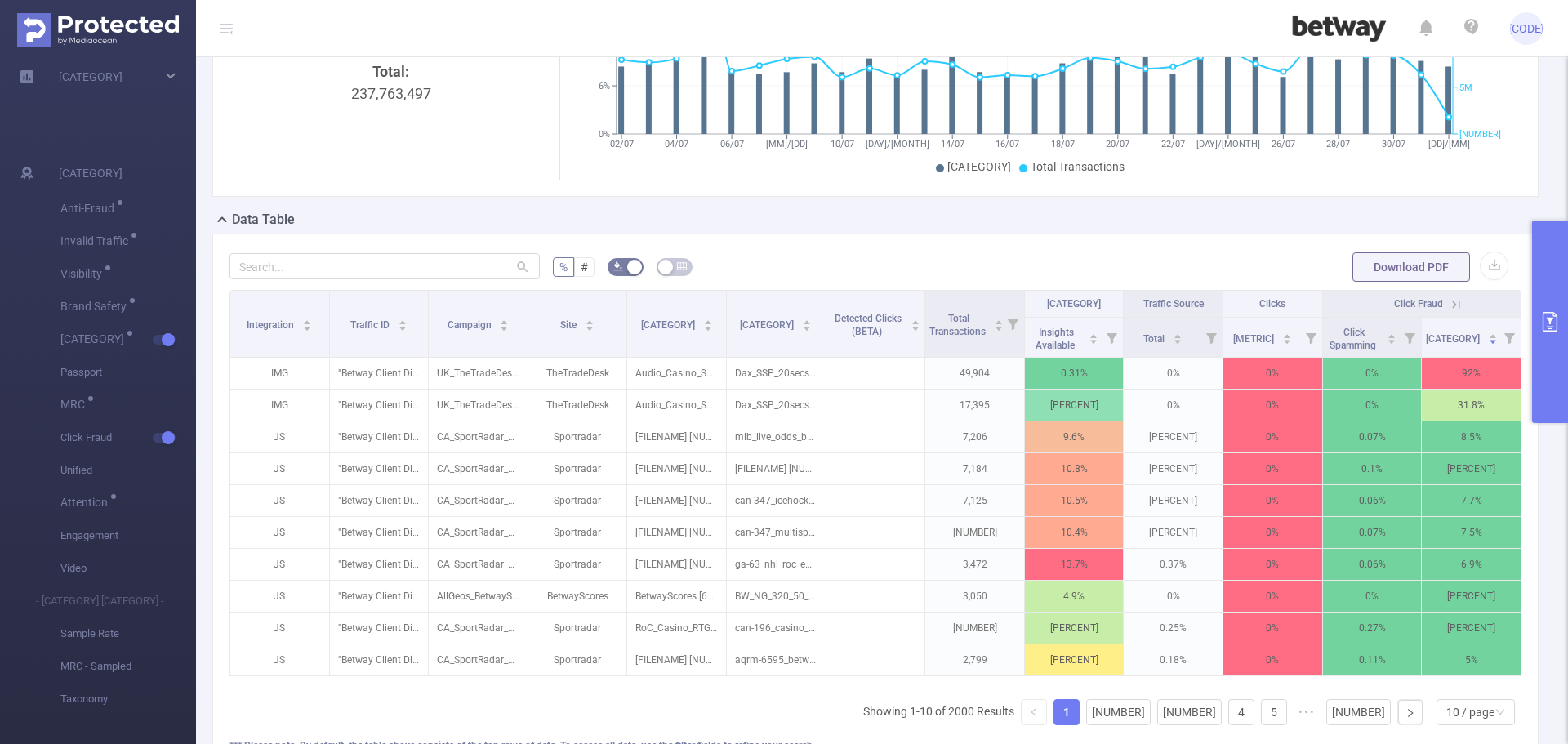 click 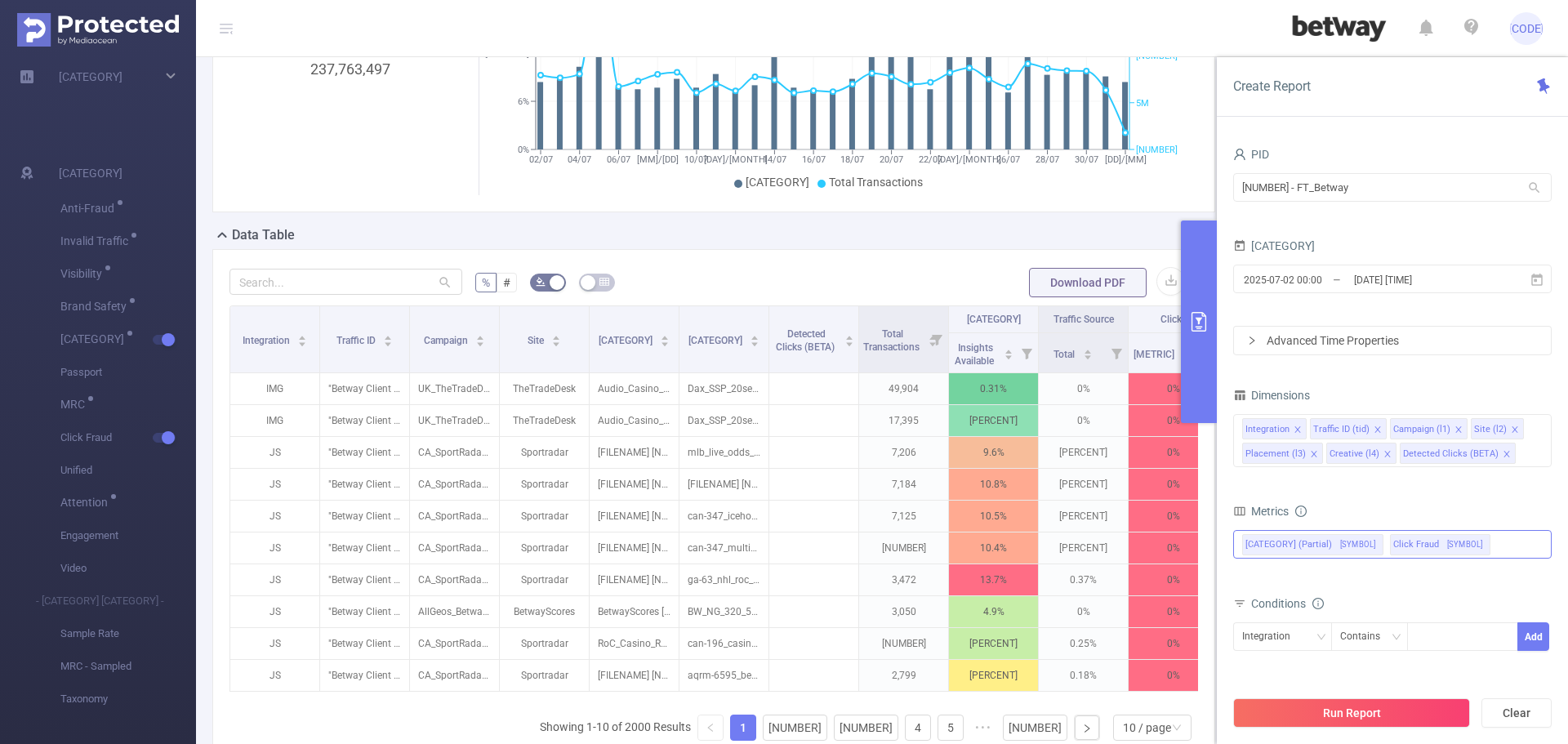 click on "Anti-Fraud Fraudulent Suspicious Invalid Traffic Invalid Traffic Visibility Brand Safety Traffic Intelligence Traffic Intelligence Traffic Source Clicks Detected Clicks   Sample Rate MRC MRC - Sampled Click Fraud Click Fraud Passport Unified Attention Engagement Taxonomy Video Traffic Intelligence (partial)    ✕ Click Fraud    ✕" at bounding box center (1392, 544) 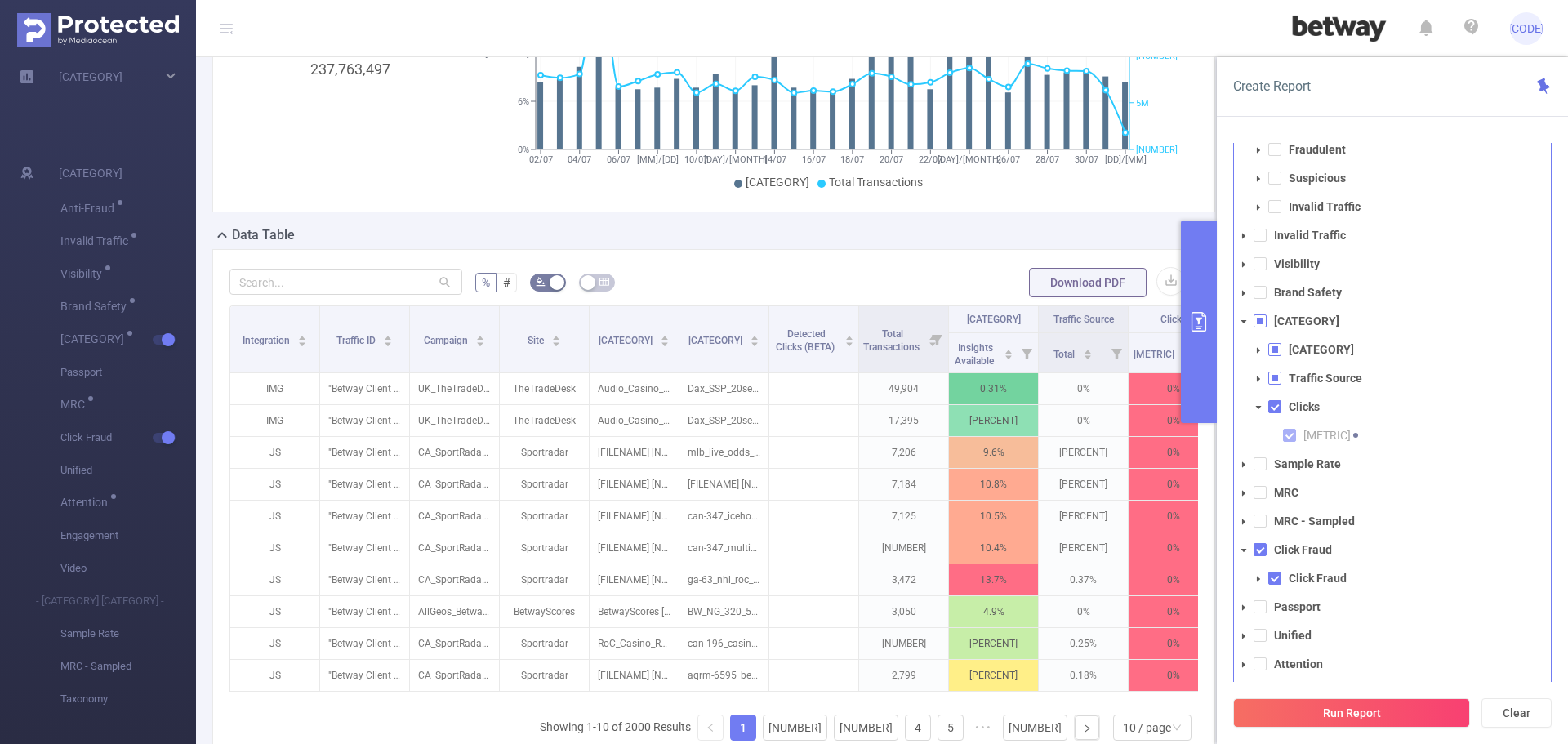 click on "Create Report" at bounding box center (1392, 87) 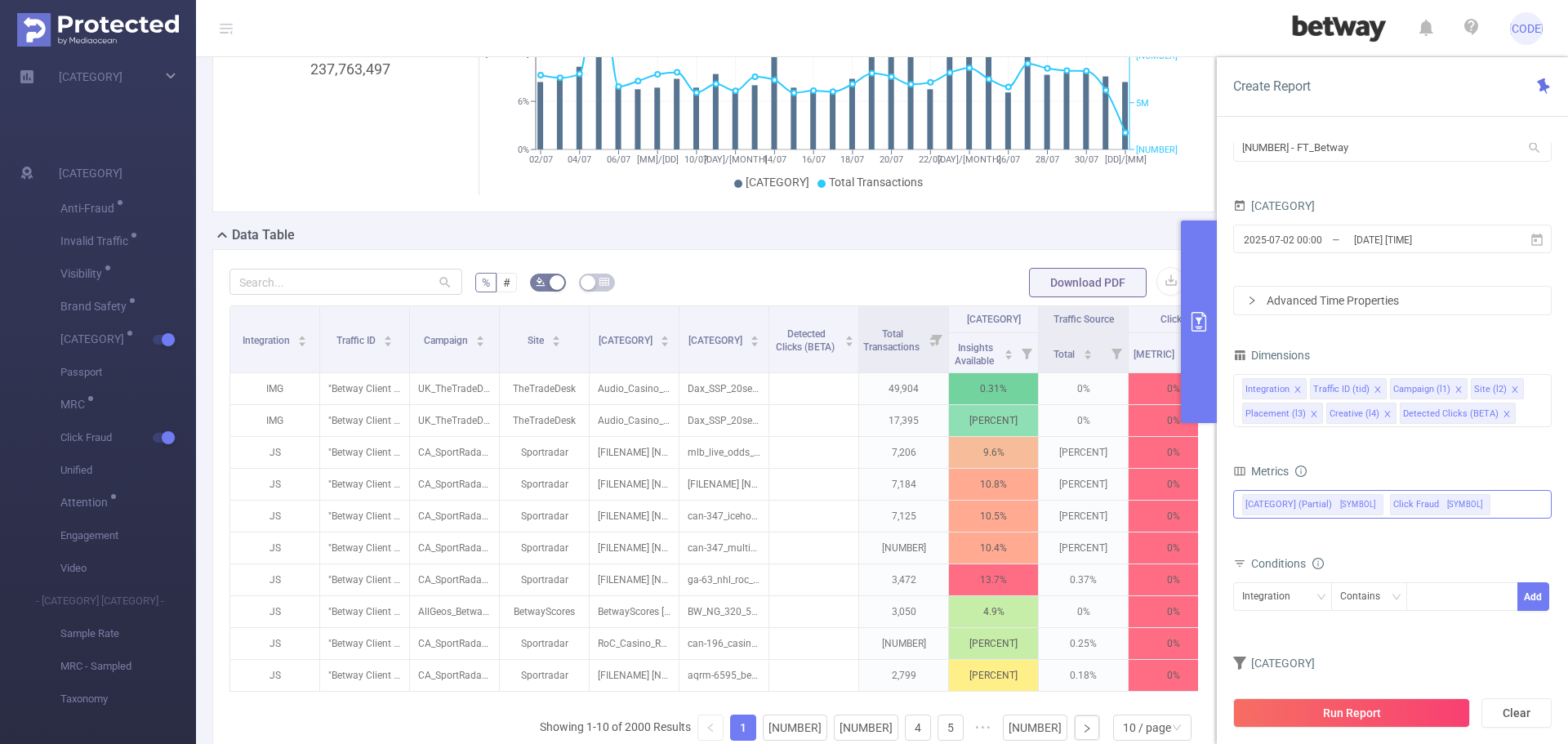 click on "Anti-Fraud Fraudulent Suspicious Invalid Traffic Invalid Traffic Visibility Brand Safety Traffic Intelligence Traffic Intelligence Traffic Source Clicks Detected Clicks   Sample Rate MRC MRC - Sampled Click Fraud Click Fraud Passport Unified Attention Engagement Taxonomy Video Traffic Intelligence (partial)    ✕ Click Fraud    ✕" at bounding box center [1392, 504] 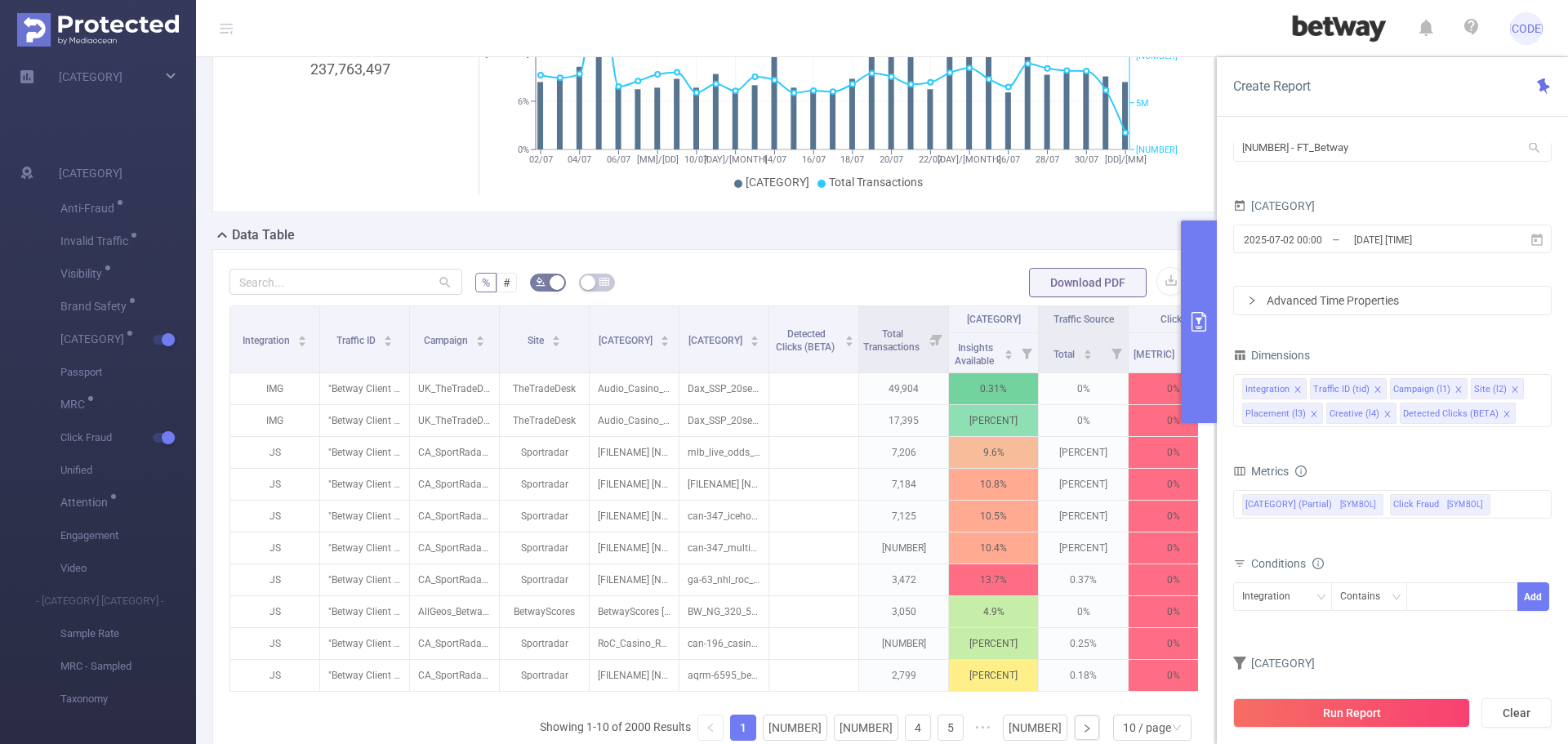 click on "Create Report" at bounding box center [1392, 87] 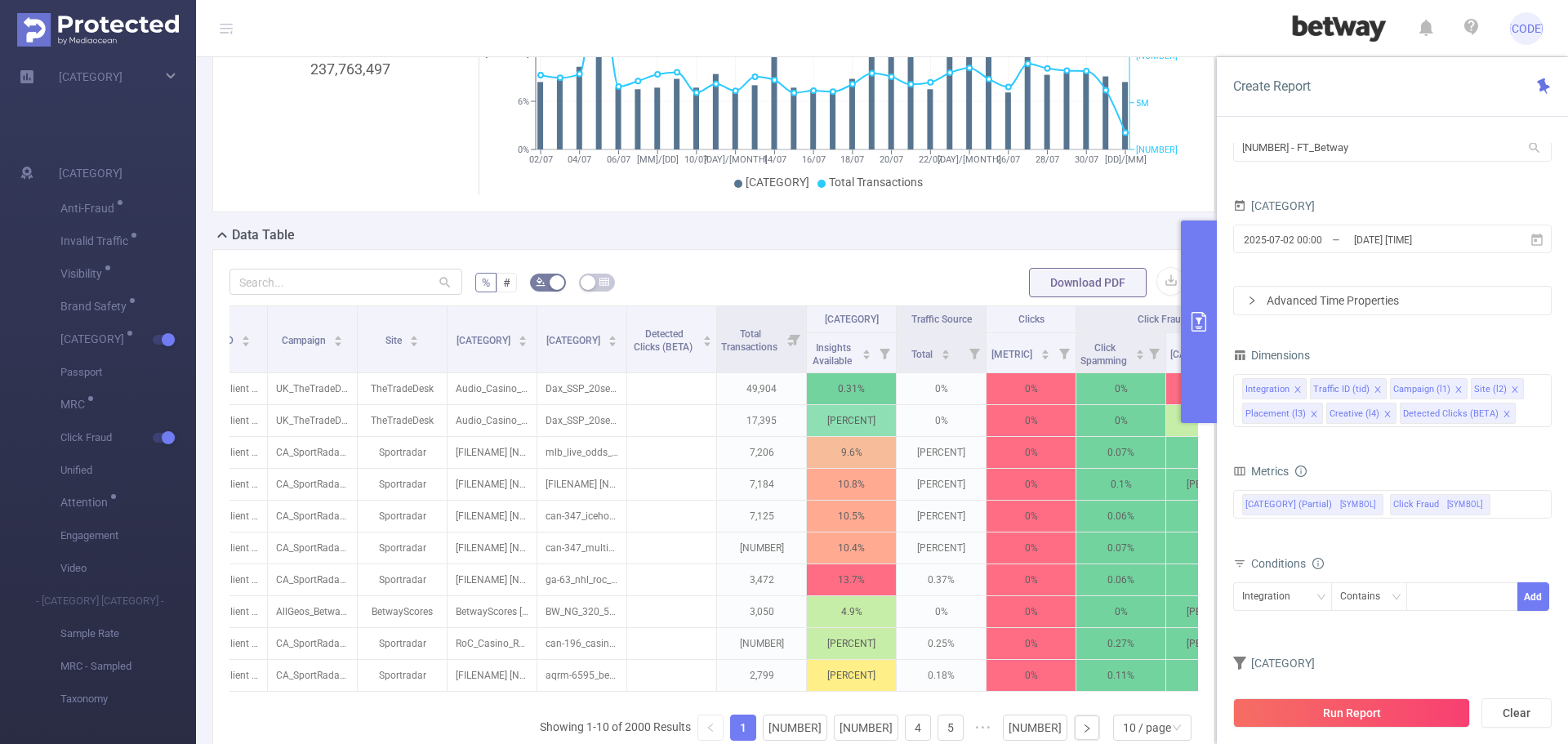 scroll, scrollTop: 0, scrollLeft: 195, axis: horizontal 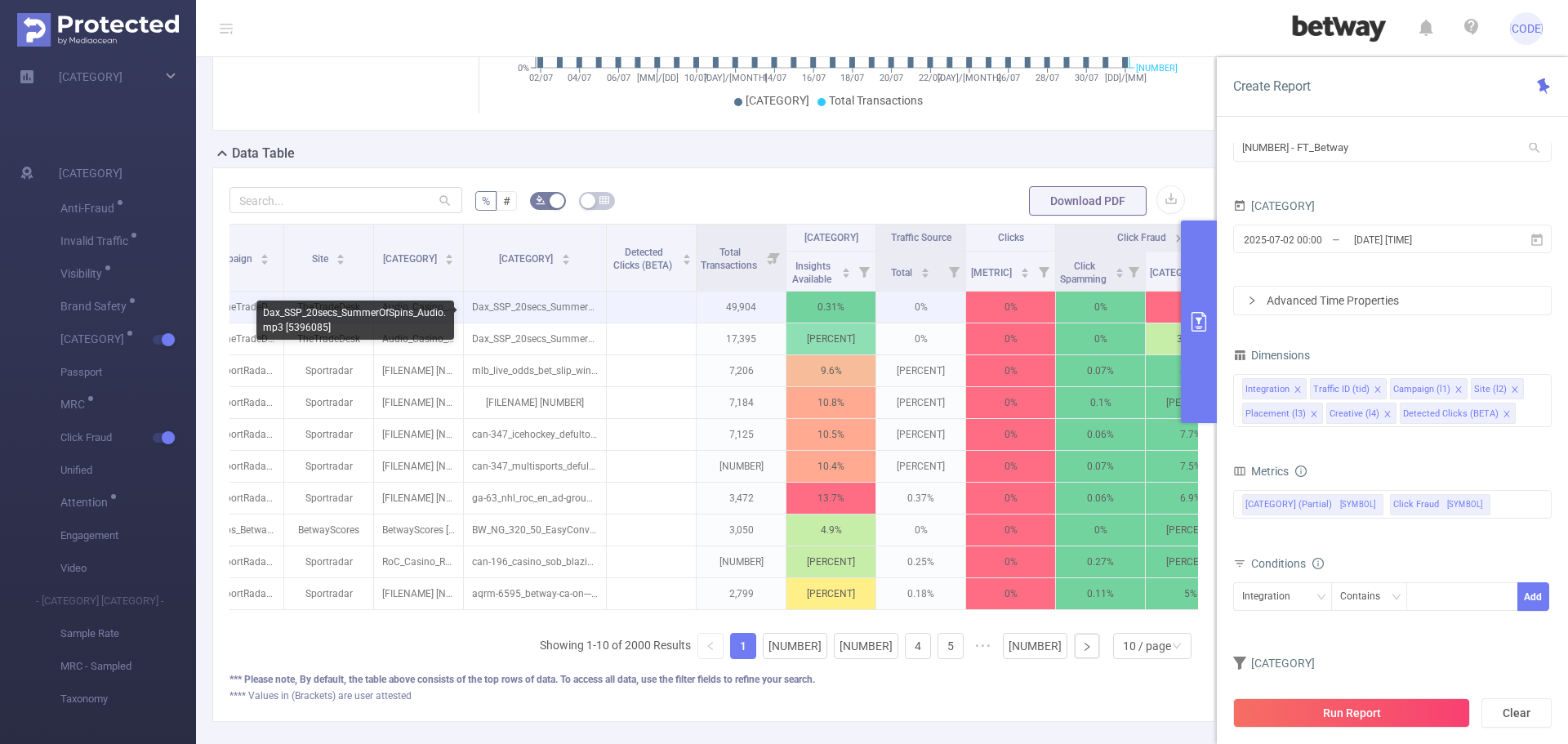 drag, startPoint x: 550, startPoint y: 278, endPoint x: 603, endPoint y: 315, distance: 64.63745 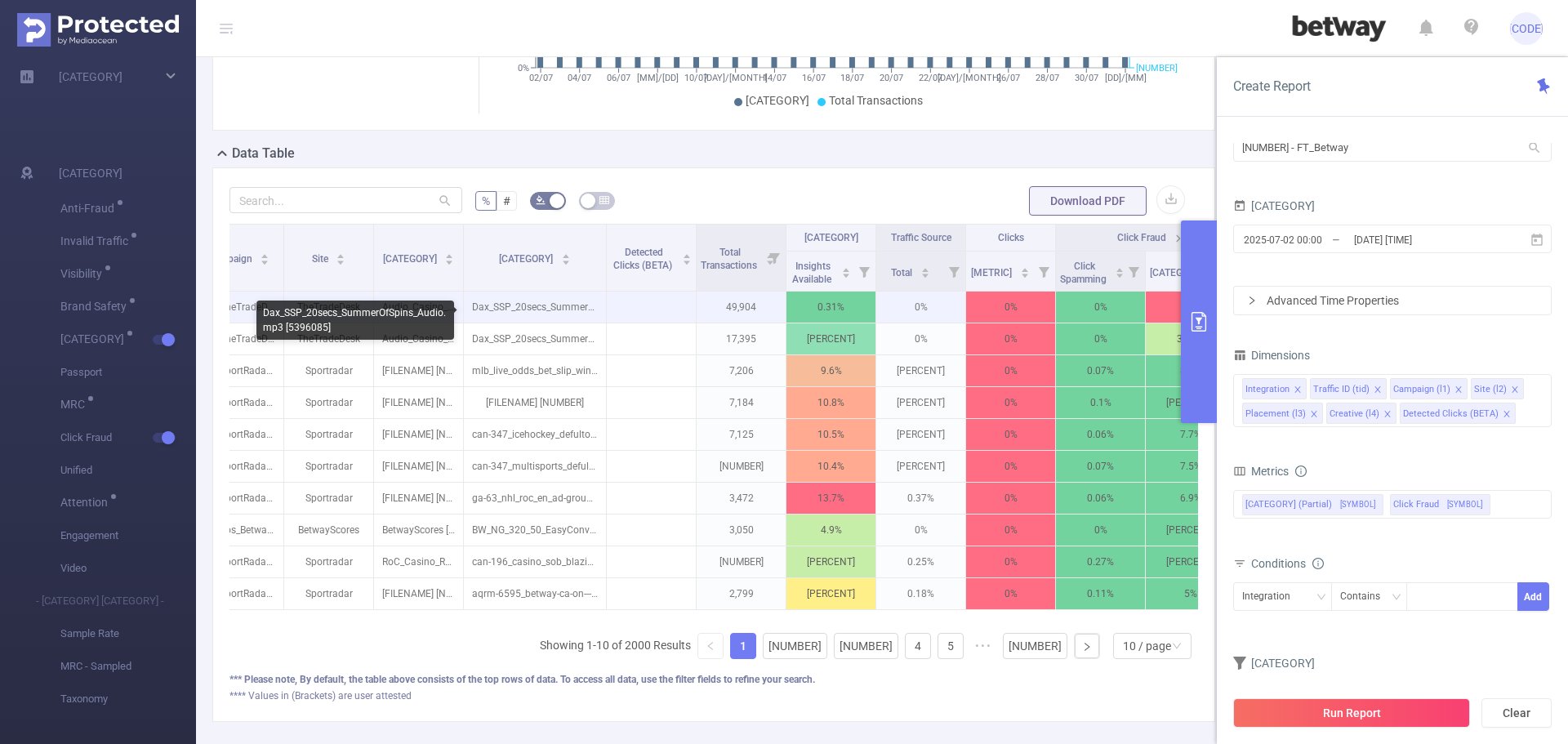 click on "Integration   Traffic ID   Campaign   Site   Placement   Creative   Detected Clicks (BETA)   Total Transactions   Traffic Intelligence Traffic Source Clicks Click Fraud Insights Available   Total   Detected Clicks   Click Spamming   Click Injection   IMG "Betway Client Direct" [6812] UK_TheTradeDesk_Prospecting_Audio_Casino_PRO_DIS_TTD_June25 [280533] TheTradeDesk Audio_Casino_Summer_Of_Spins_Dax_Podcasts_20s [9614929] Dax_SSP_20secs_SummerOfSpins_Audio.mp3 [5396085] 49,904 0.31% 0% 0% 0% 92% IMG "Betway Client Direct" [6812] UK_TheTradeDesk_Prospecting_Audio_Casino_PRO_DIS_TTD_June25 [280533] TheTradeDesk Audio_Casino_Summer_Of_Spins_Dax_Streaming_20s [9614166] Dax_SSP_20secs_SummerOfSpins_Audio.mp3 [5396085] 17,395 2.2% 0% 0% 0% 31.8% JS "Betway Client Direct" [6812] CA_SportRadar_Prospecting_DIS_Sport_PRO_DIS_SR_Jan25 [236553] Sportradar RoC_Sport_PROS_Sportradar_ExploreMobileBL_728x90 [9545431] mlb_live_odds_bet_slip_win_draw_win_ca_en-2_ad-group-1_english_728x90.zip [5414192] 7,206 9.6% 1.9%" at bounding box center [625, 417] 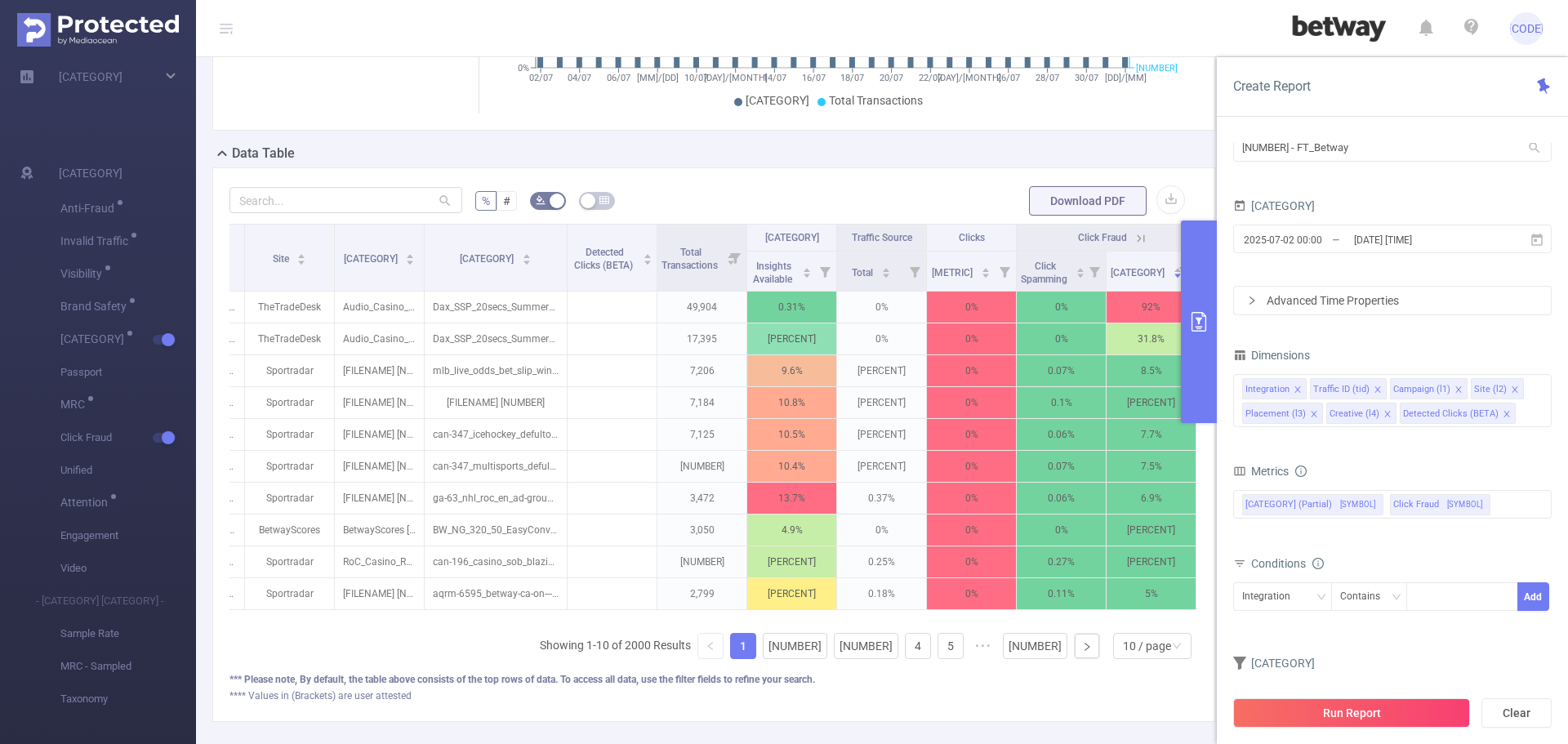 scroll, scrollTop: 0, scrollLeft: 269, axis: horizontal 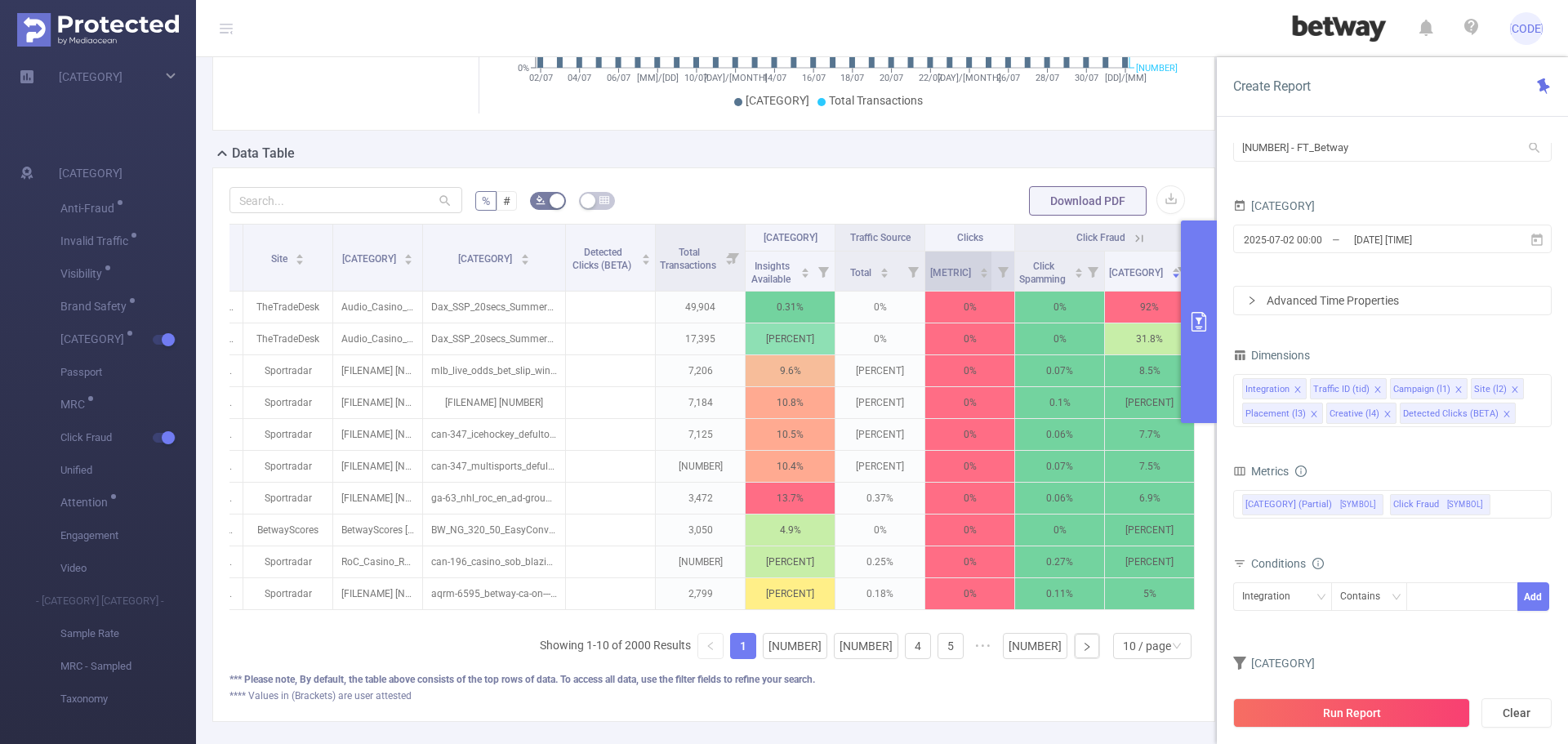click on "Detected Clicks" at bounding box center (951, 271) 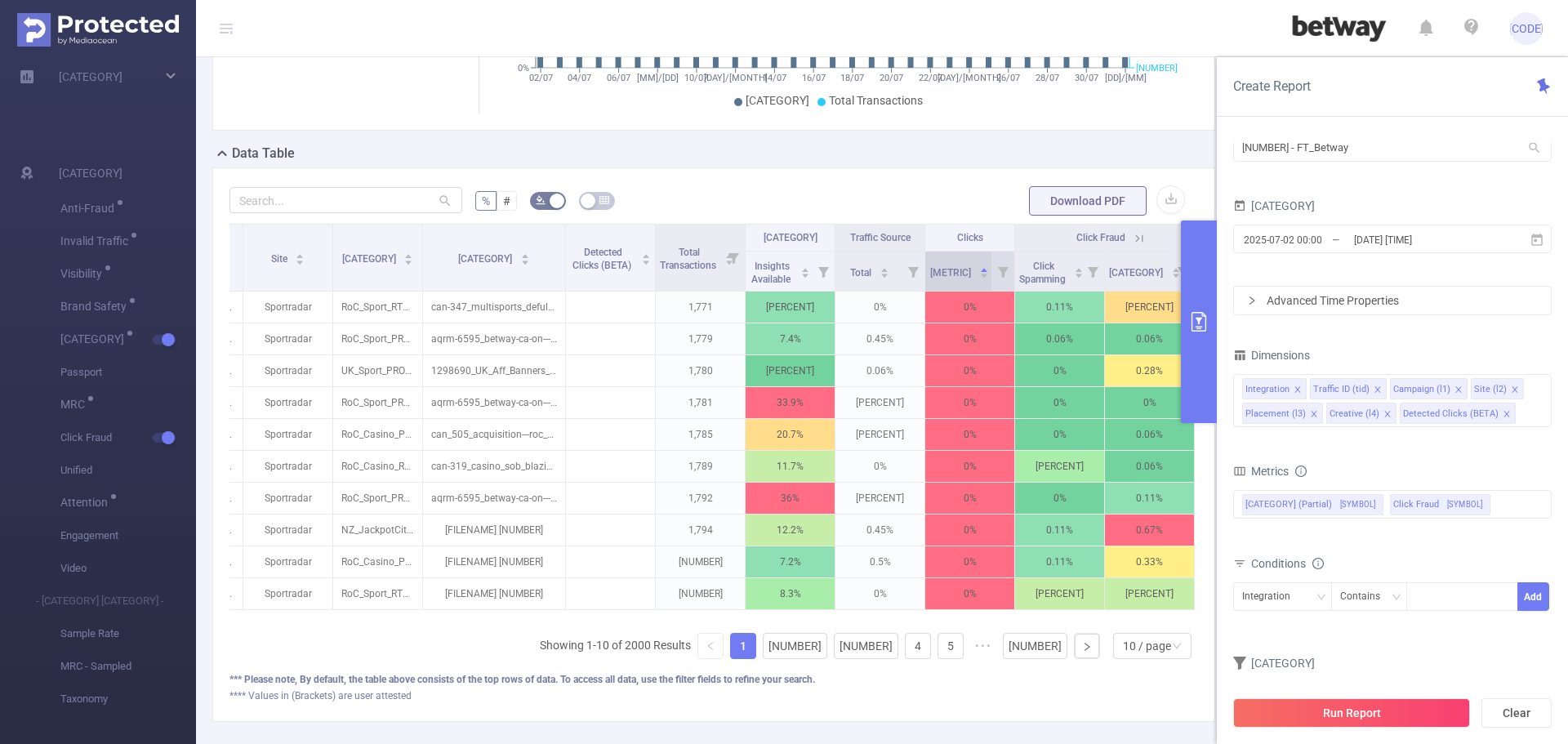 click on "Detected Clicks" at bounding box center (951, 271) 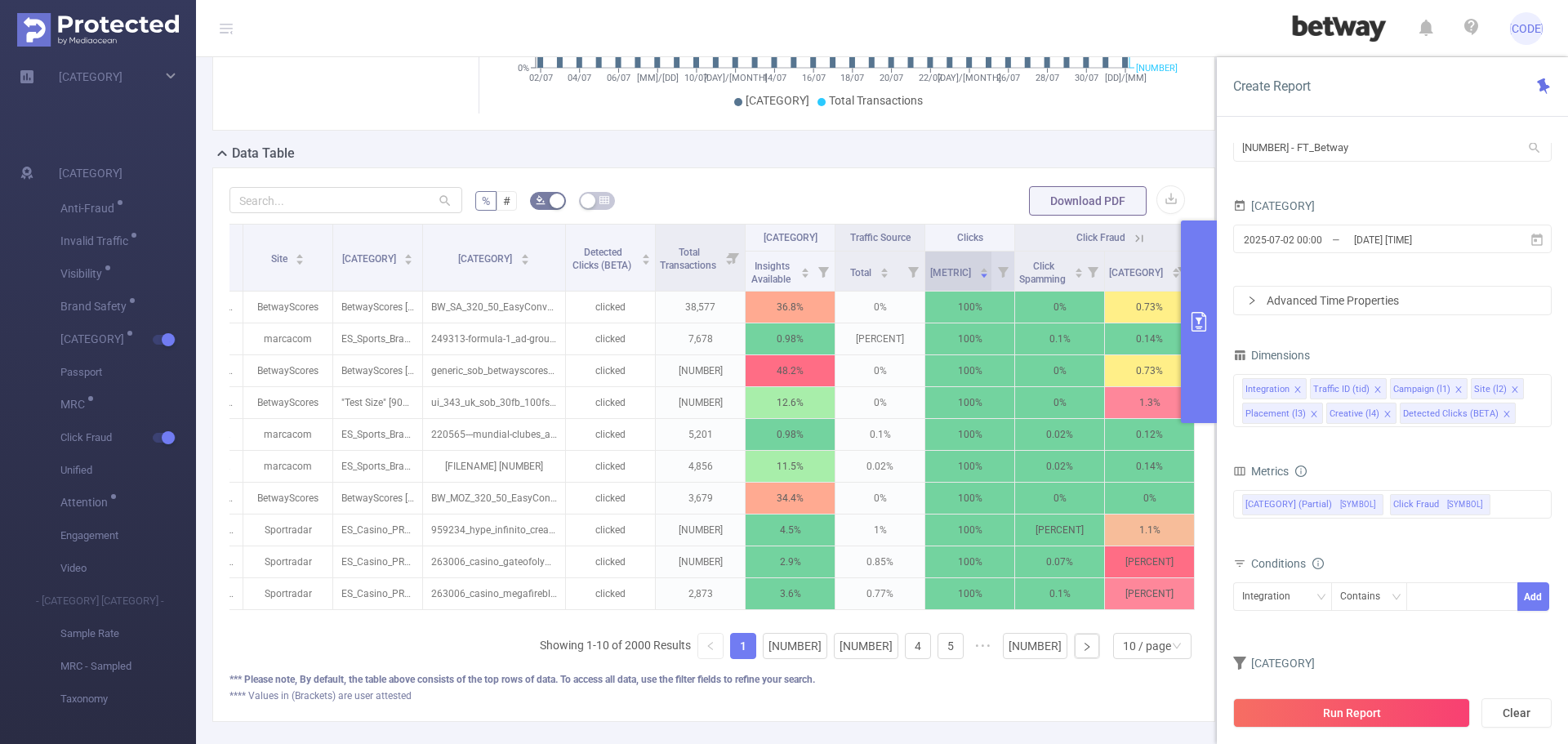 click on "Detected Clicks" at bounding box center [951, 271] 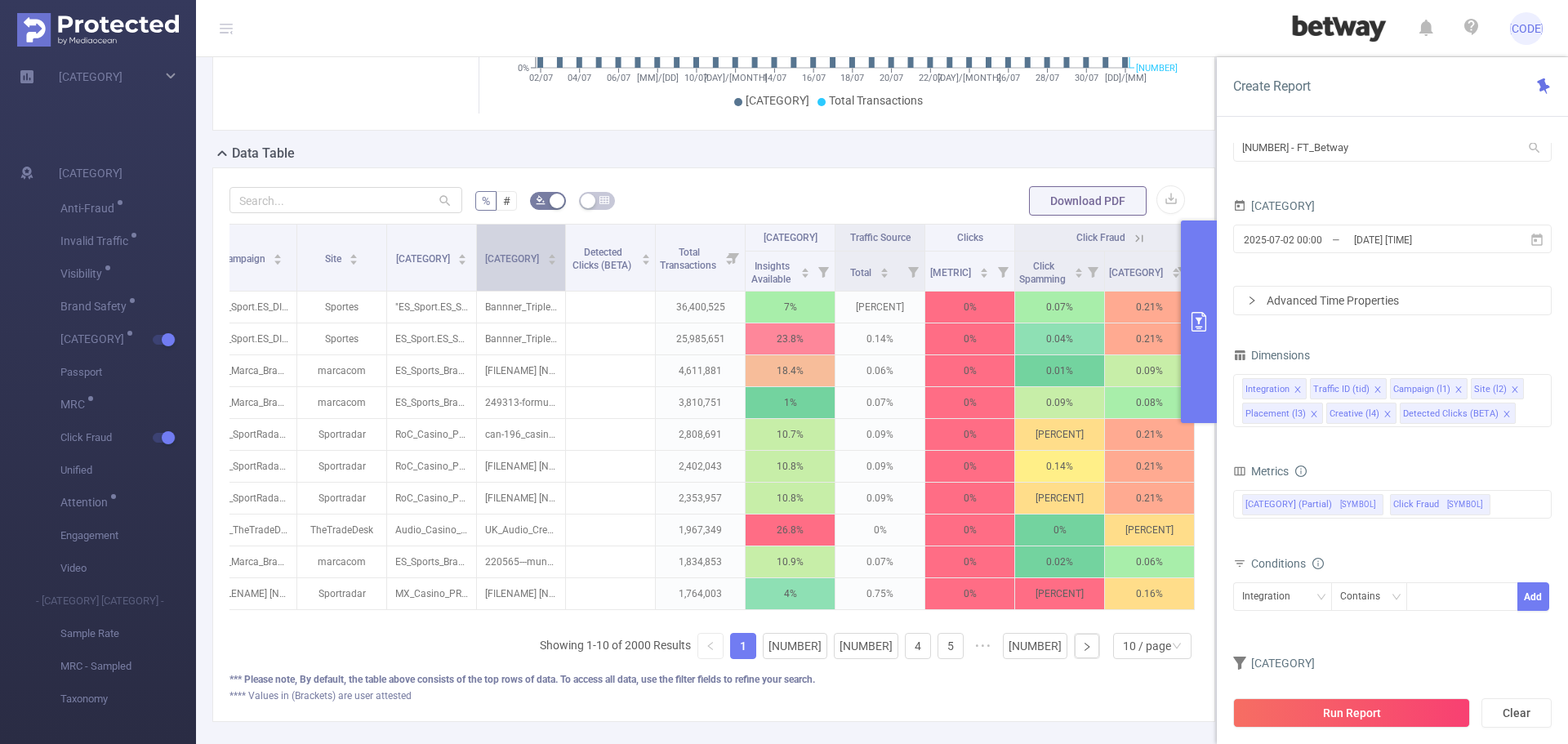 scroll, scrollTop: 0, scrollLeft: 215, axis: horizontal 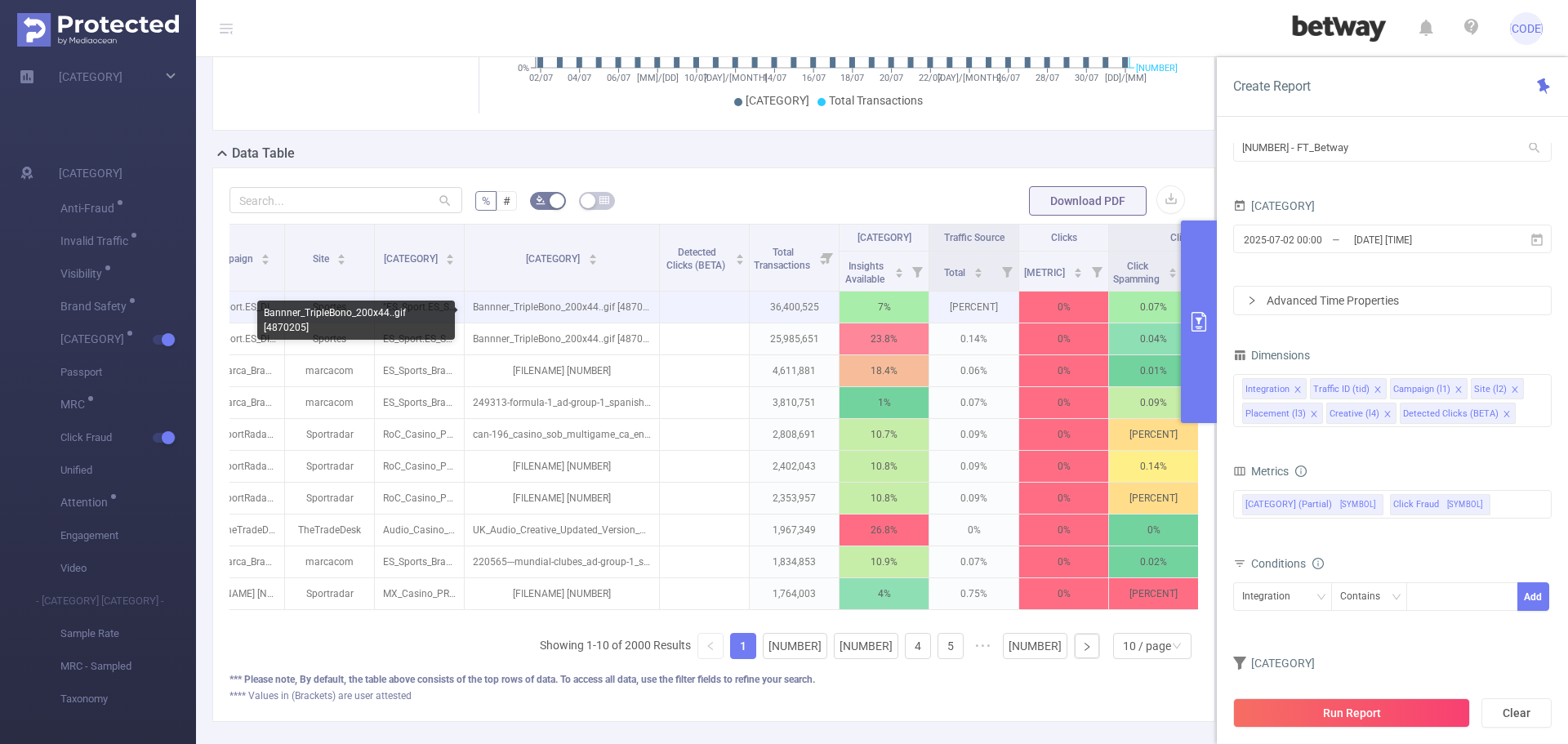 drag, startPoint x: 550, startPoint y: 285, endPoint x: 628, endPoint y: 301, distance: 79.624117 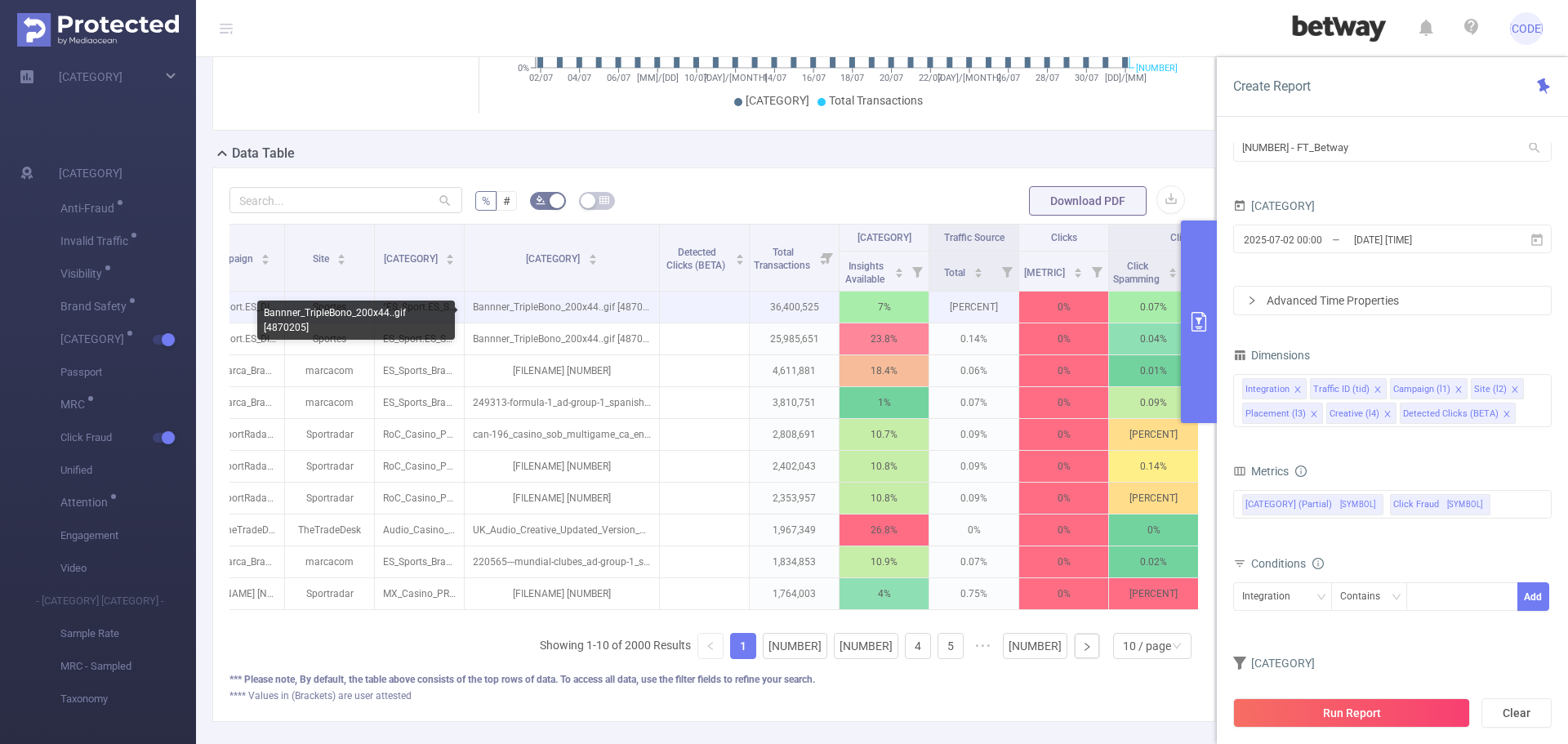 click on "Integration   Traffic ID   Campaign   Site   Placement   Creative   Detected Clicks (BETA)   Total Transactions   Traffic Intelligence Traffic Source Clicks Click Fraud Insights Available   Total   Detected Clicks   Click Spamming   Click Injection   JS "Betway Client Direct" [6812] ES_Sport.ES_DIS_Sport_PRO_DIS_FT_August24 [249699] Sportes "ES_Sport.ES_Sport TV" [8683379] Bannner_TripleBono_200x44..gif [4870205] 36,400,525 7% 0.17% 0% 0.07% 0.21% JS "Betway Client Direct" [6812] ES_Sport.ES_DIS_Sport_PRO_DIS_FT_August24 [249699] Sportes ES_Sport.ES_Scoreboards [8675392] Bannner_TripleBono_200x44..gif [4870205] 25,985,651 23.8% 0.14% 0% 0.04% 0.21% JS "Betway Client Direct" [6812] ES_Marca_Branding_DIS_Sport_PRO_DIS_FT_August24 [248114] marcacom ES_Sports_Branding_Marca_RobapáginasF1_300x600 [9653996] 249313-formula-1_ad-group-1_spanish_300x600.zip [5400561] 4,611,881 18.4% 0.06% 0% 0.01% 0.09% JS "Betway Client Direct" [6812] ES_Marca_Branding_DIS_Sport_PRO_DIS_FT_August24 [248114] marcacom 1%" at bounding box center (652, 417) 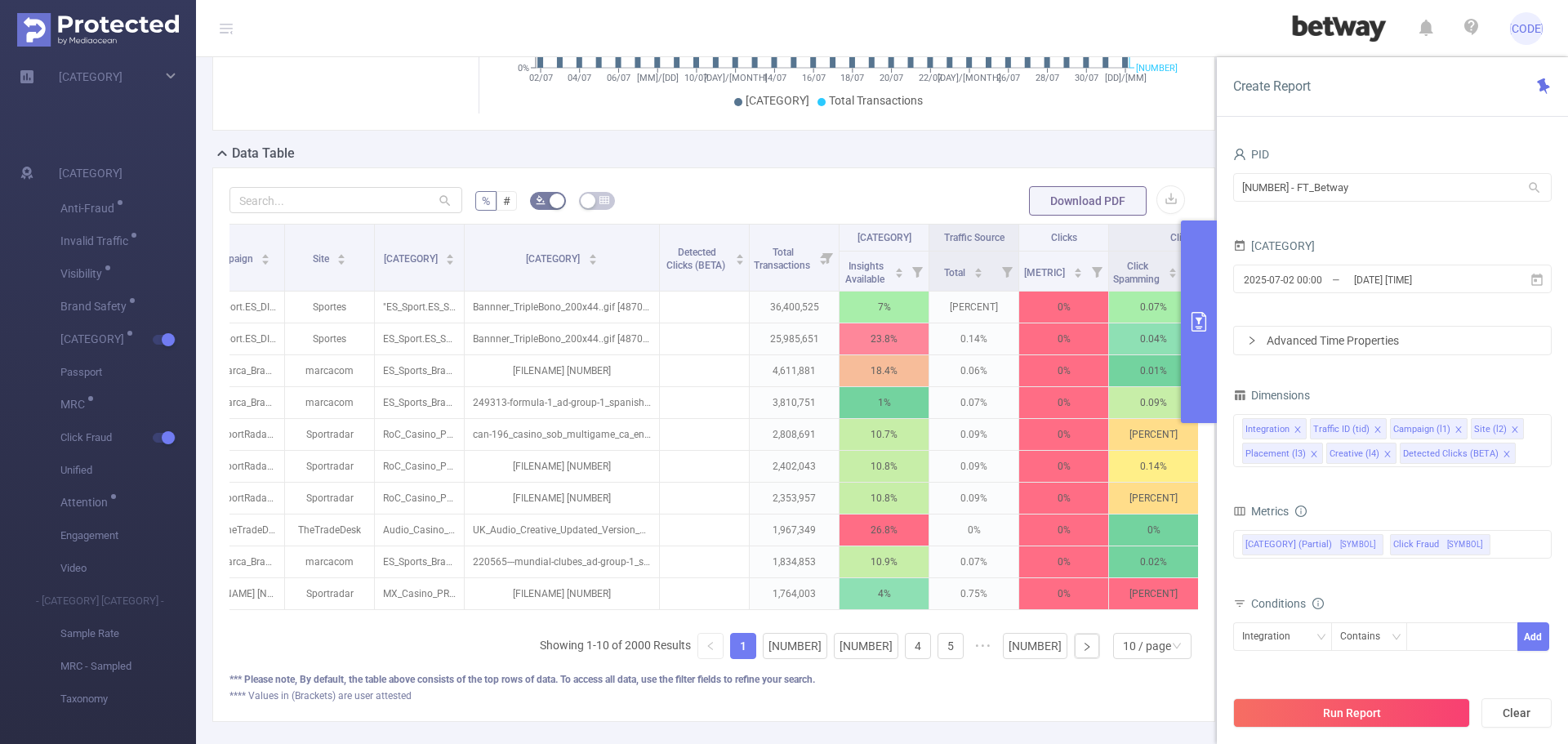 click on "Total: 237,763,497" at bounding box center (350, 91) 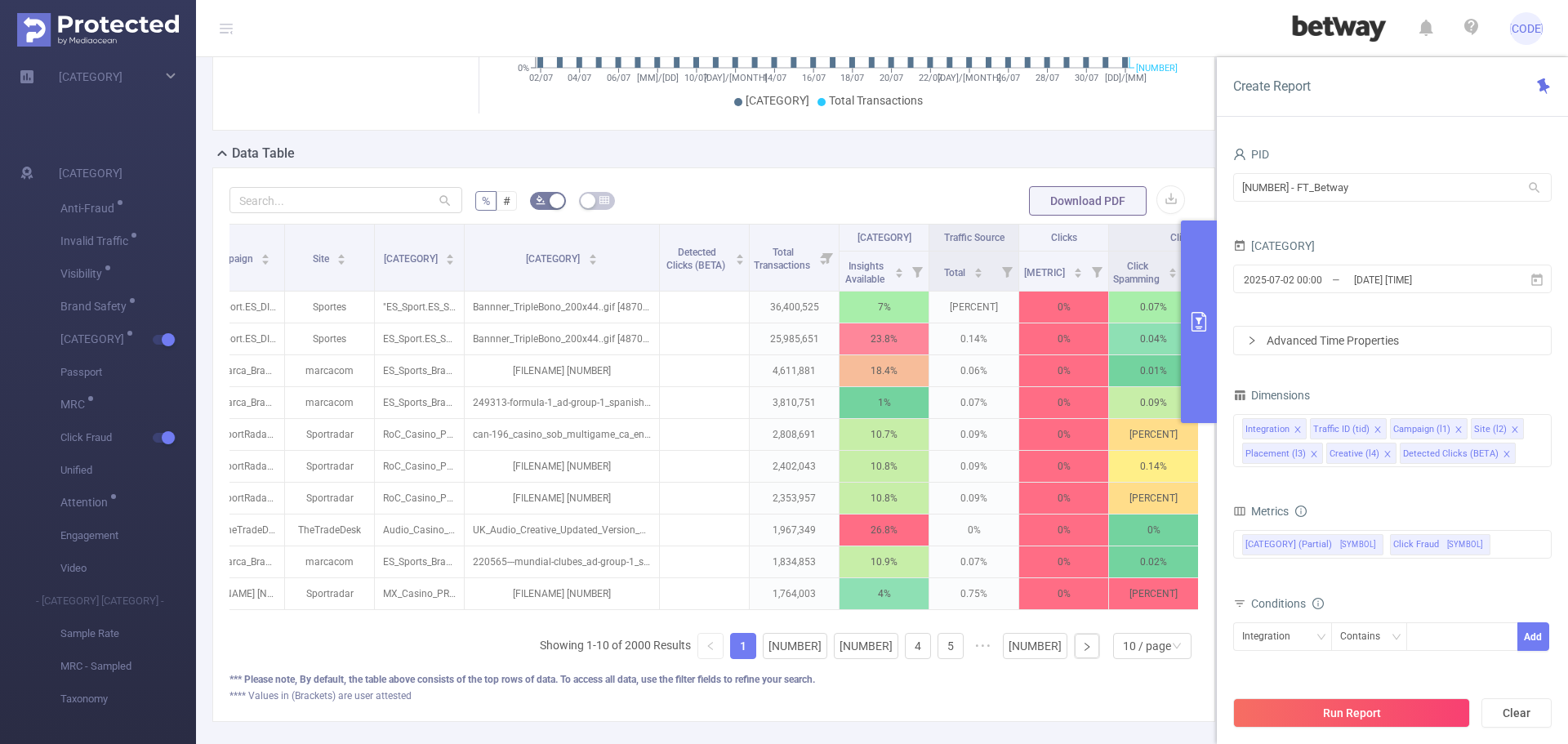 click at bounding box center (1199, 322) 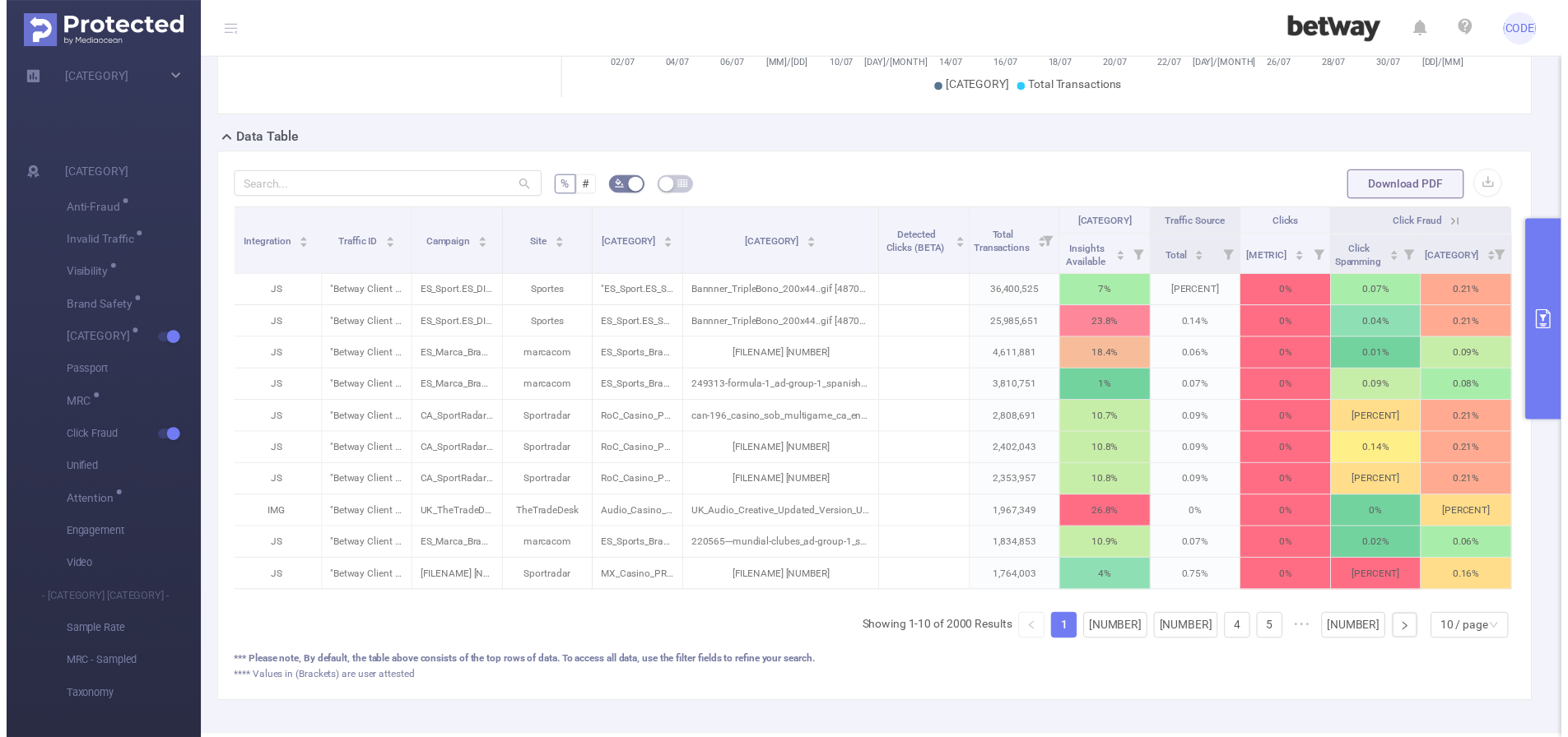 scroll, scrollTop: 0, scrollLeft: 3, axis: horizontal 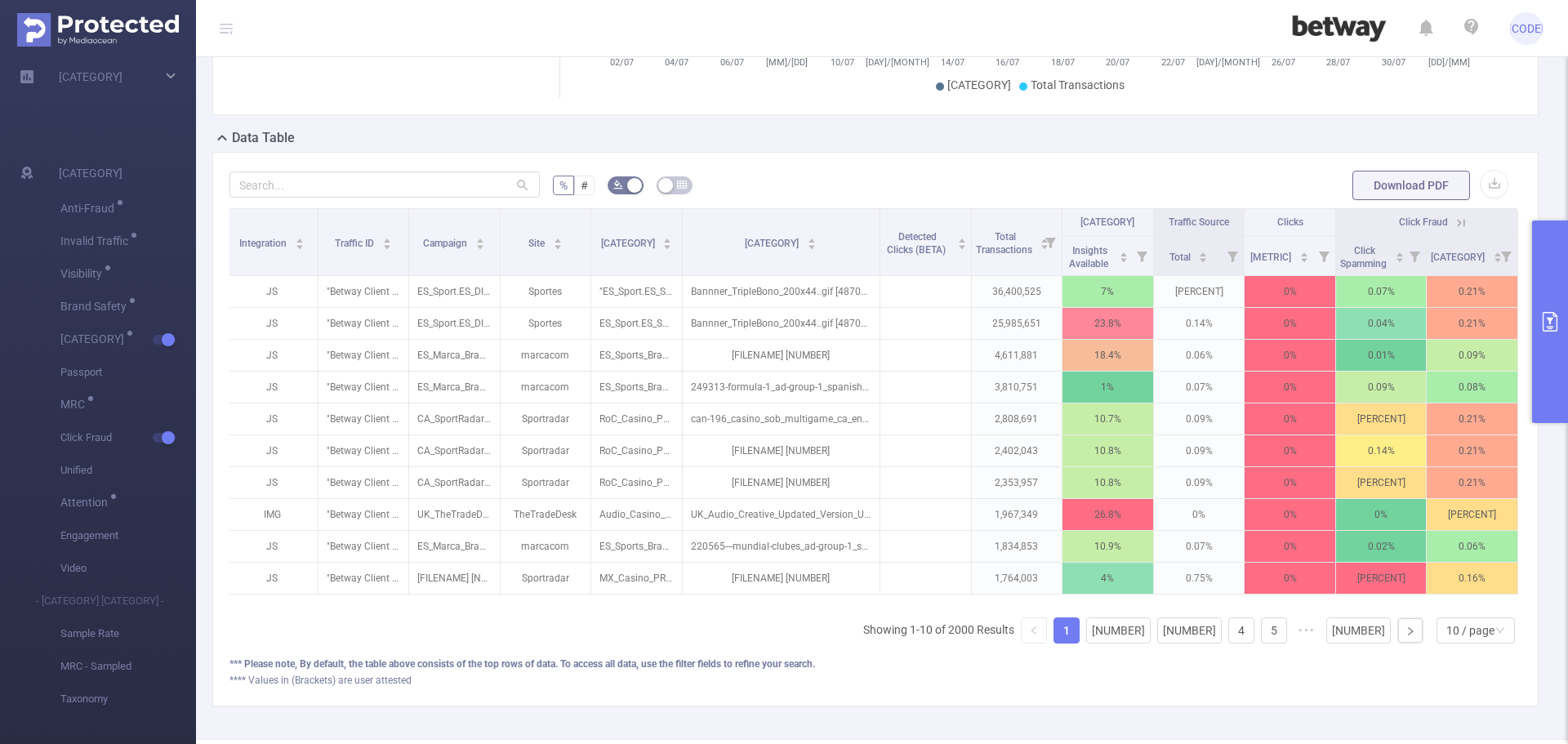 type 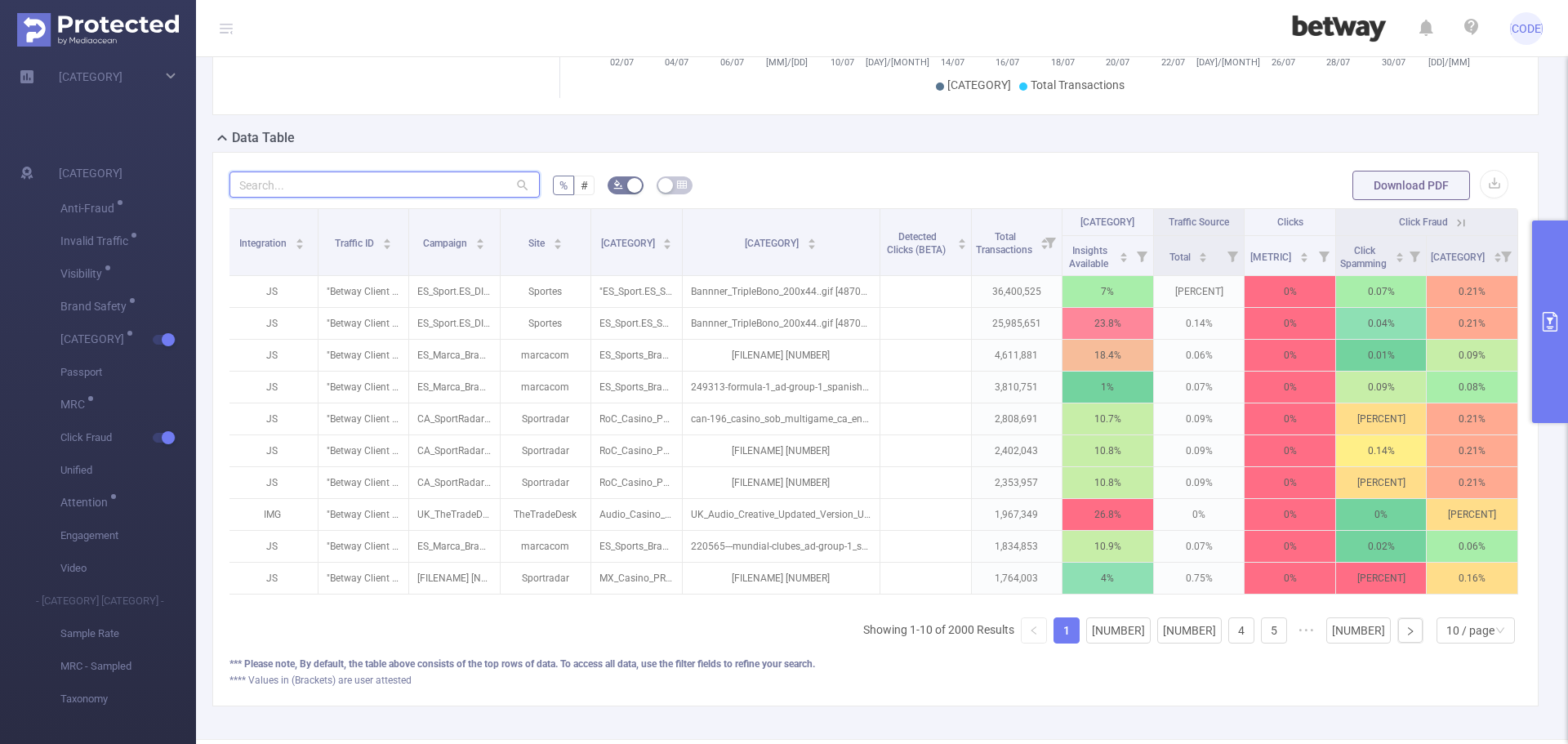 click at bounding box center [385, 185] 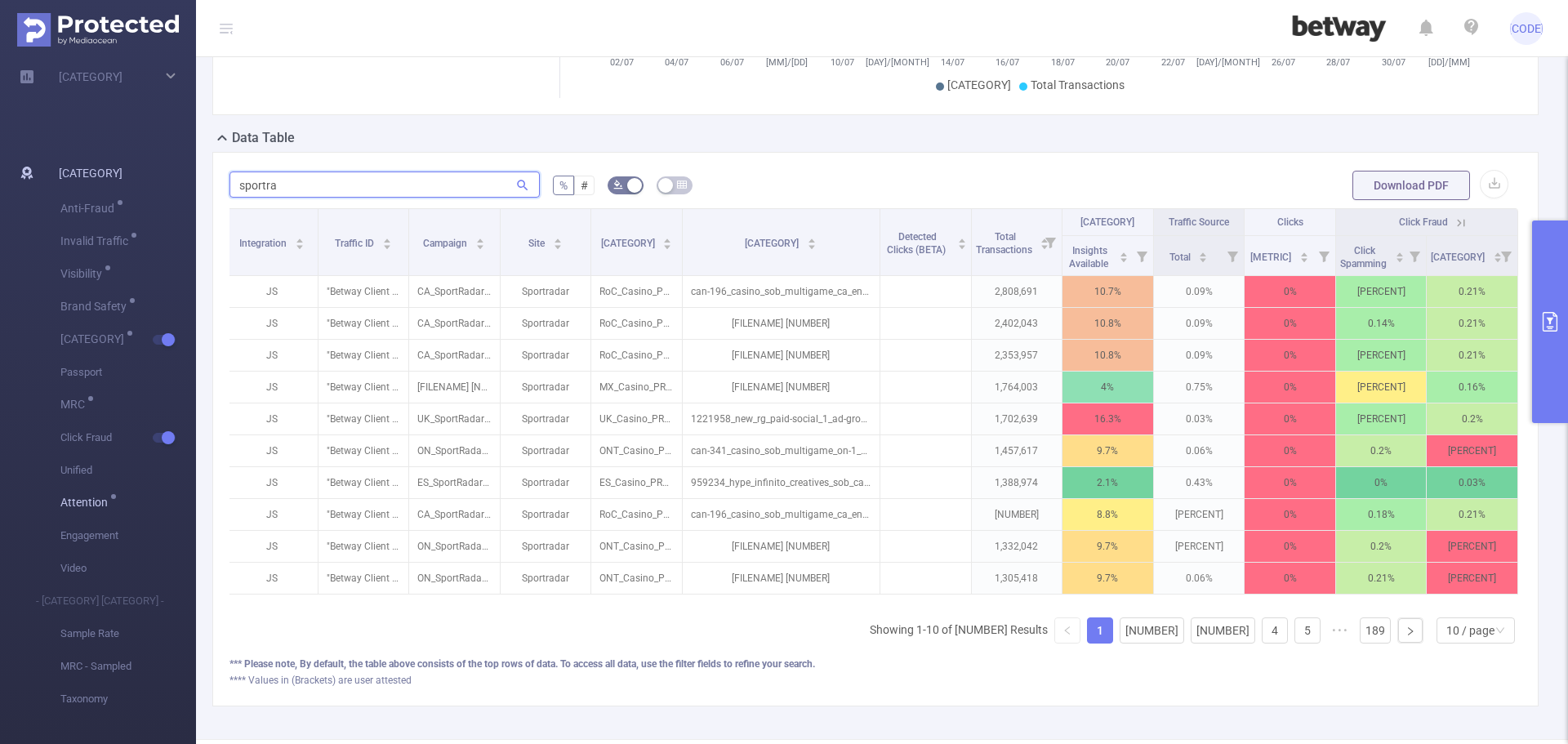 type on "sportra" 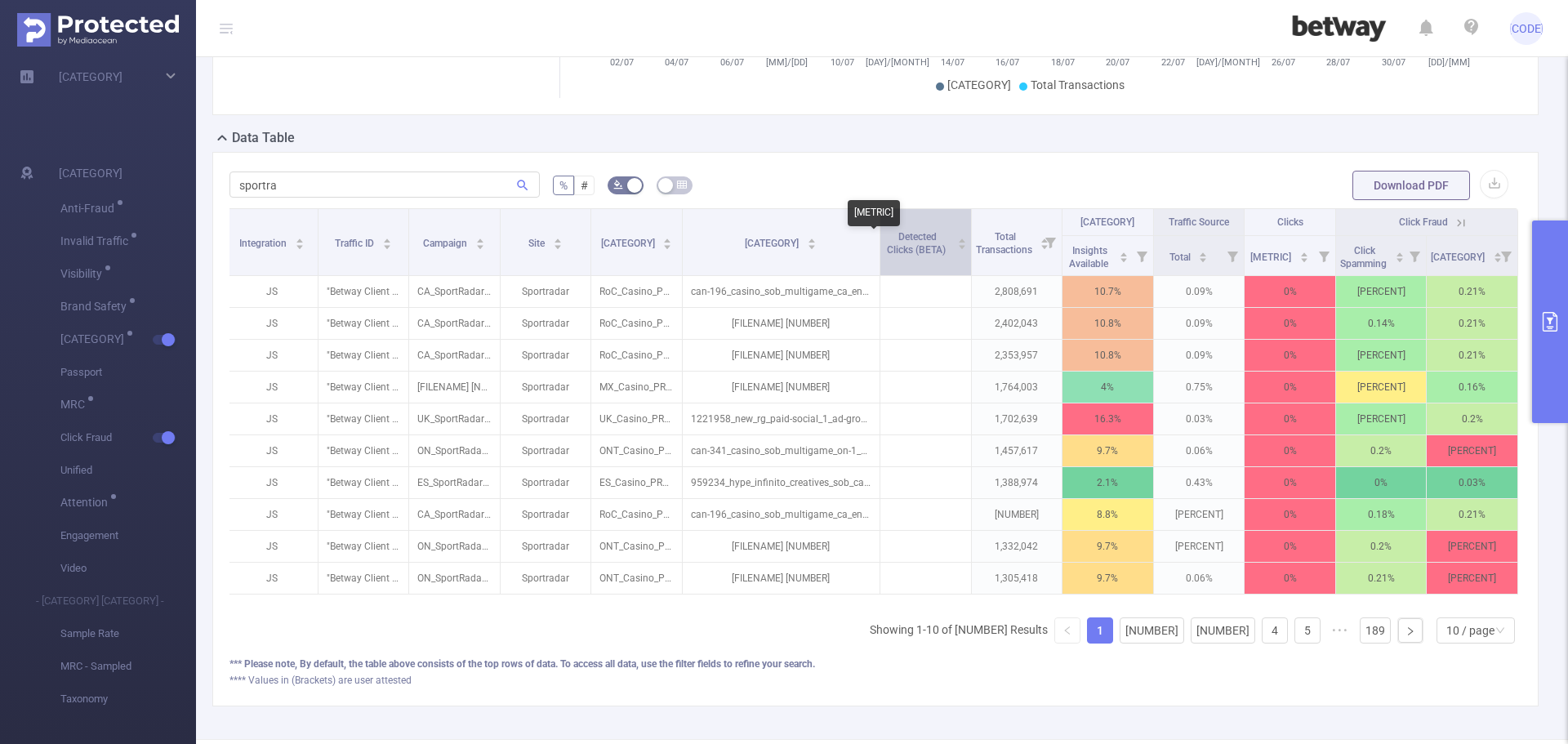 click on "Detected Clicks (BETA)" at bounding box center [917, 243] 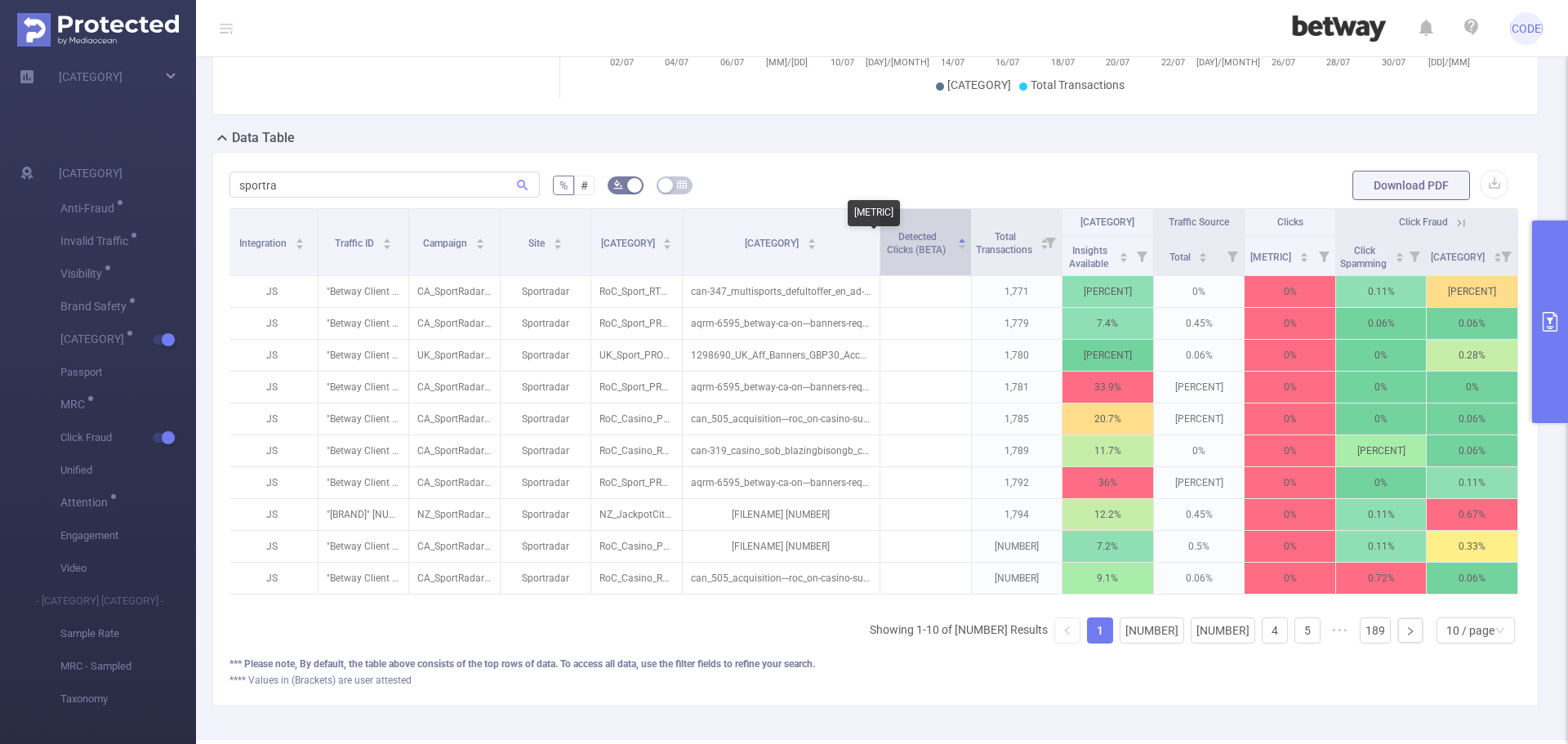 click on "Detected Clicks (BETA)" at bounding box center (917, 243) 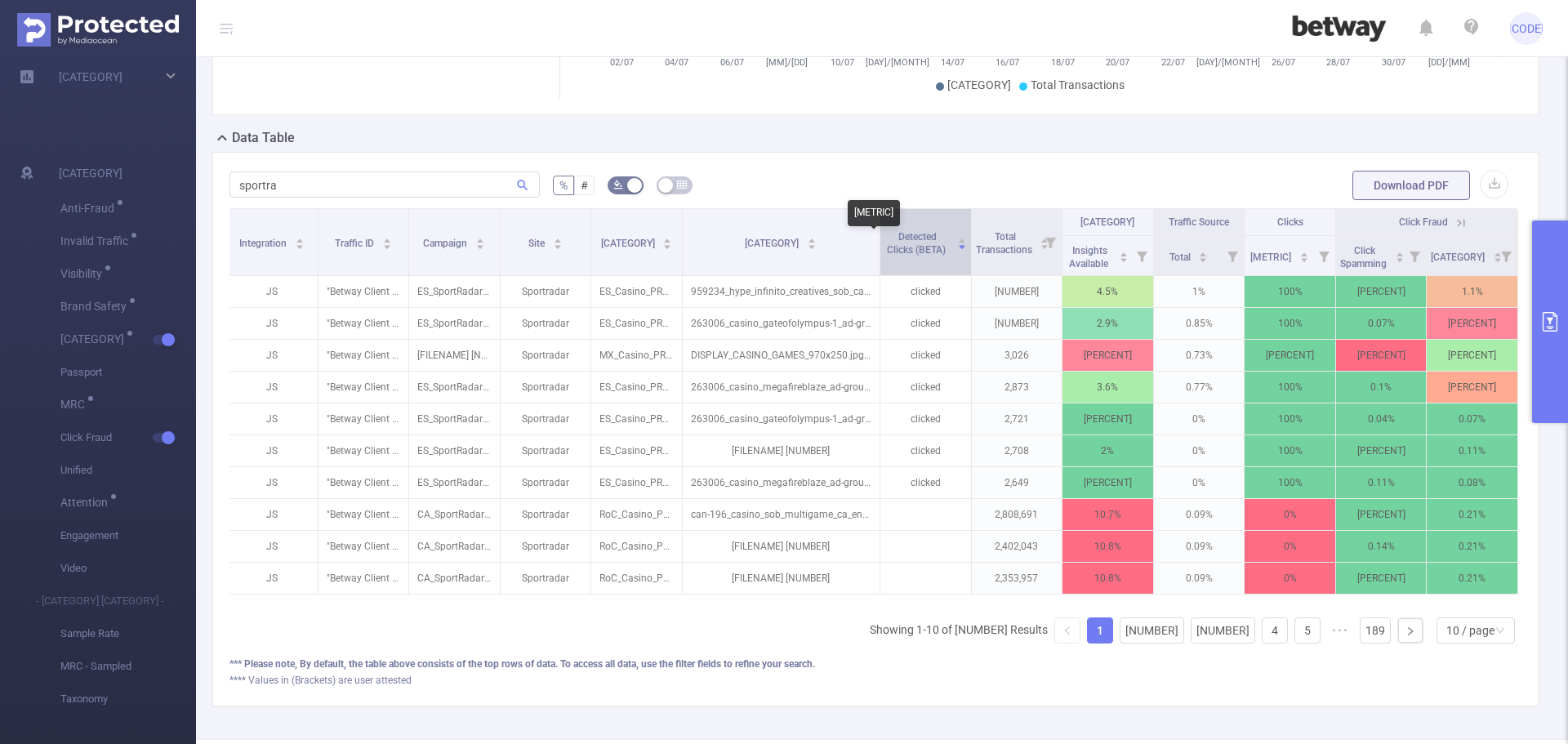 click on "Detected Clicks (BETA)" at bounding box center (917, 243) 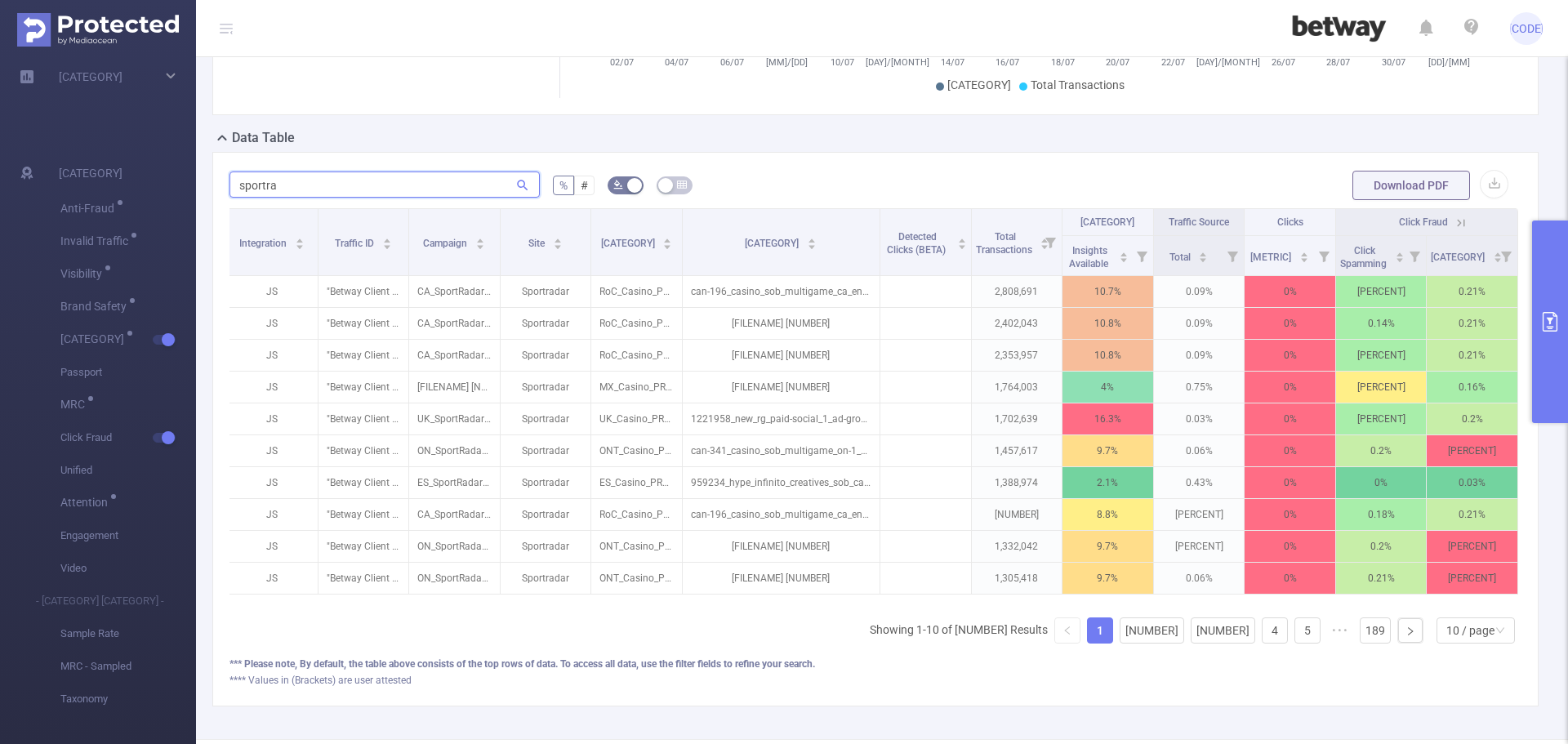 click on "sportra" at bounding box center (385, 185) 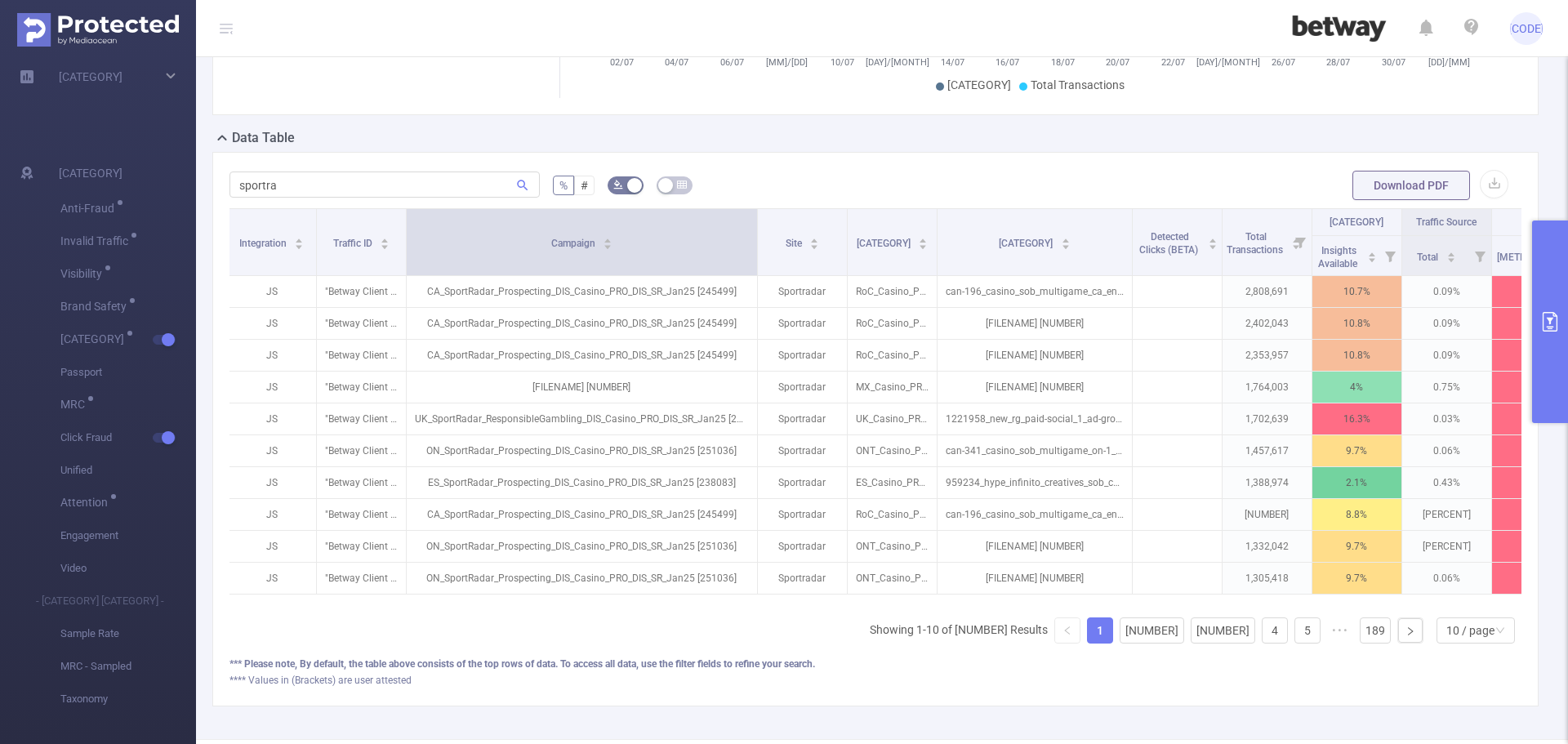 drag, startPoint x: 496, startPoint y: 252, endPoint x: 756, endPoint y: 239, distance: 260.3248 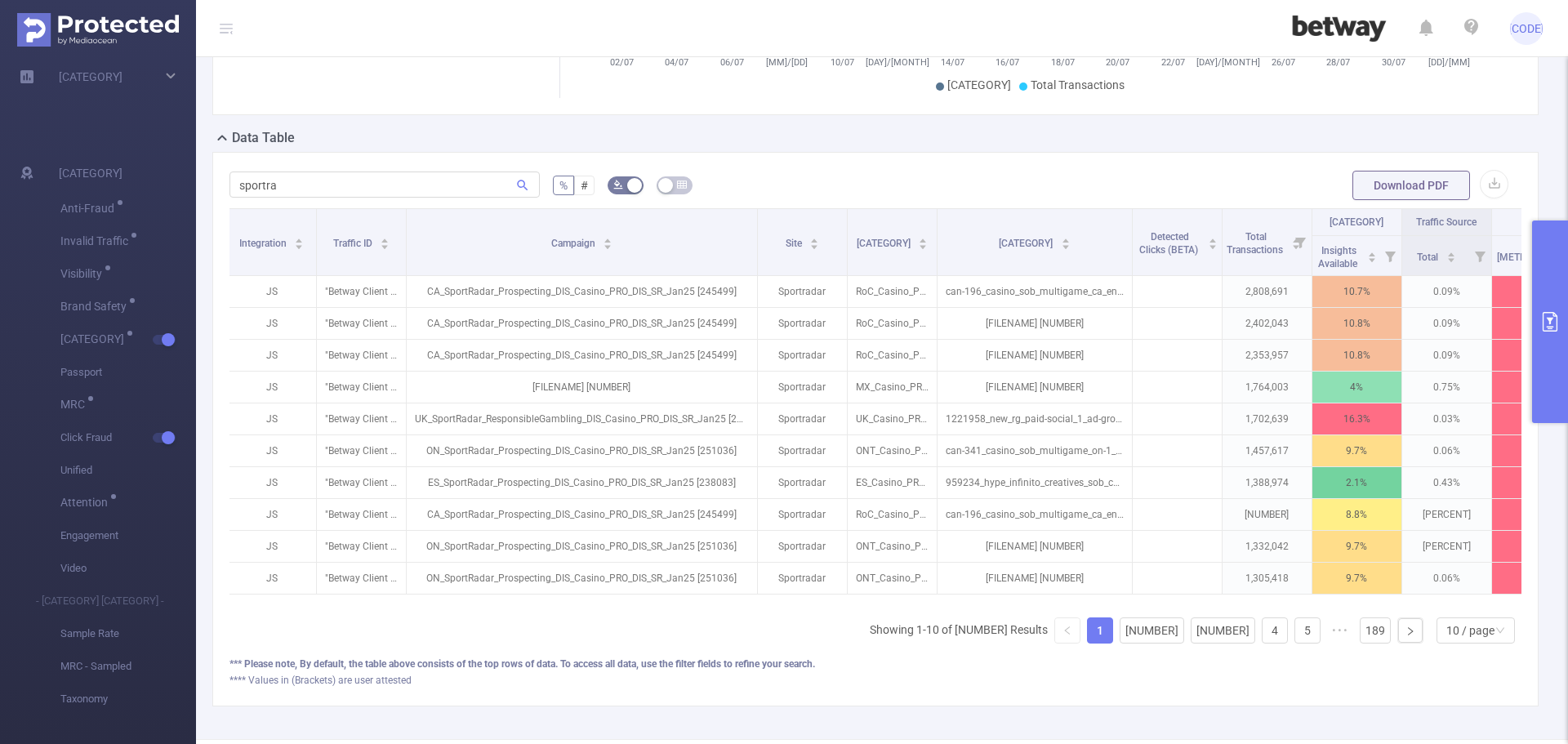click 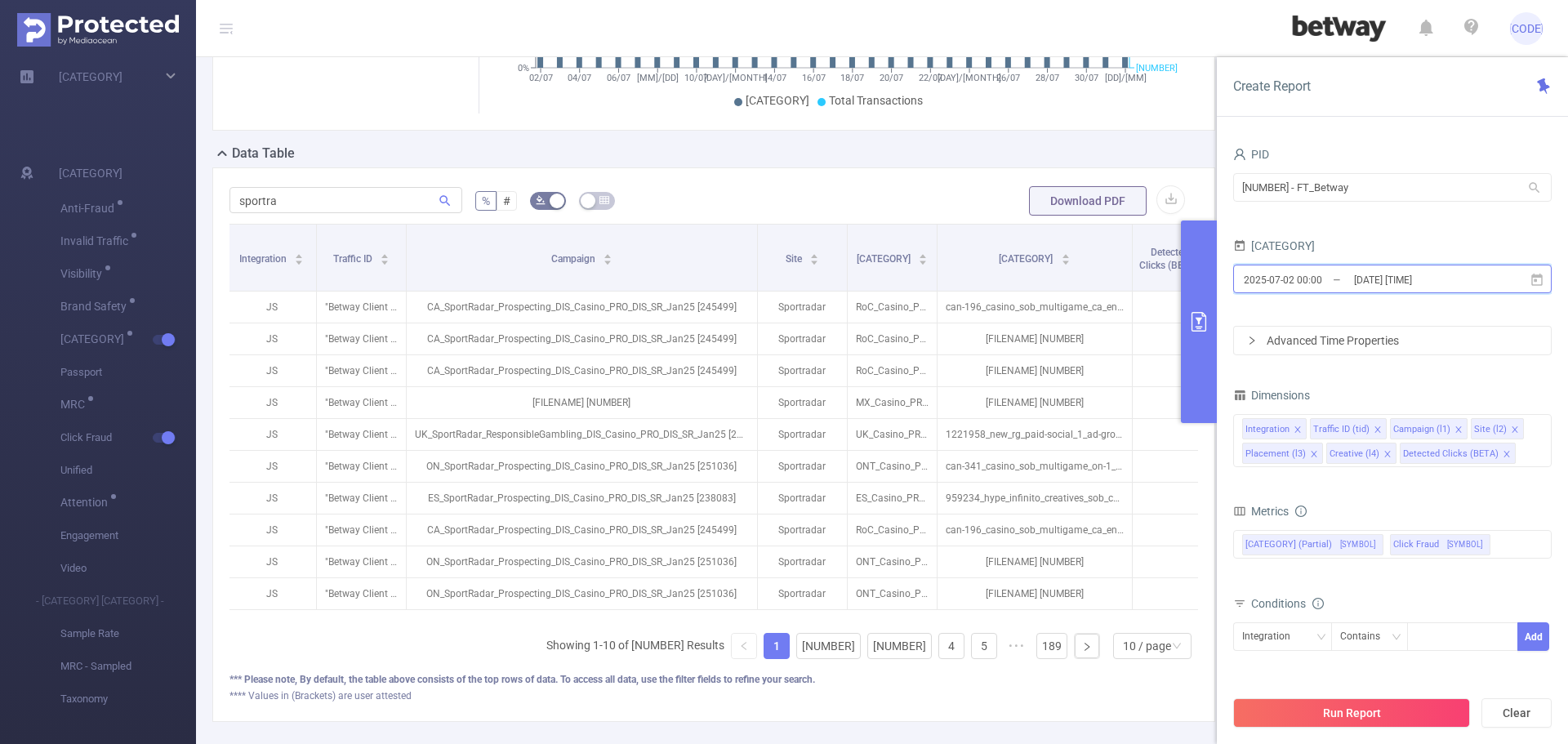 click 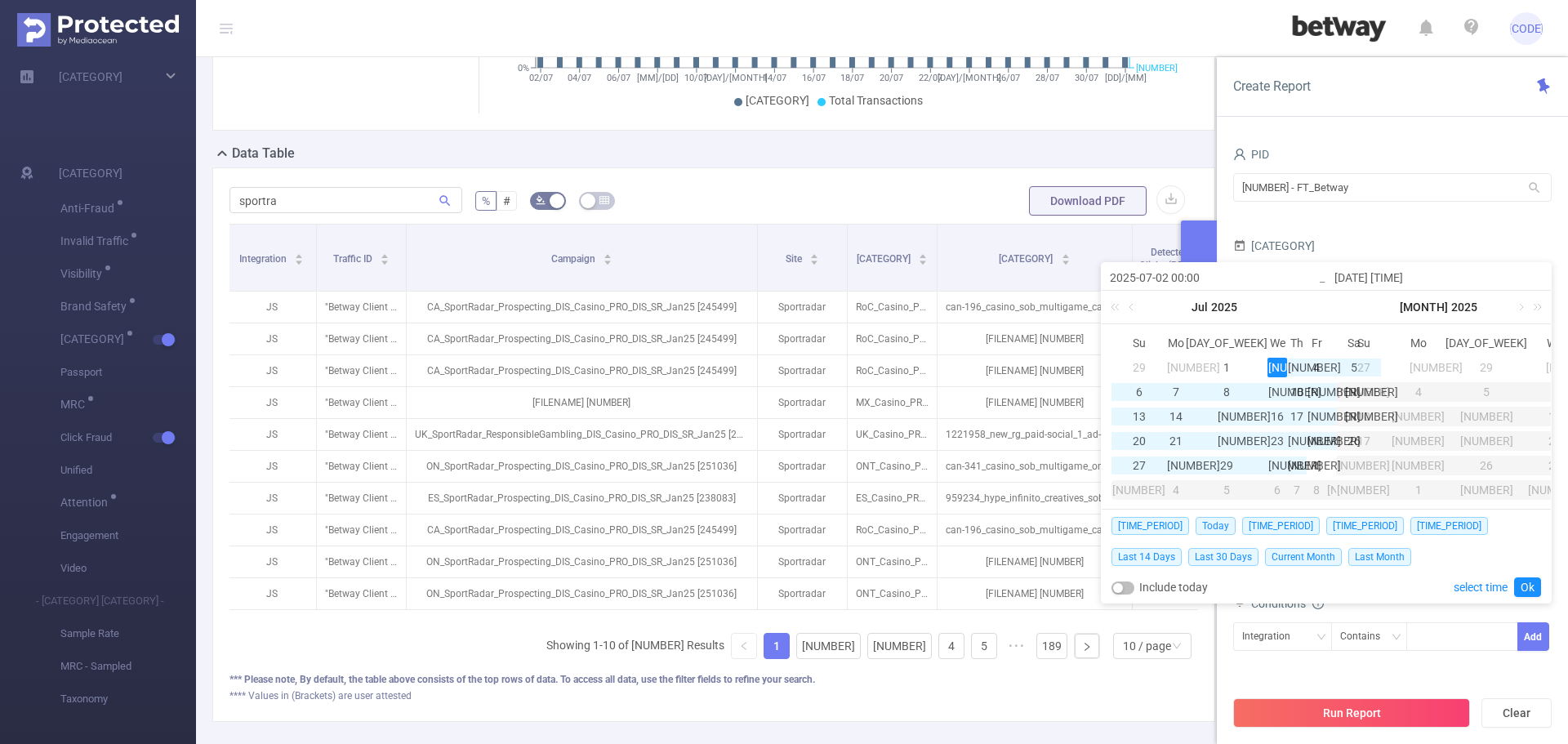 click on "Jul 2025" at bounding box center (1214, 307) 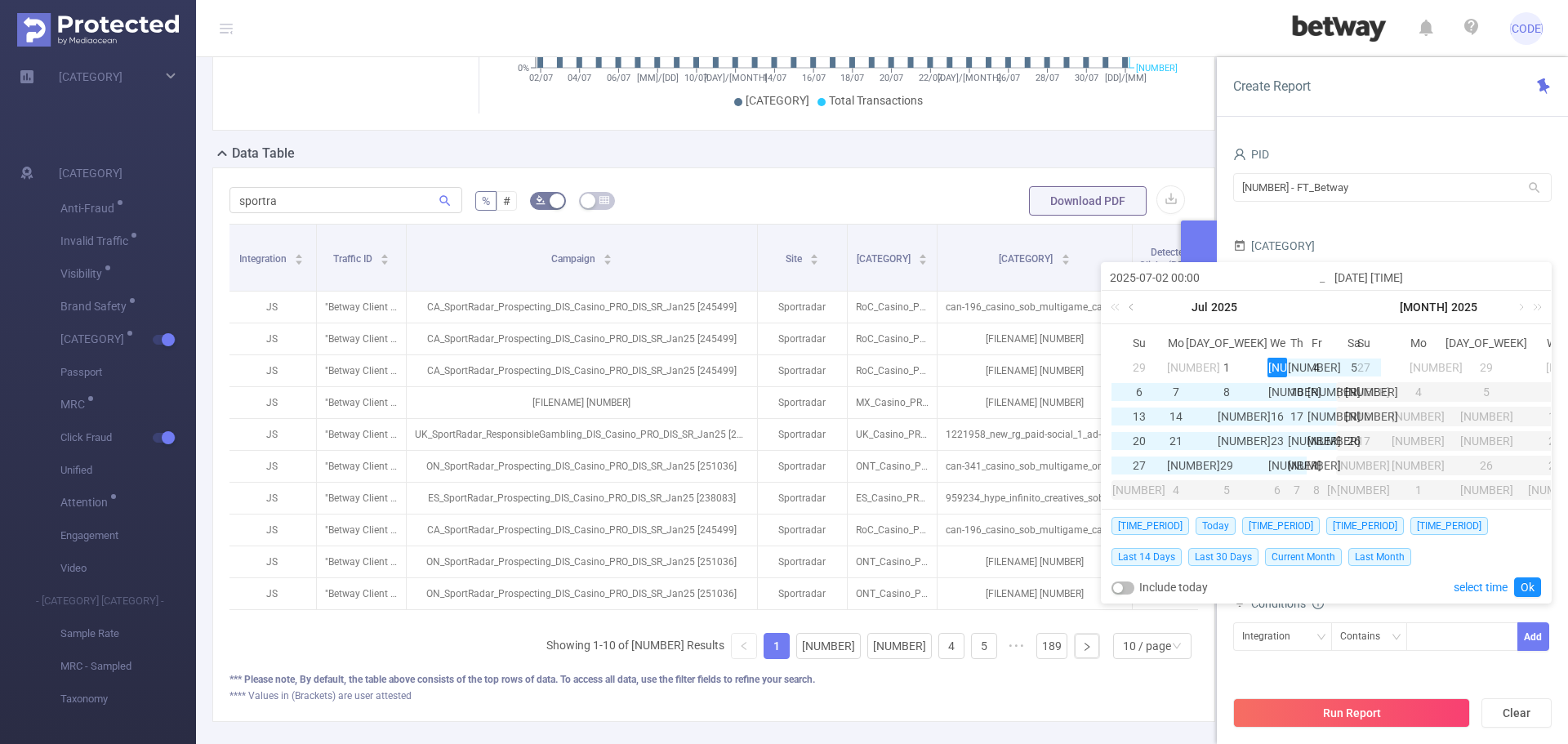 click at bounding box center [1133, 307] 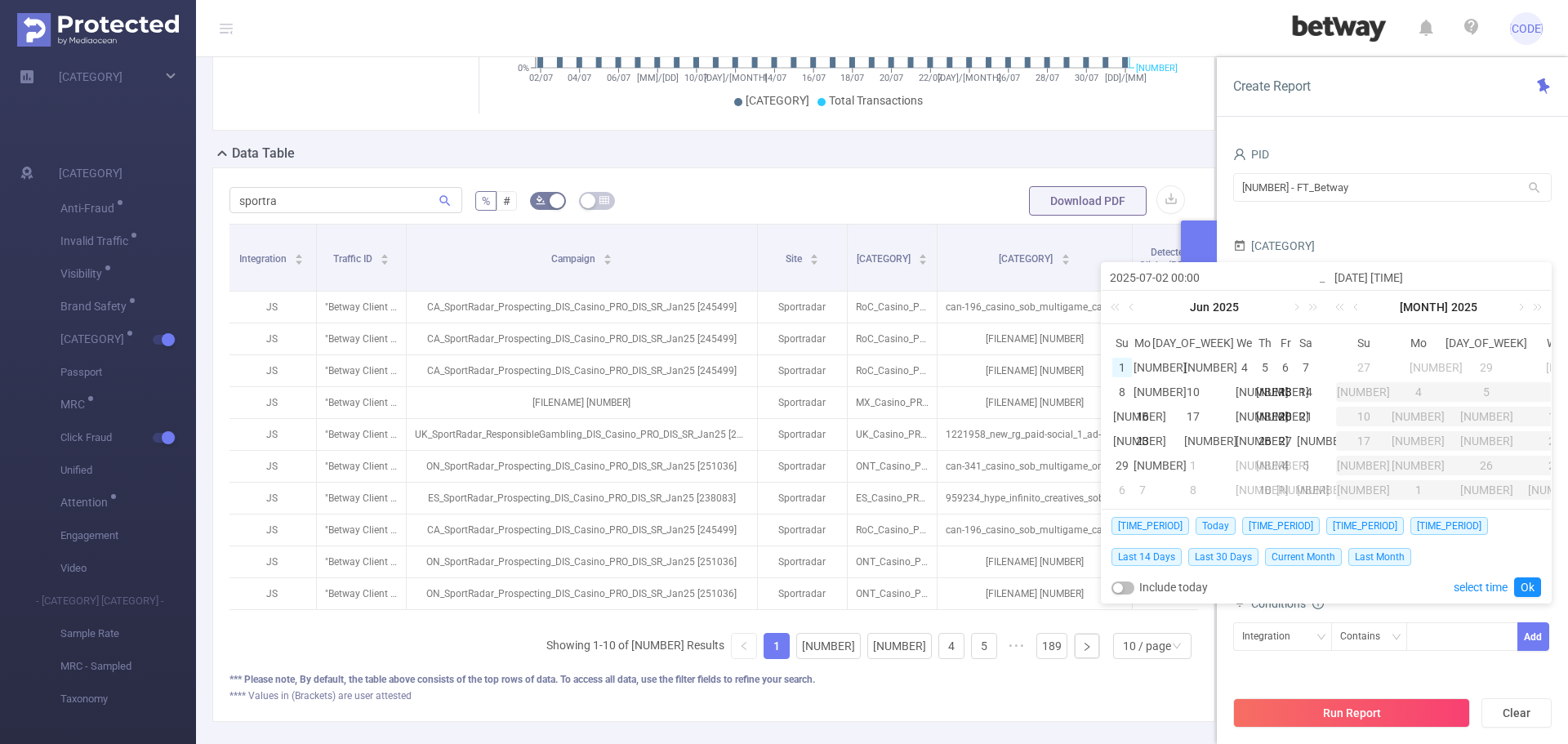 click on "1" at bounding box center [1122, 368] 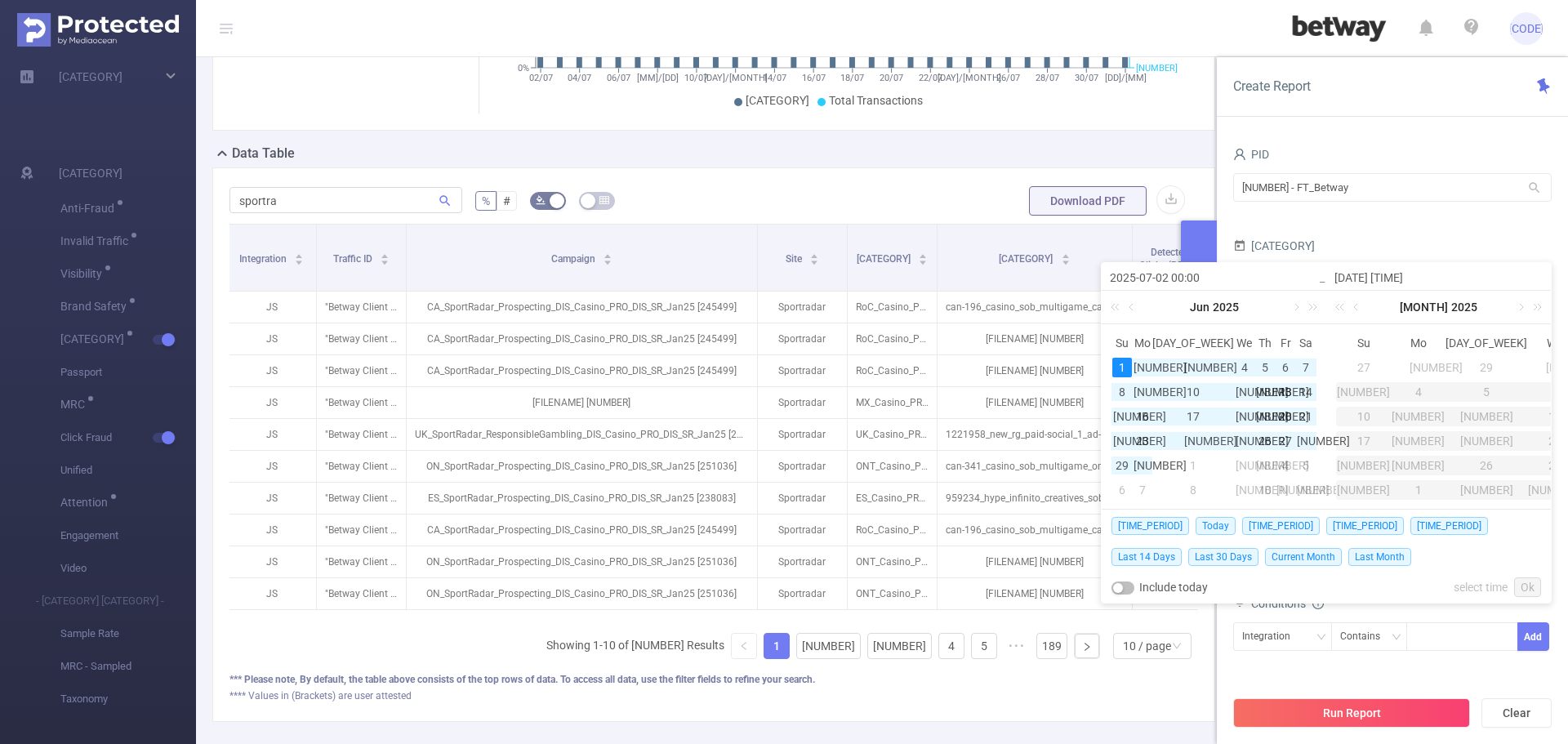 click on "Jun 2025" at bounding box center [1214, 307] 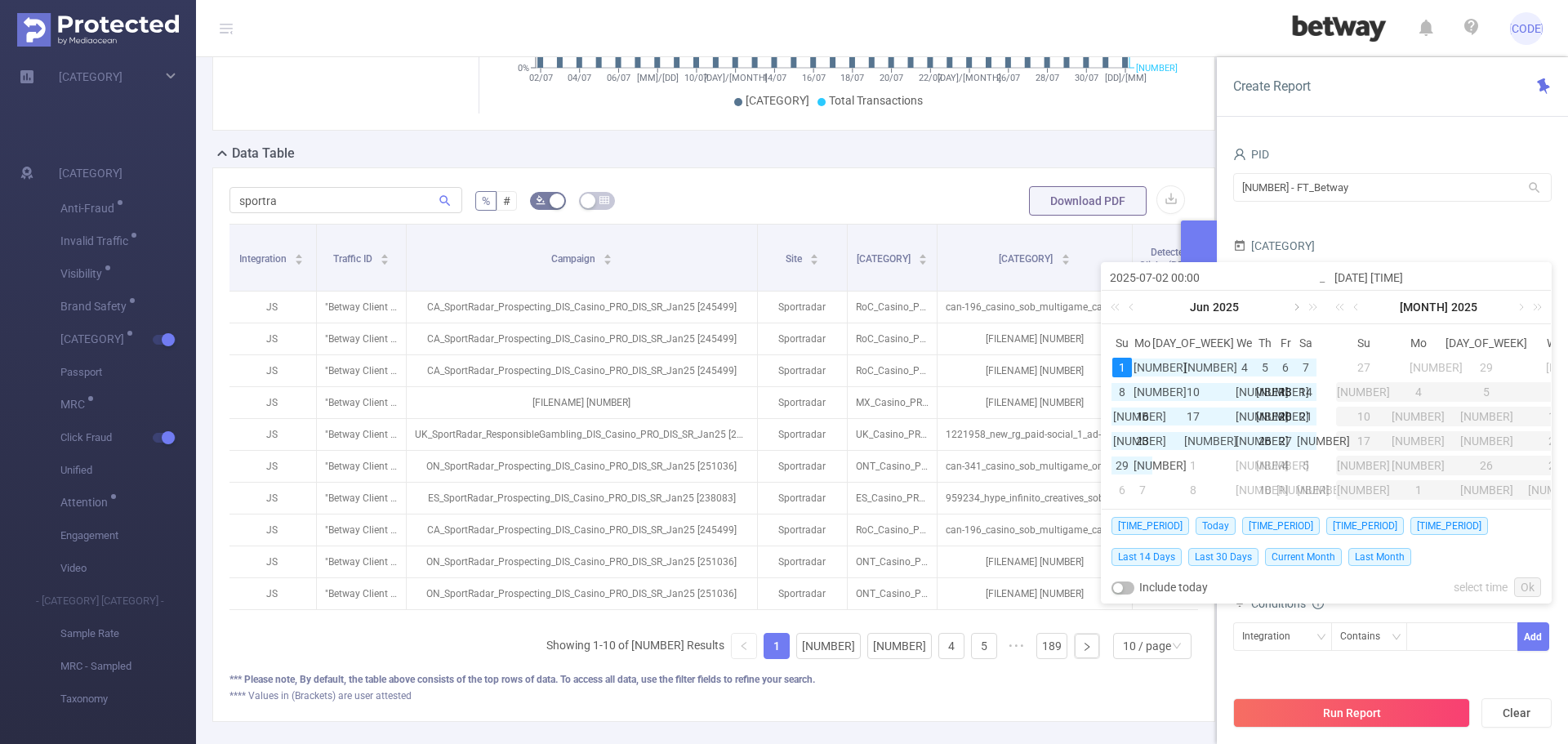 click at bounding box center [1295, 307] 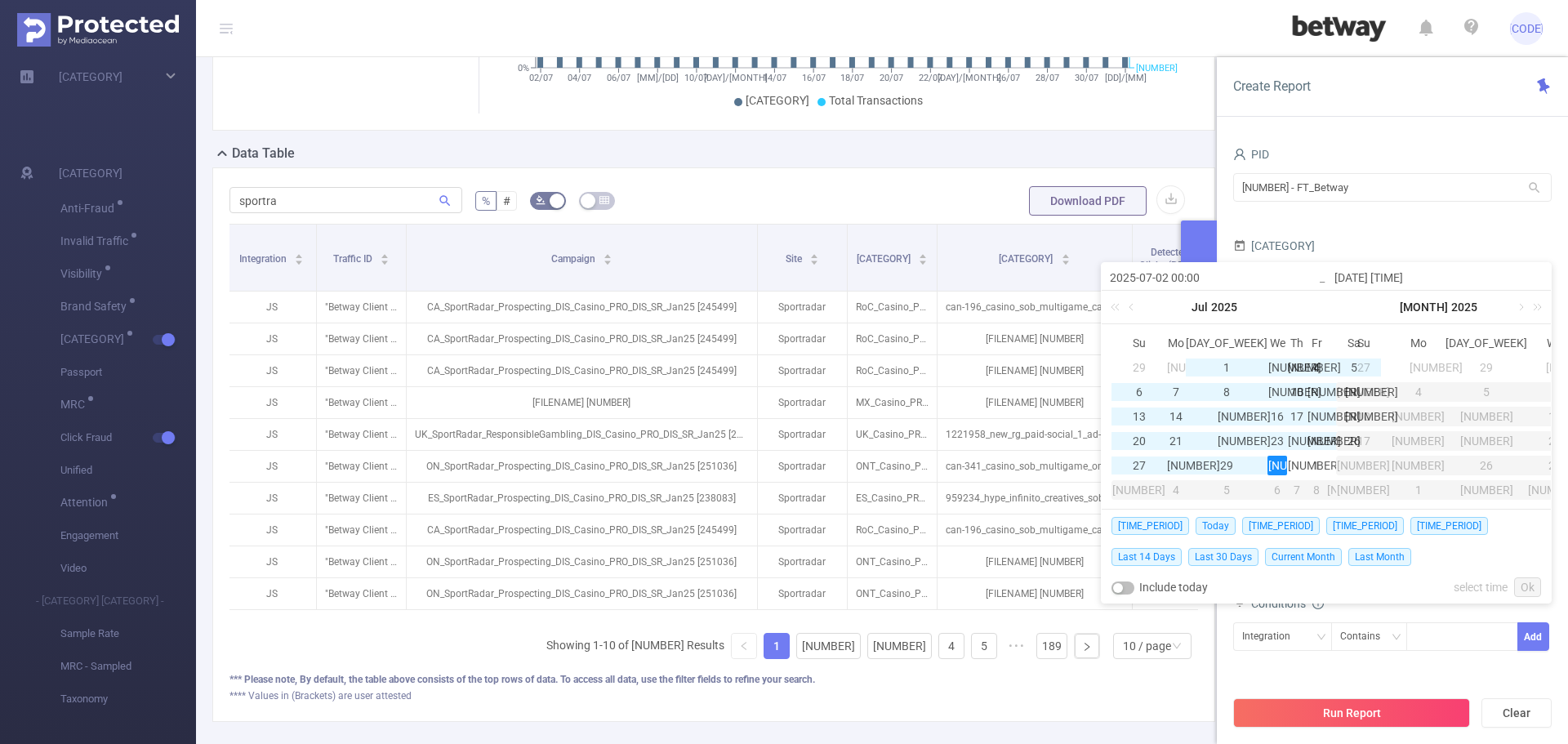 click on "30" at bounding box center [1277, 466] 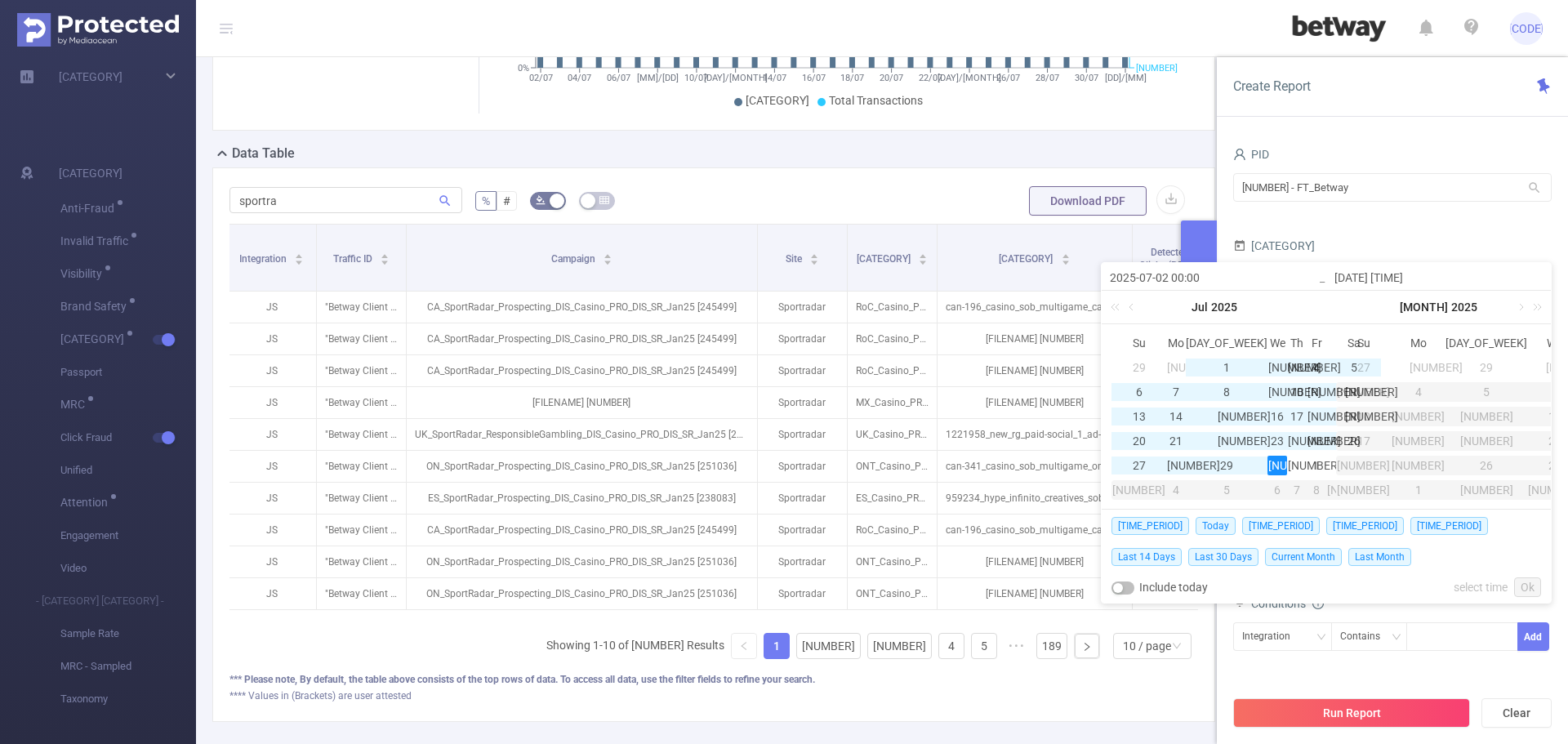 type on "2025-07-30 23:59" 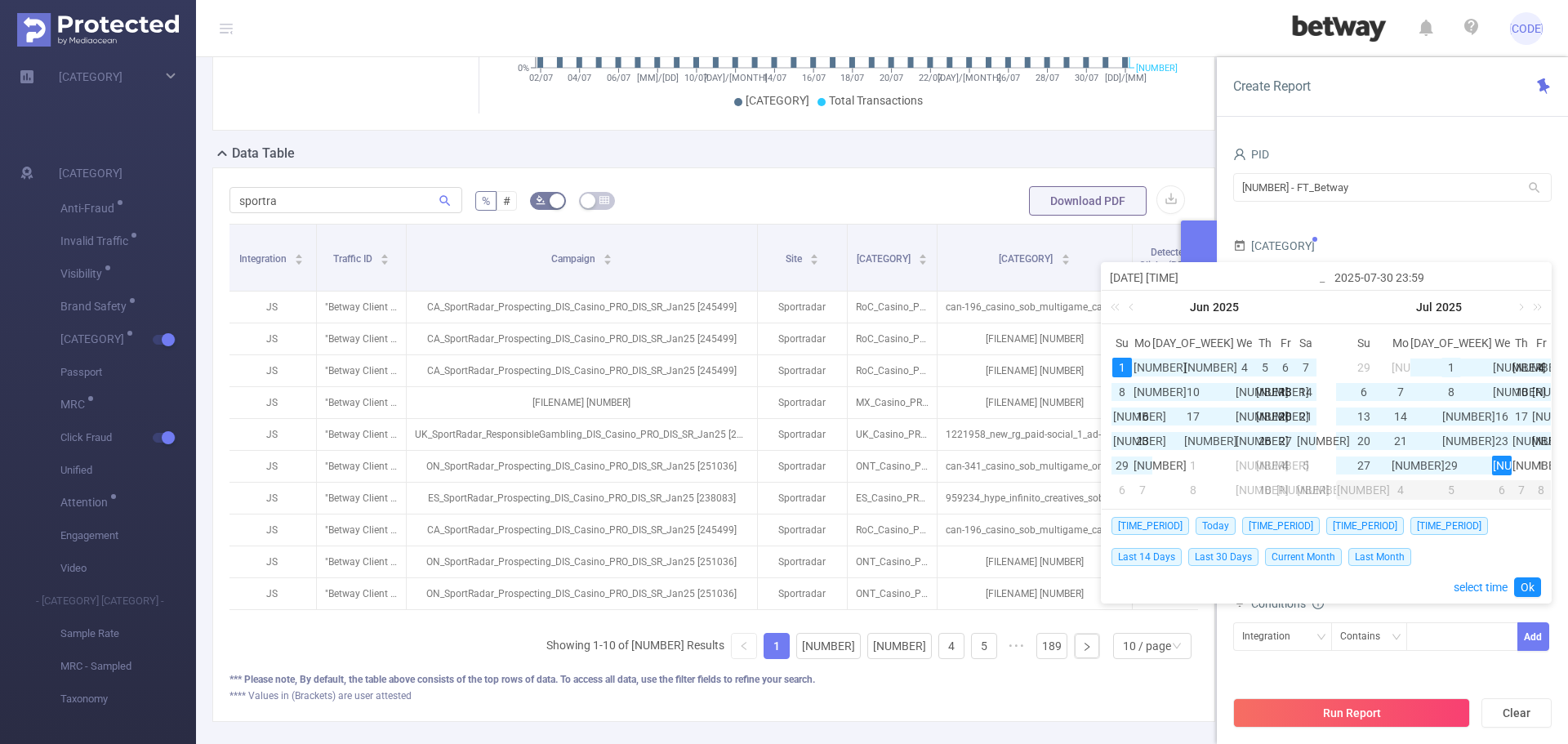 click on "1" at bounding box center [1451, 368] 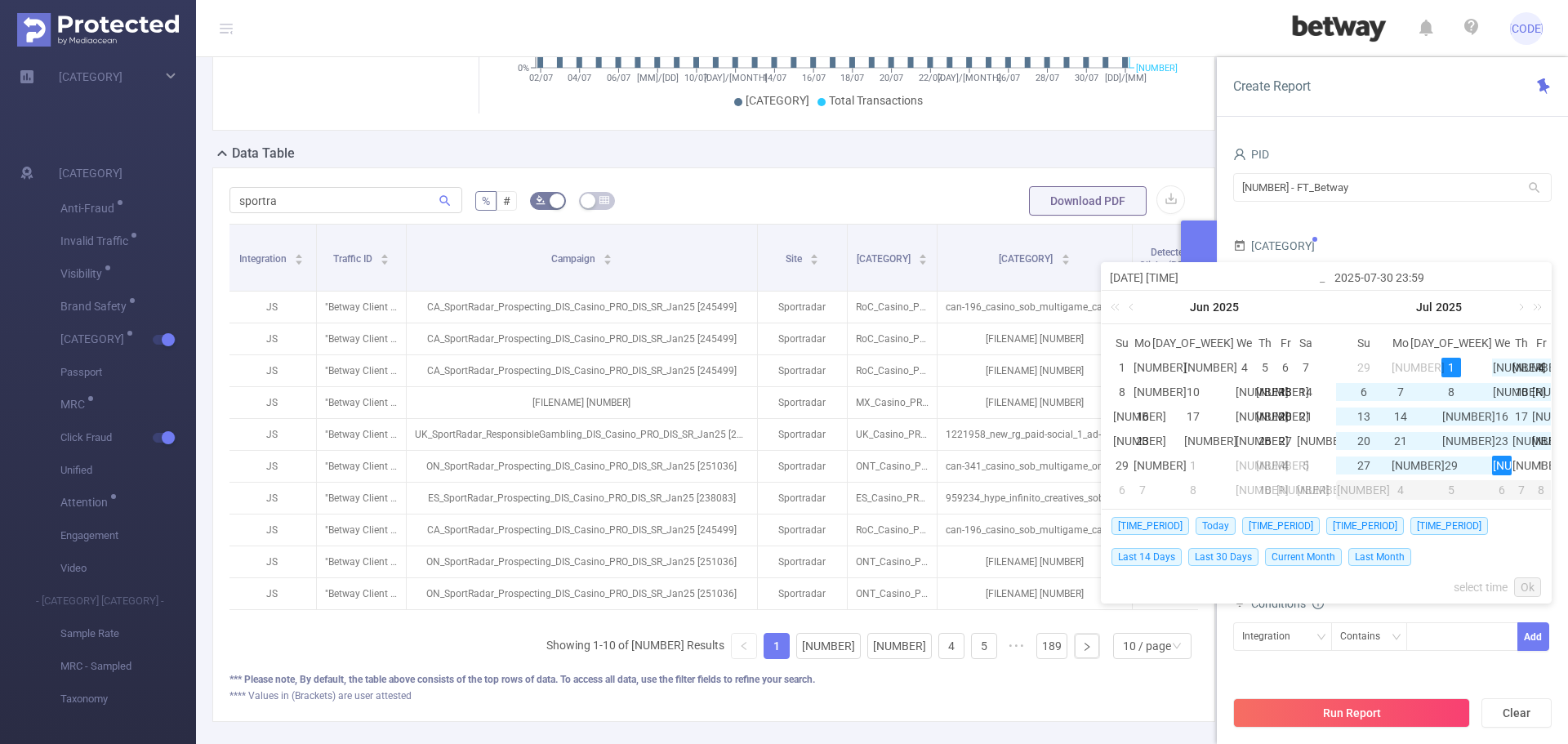 click on "30" at bounding box center (1502, 466) 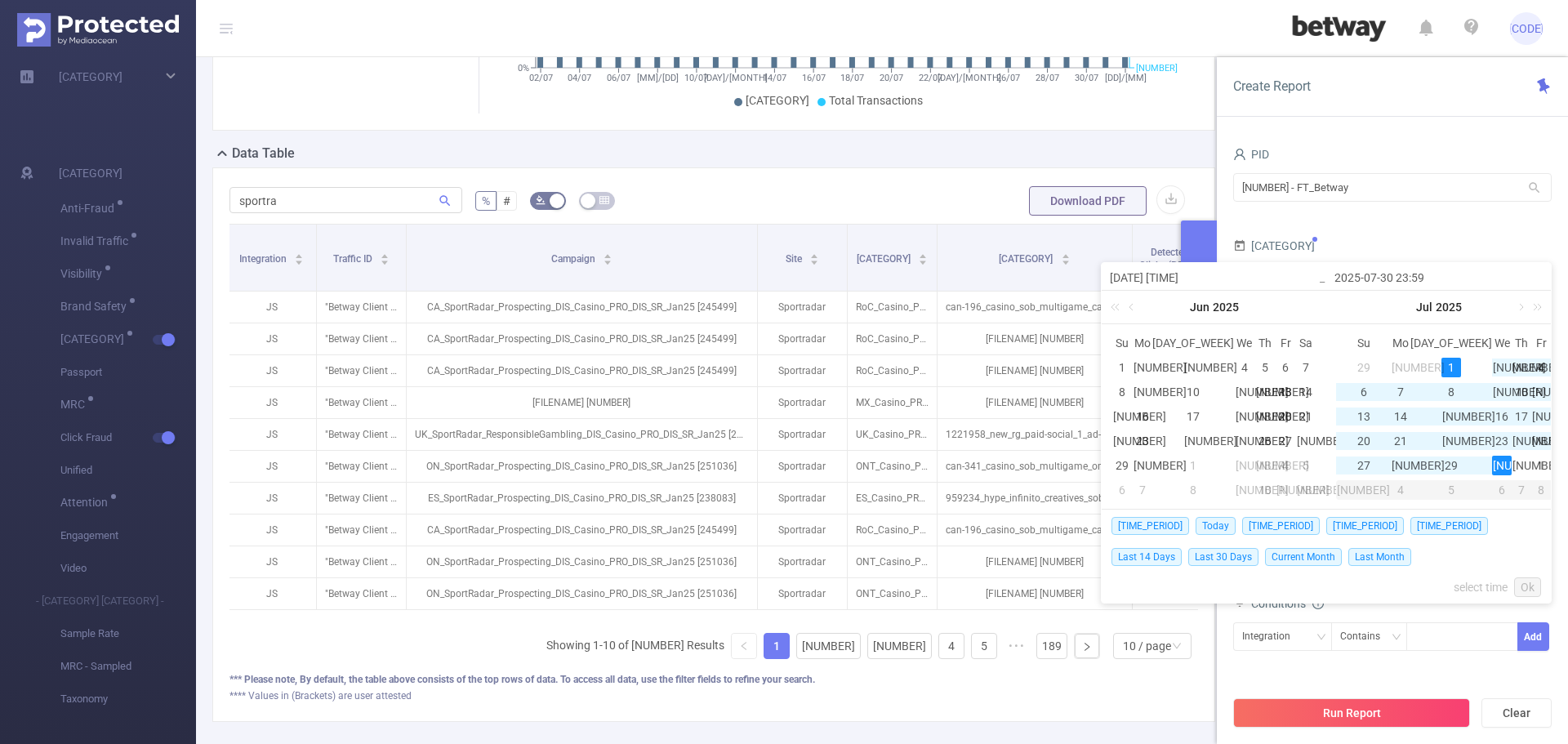 type on "2025-07-01 00:00" 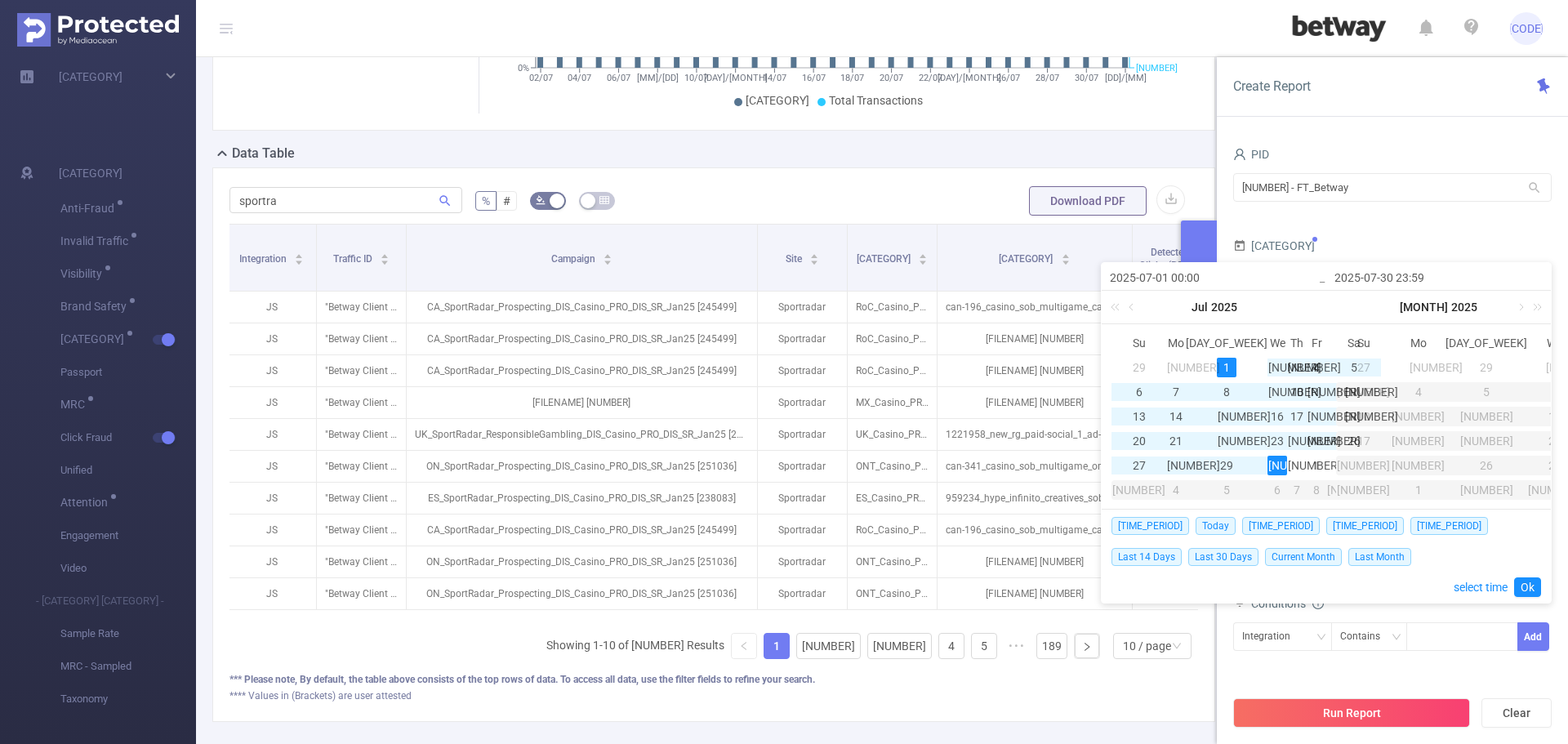 click on "Run Report  Clear" at bounding box center [1392, 713] 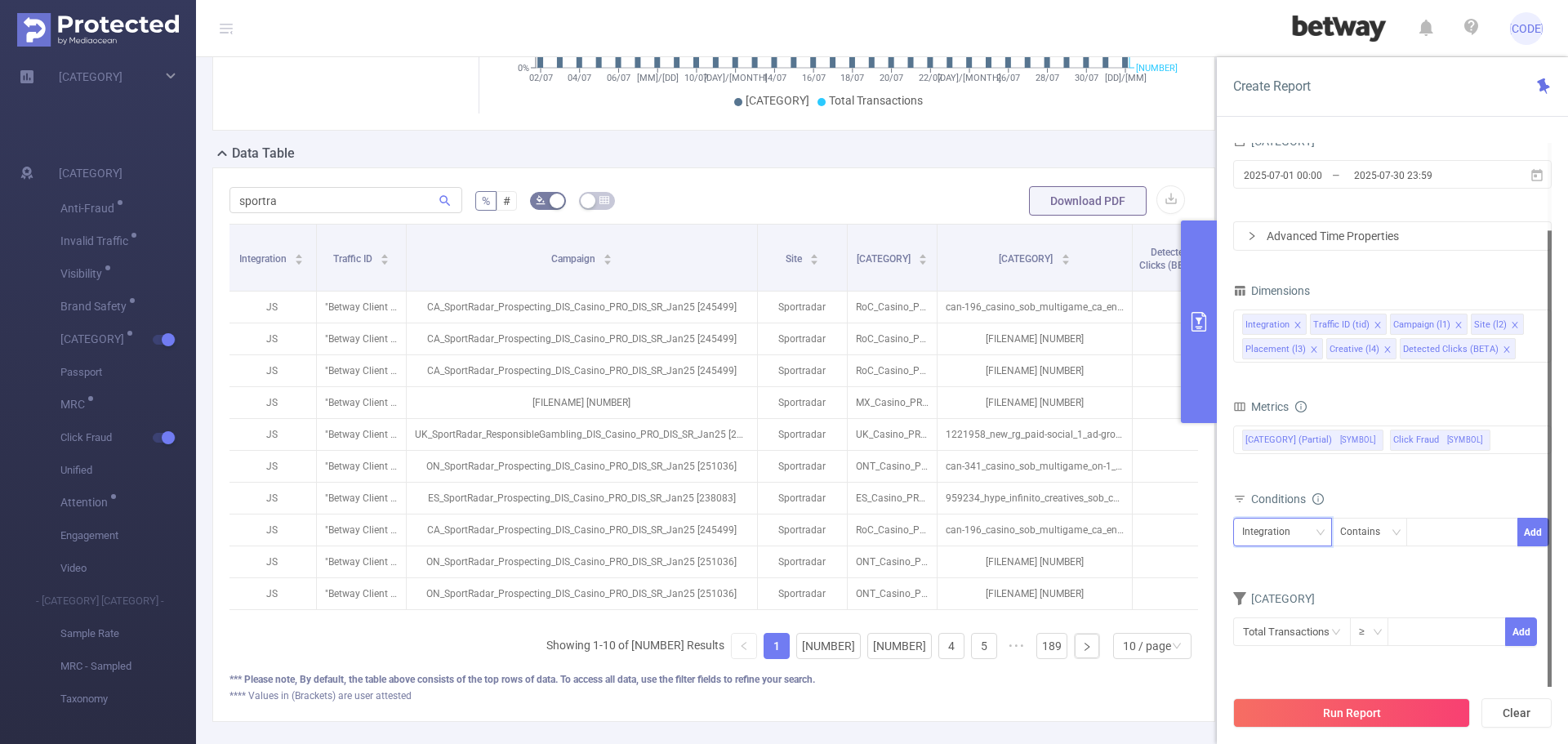 click on "Integration" at bounding box center (1272, 532) 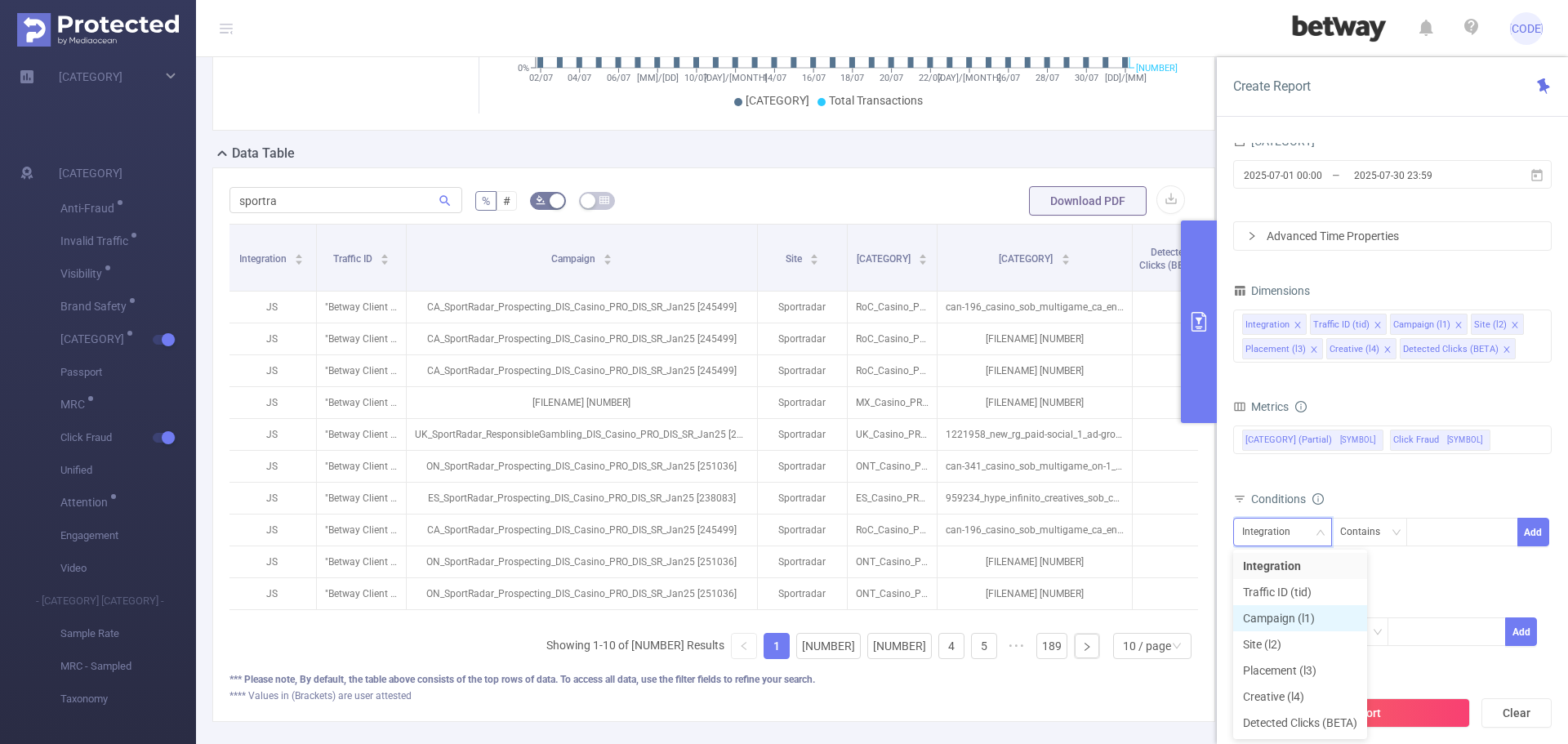 click on "Campaign (l1)" at bounding box center (1300, 618) 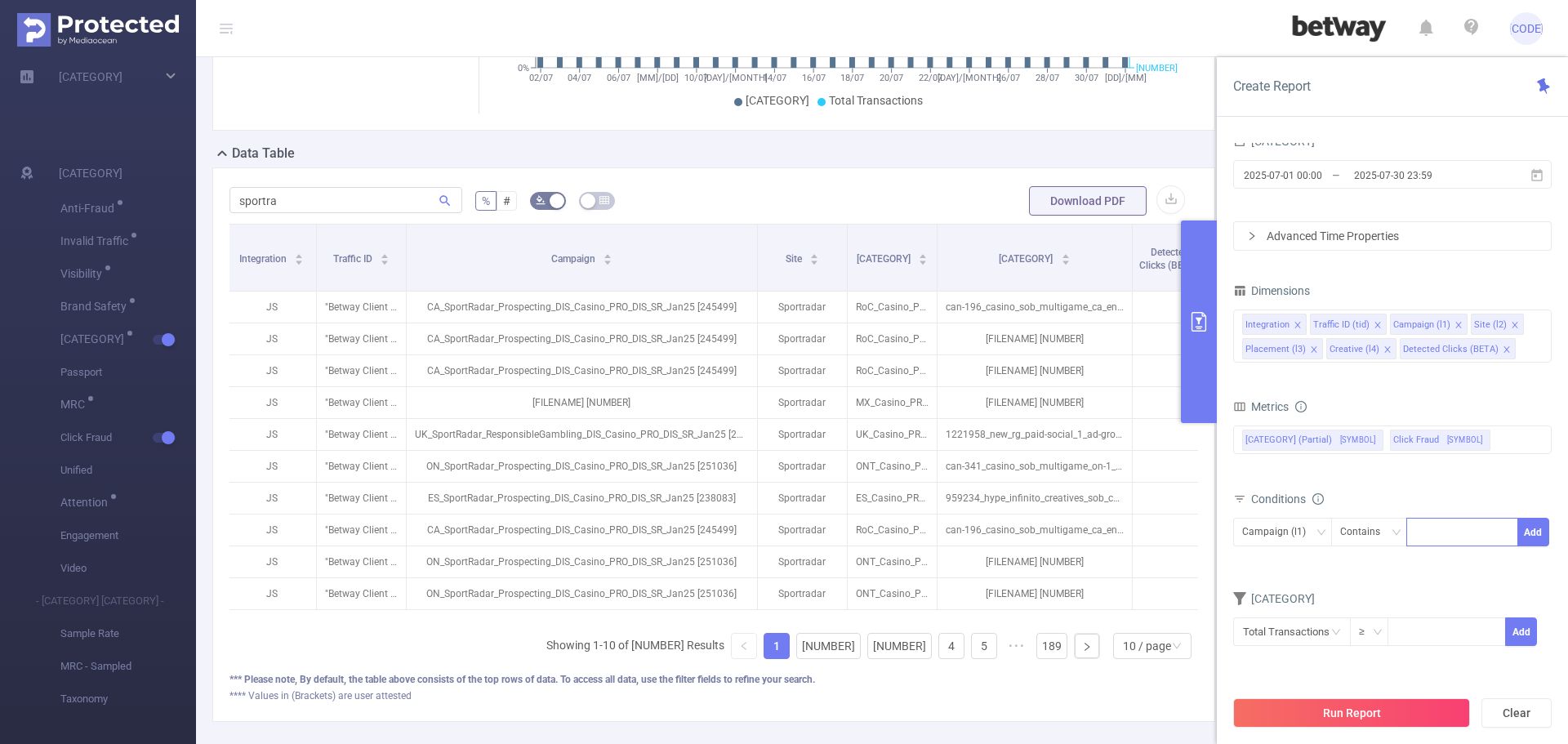 click at bounding box center (1462, 532) 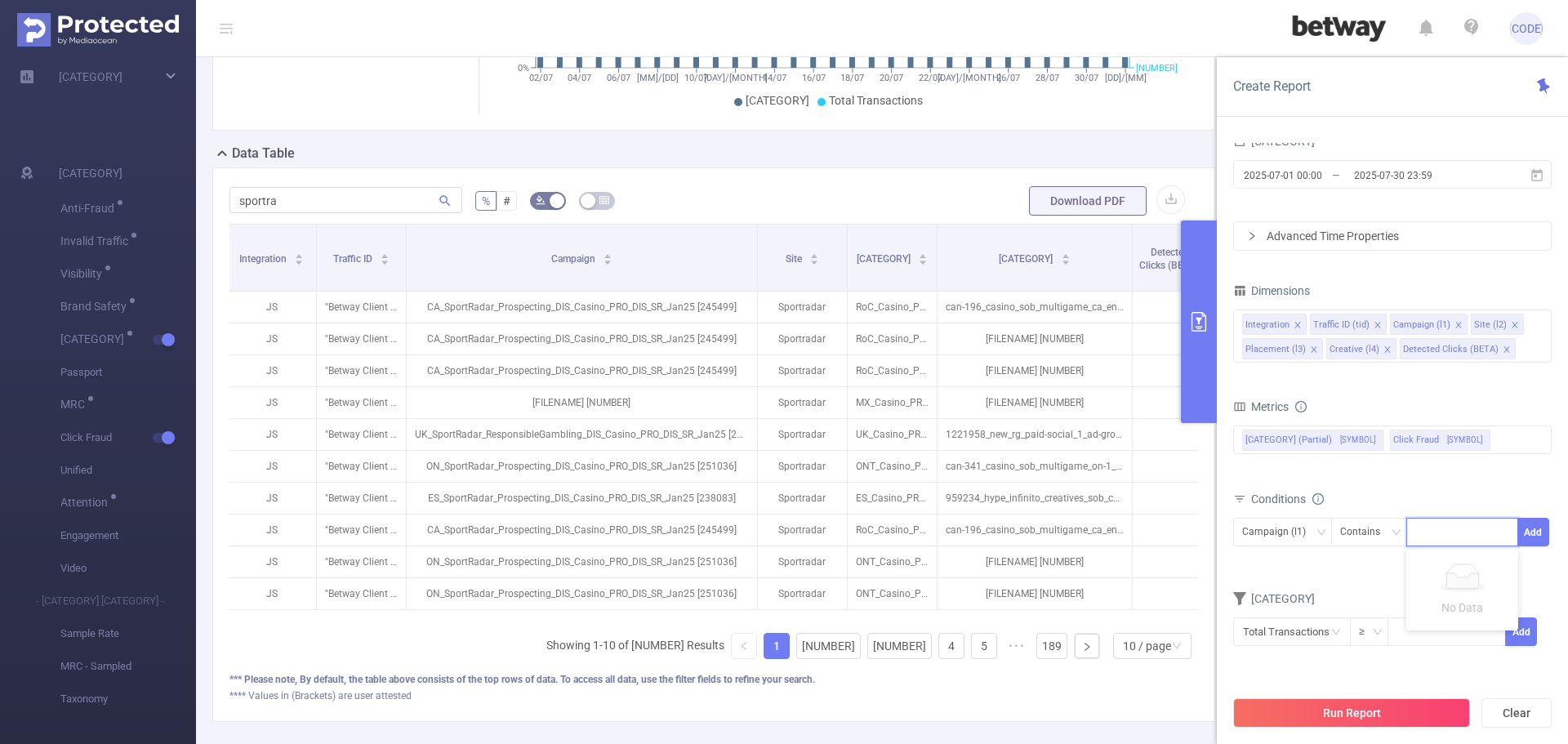 paste on "CA_SportRadar_Prospecting_DIS_Sport_PRO_DIS_SR_Jan25" 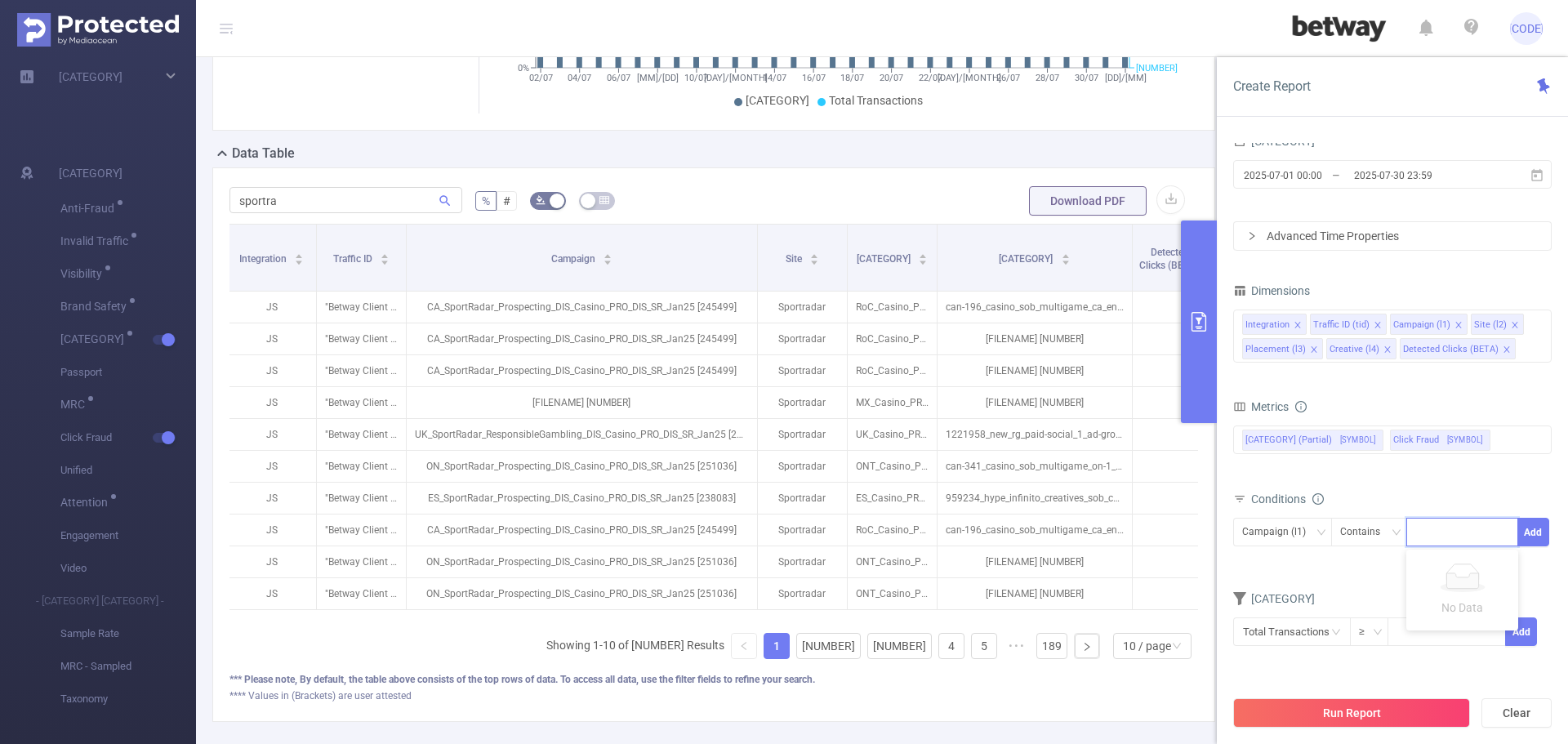 type on "CA_SportRadar_Prospecting_DIS_Sport_PRO_DIS_SR_Jan25" 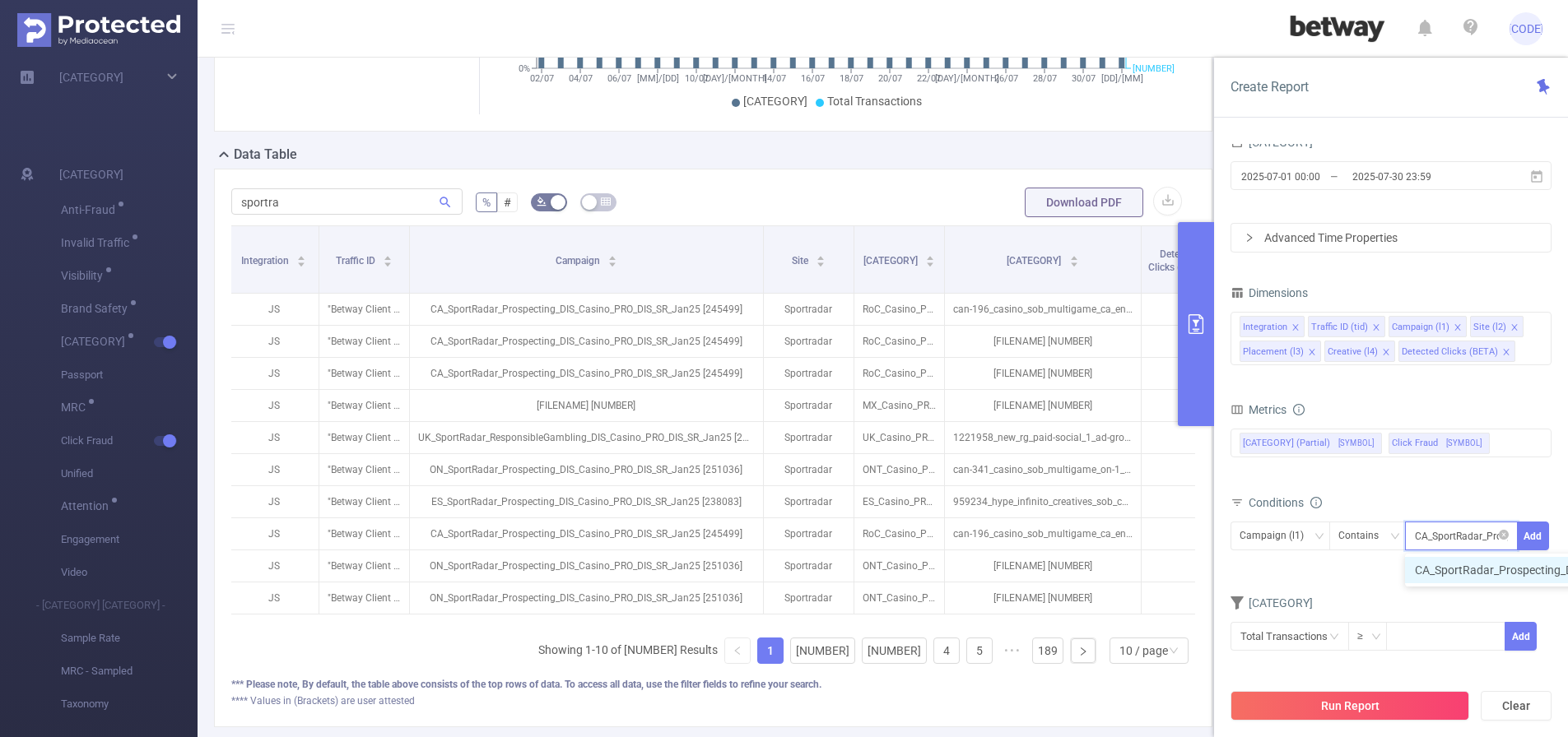 scroll, scrollTop: 0, scrollLeft: 170, axis: horizontal 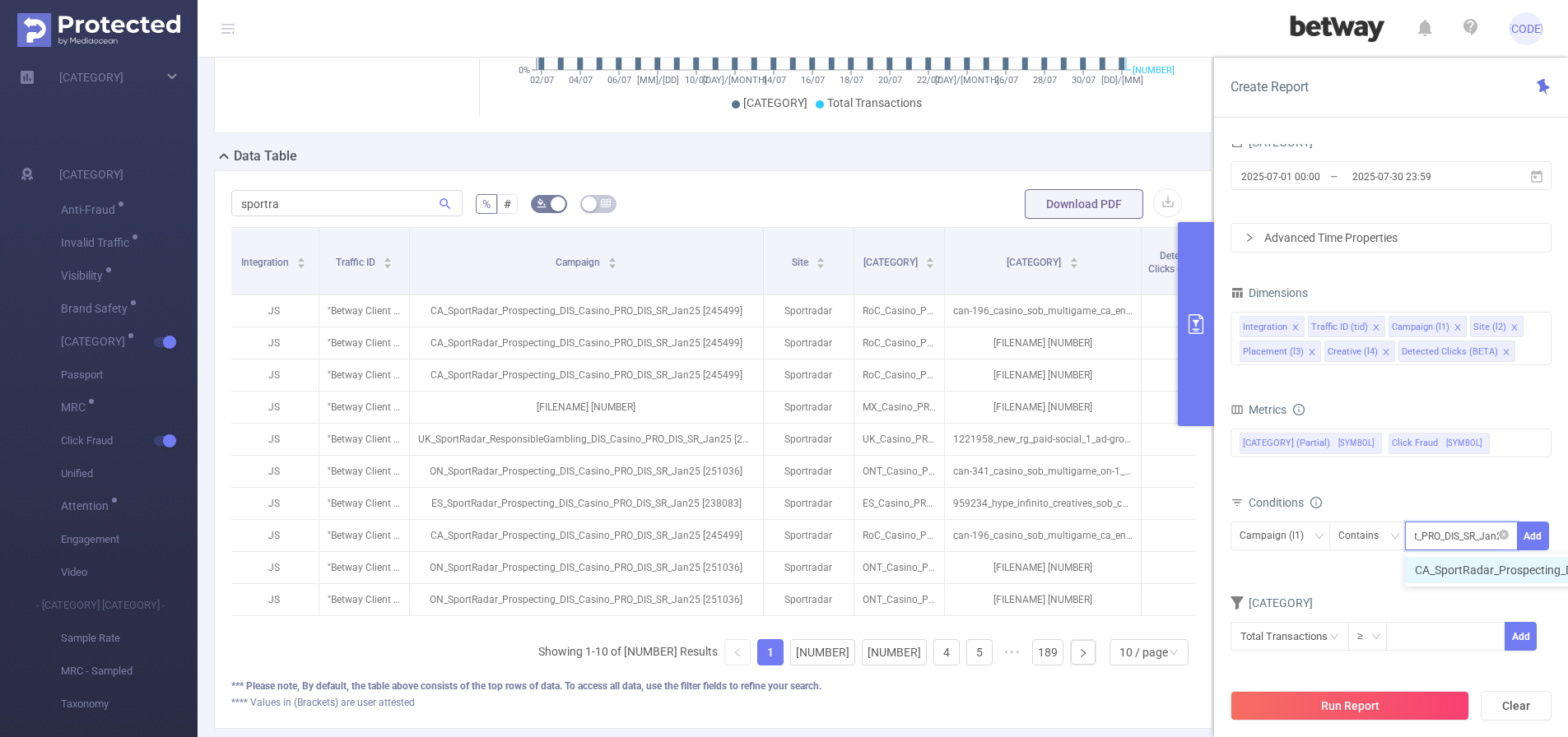 click on "CA_SportRadar_Prospecting_DIS_Sport_PRO_DIS_SR_Jan25" at bounding box center [1461, 536] 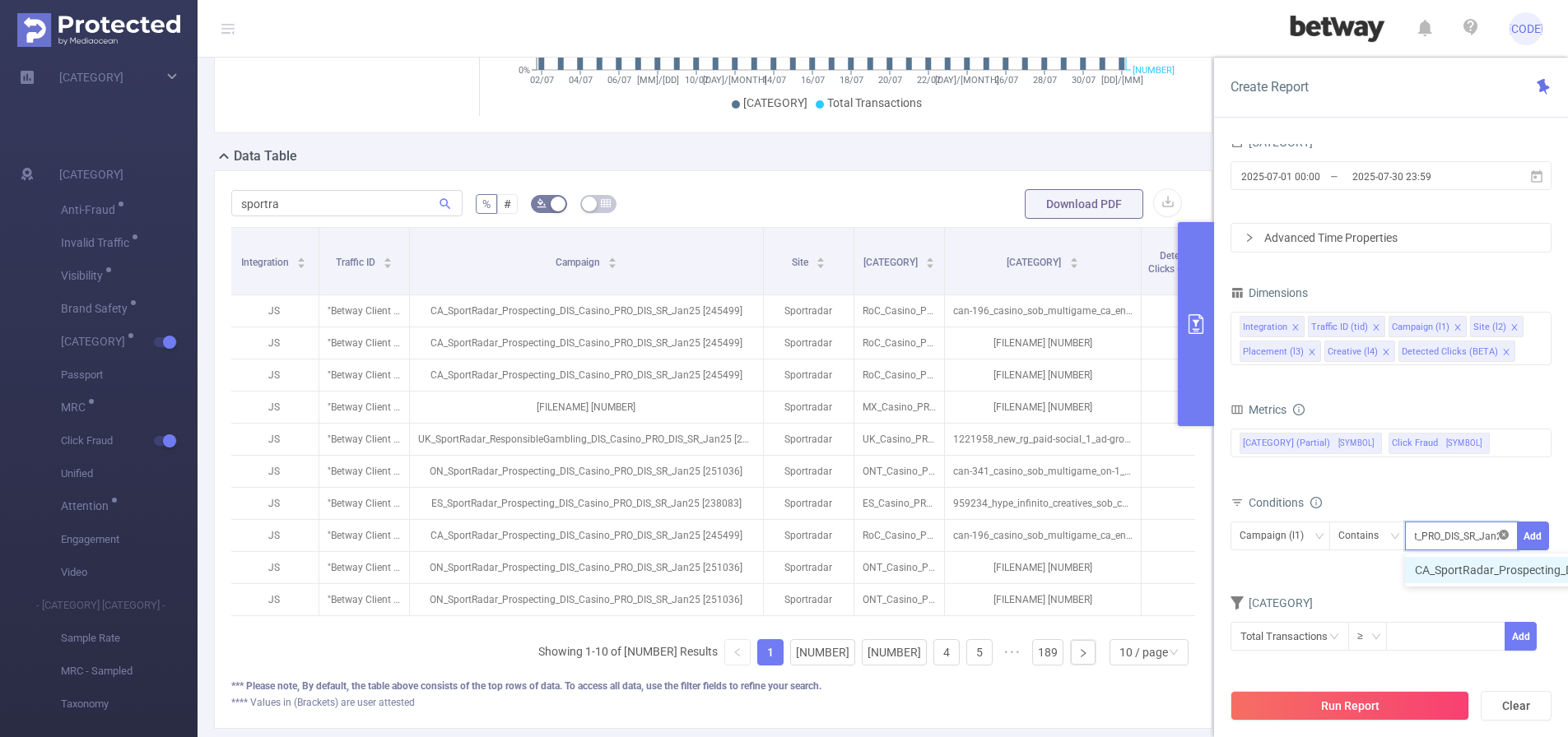 click 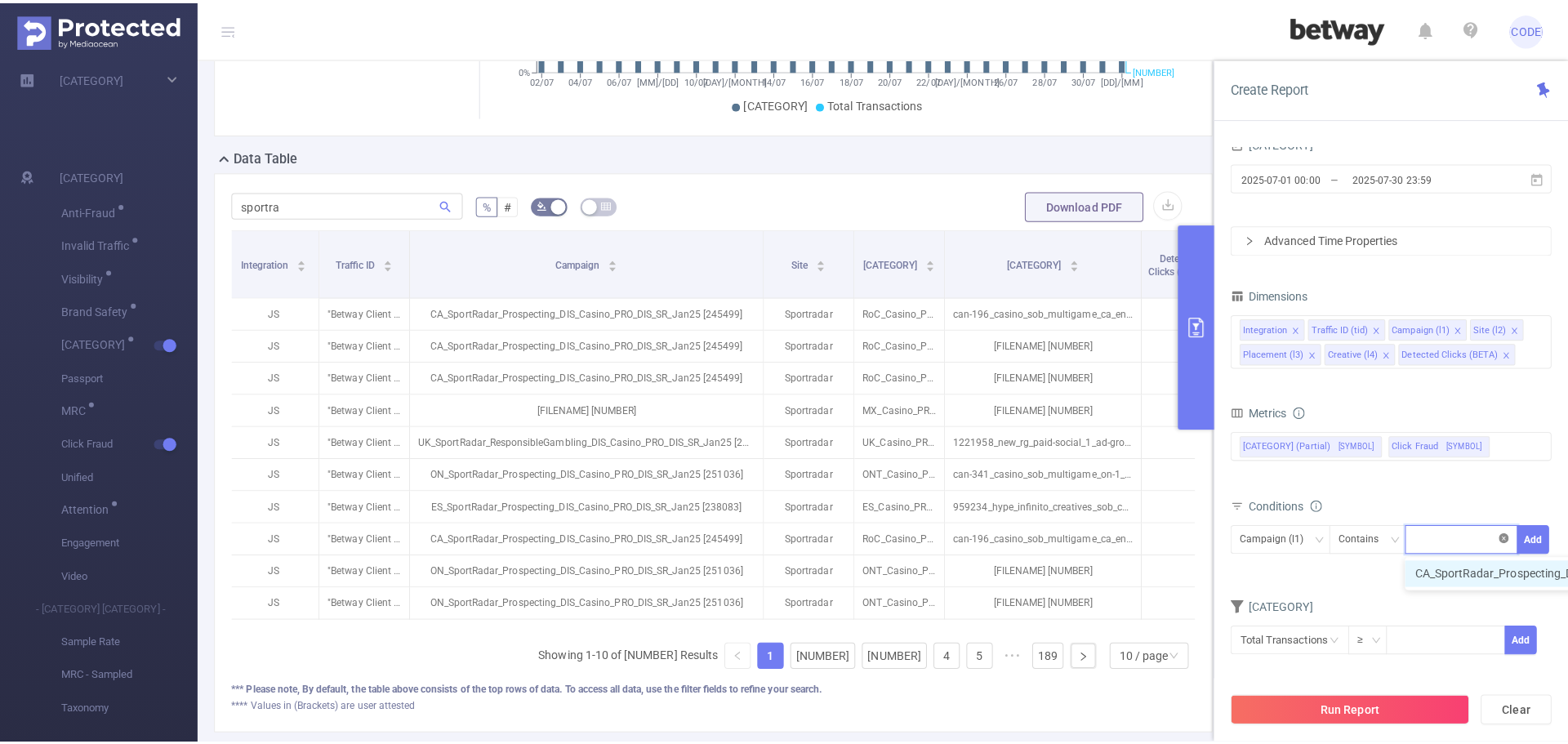 scroll, scrollTop: 0, scrollLeft: 0, axis: both 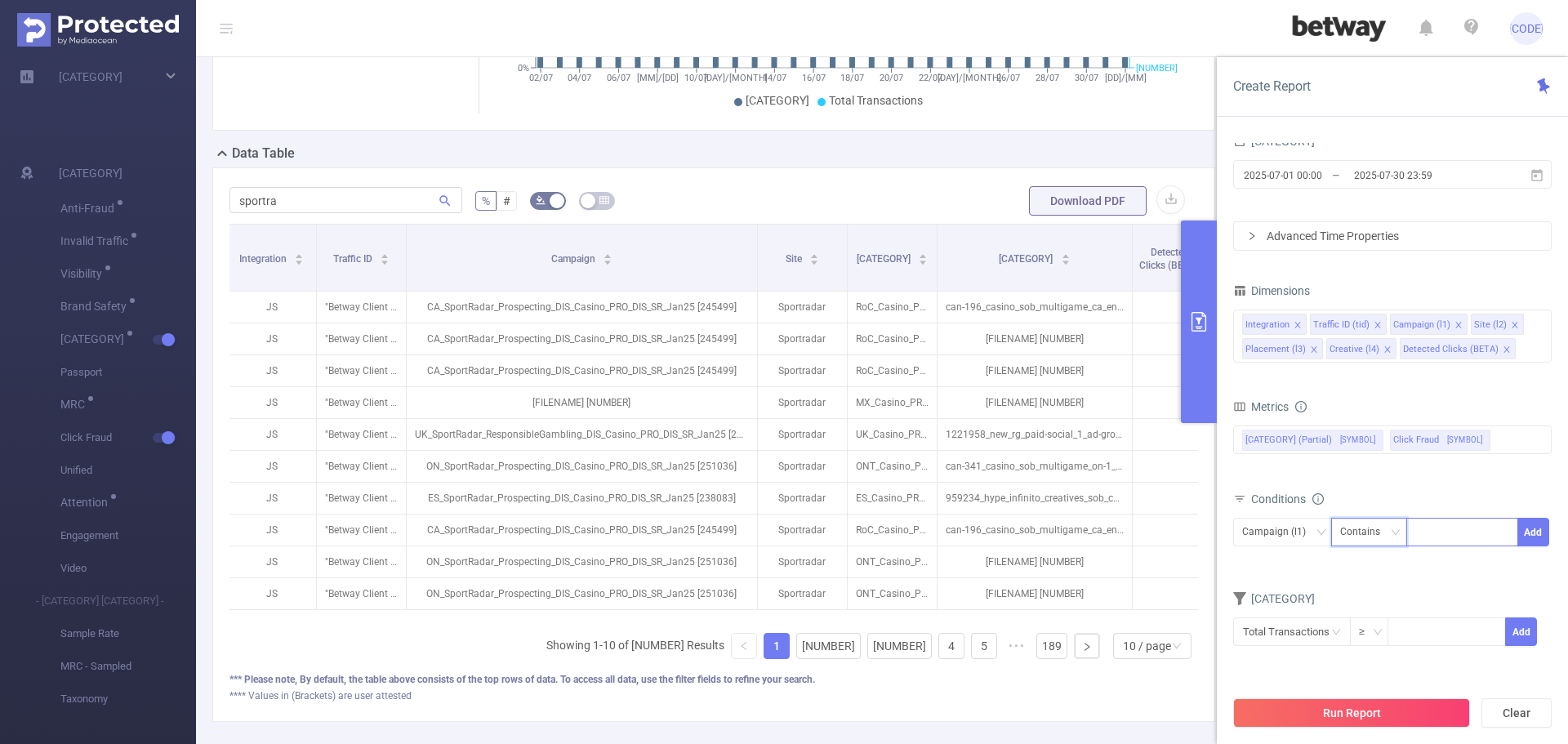 click 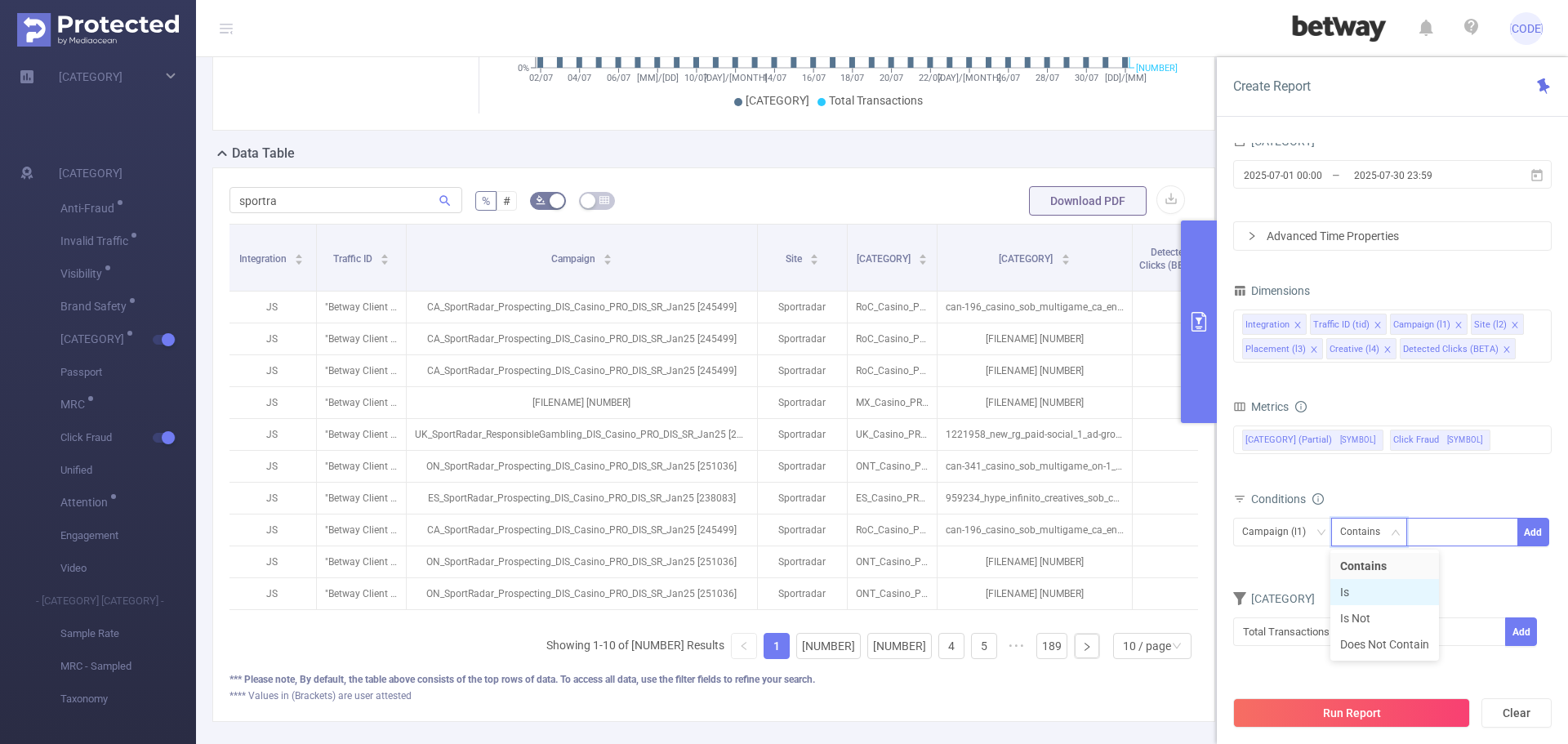 click on "Is" at bounding box center [1384, 592] 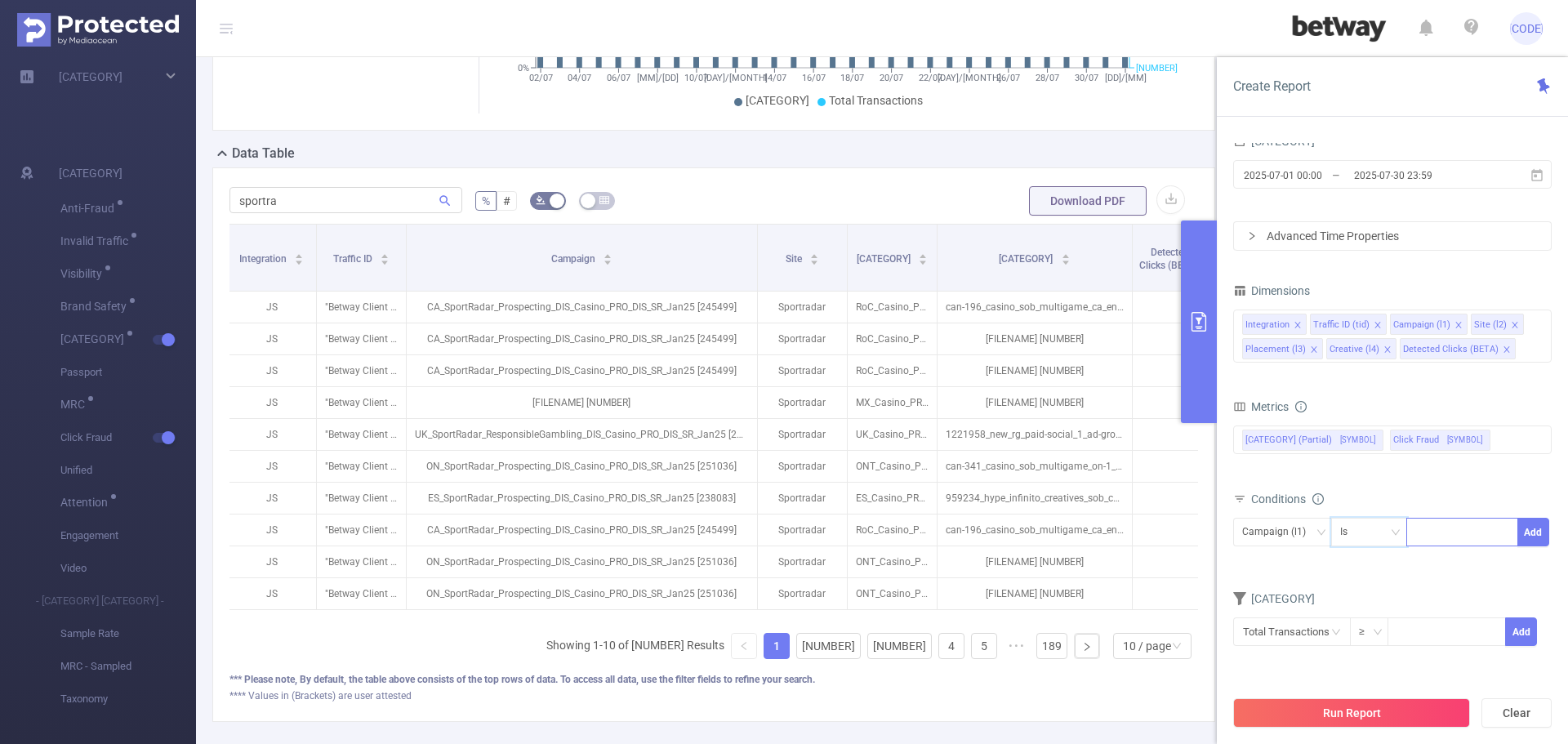 click at bounding box center [1462, 532] 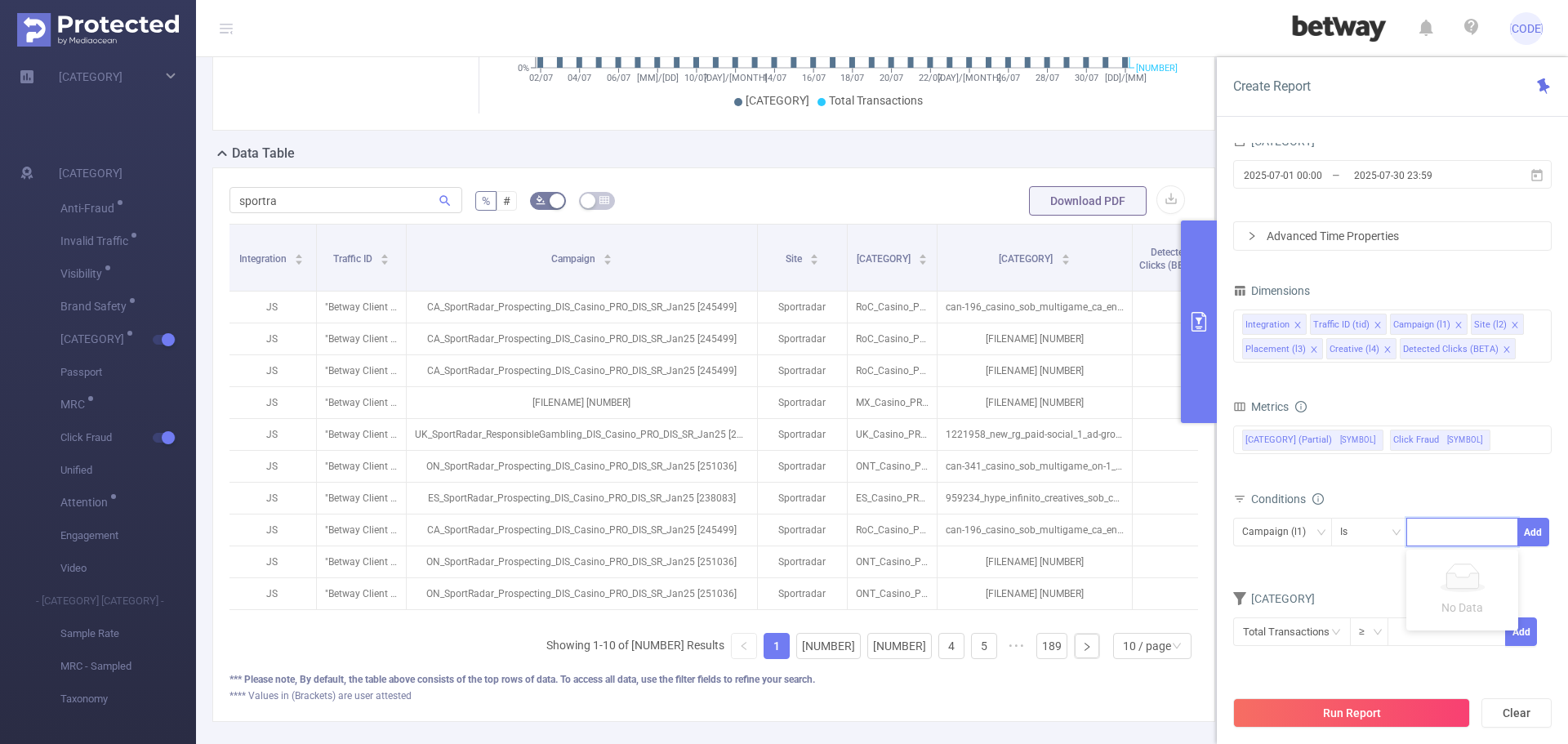 paste on "236553" 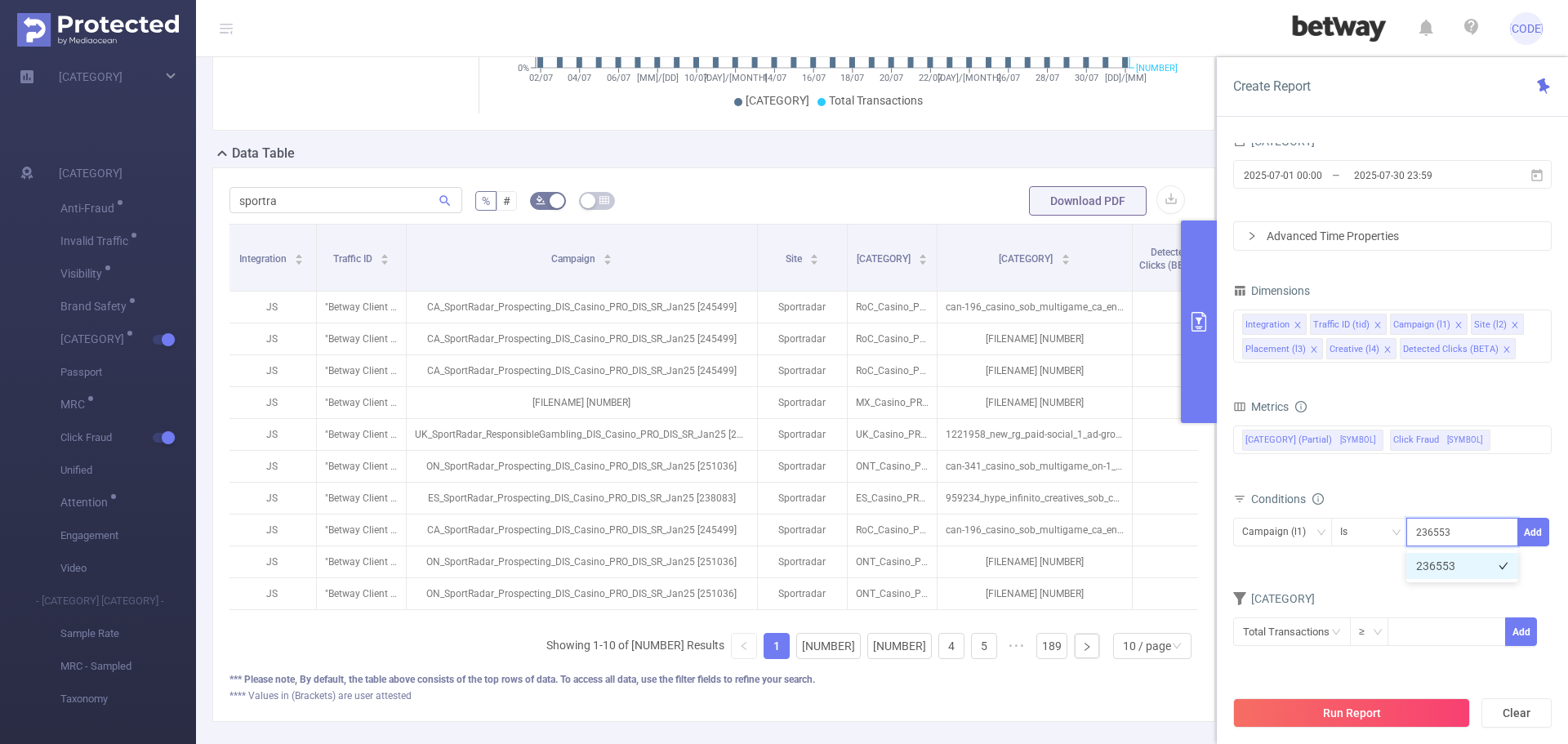 click on "236553" at bounding box center [1462, 566] 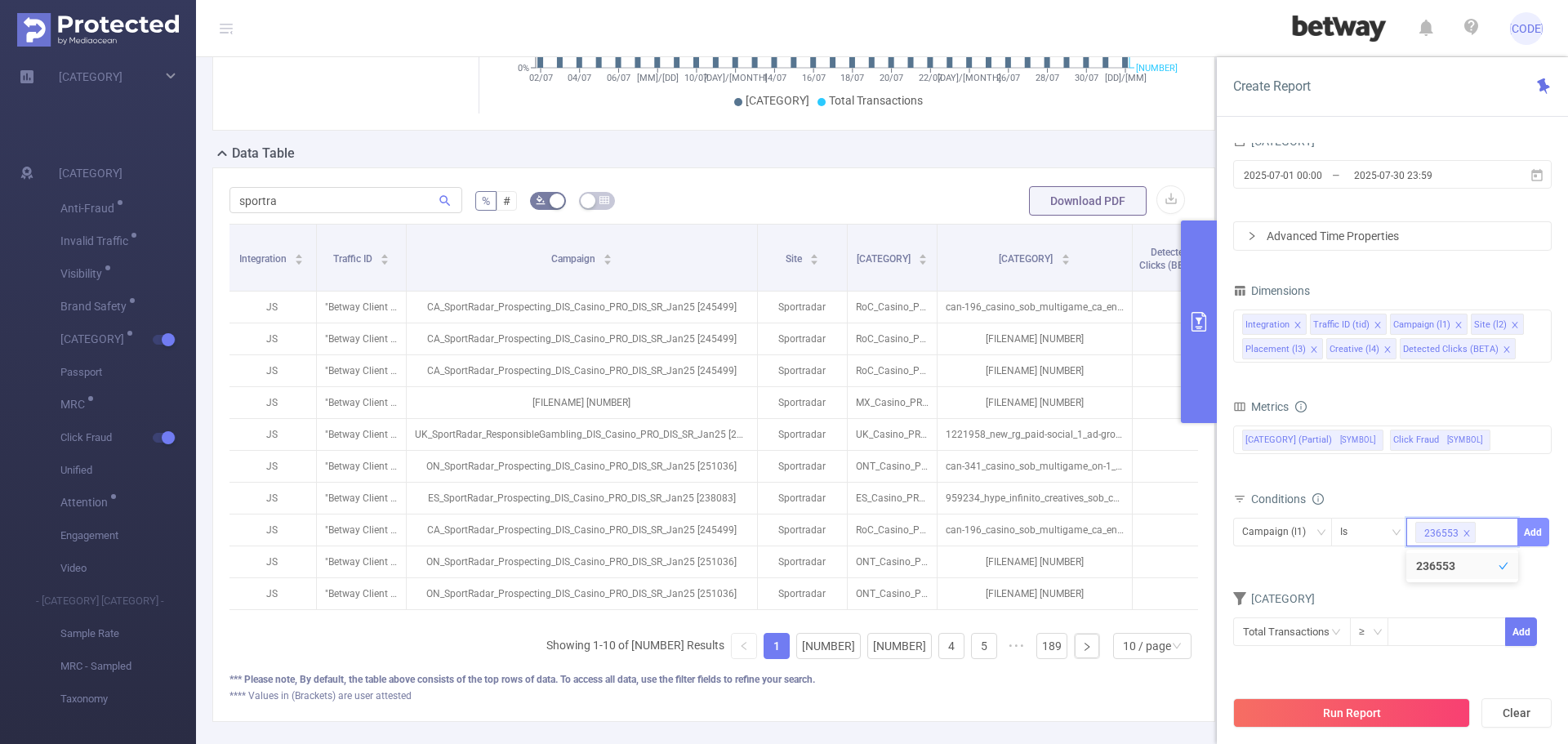 click on "Add" at bounding box center (1533, 532) 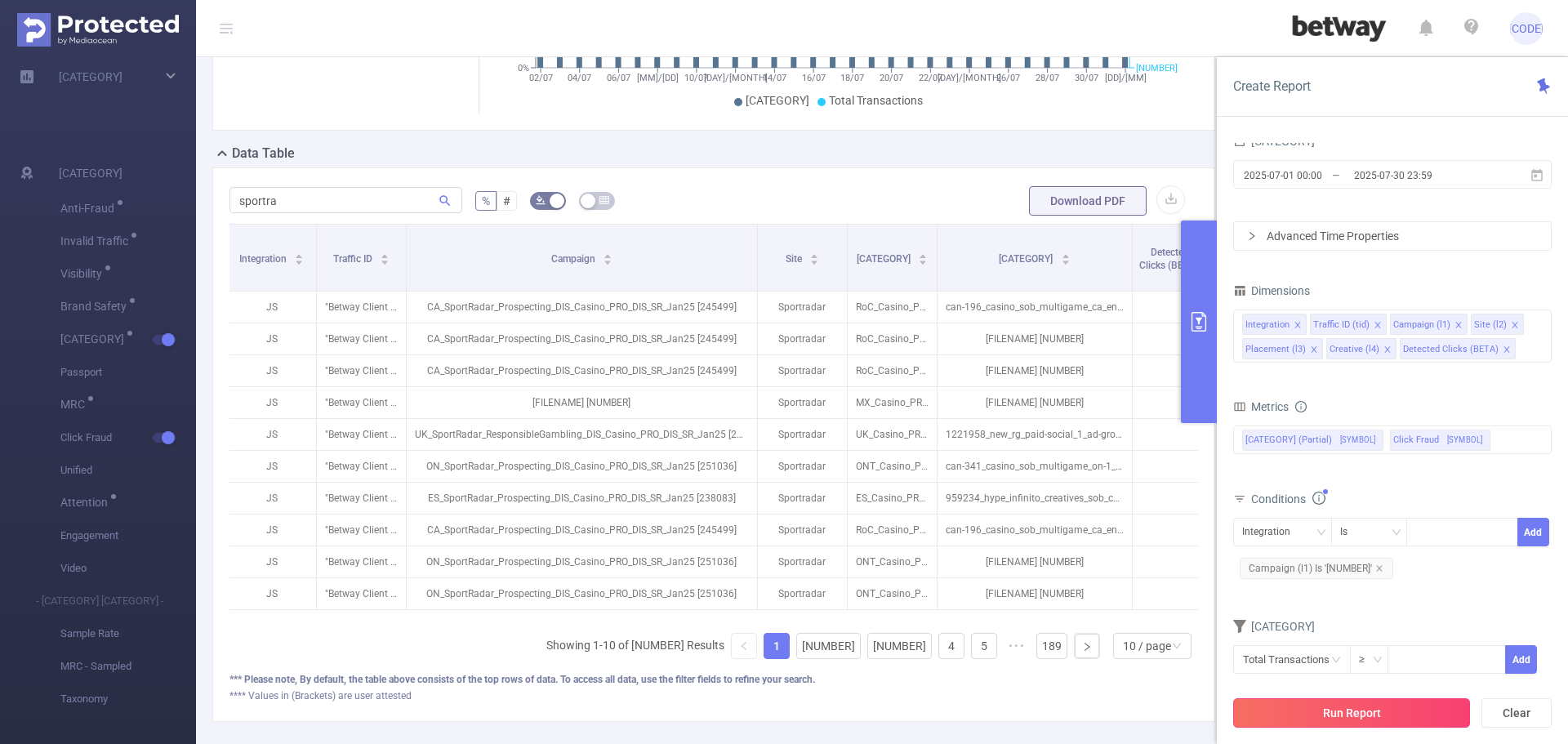 click on "Run Report" at bounding box center [1352, 713] 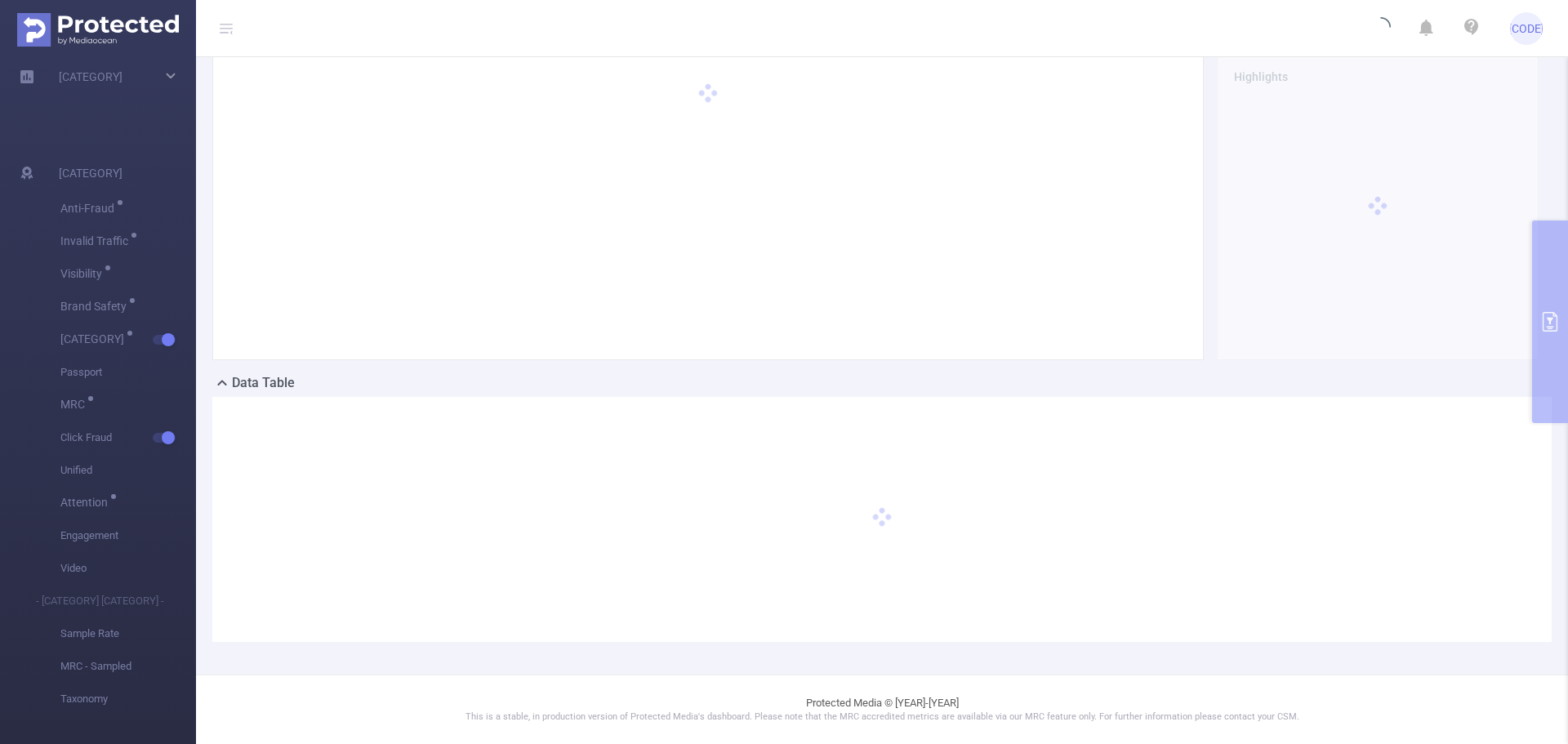 scroll, scrollTop: 139, scrollLeft: 0, axis: vertical 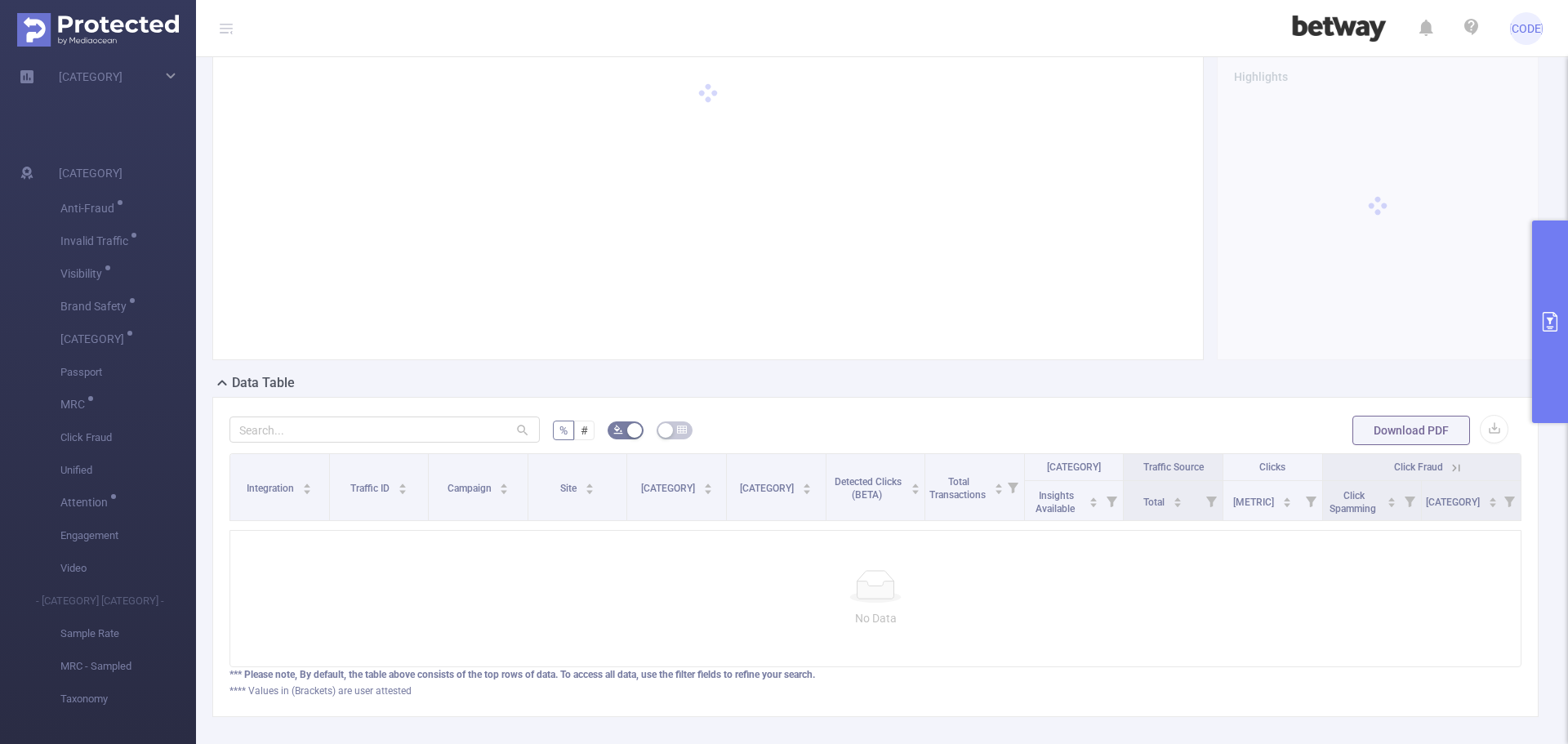 click 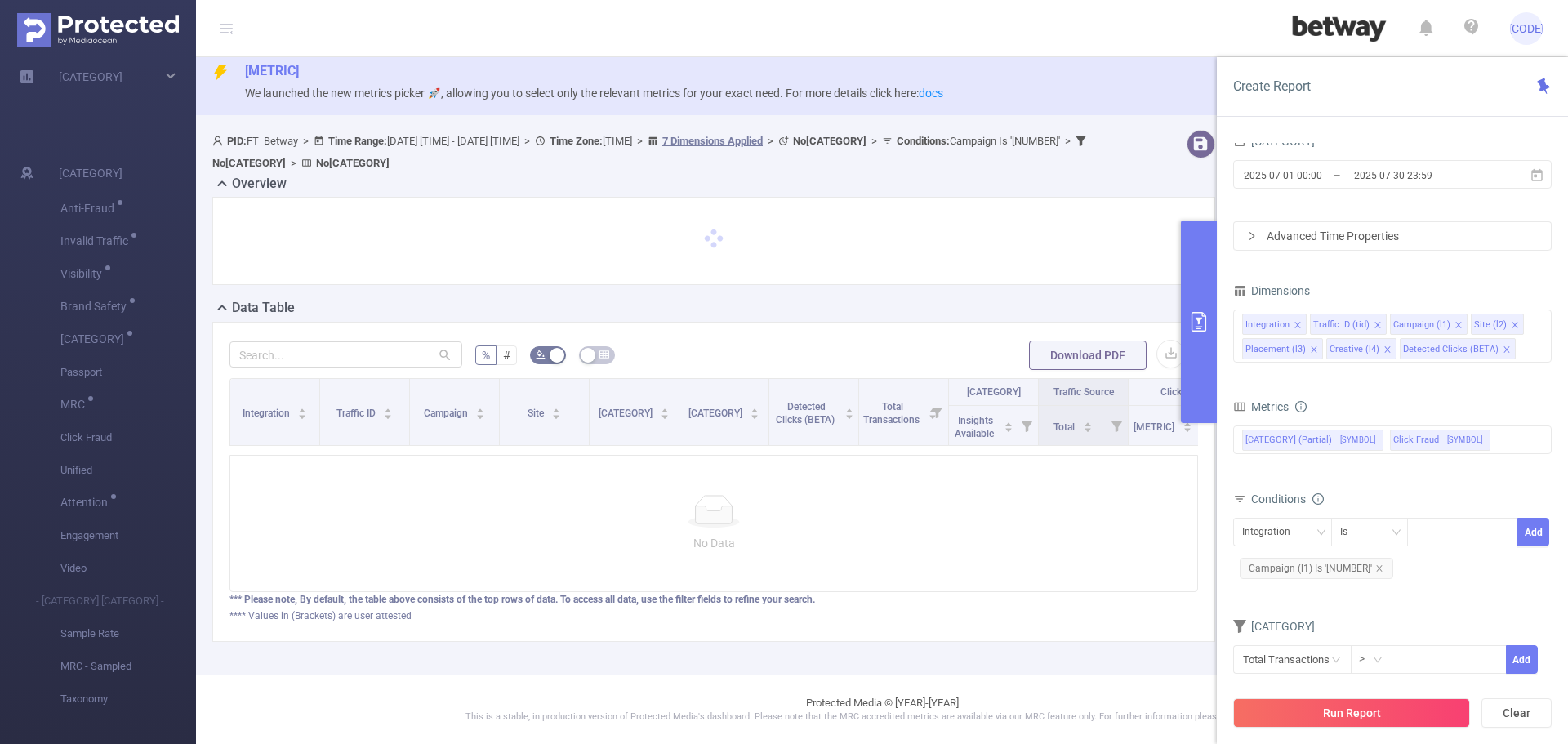 scroll, scrollTop: 31, scrollLeft: 0, axis: vertical 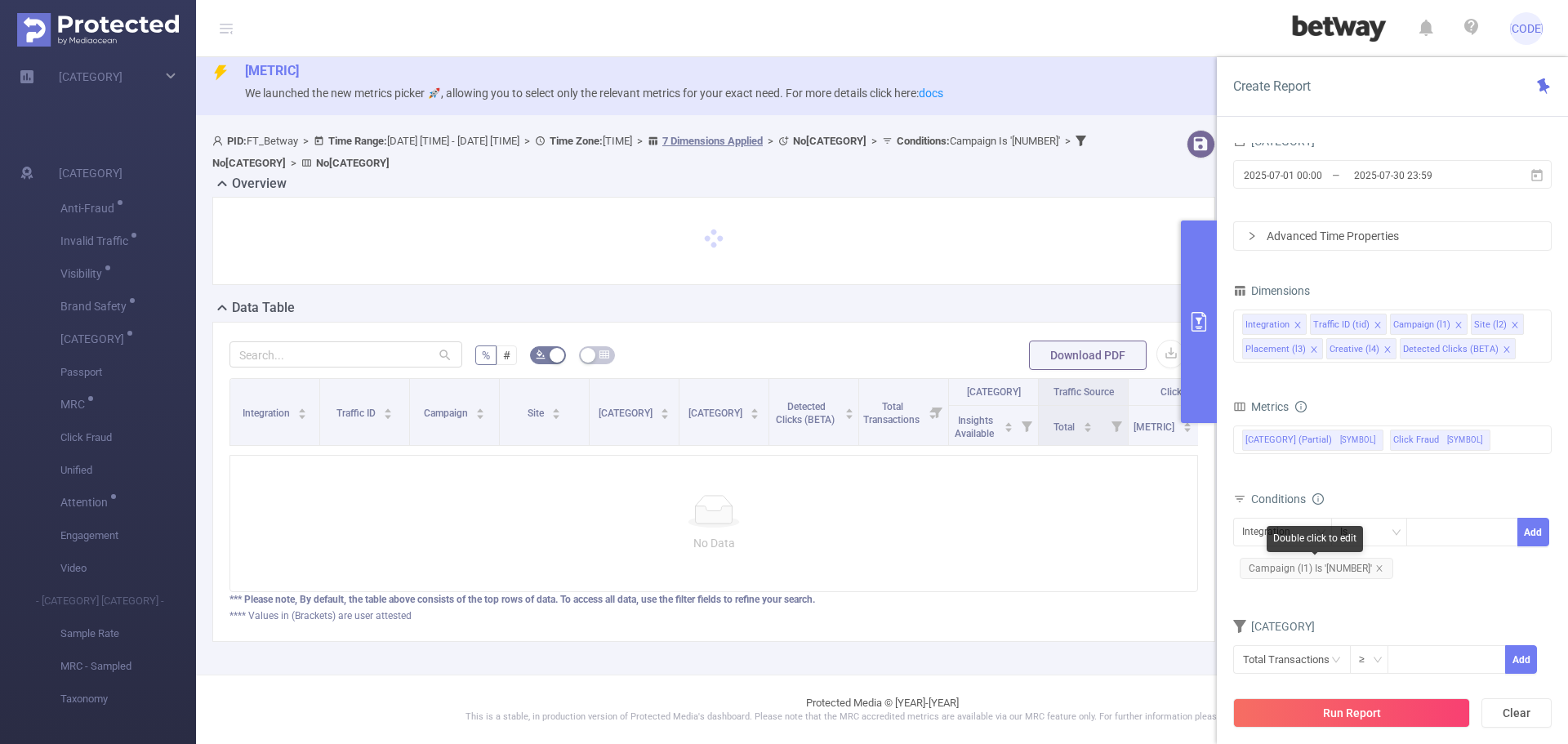 click on "Campaign (l1) Is '236553'" at bounding box center (1316, 568) 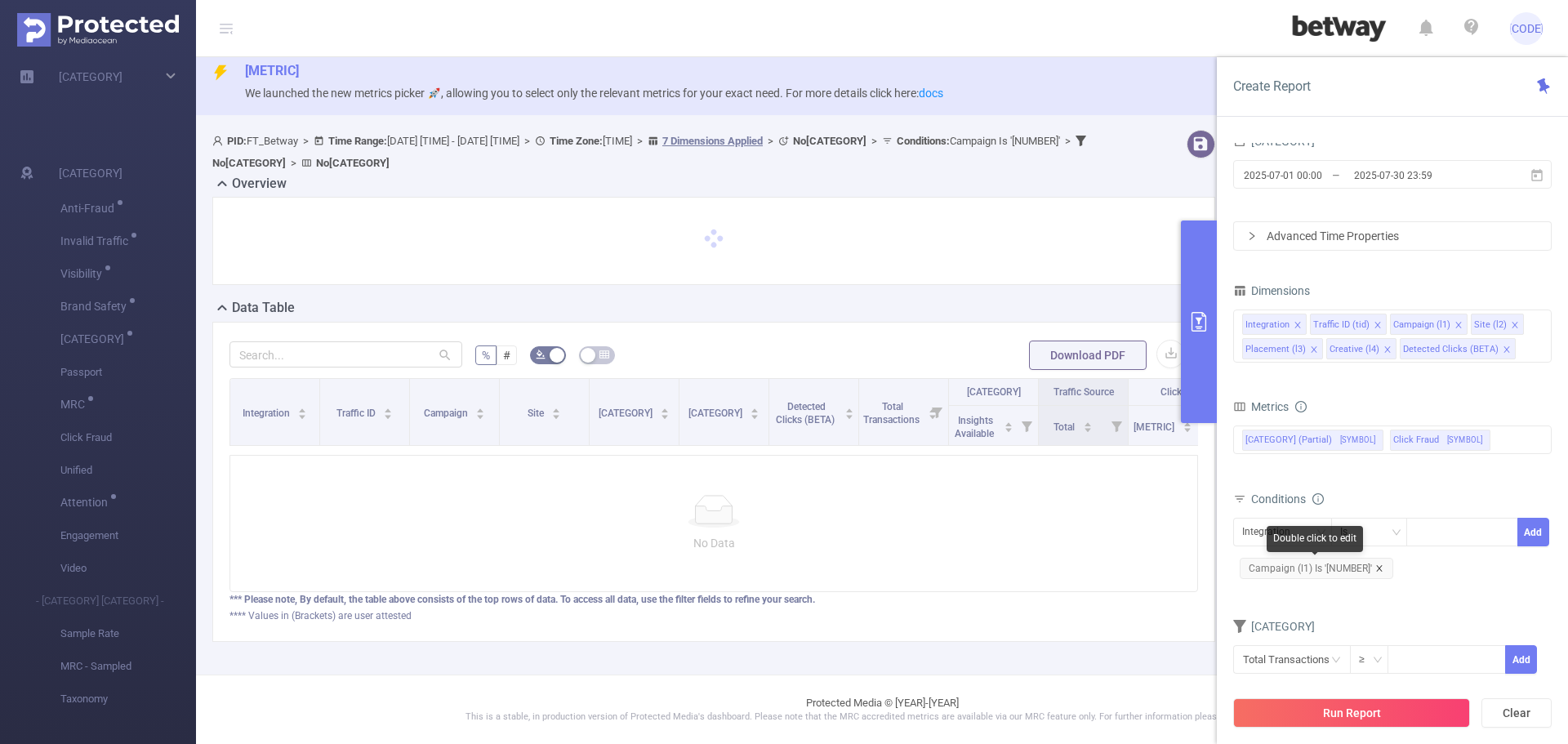 click 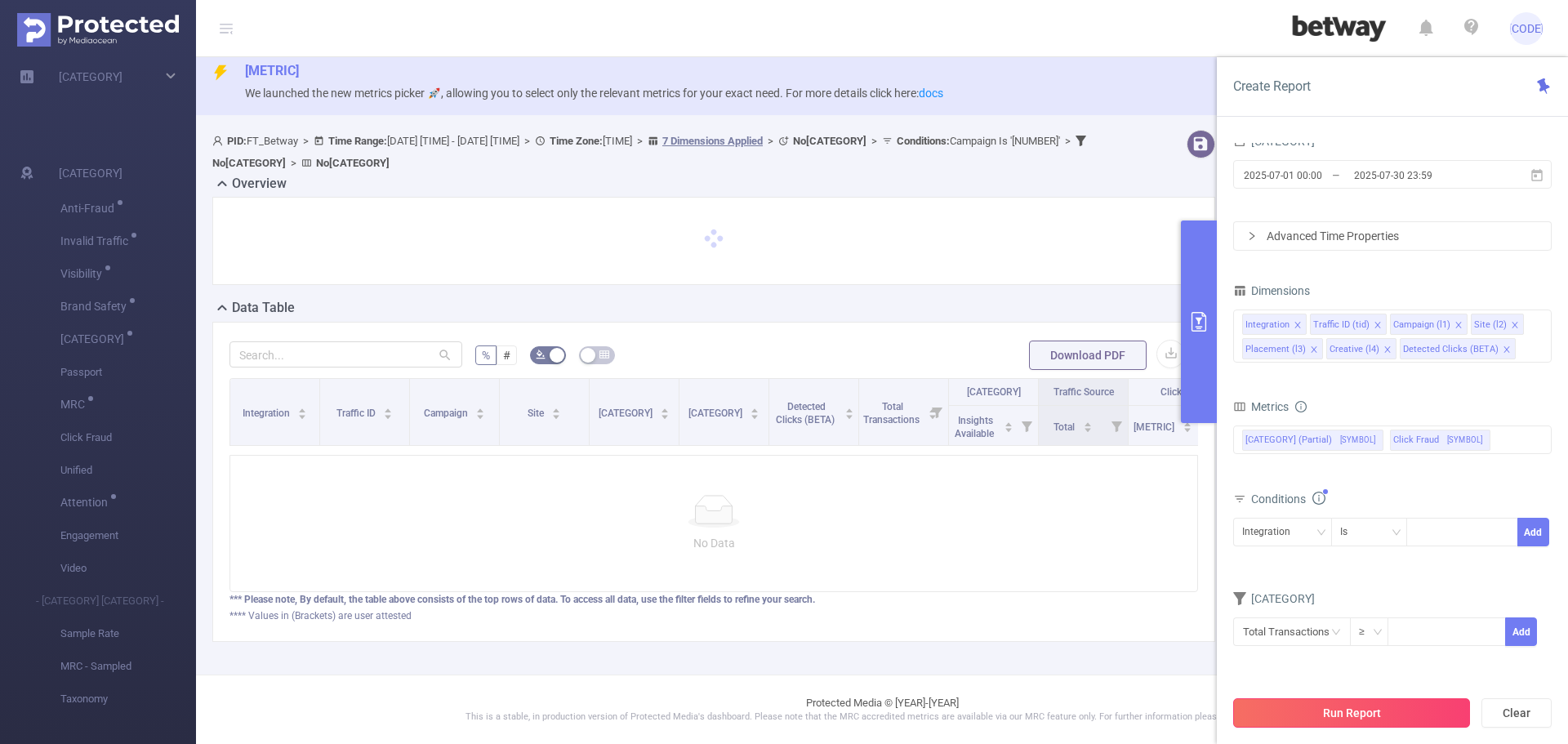 click on "Run Report" at bounding box center [1352, 713] 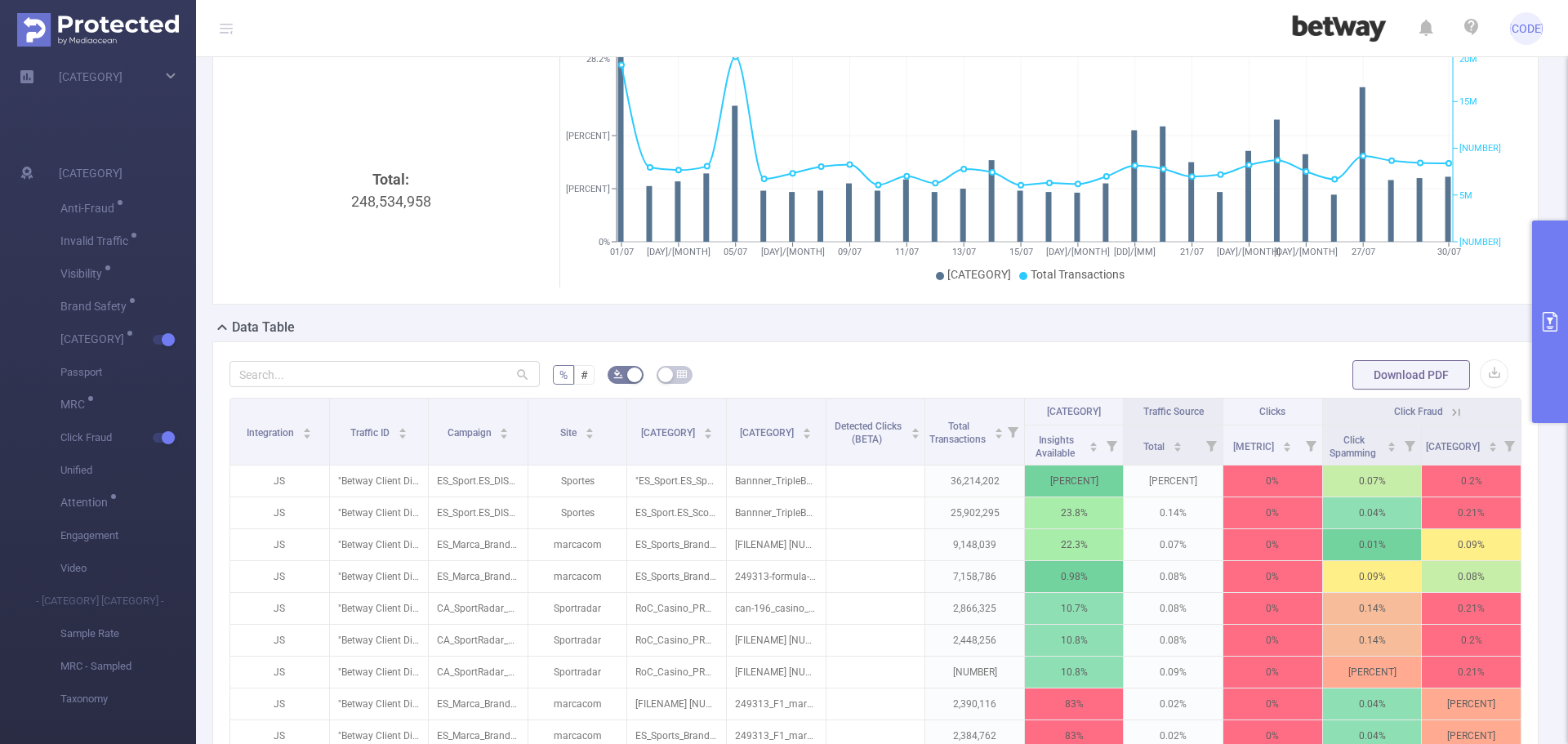 scroll, scrollTop: 276, scrollLeft: 0, axis: vertical 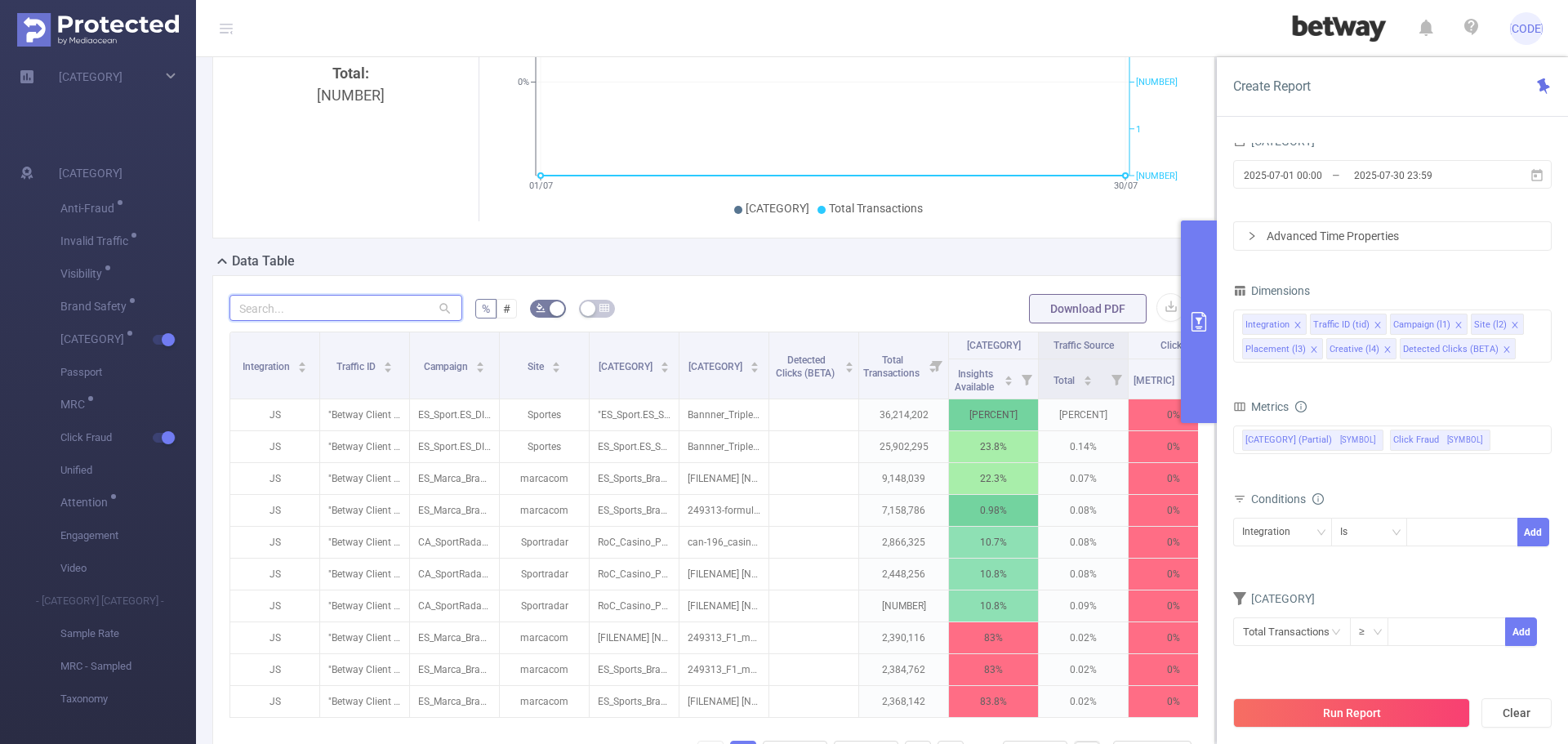 click at bounding box center [345, 308] 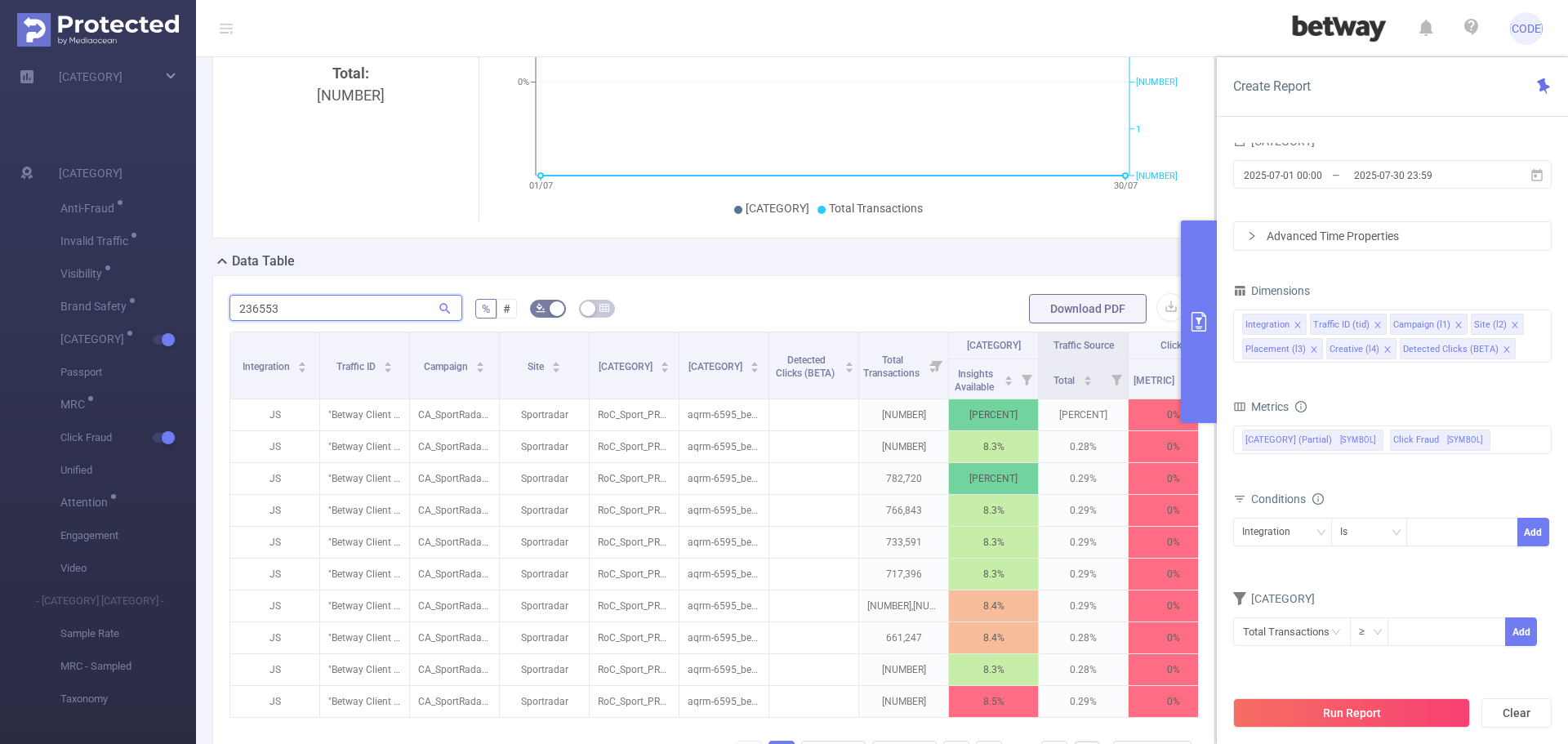 type on "236553" 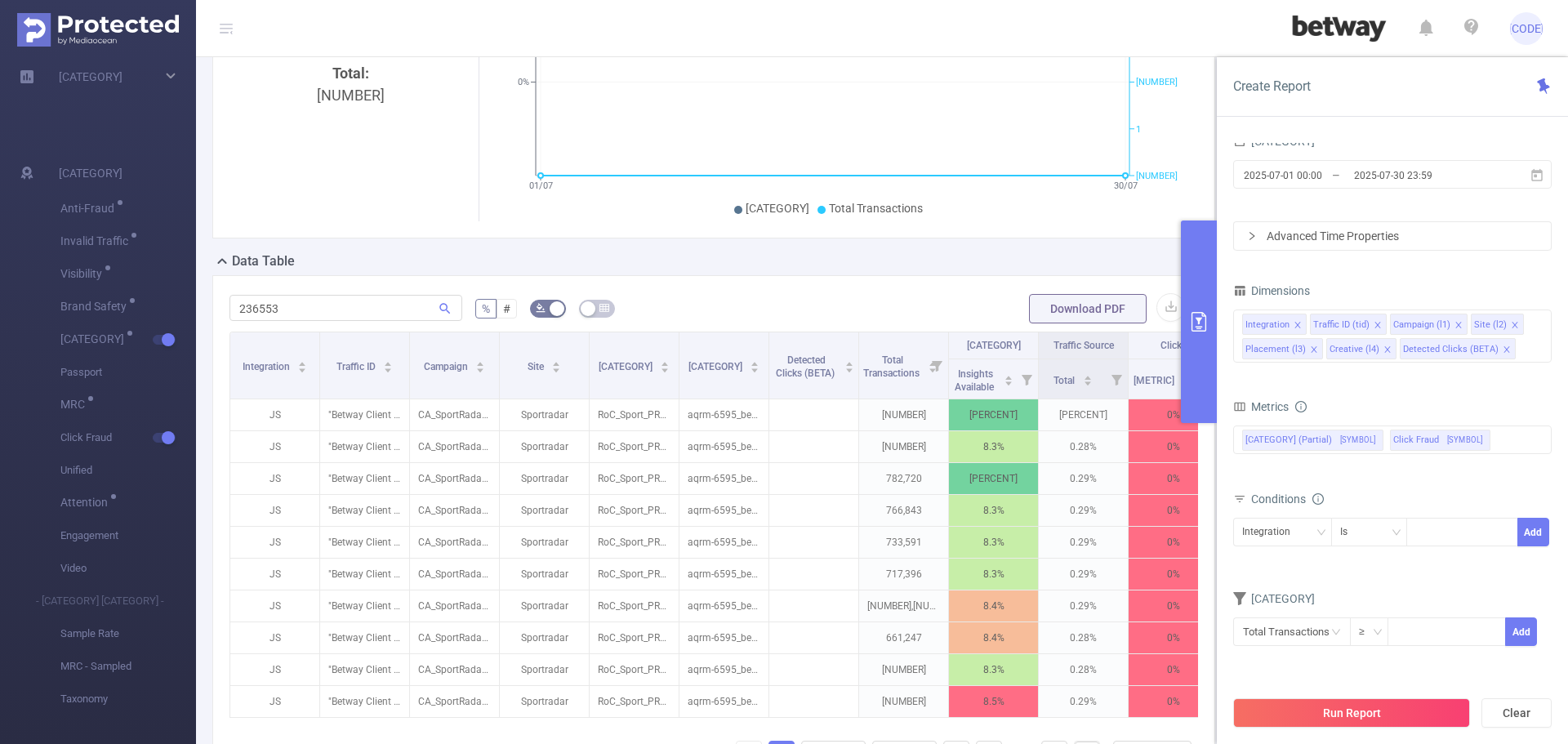 click 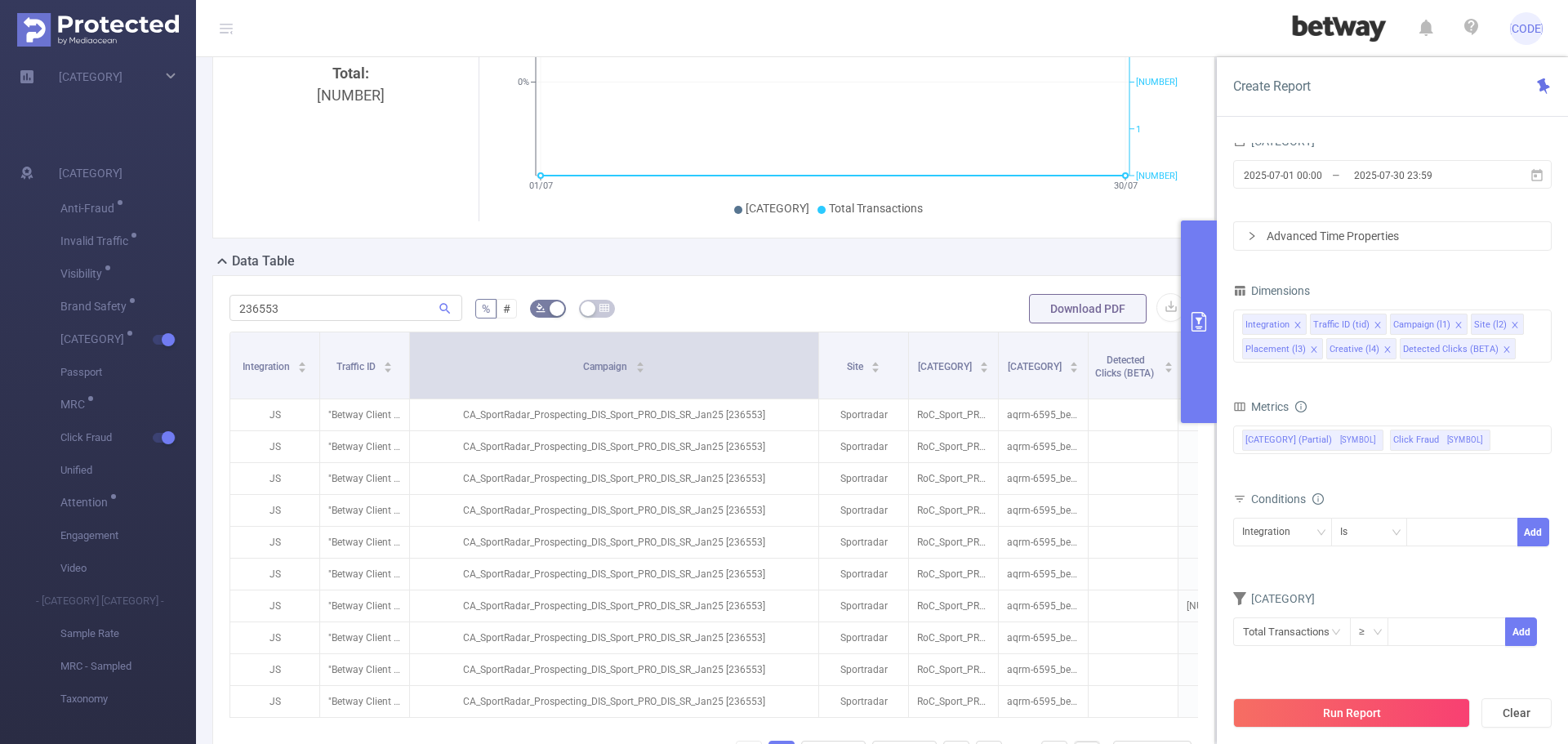 drag, startPoint x: 499, startPoint y: 380, endPoint x: 817, endPoint y: 365, distance: 318.35358 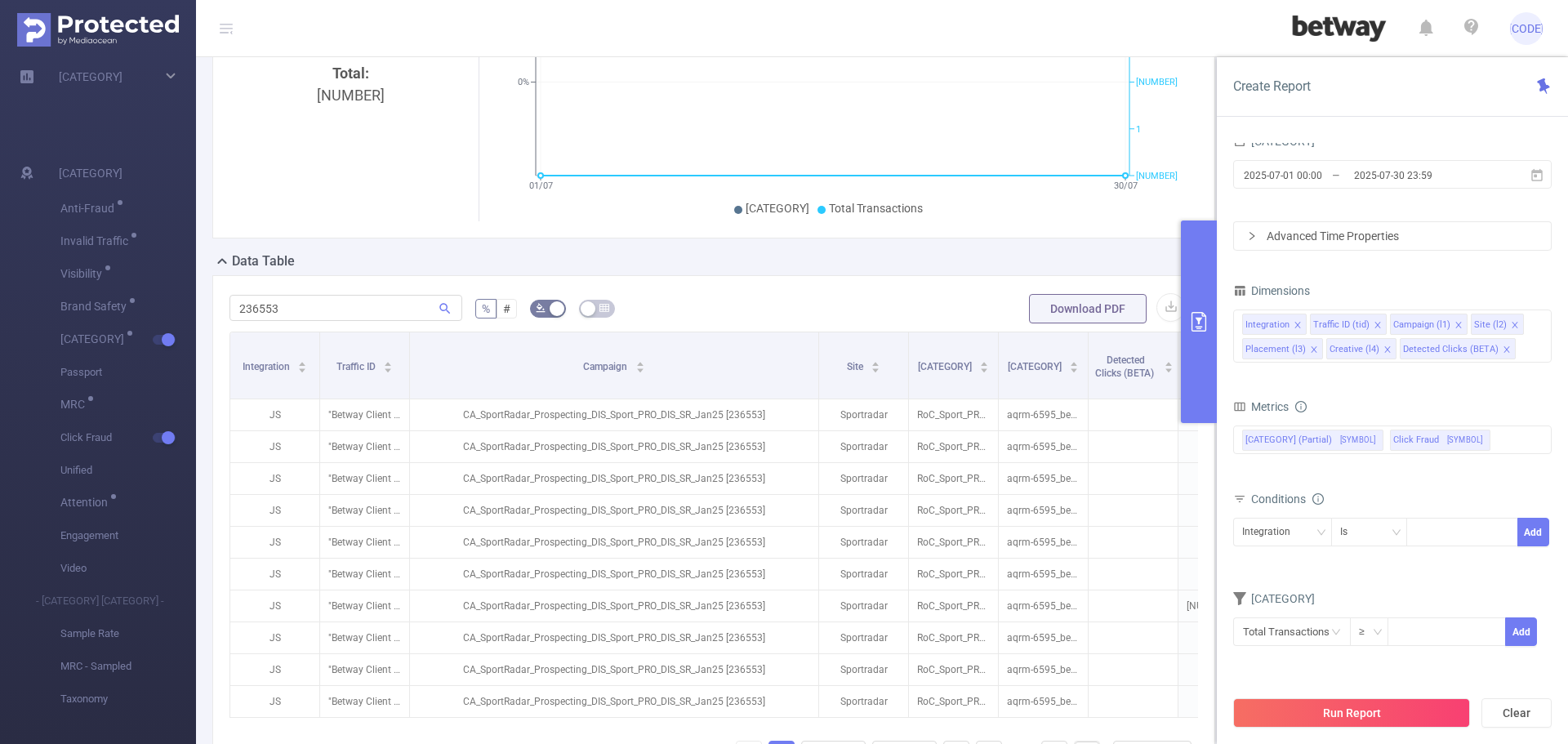 click at bounding box center (1199, 322) 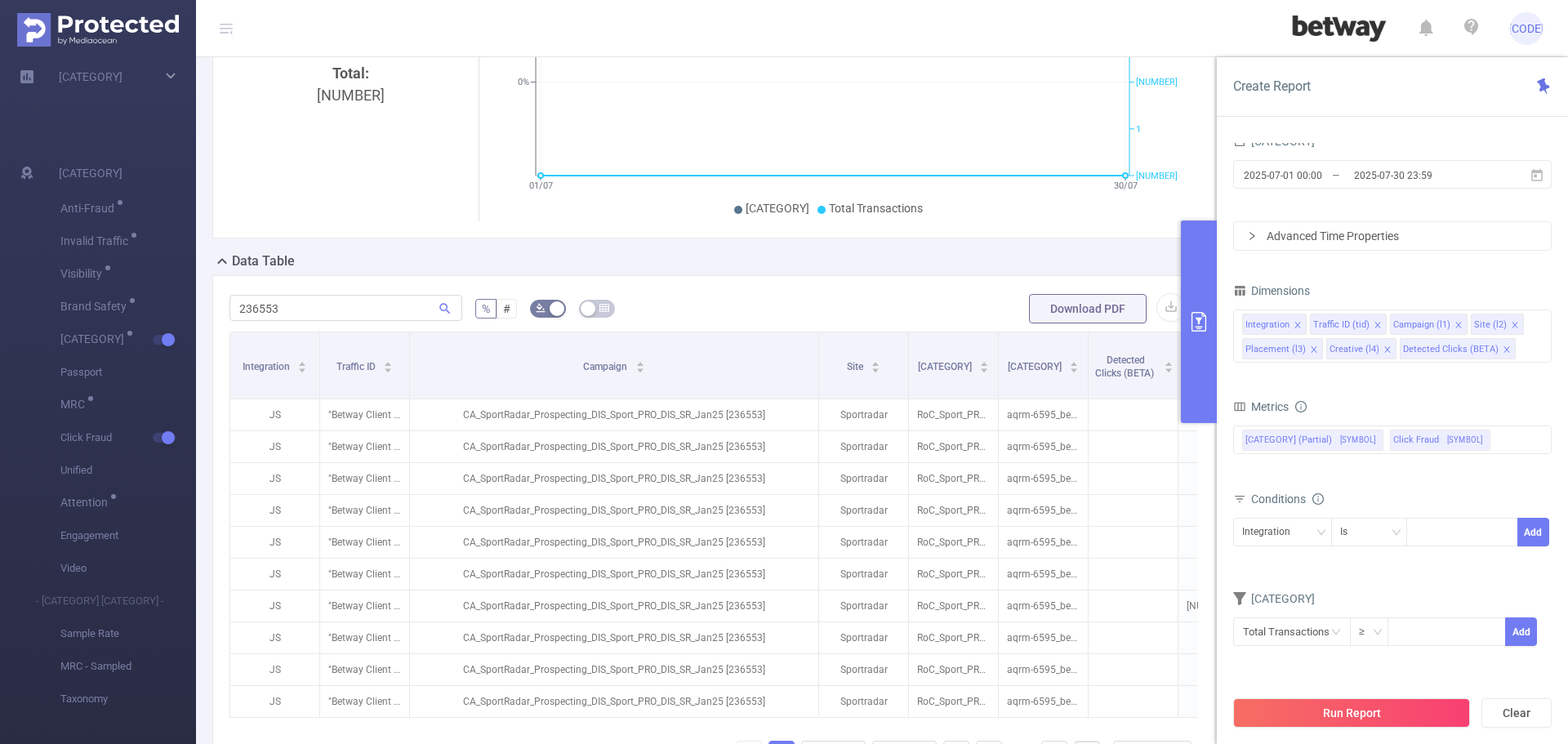 click 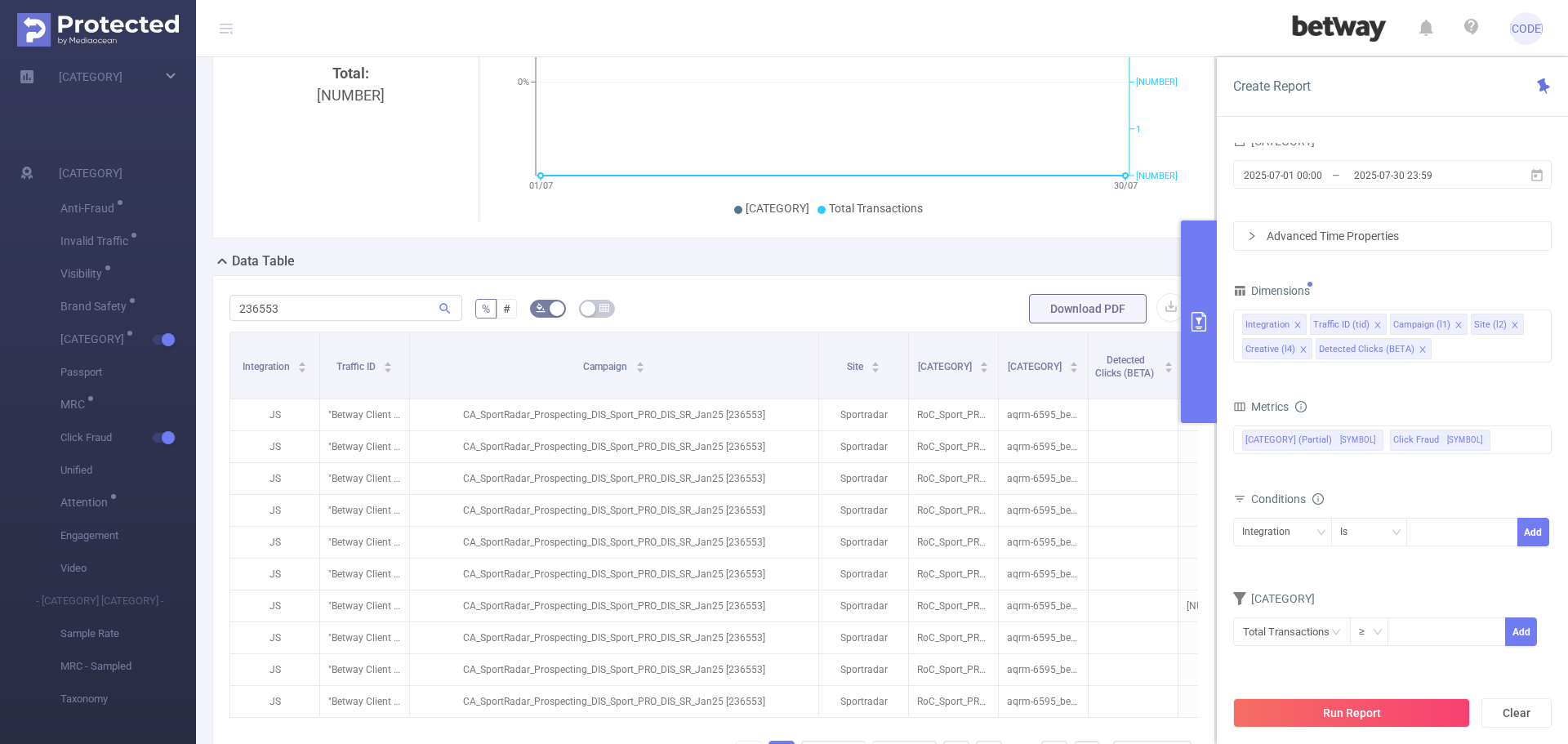 click 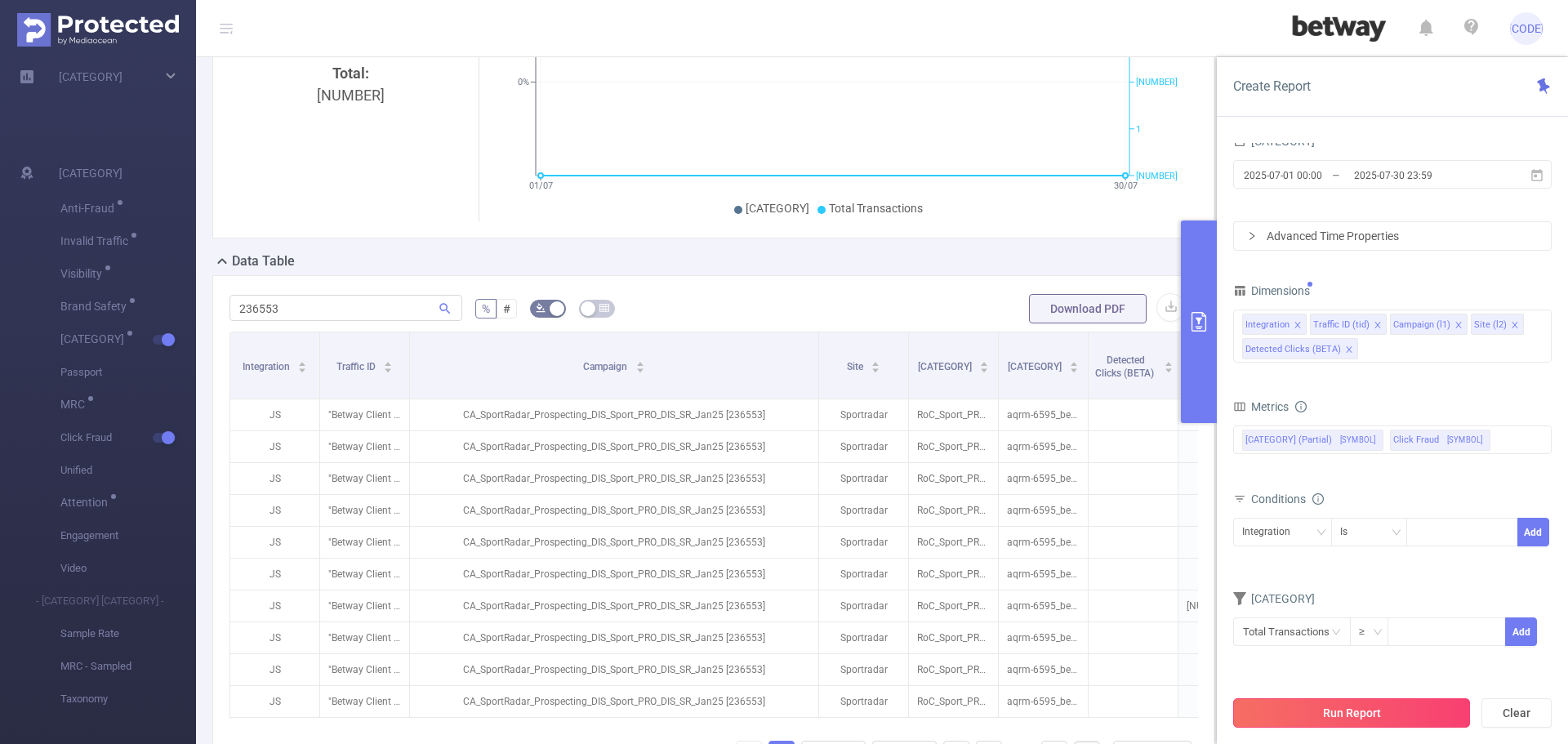 click on "Run Report" at bounding box center [1352, 713] 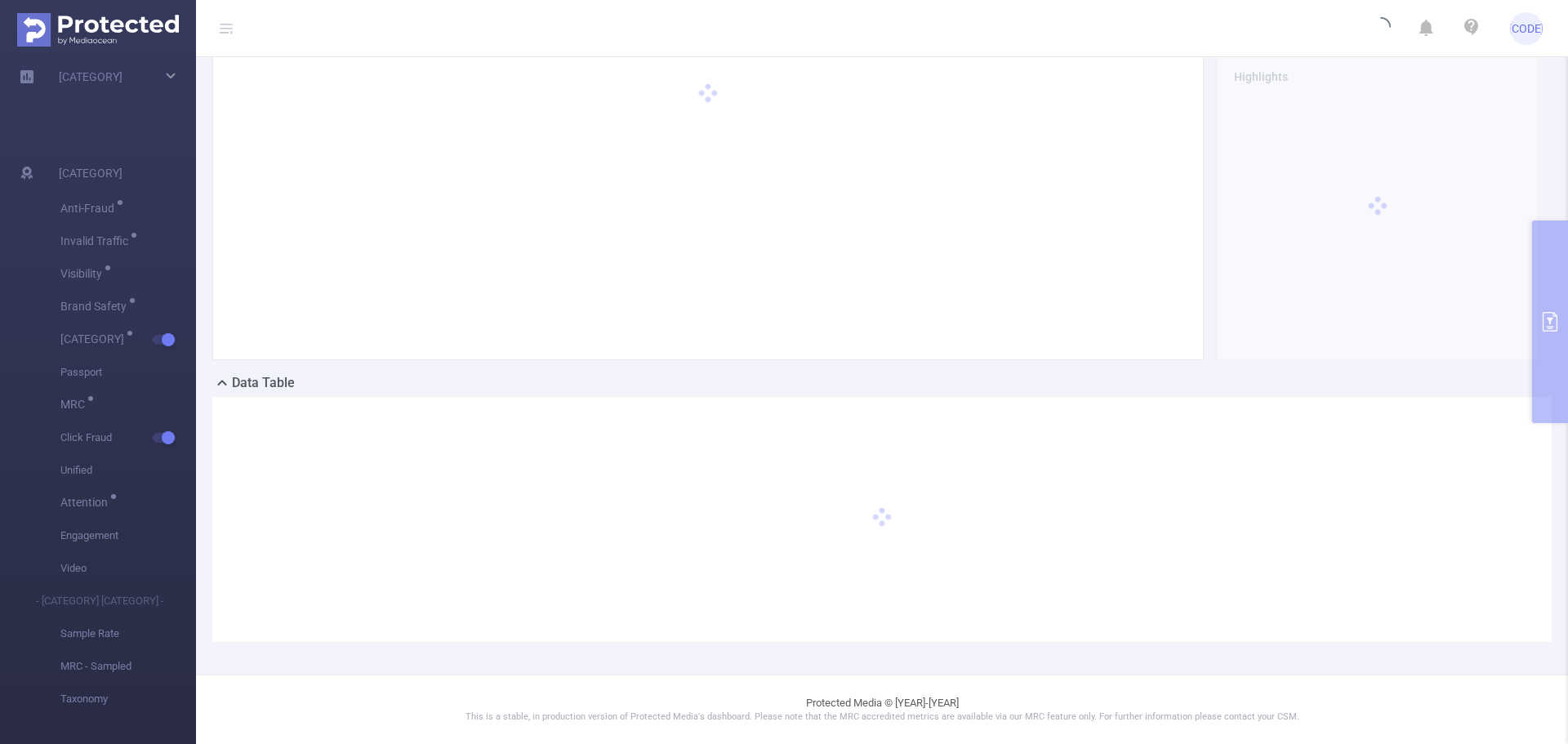 scroll, scrollTop: 139, scrollLeft: 0, axis: vertical 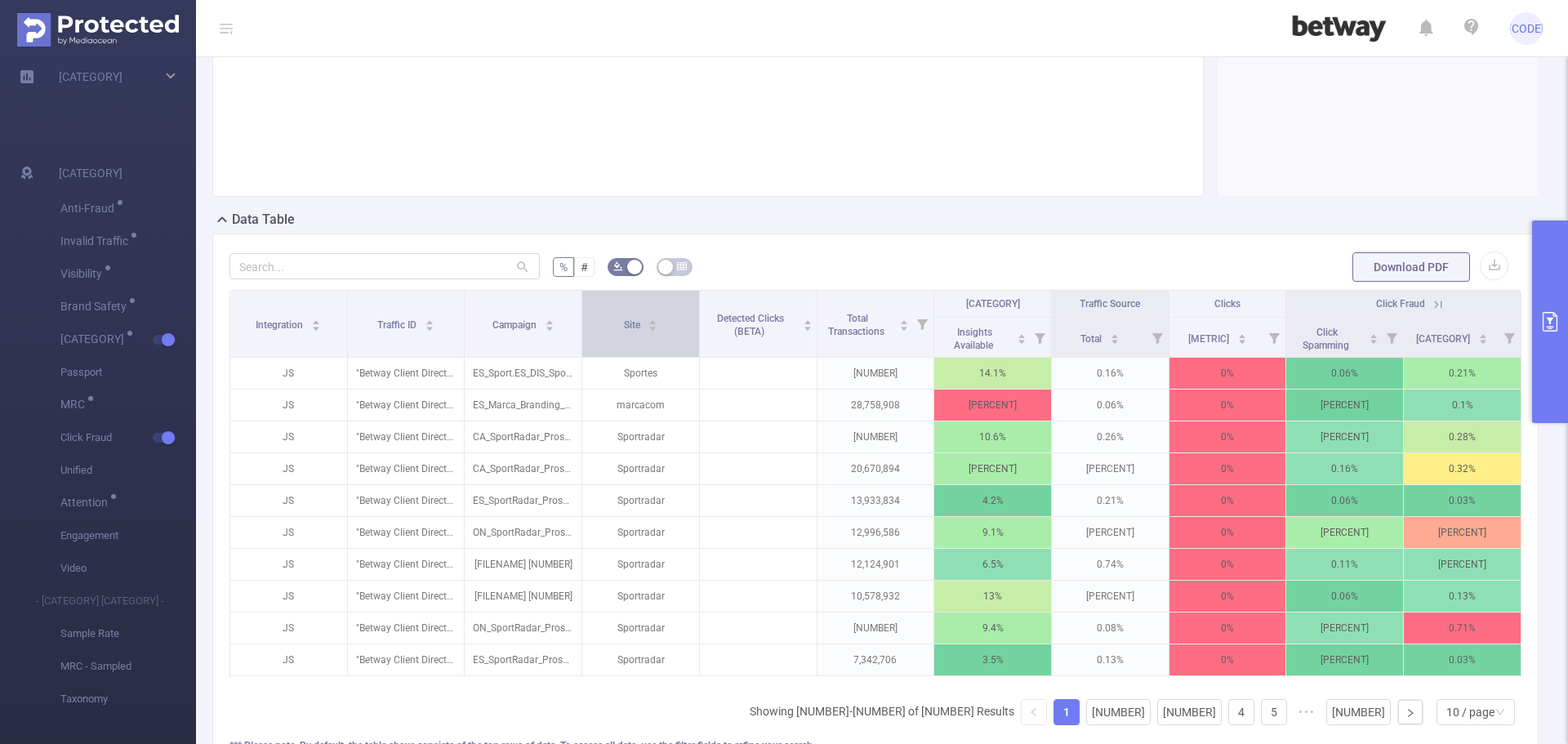 click on "Site" at bounding box center [641, 323] 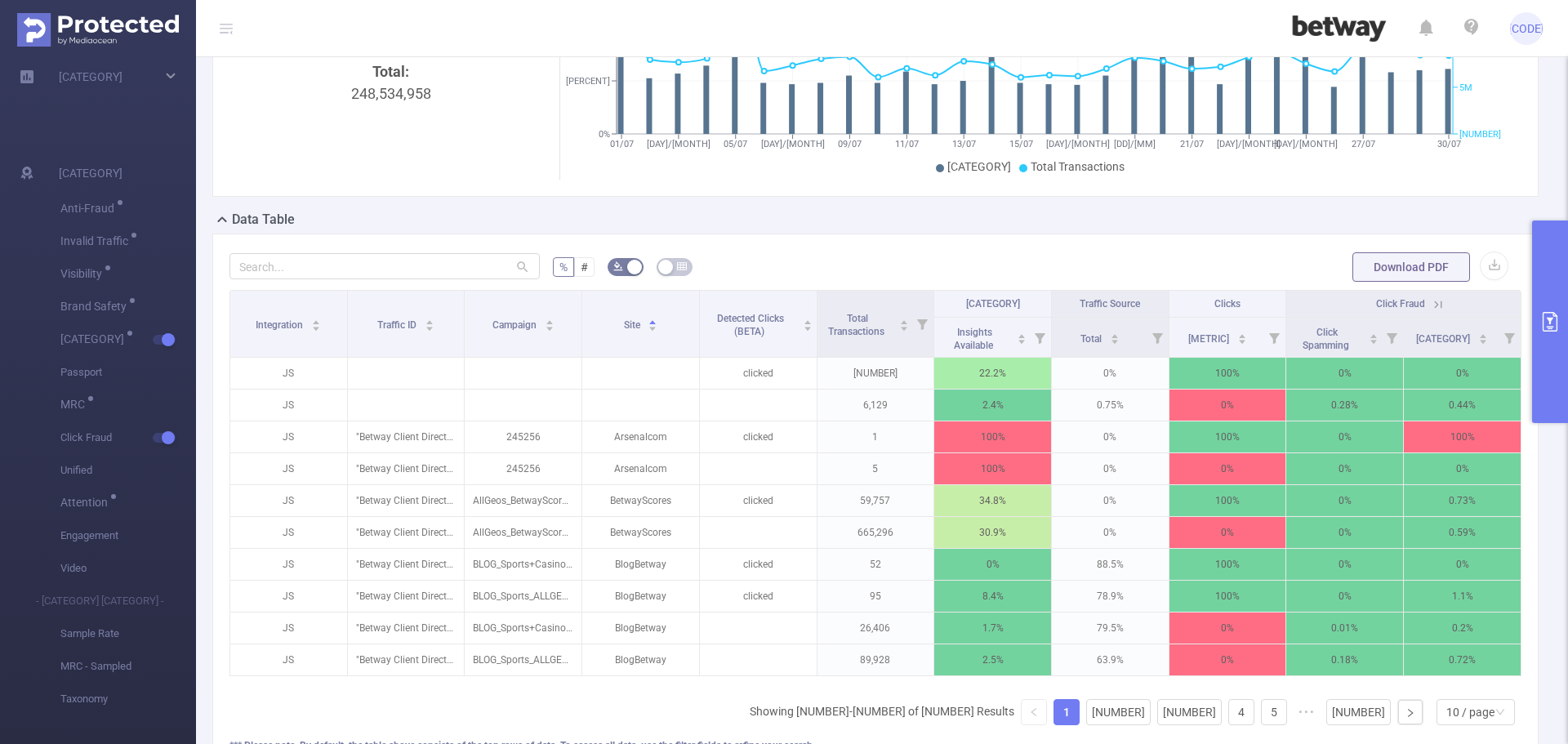 click on "% # Download PDF Integration   Traffic ID   Campaign   Site   Detected Clicks (BETA)   Total Transactions   Traffic Intelligence Traffic Source Clicks Click Fraud Insights Available   Total   Detected Clicks   Click Spamming   Click Injection   JS clicked 18 22.2% 0% 100% 0% 0% JS 6,129 2.4% 0.75% 0% 0.28% 0.44% JS "Betway Client Direct" [6812] 245256 Arsenalcom clicked 1 100% 0% 100% 0% 100% JS "Betway Client Direct" [6812] 245256 Arsenalcom 5 100% 0% 0% 0% 0% JS "Betway Client Direct" [6812] AllGeos_BetwayScores [186332] BetwayScores clicked 59,757 34.8% 0% 100% 0% 0.73% JS "Betway Client Direct" [6812] AllGeos_BetwayScores [186332] BetwayScores 665,296 30.9% 0% 0% 0% 0.59% JS "Betway Client Direct" [6812] BLOG_Sports+Casino_IT_2025 [275051] BlogBetway clicked 52 0% 88.5% 100% 0% 0% JS "Betway Client Direct" [6812] BLOG_Sports_ALLGEOS_2022 [175998] BlogBetway clicked 95 8.4% 78.9% 100% 0% 1.1% JS "Betway Client Direct" [6812] BLOG_Sports+Casino_IT_2025 [275051] BlogBetway 26,406 1.7% 79.5% 0% JS" at bounding box center (875, 510) 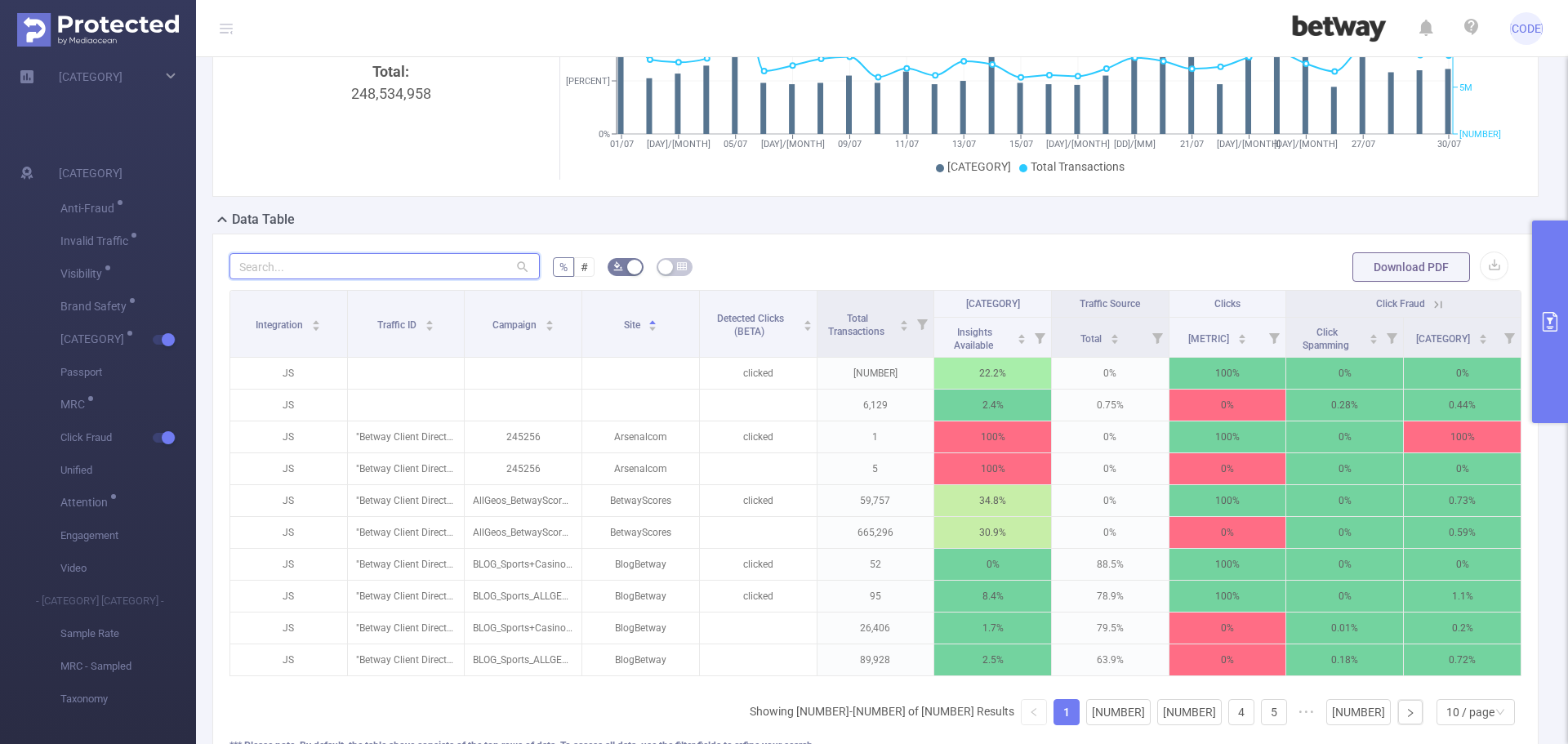 click at bounding box center (385, 266) 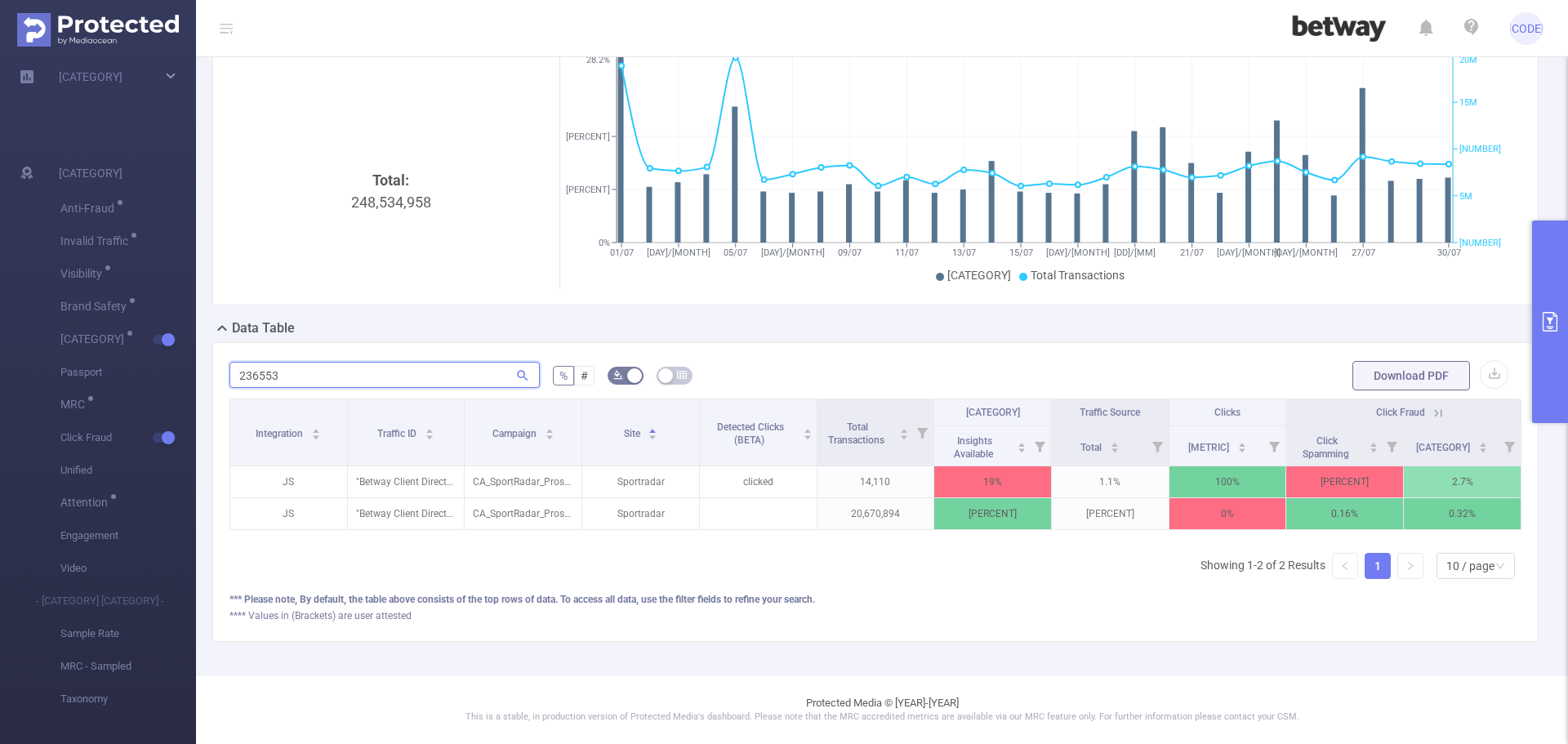 scroll, scrollTop: 206, scrollLeft: 0, axis: vertical 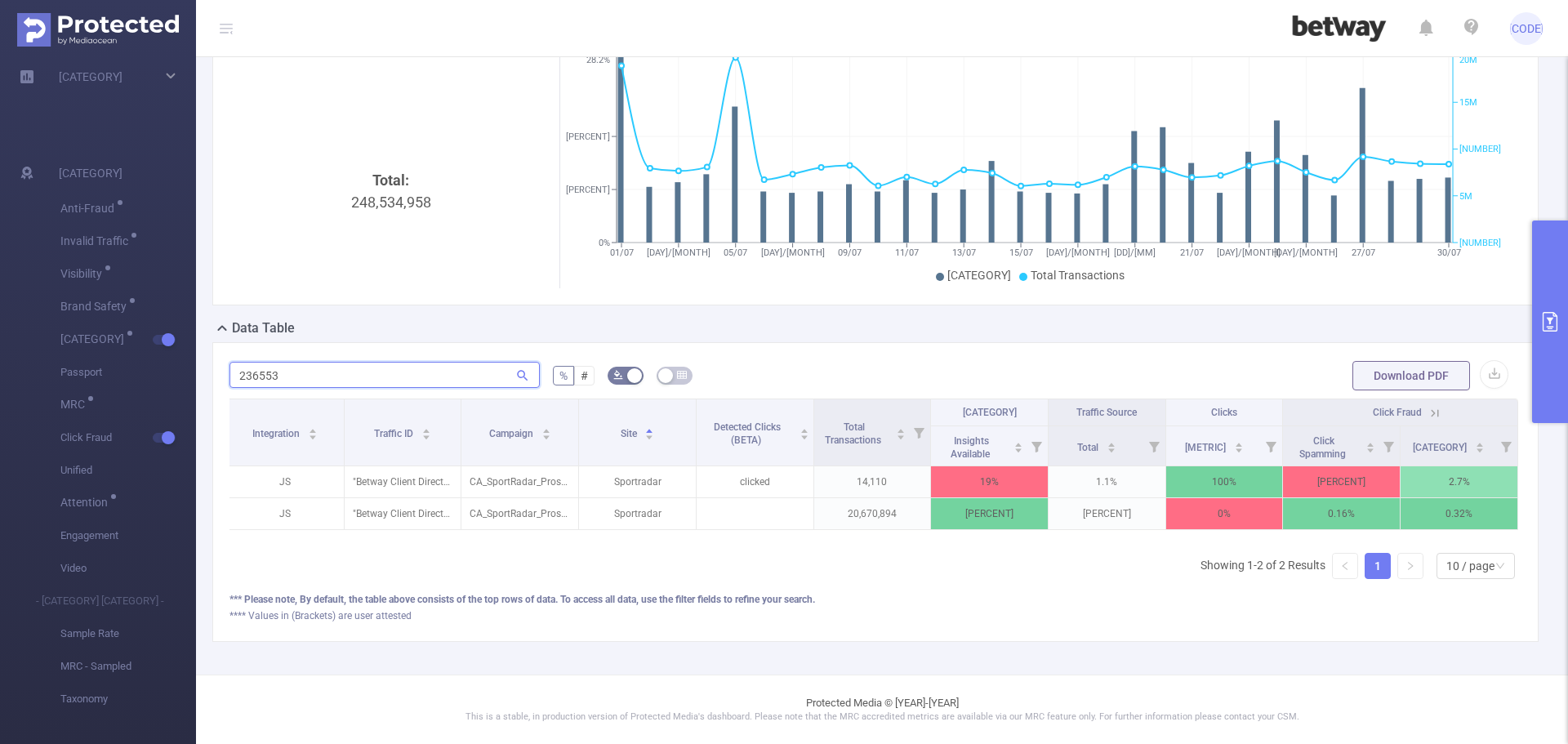 click on "236553" at bounding box center (385, 375) 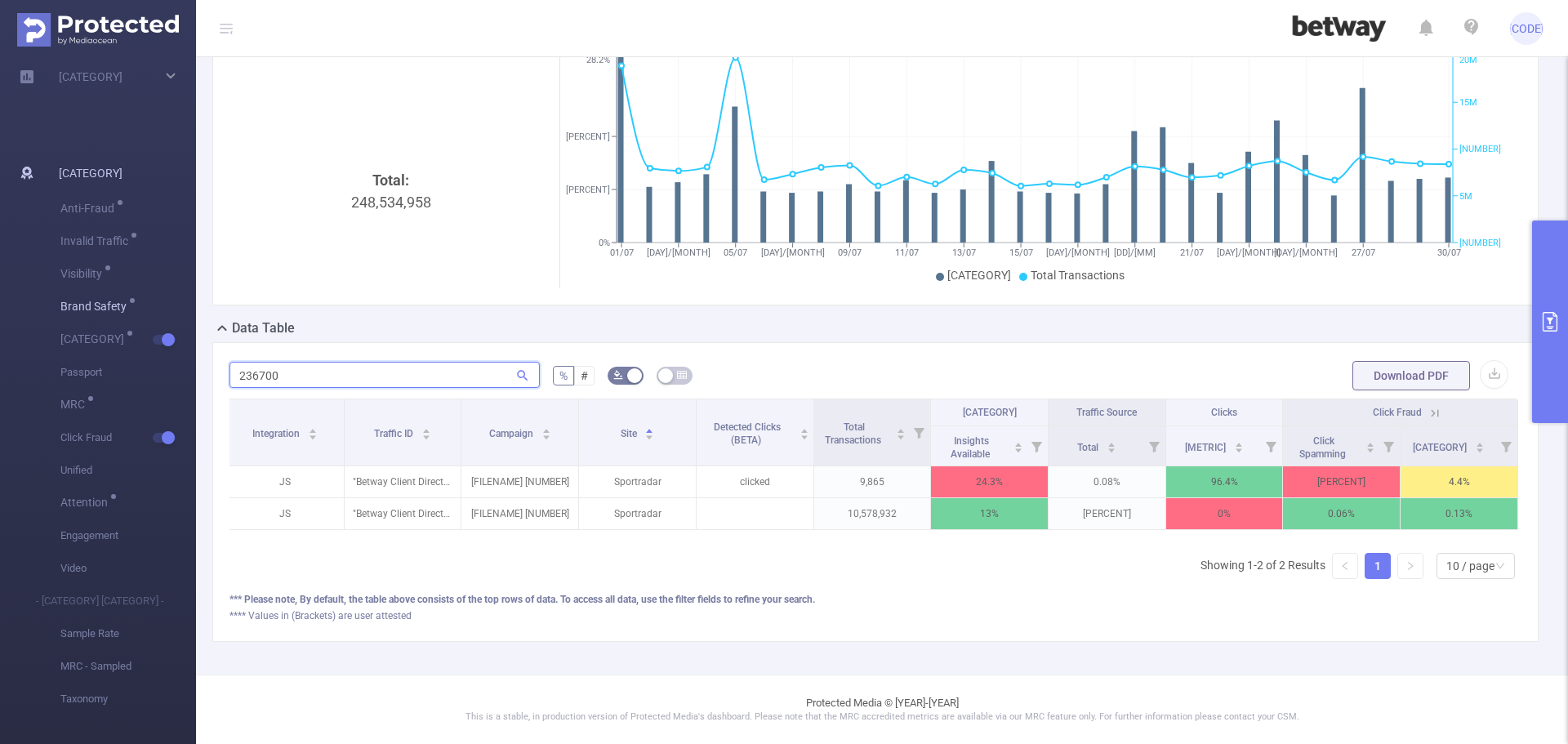 type on "236700" 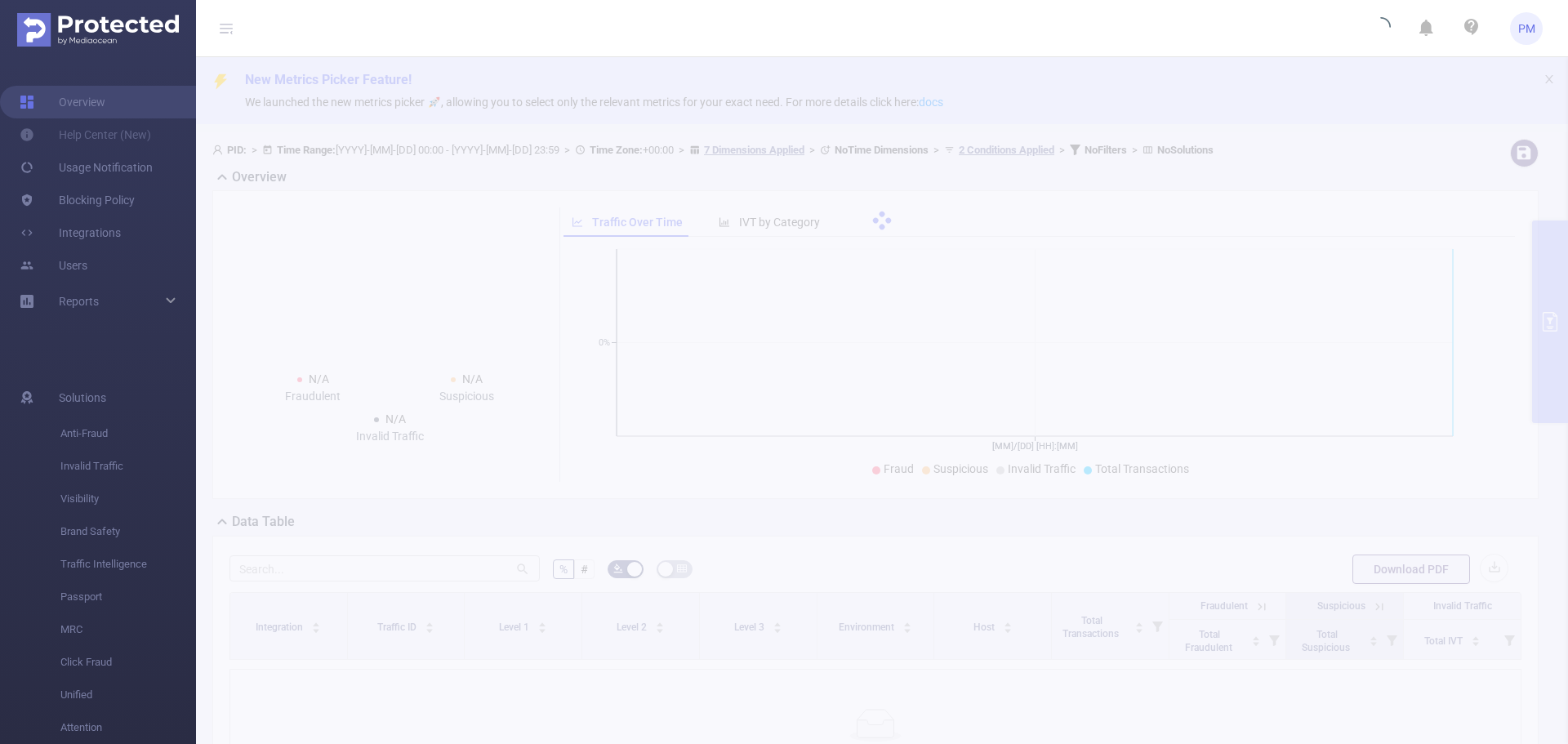 scroll, scrollTop: 0, scrollLeft: 0, axis: both 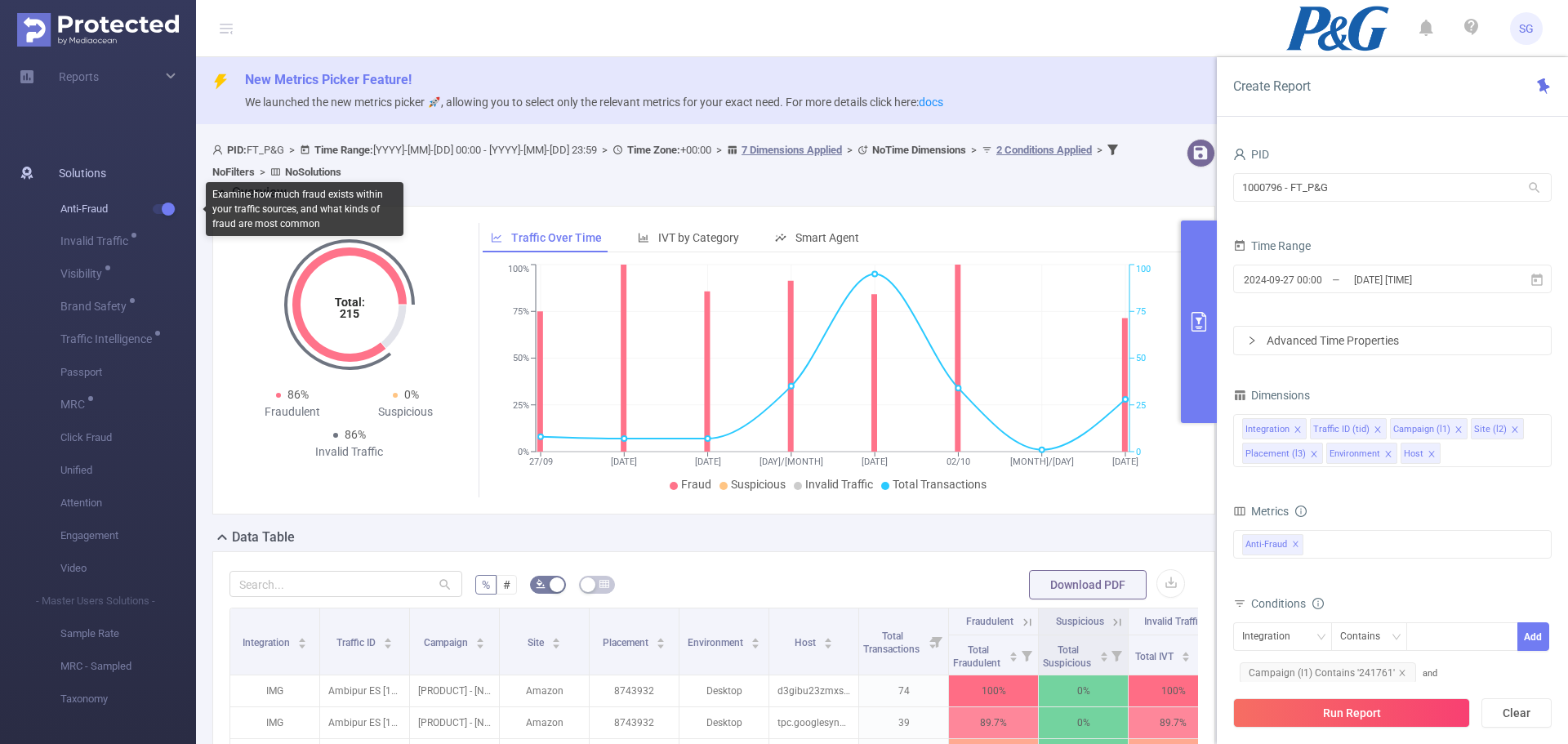 click at bounding box center (164, 209) 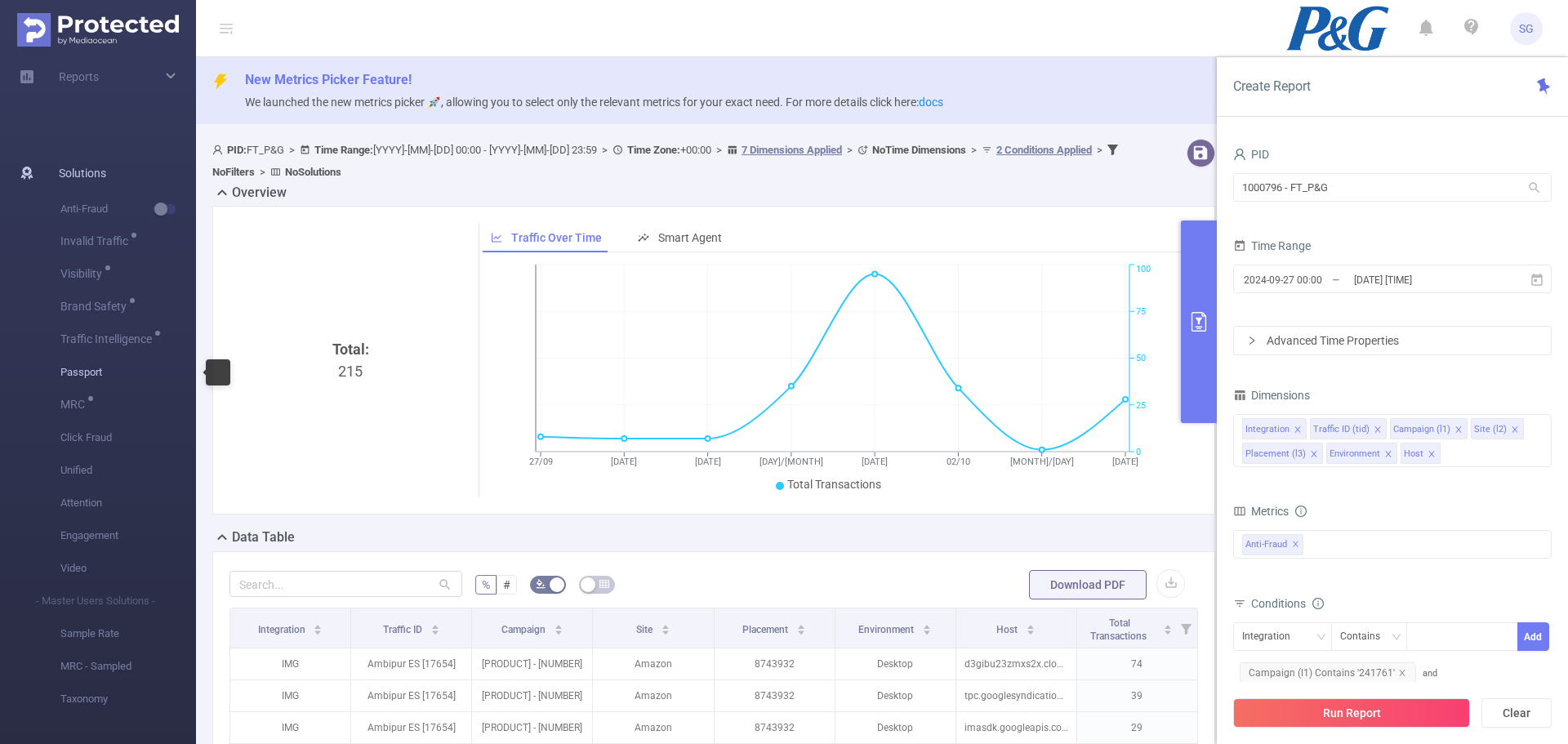click on "Passport" at bounding box center [128, 372] 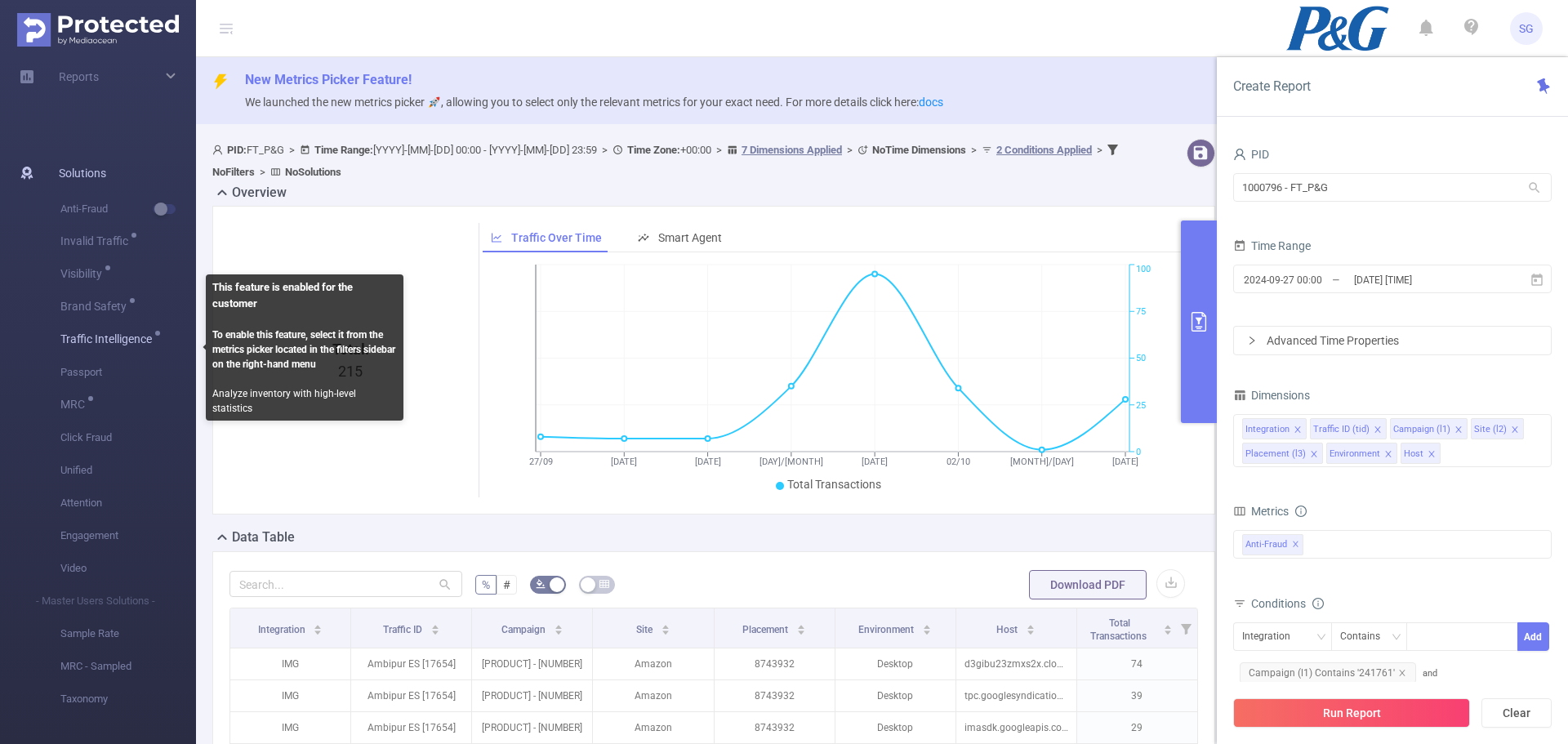 click on "Traffic Intelligence" at bounding box center [109, 340] 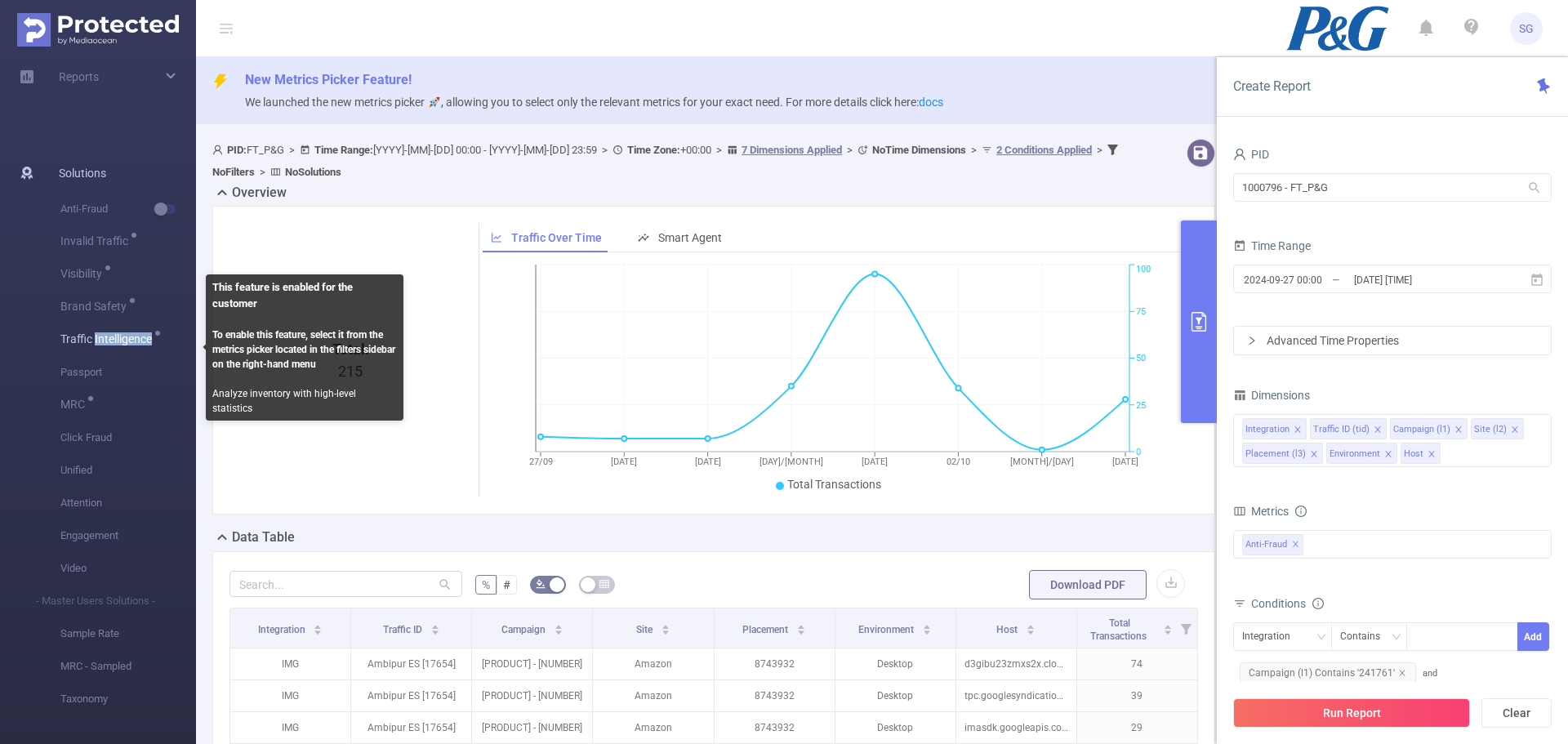 click on "Traffic Intelligence" at bounding box center [109, 339] 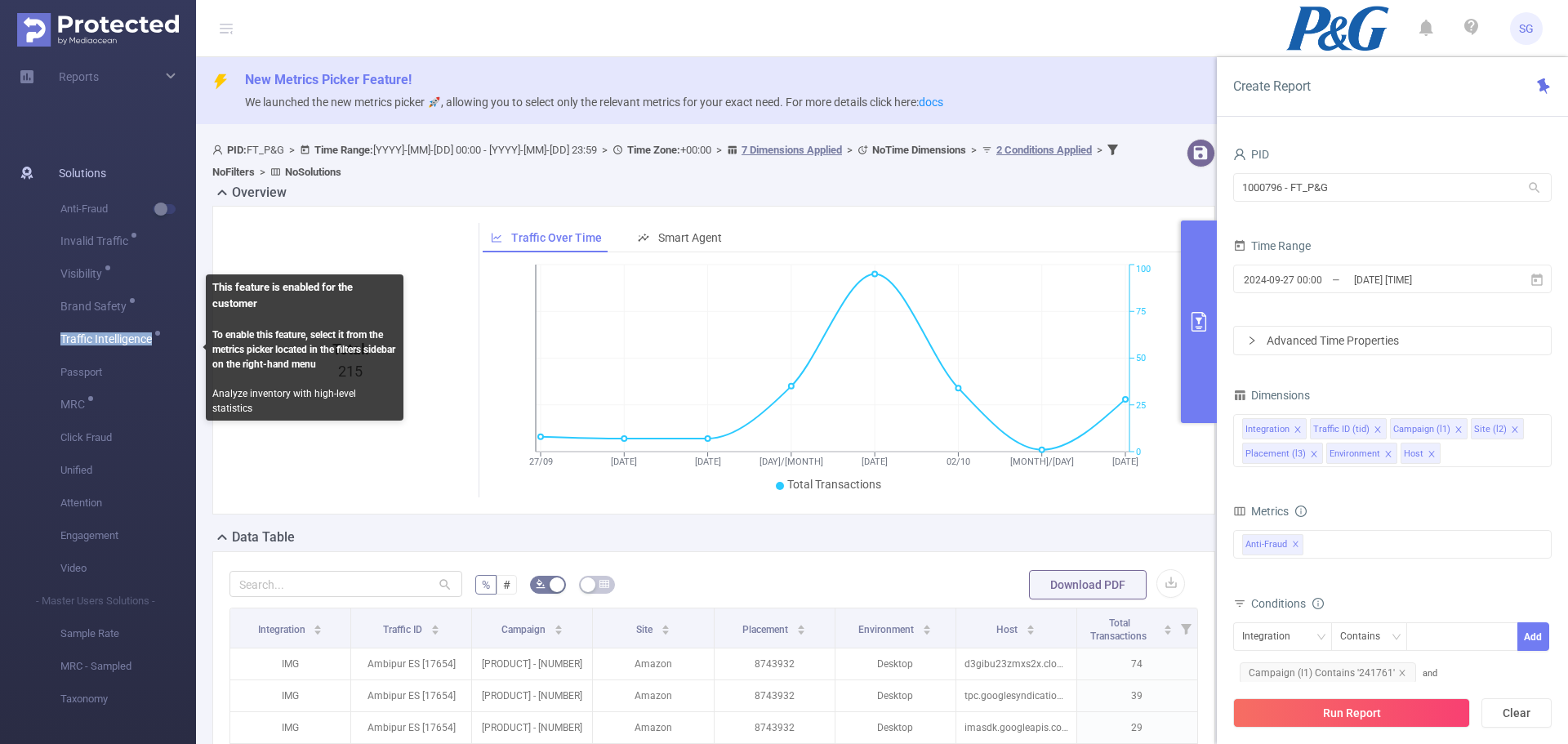 click on "Traffic Intelligence" at bounding box center (109, 339) 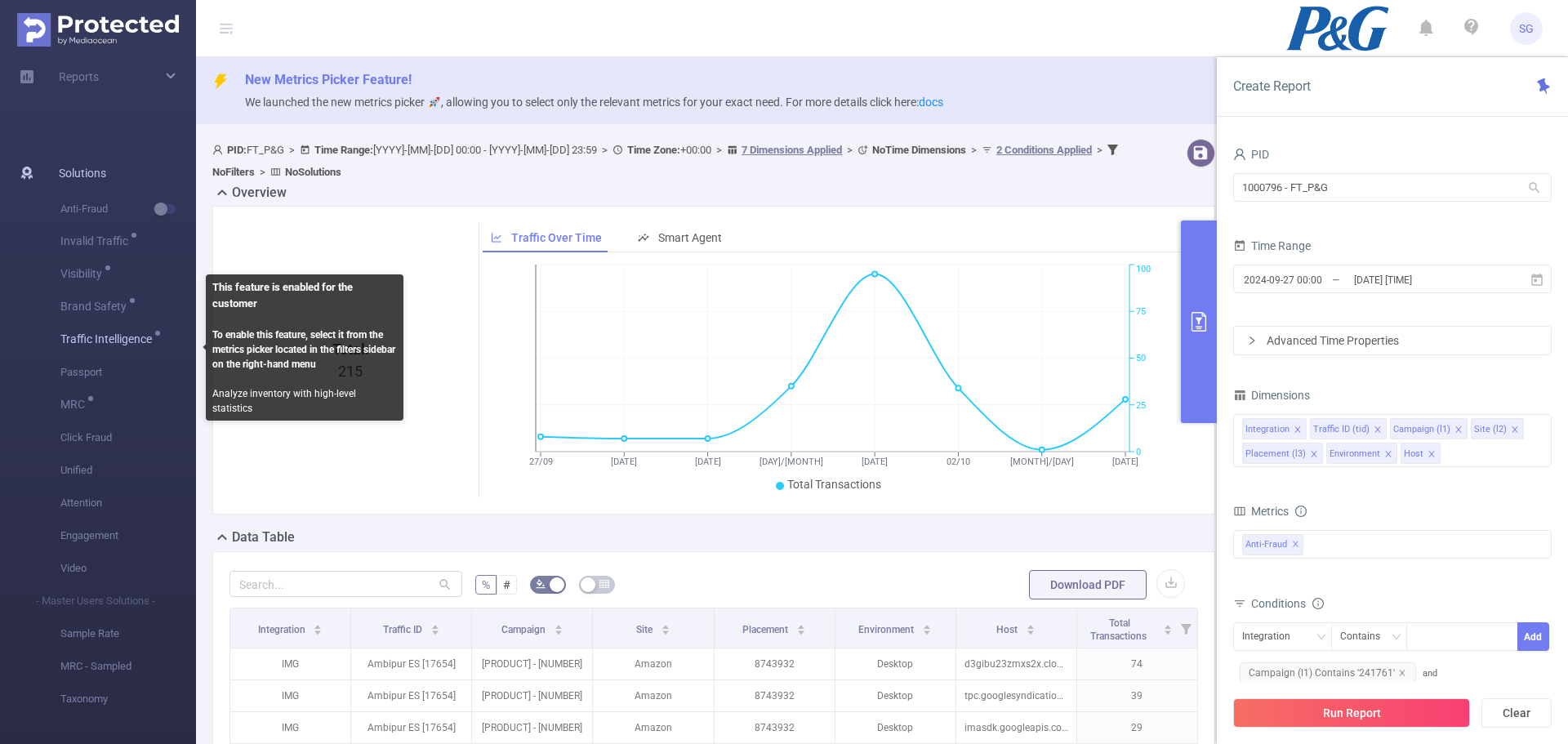 click on "Traffic Intelligence" at bounding box center (128, 340) 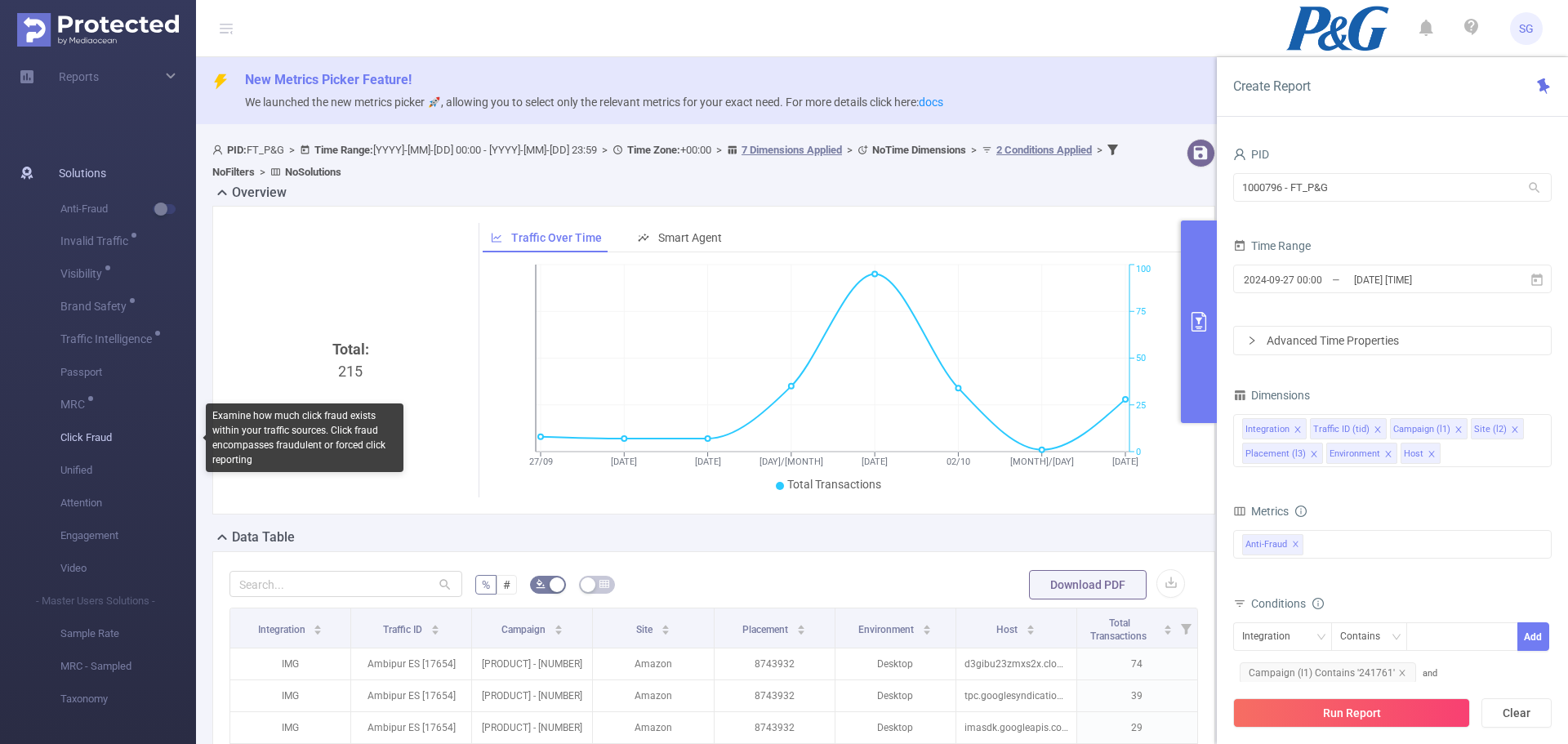click on "Click Fraud" at bounding box center (128, 438) 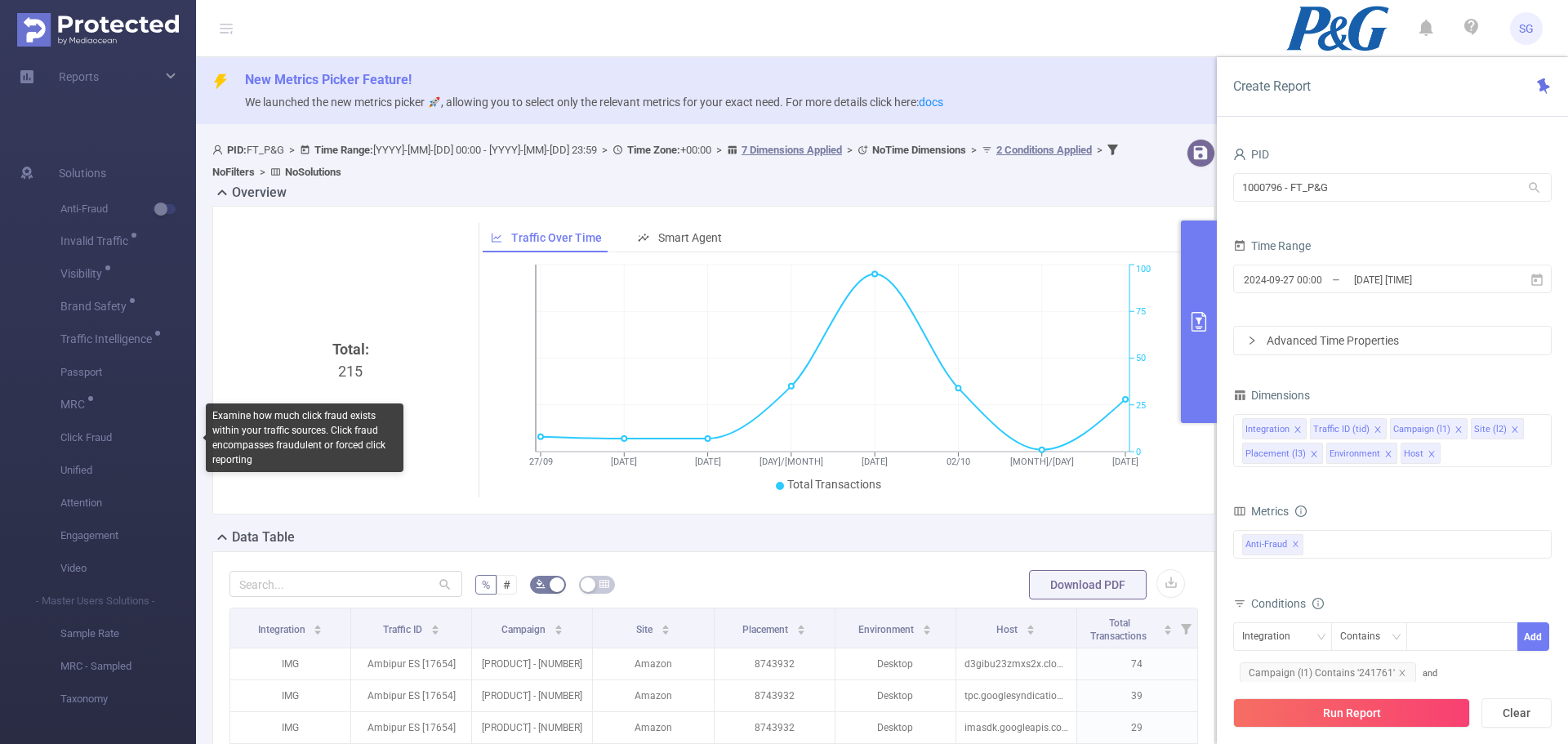 drag, startPoint x: 183, startPoint y: 438, endPoint x: 197, endPoint y: 431, distance: 15.652476 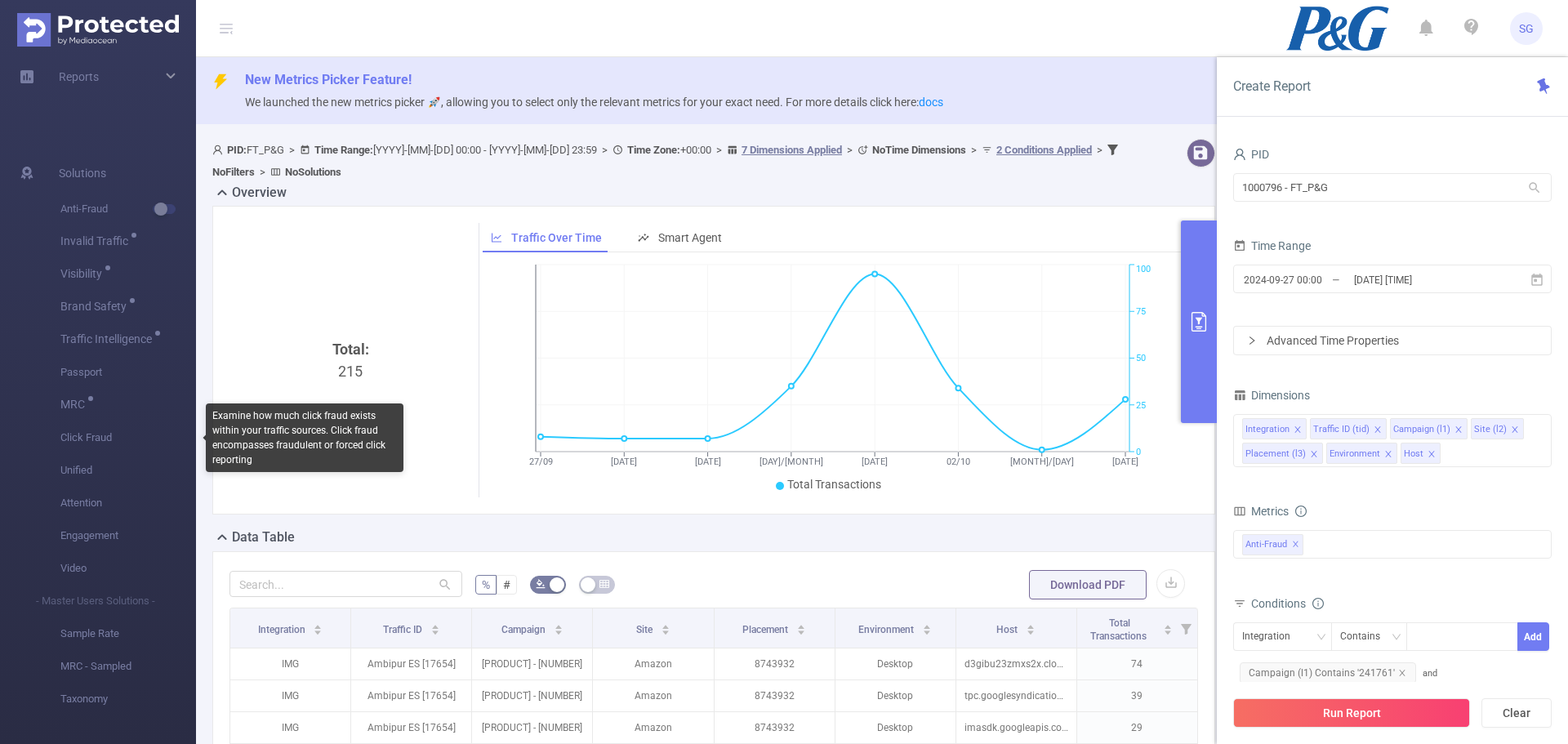 click on "Click Fraud" at bounding box center (128, 438) 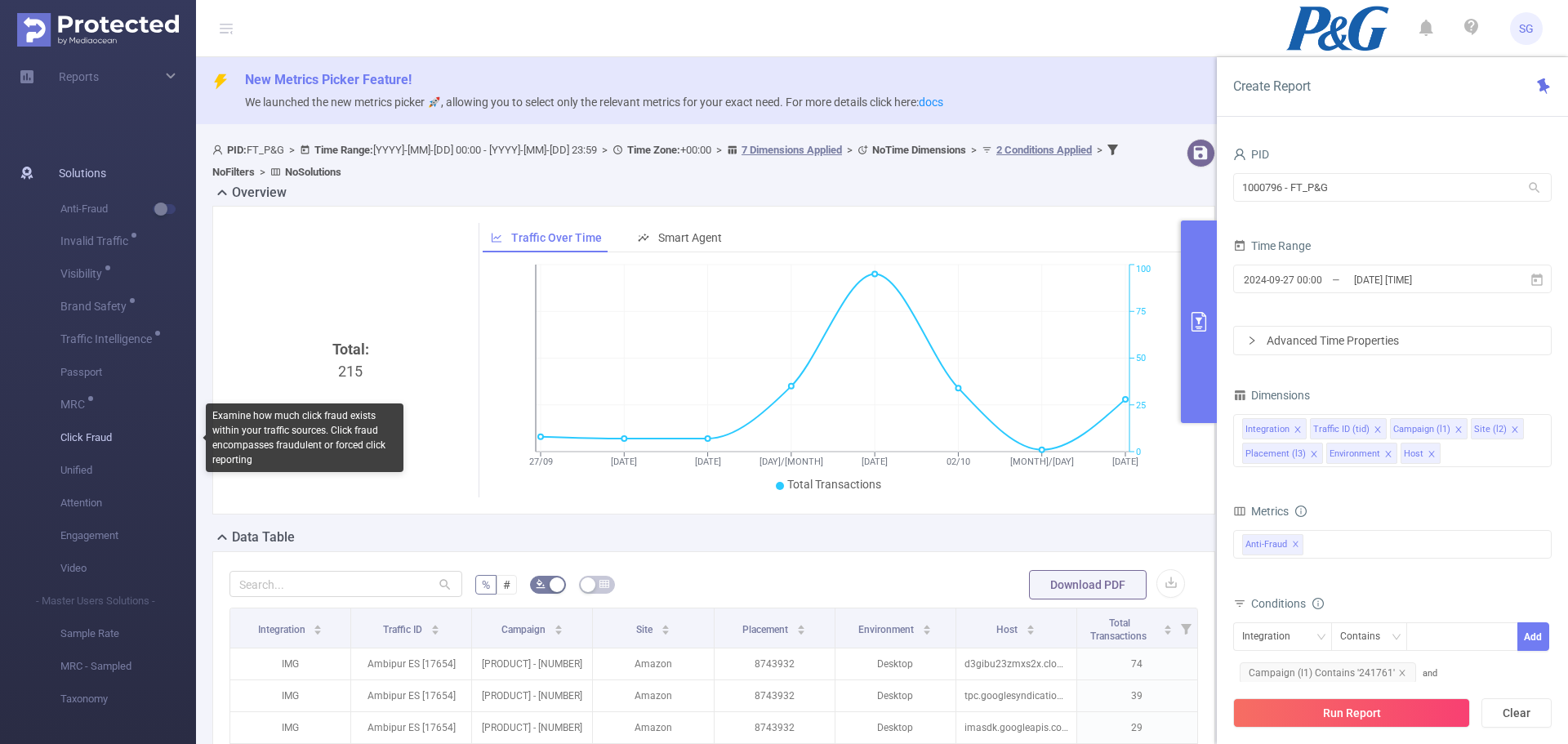 click on "Click Fraud" at bounding box center (128, 438) 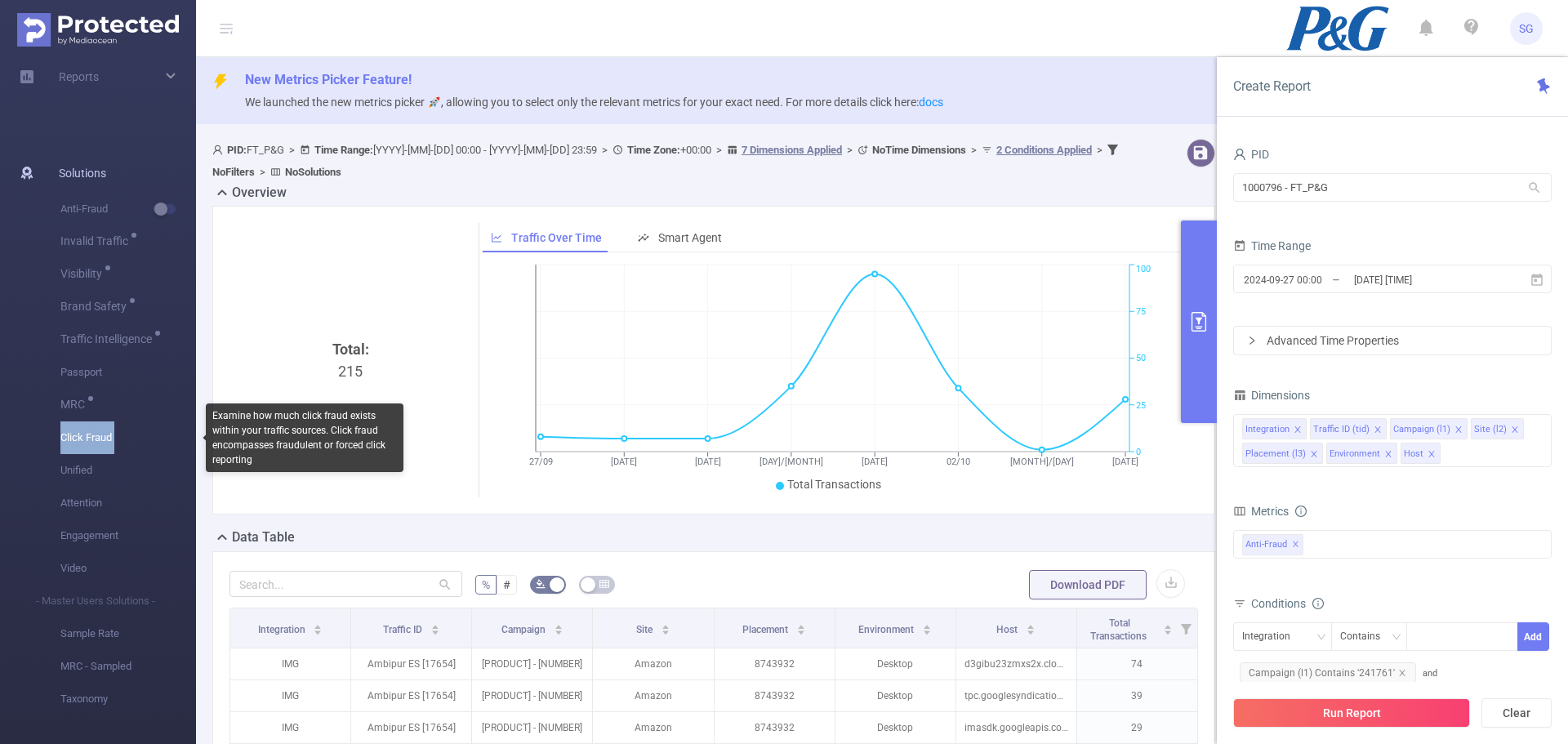 click on "Click Fraud" at bounding box center [128, 438] 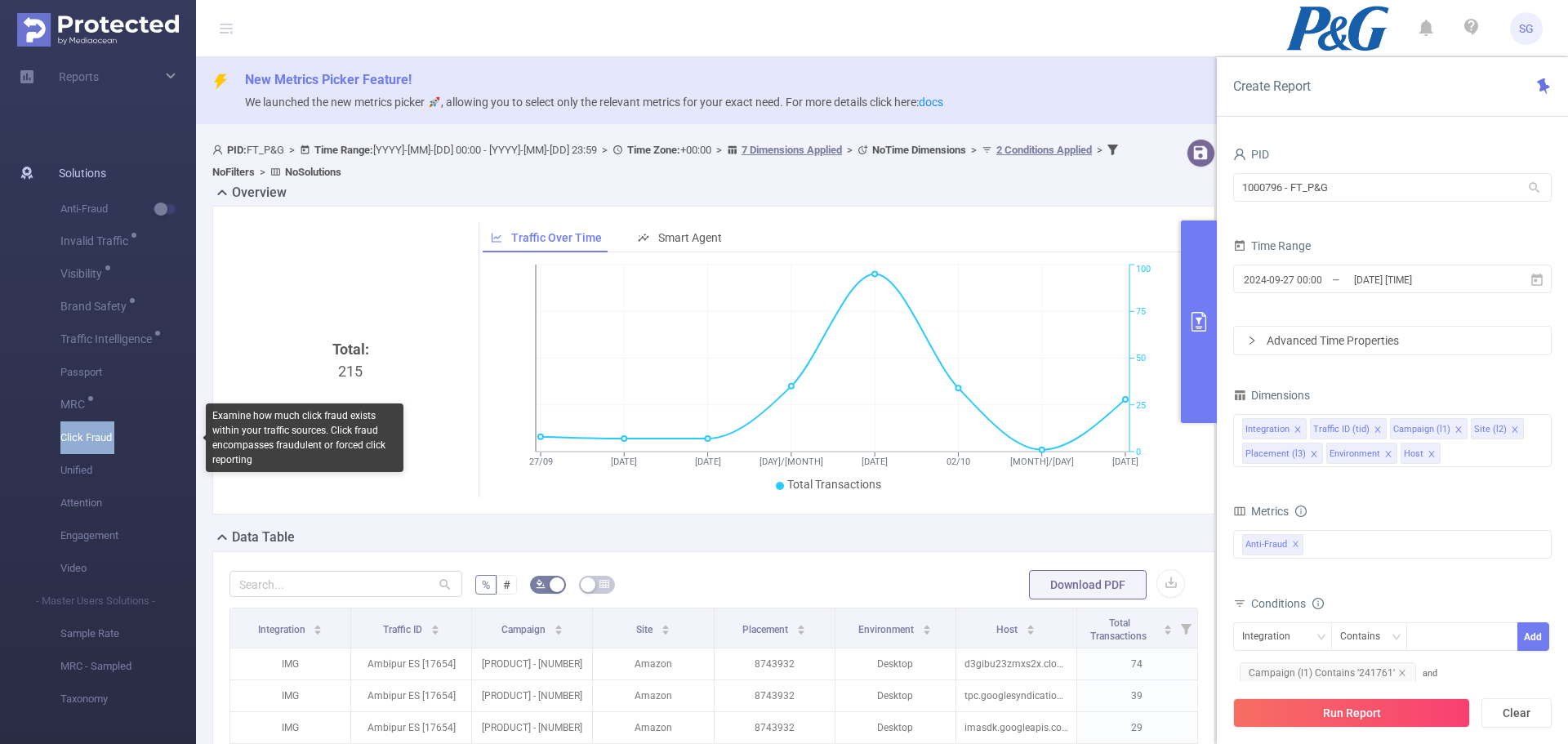 click on "Click Fraud" at bounding box center (128, 438) 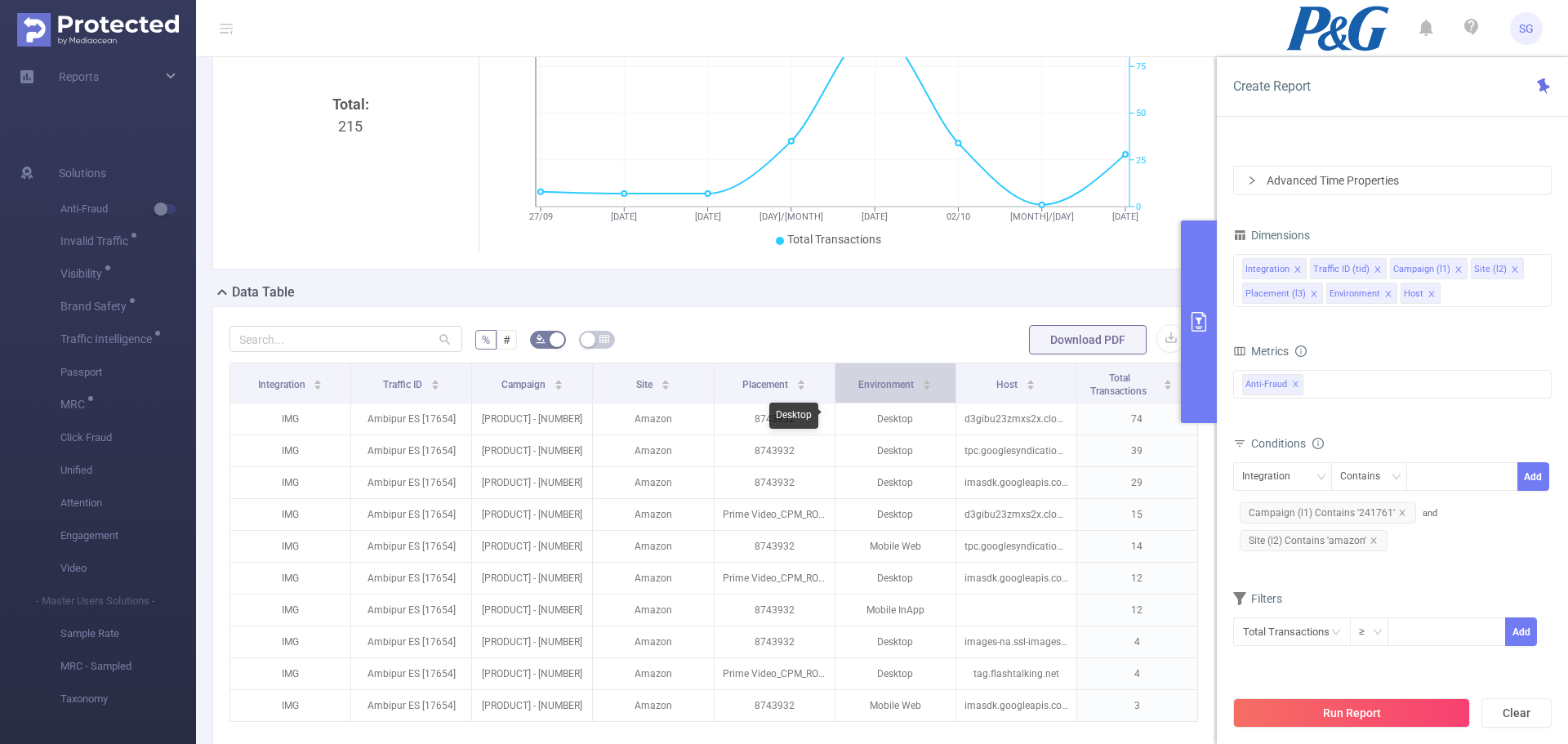 scroll, scrollTop: 327, scrollLeft: 0, axis: vertical 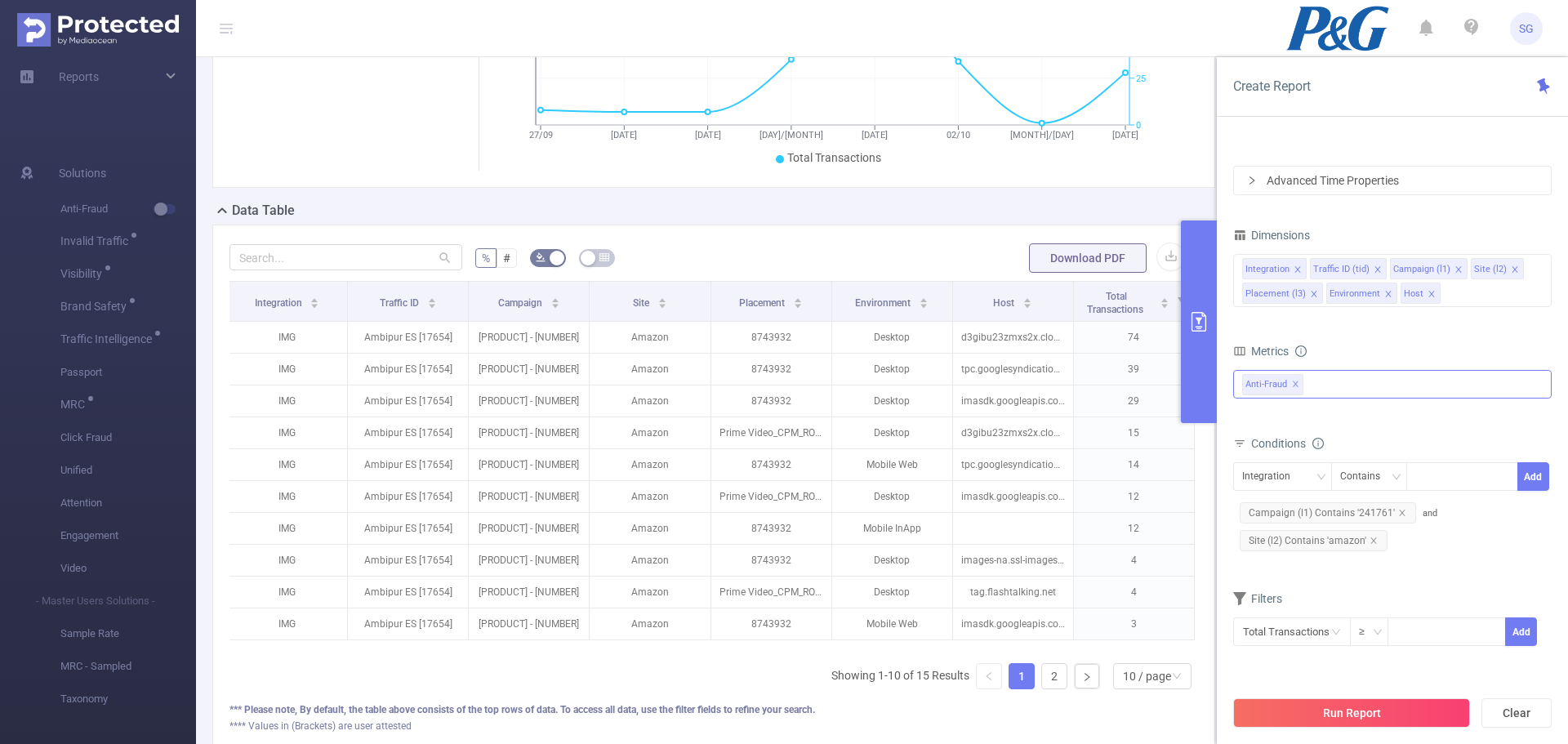 click on "Anti-Fraud    ✕" at bounding box center (1392, 384) 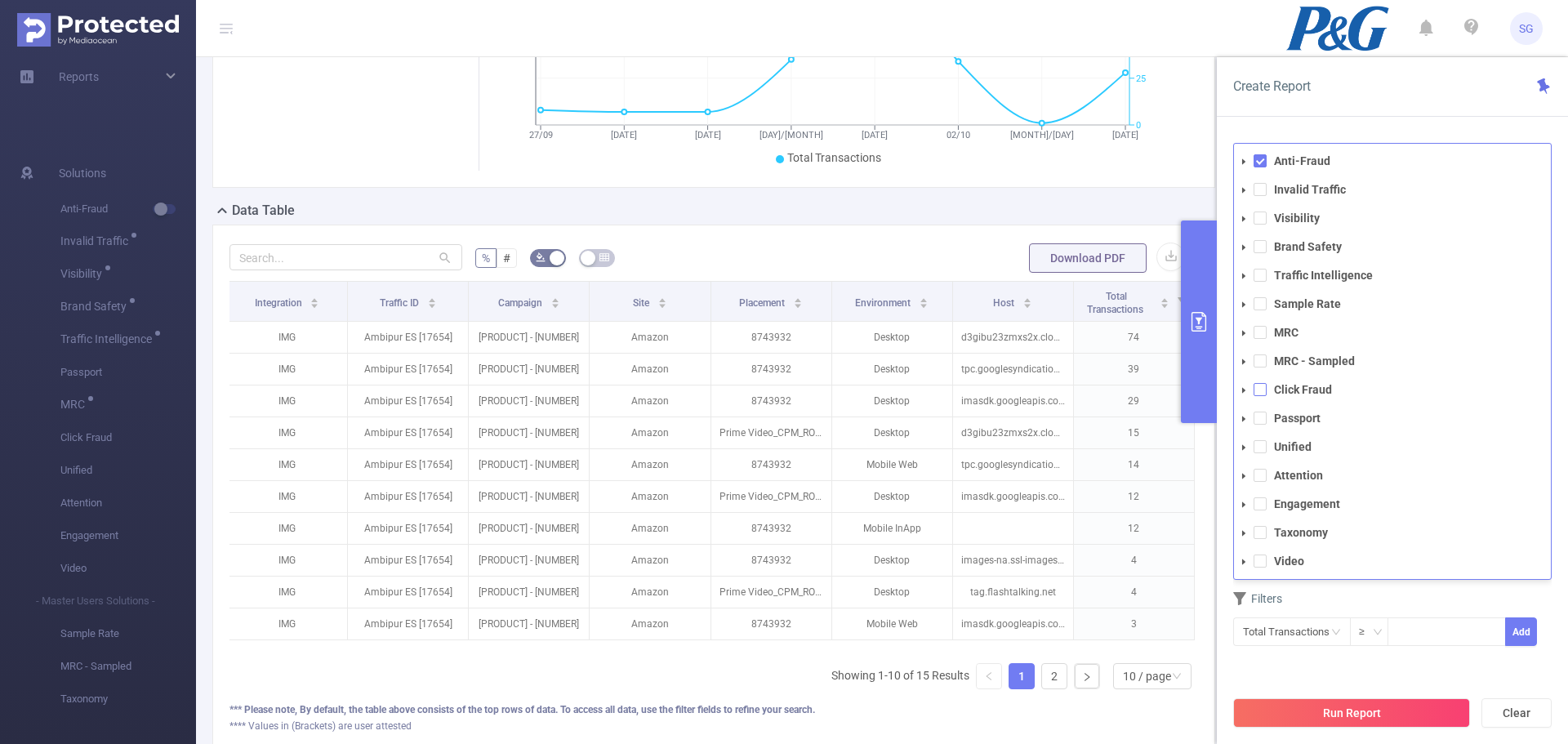 click at bounding box center (1260, 390) 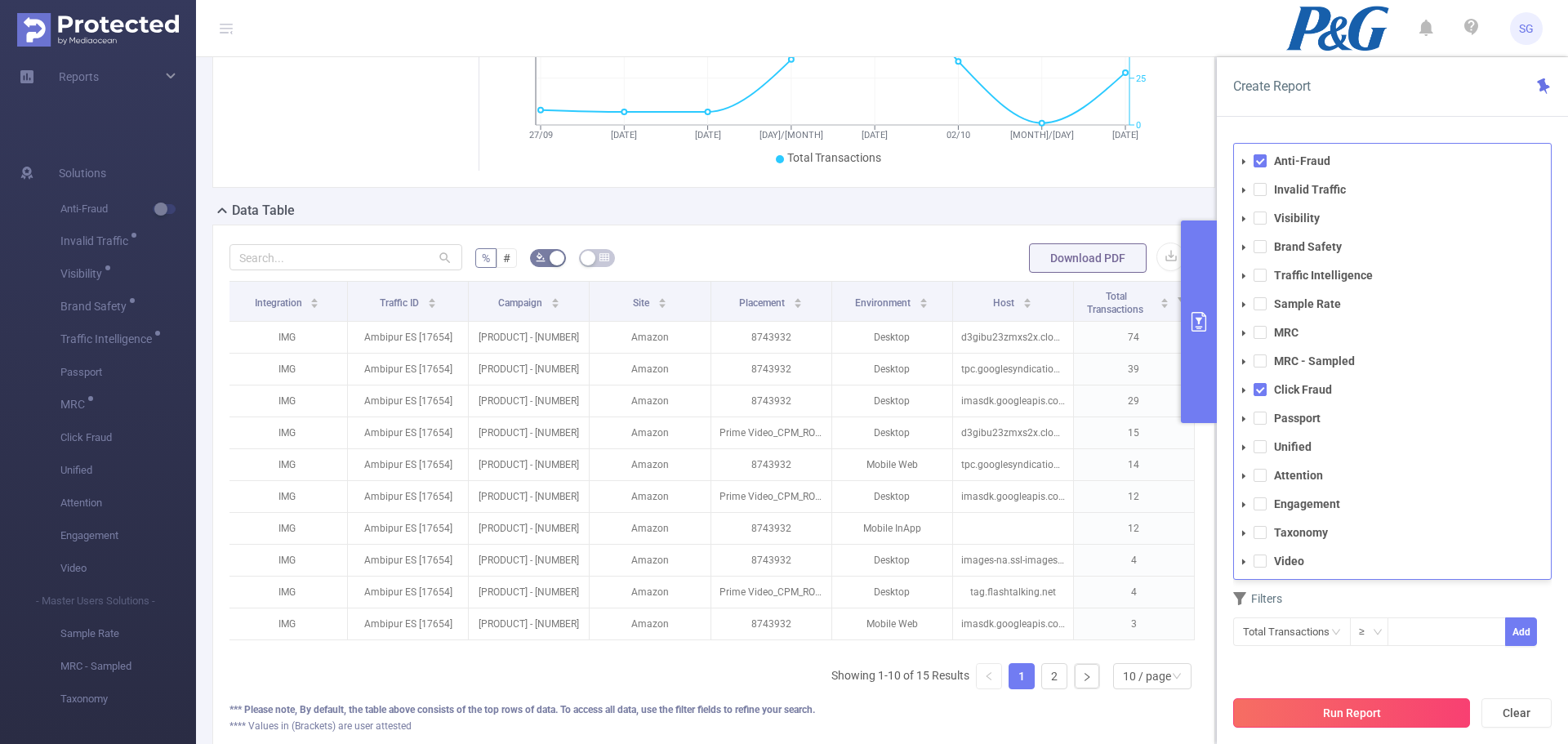 click on "Run Report" at bounding box center [1352, 713] 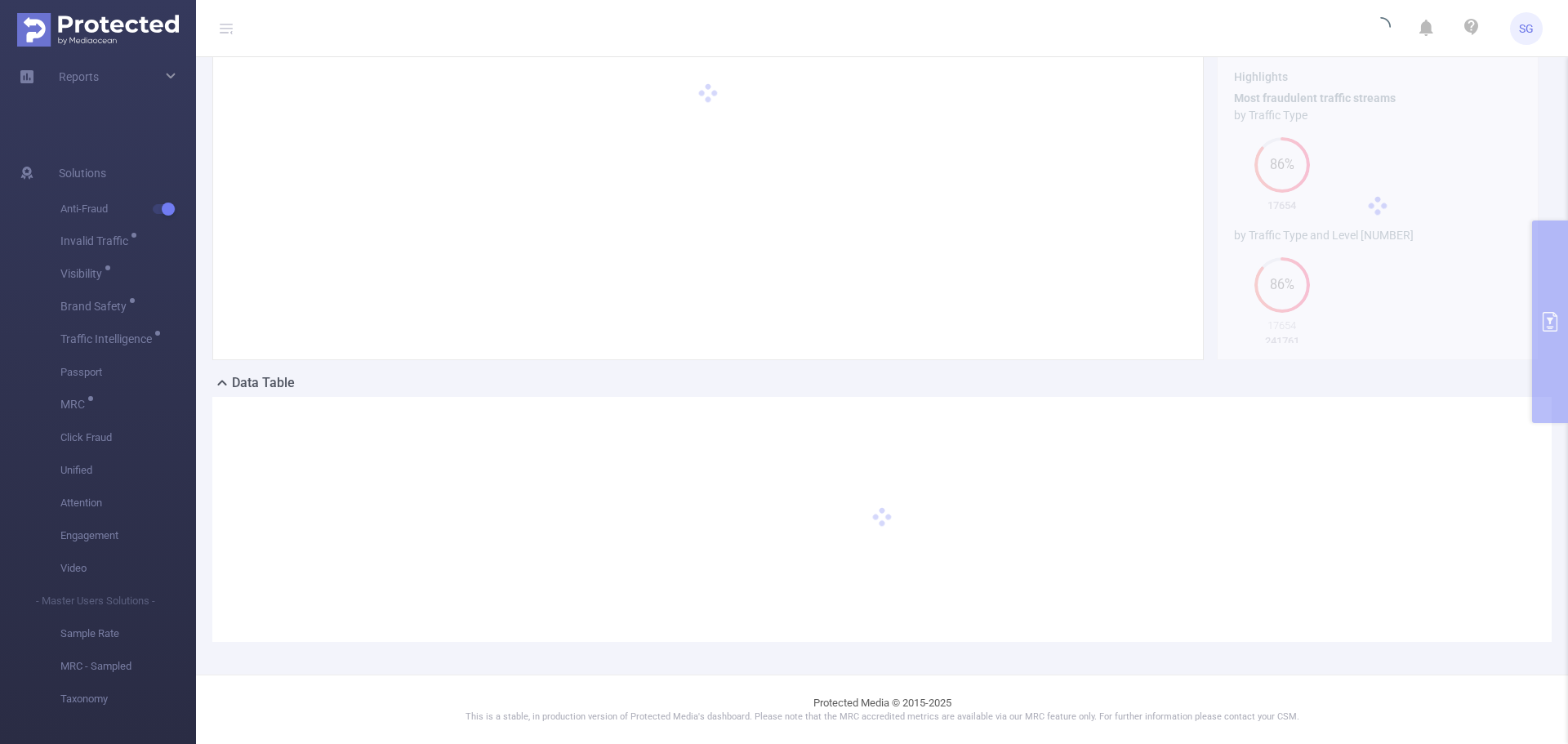 scroll, scrollTop: 139, scrollLeft: 0, axis: vertical 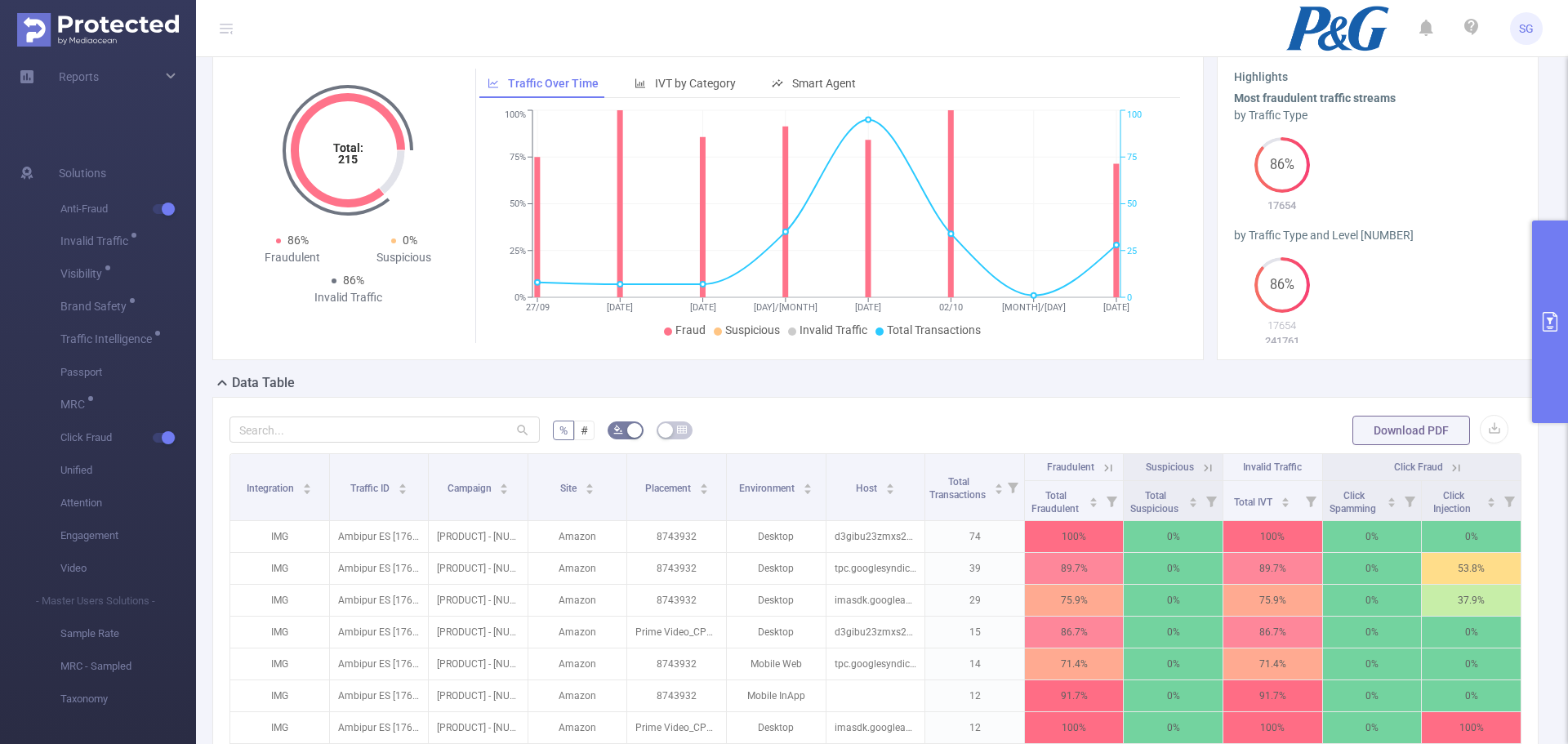 click 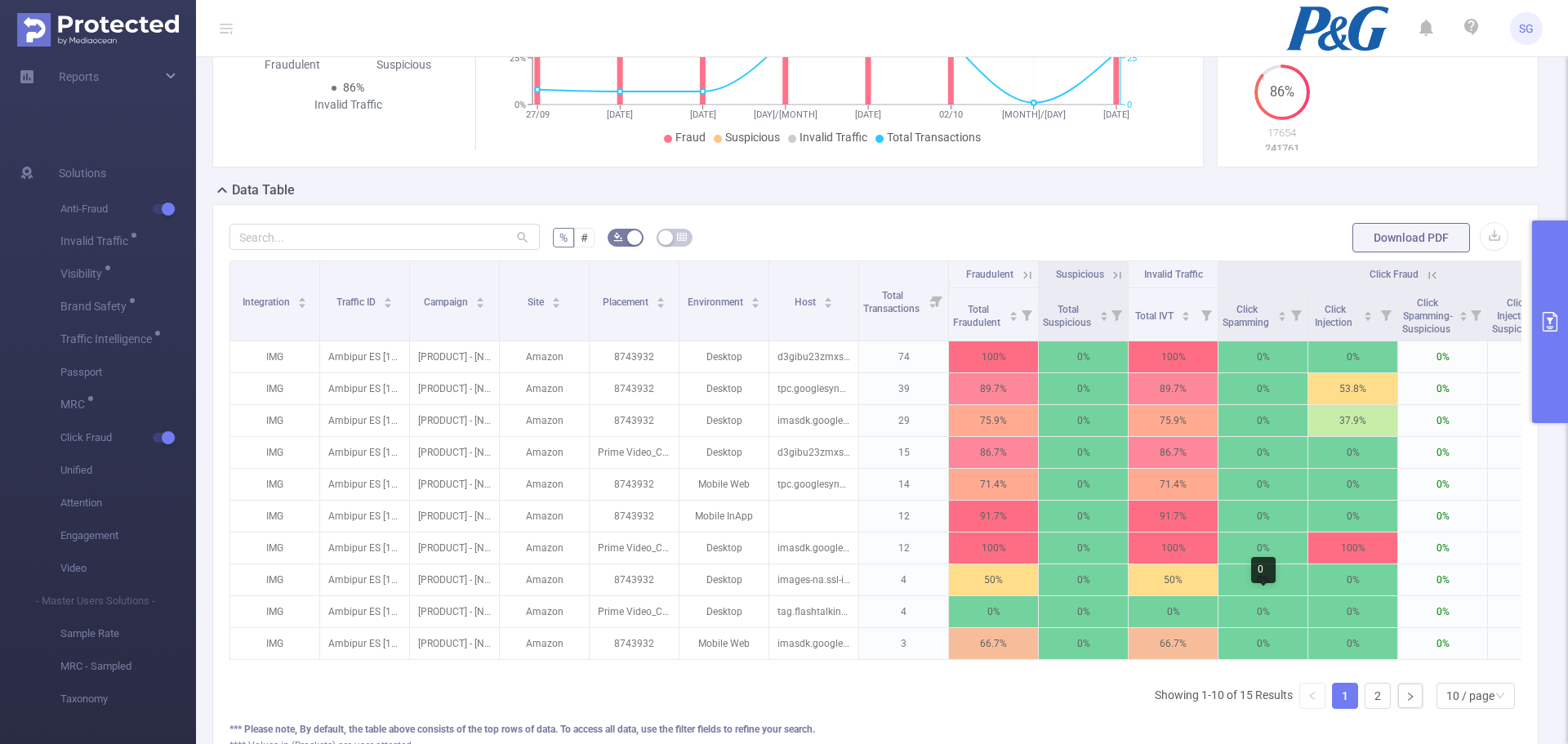 scroll, scrollTop: 384, scrollLeft: 0, axis: vertical 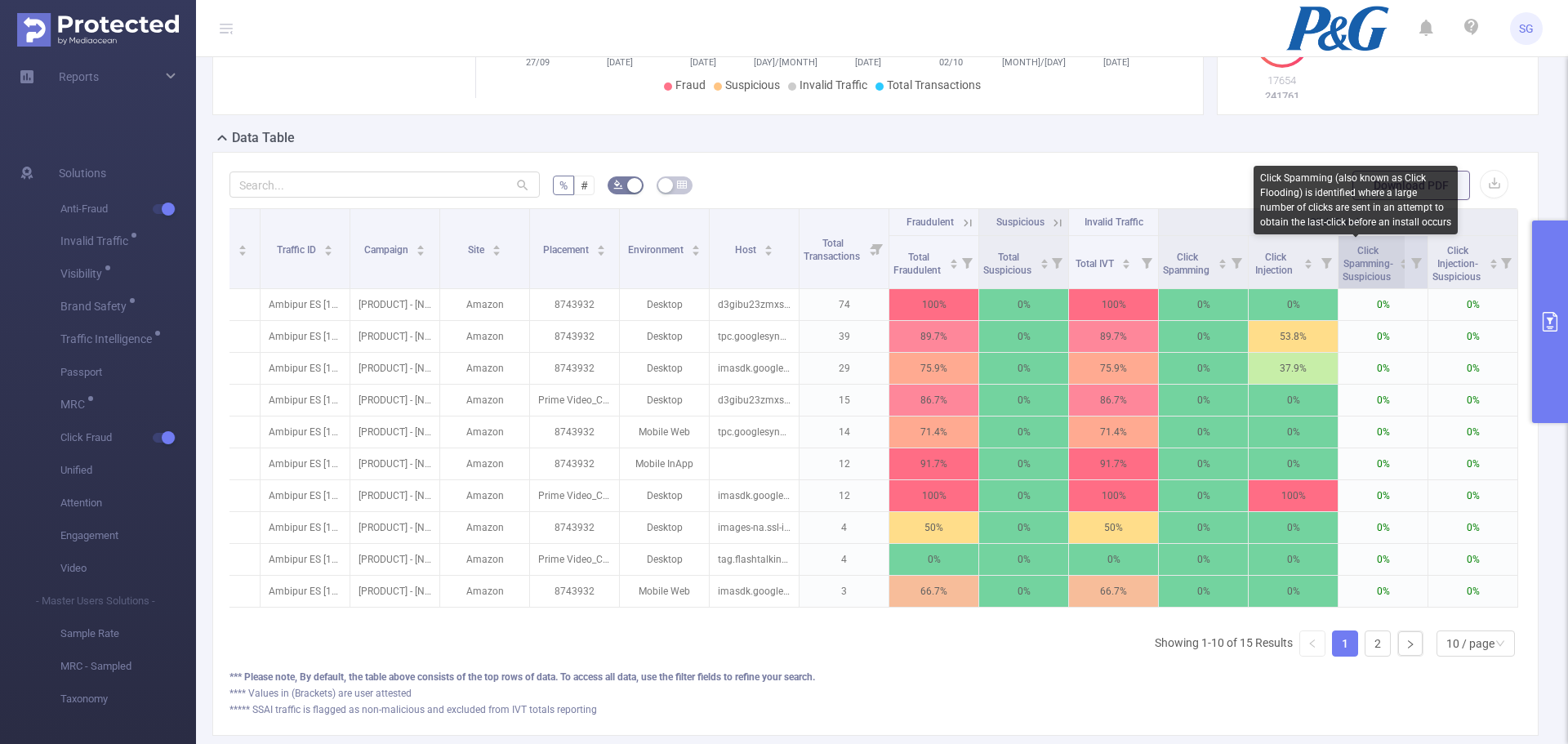 click on "Click Spamming- Suspicious" at bounding box center (1368, 264) 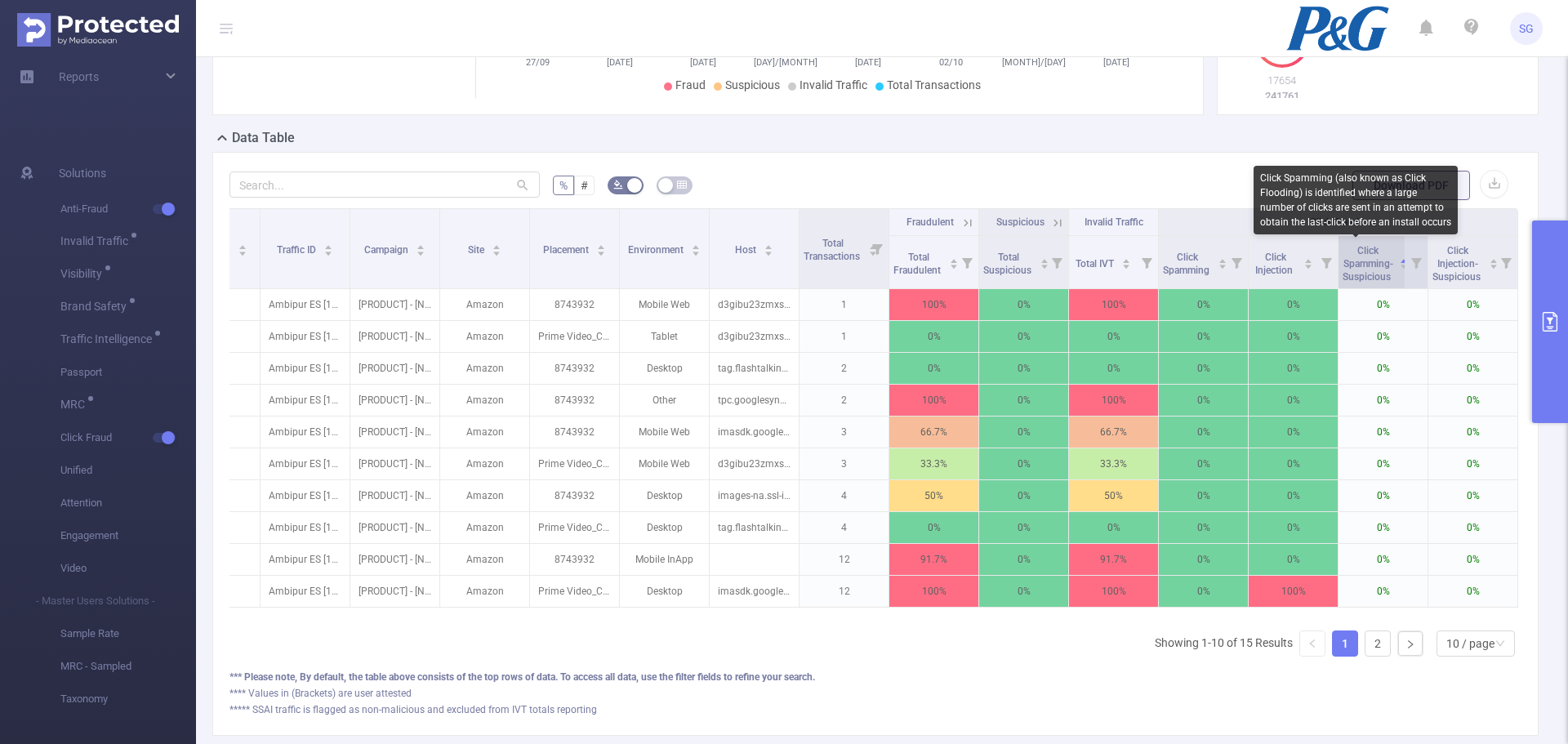 click on "Click Spamming- Suspicious" at bounding box center [1368, 264] 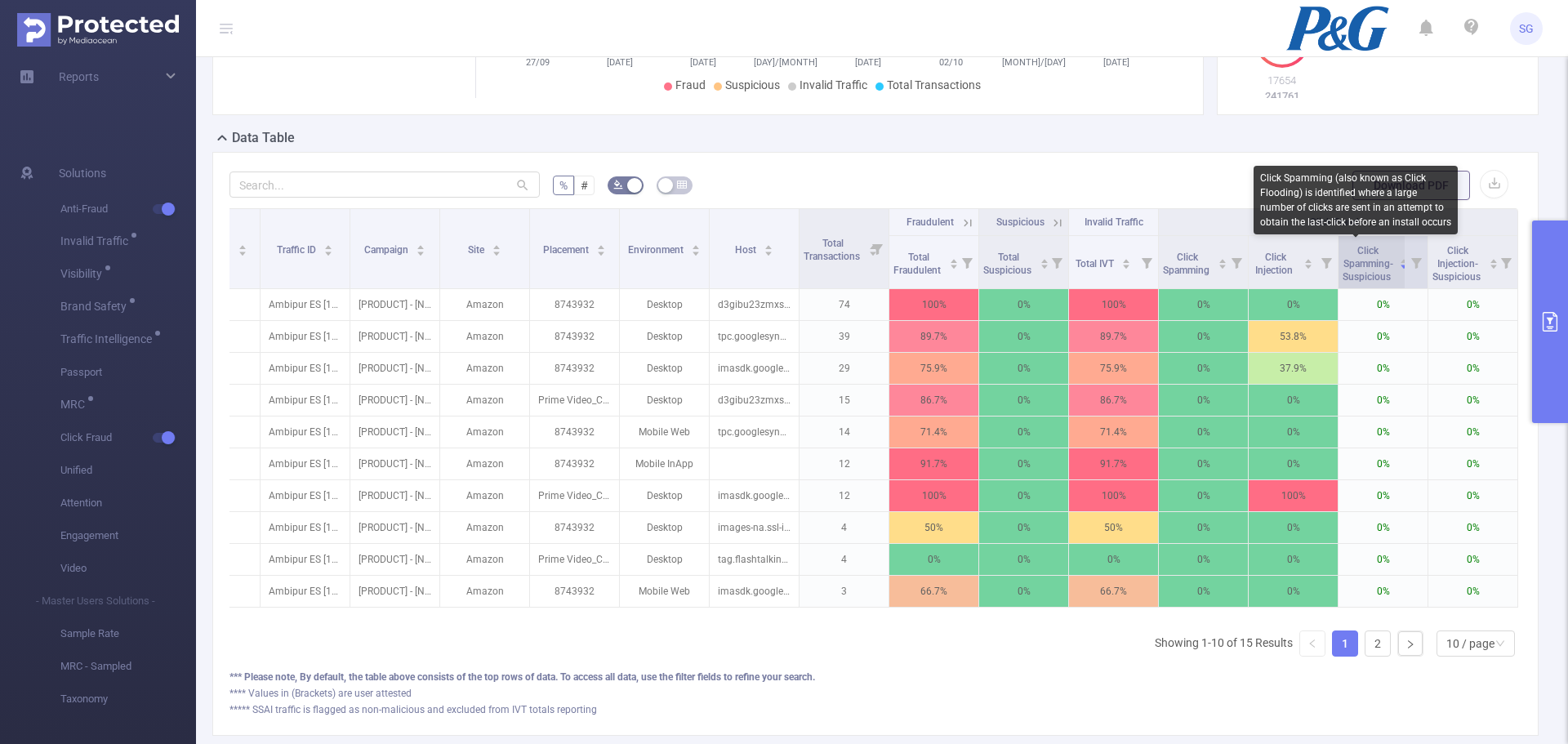 click on "Click Spamming- Suspicious" at bounding box center (1368, 264) 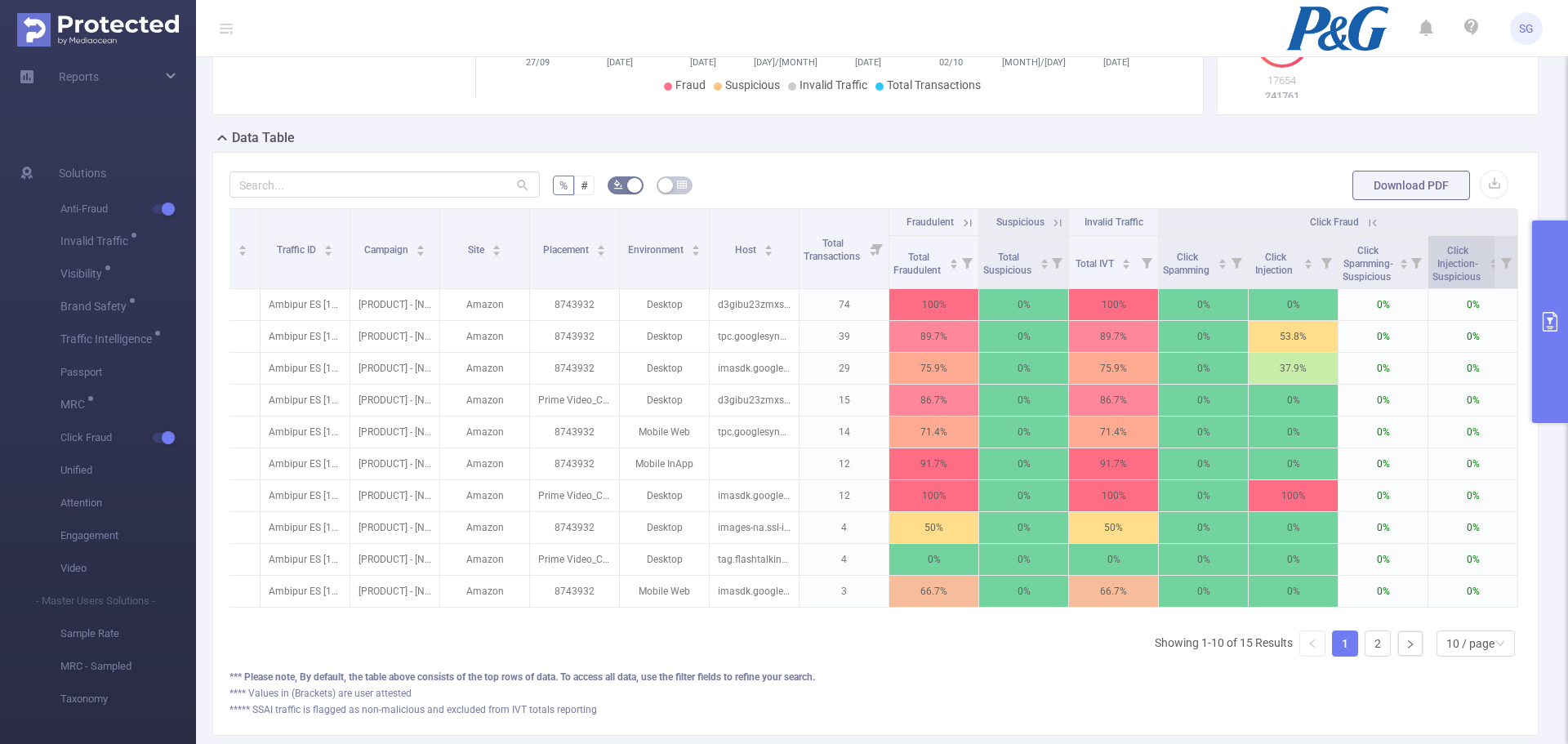 click on "Click Injection- Suspicious" at bounding box center (1458, 264) 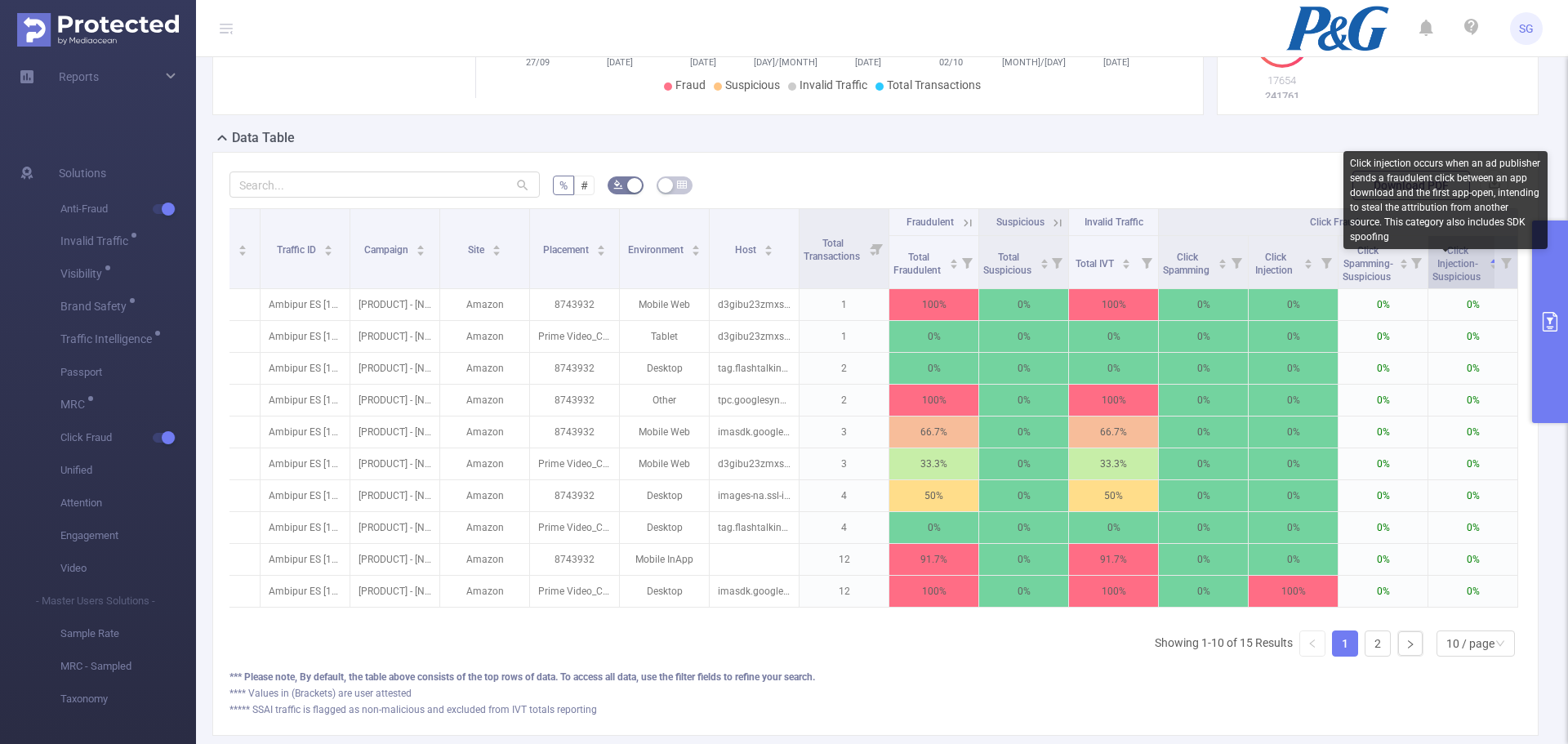 click on "Click Injection- Suspicious" at bounding box center [1458, 264] 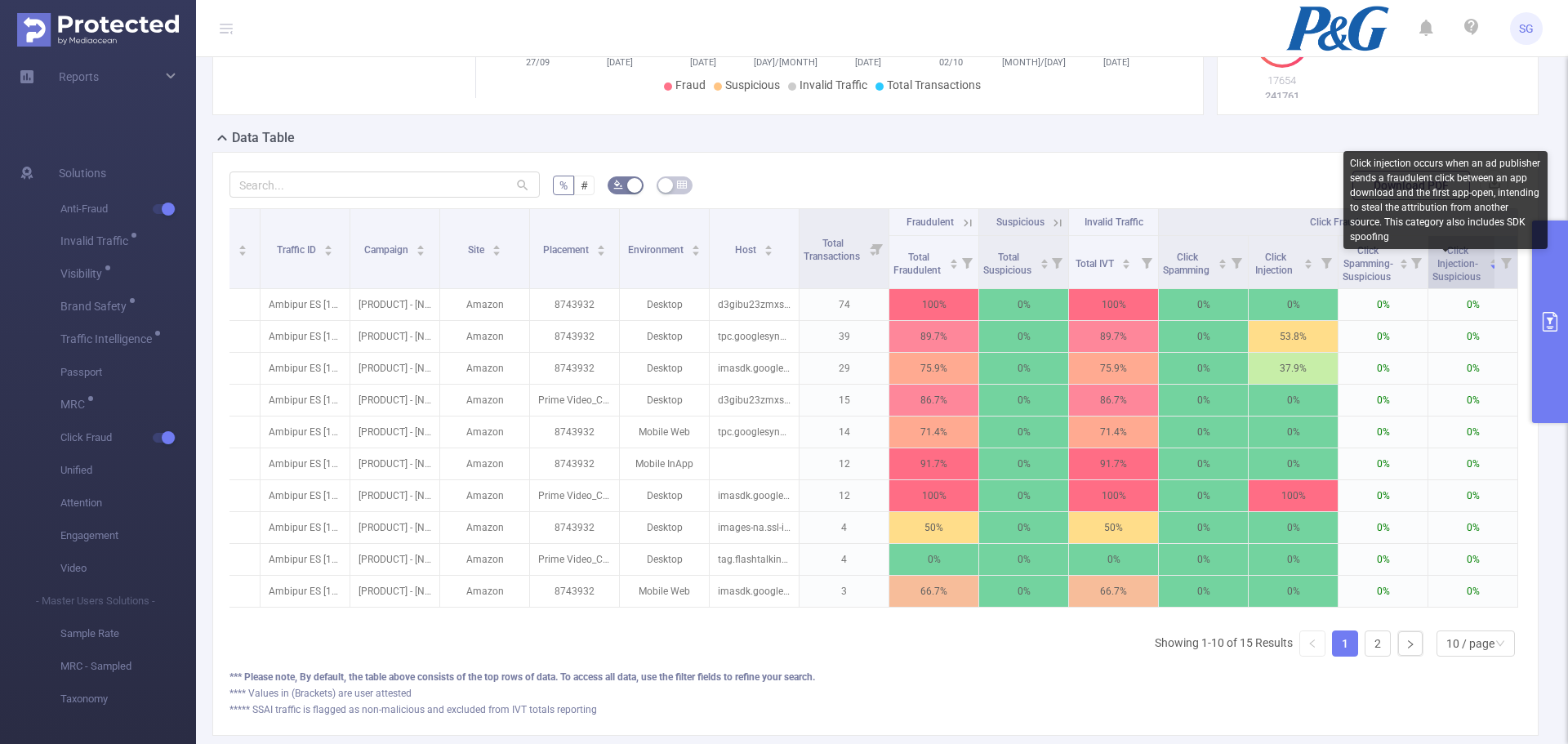 click on "Click Injection- Suspicious" at bounding box center [1458, 264] 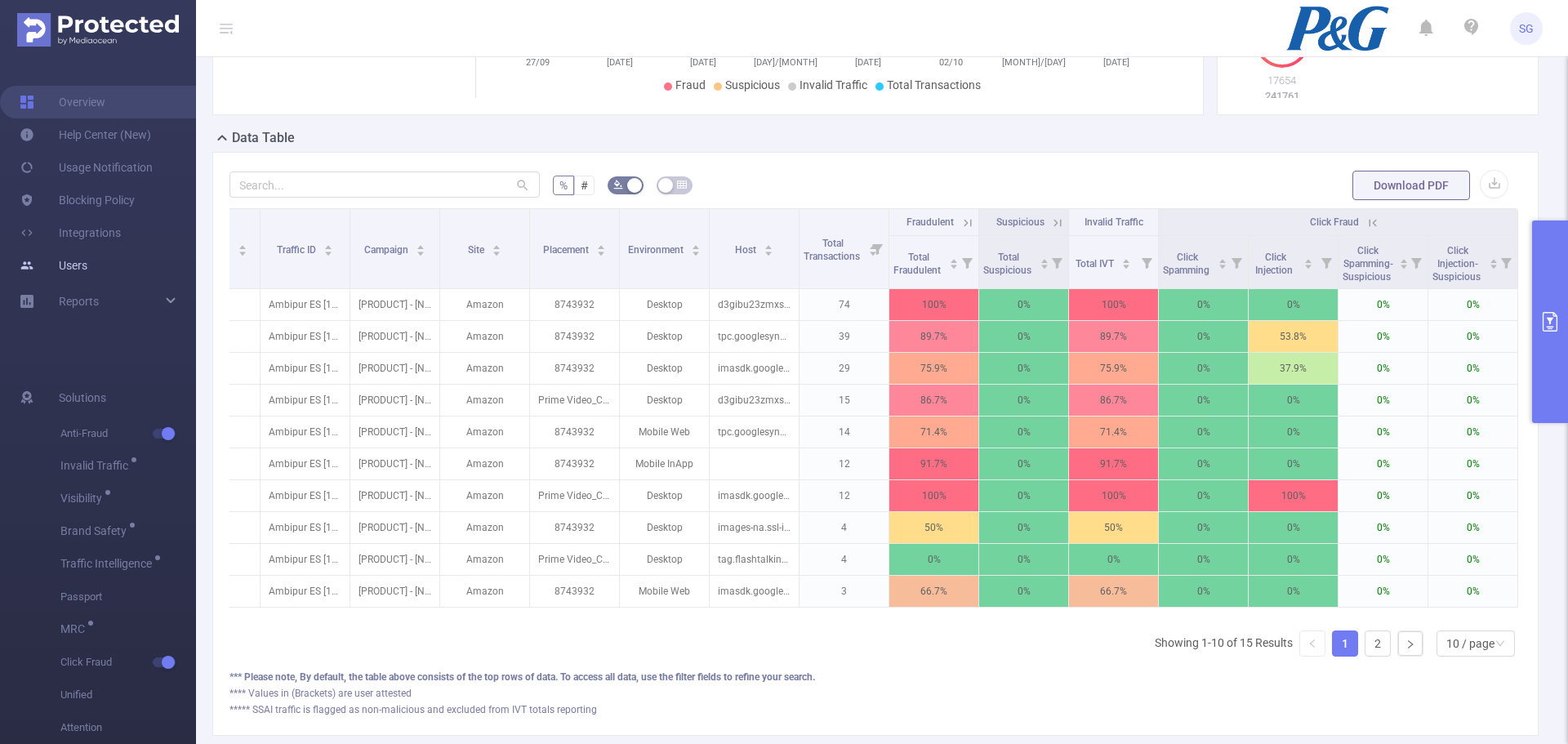 click on "Users" at bounding box center [53, 265] 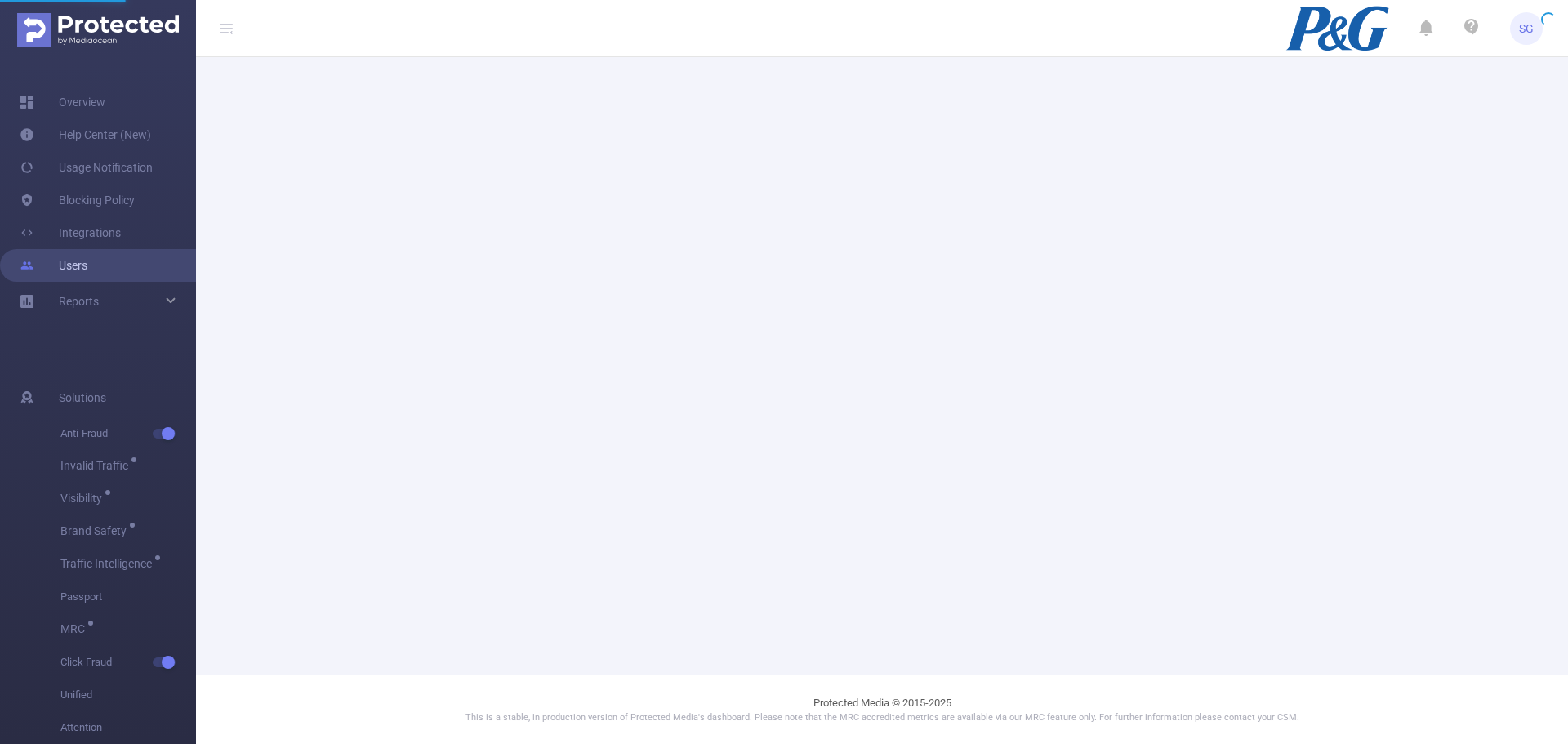 scroll, scrollTop: 0, scrollLeft: 0, axis: both 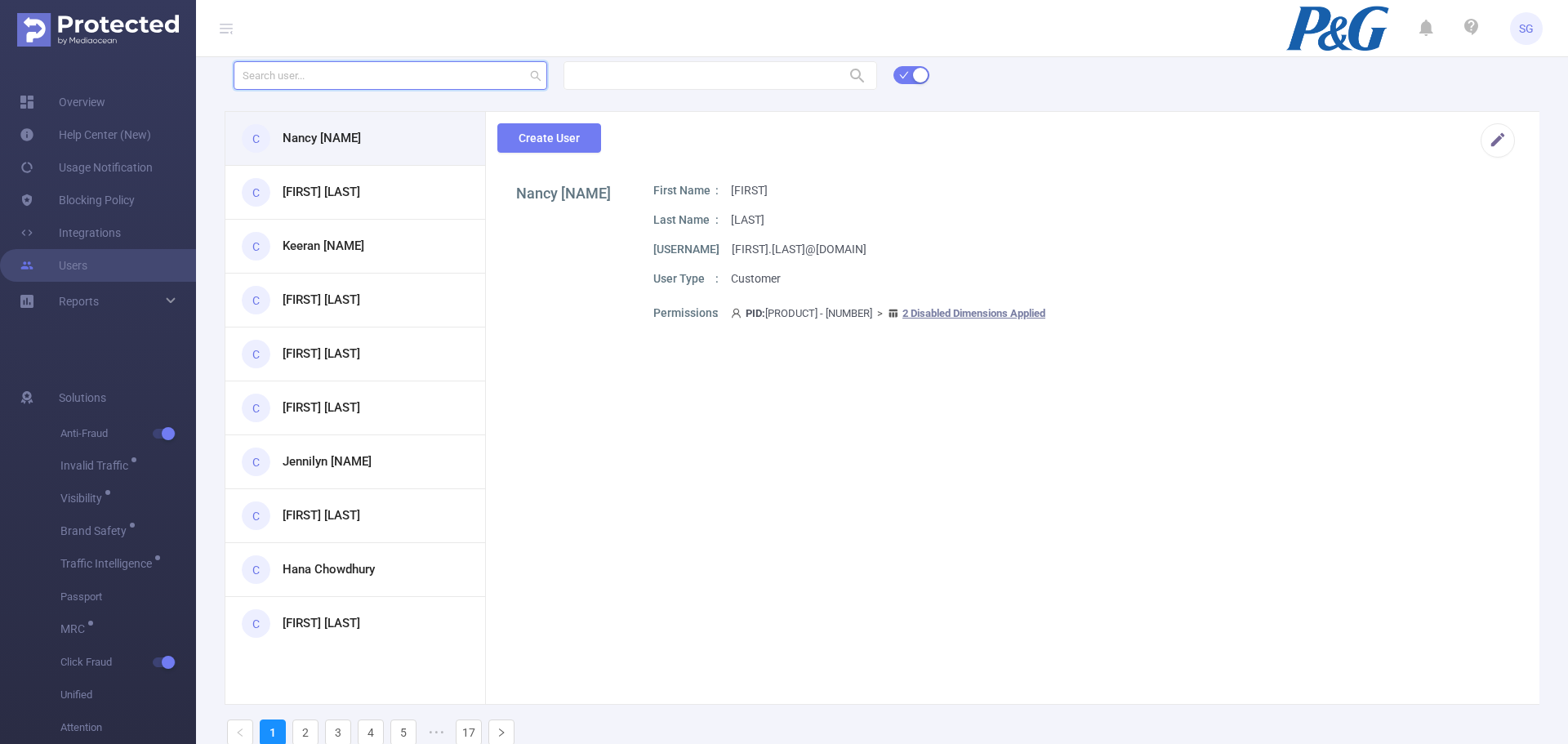 click at bounding box center [390, 75] 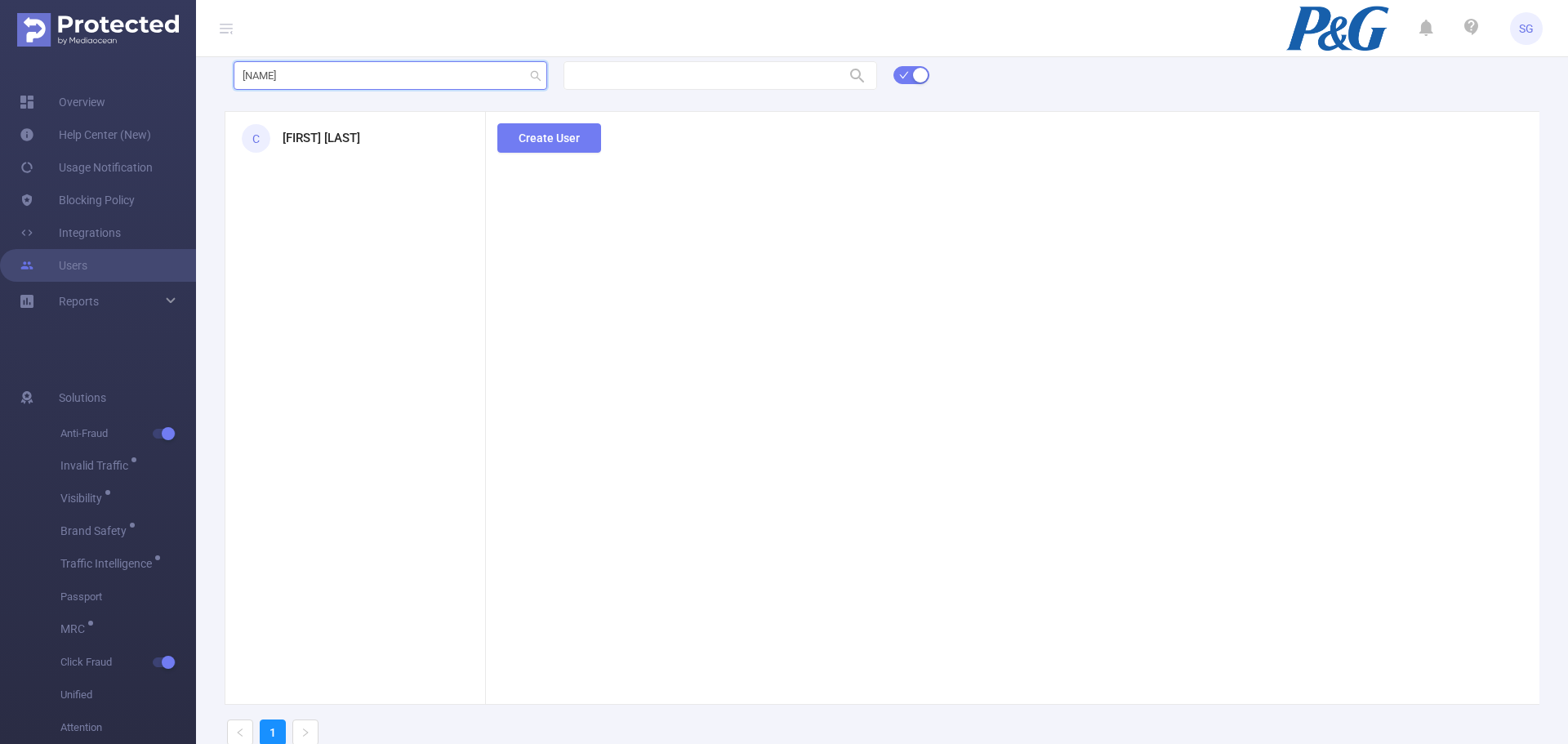 type on "samuel" 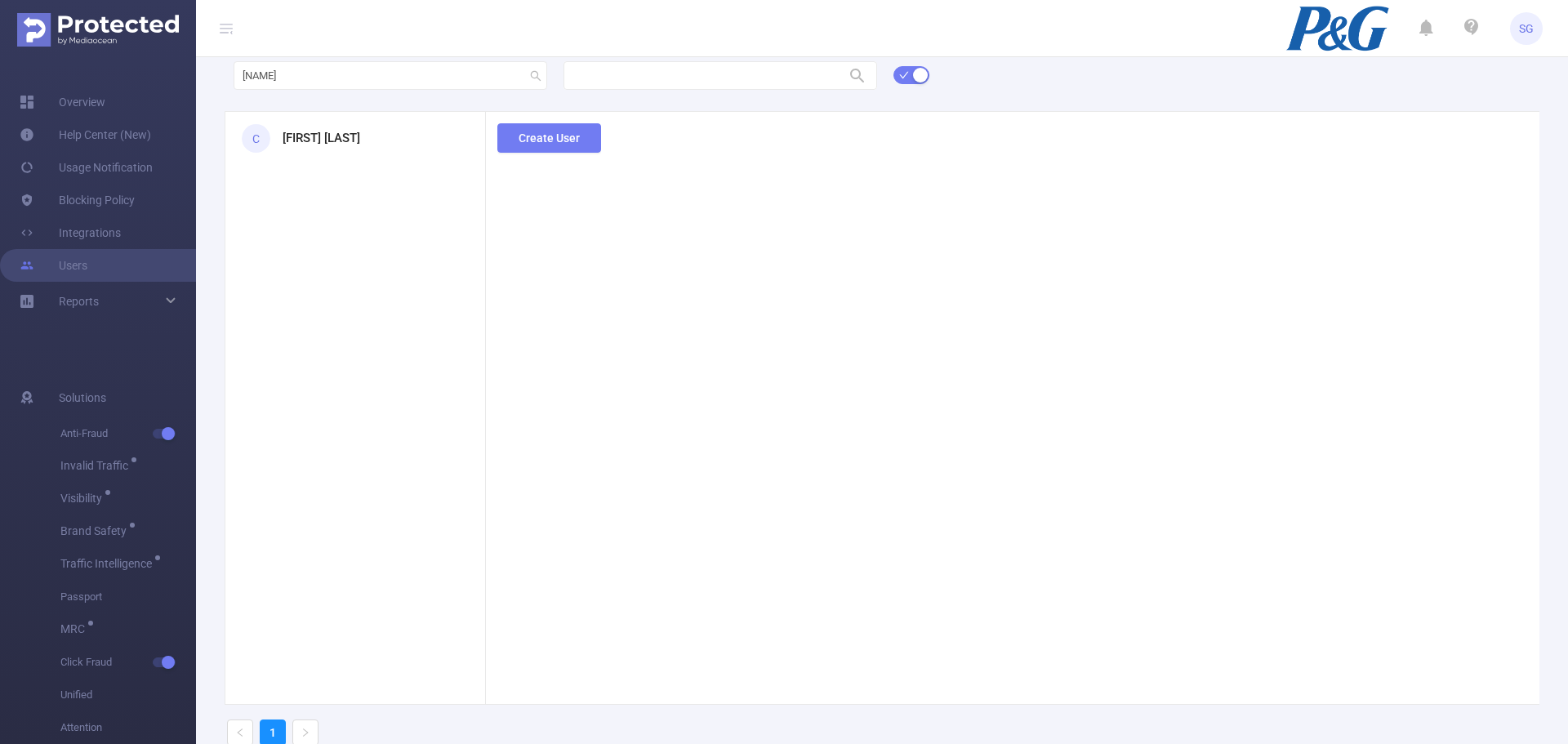 click on "C   Samuel Stuart" at bounding box center [355, 138] 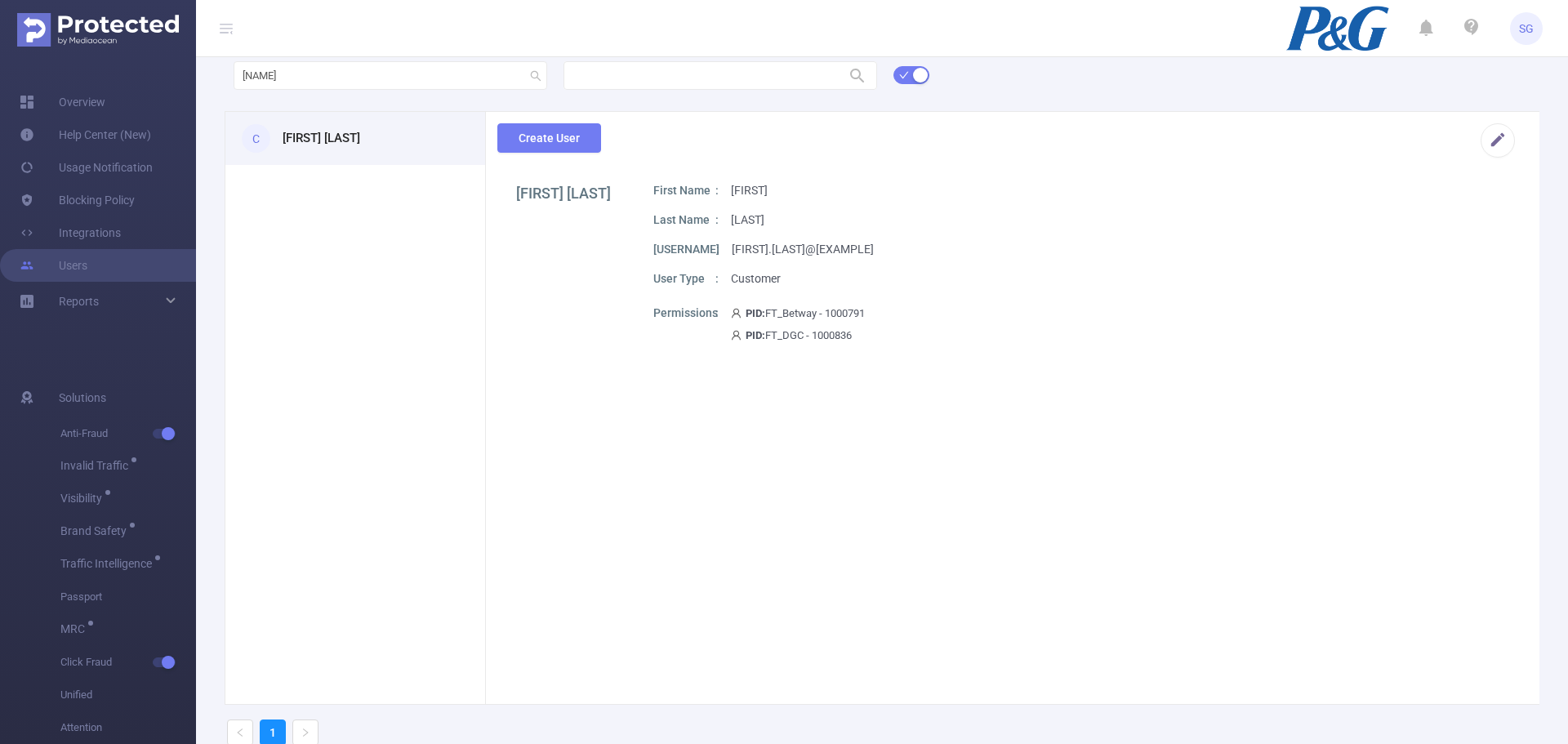 click on "Create User" at bounding box center [1006, 147] 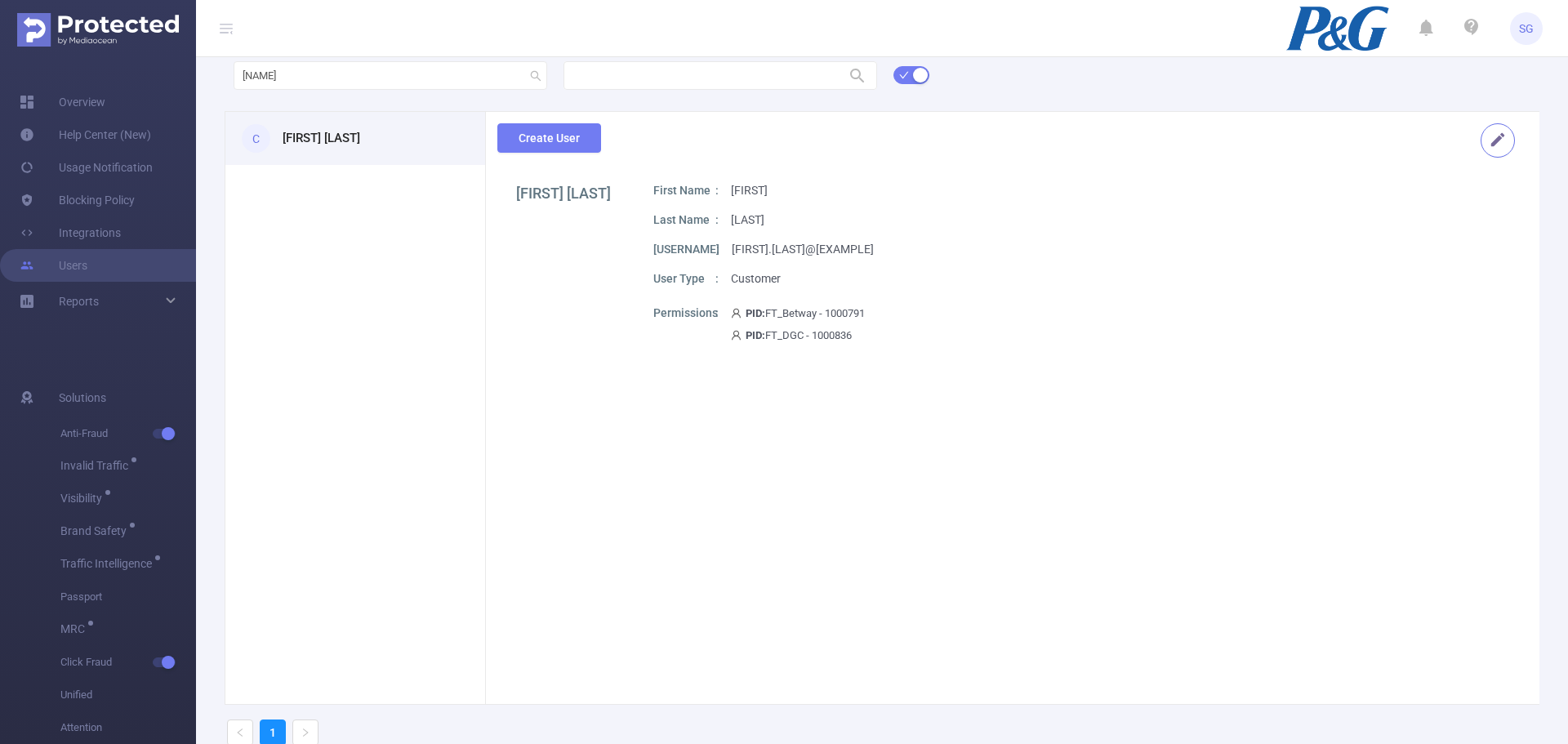 click at bounding box center (1498, 140) 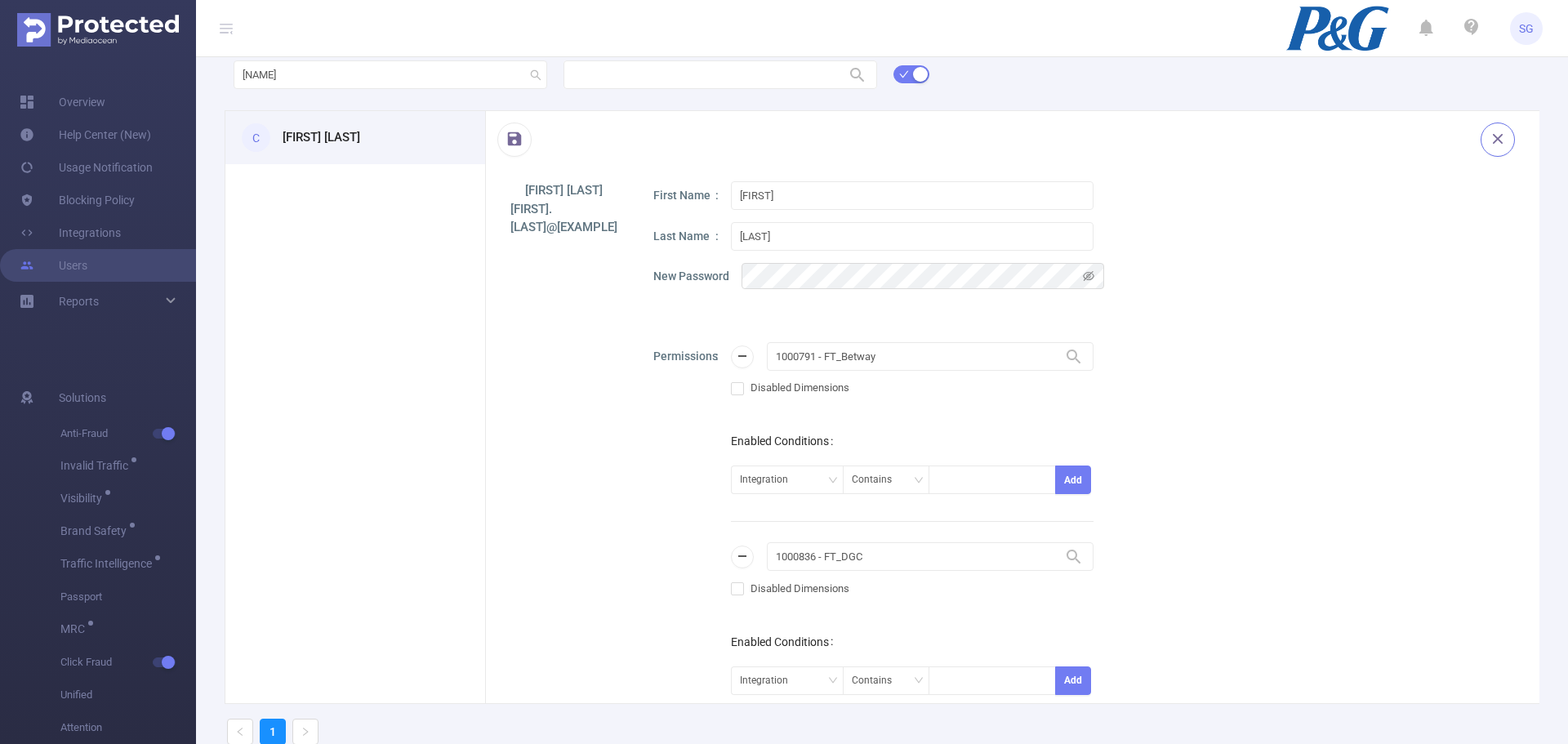 scroll, scrollTop: 0, scrollLeft: 0, axis: both 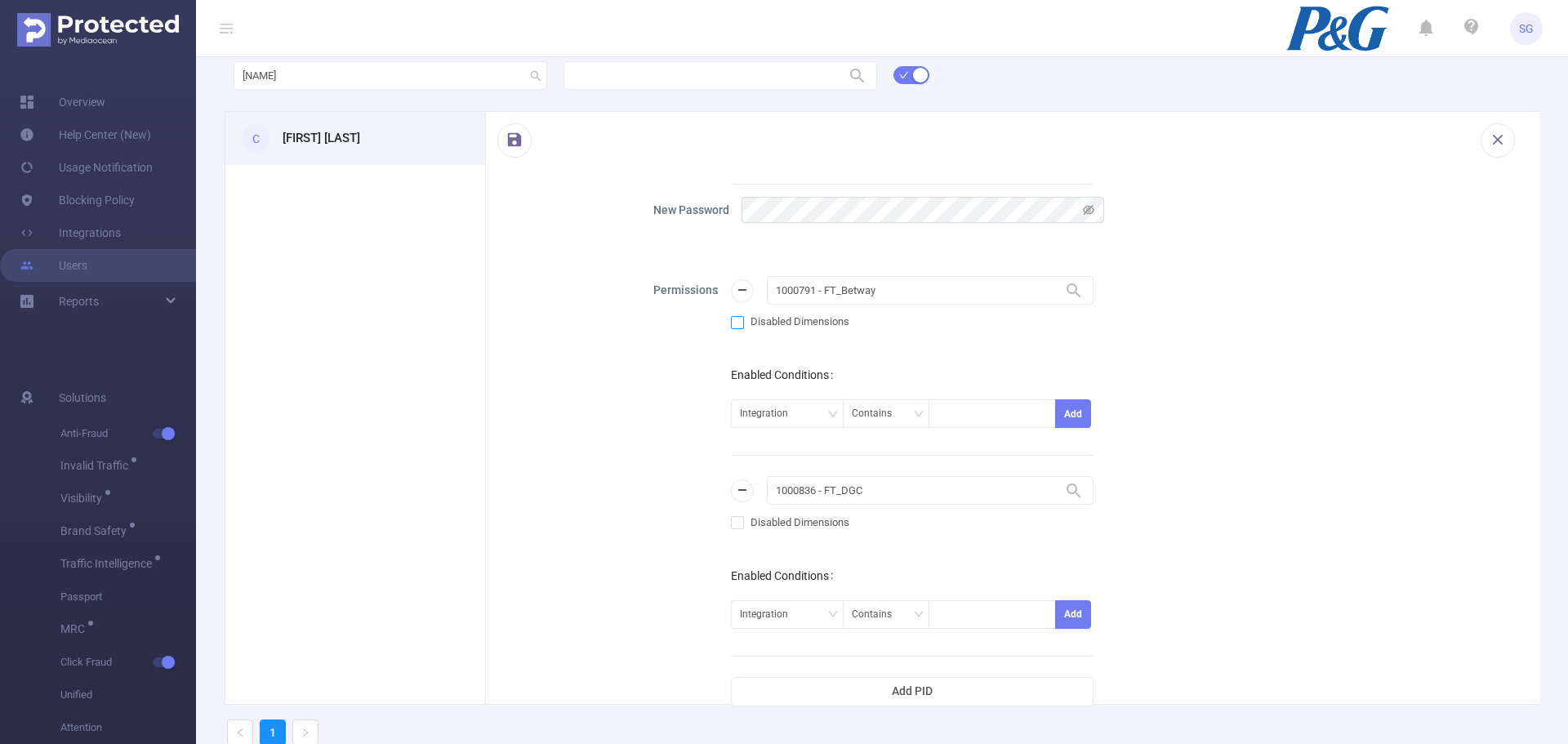 click on "Disabled Dimensions" at bounding box center (737, 323) 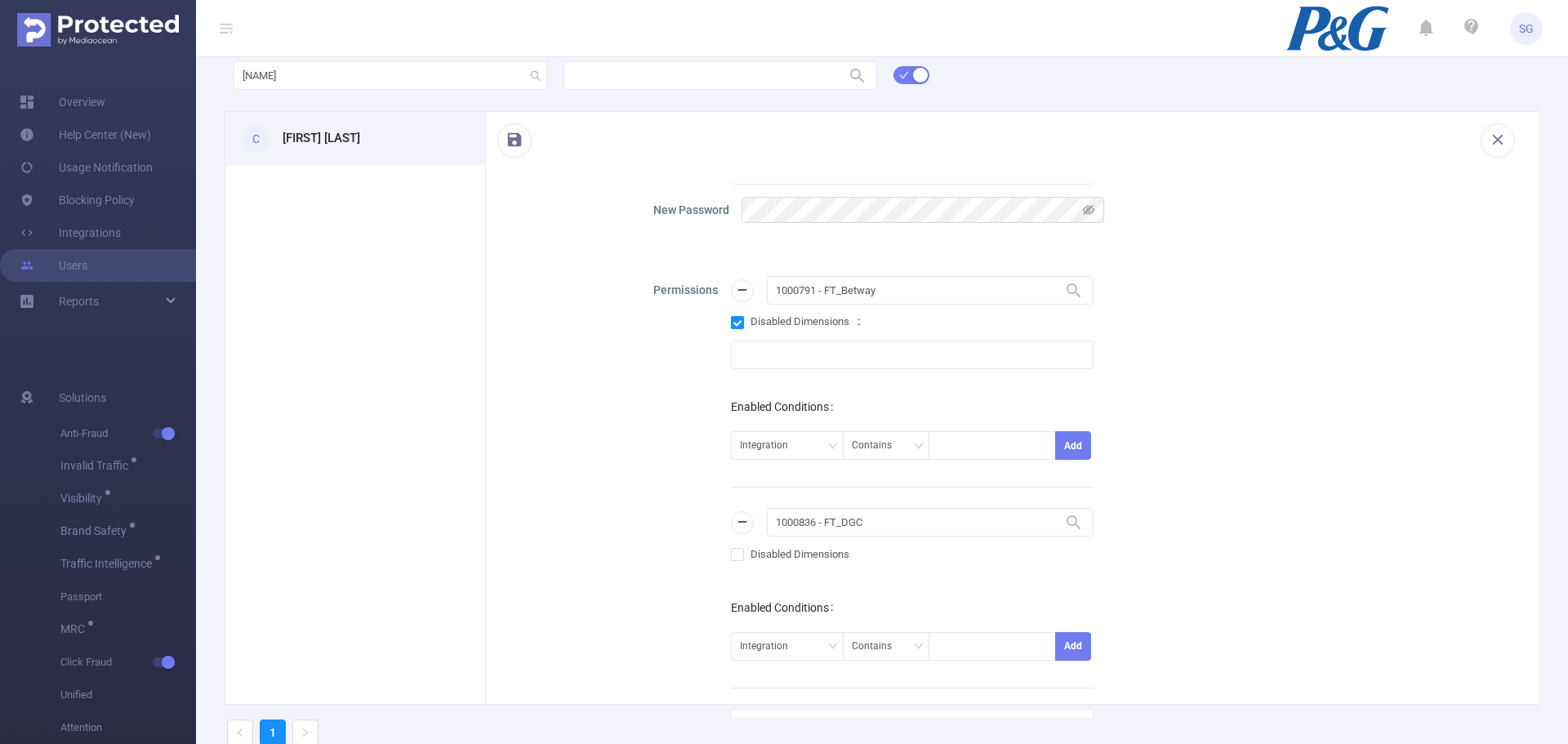 click on "Disabled Dimensions" at bounding box center (737, 323) 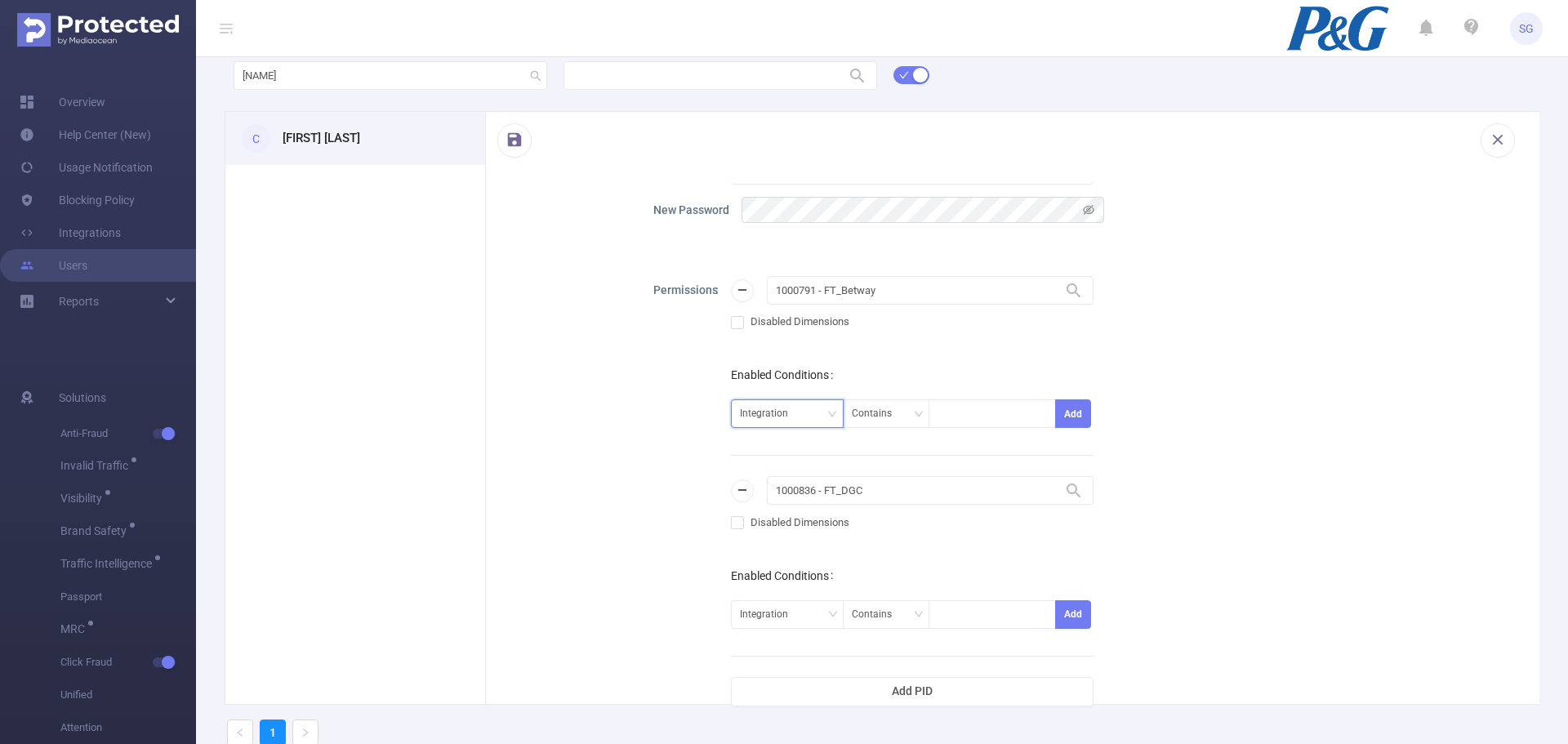 click on "Integration" at bounding box center [787, 413] 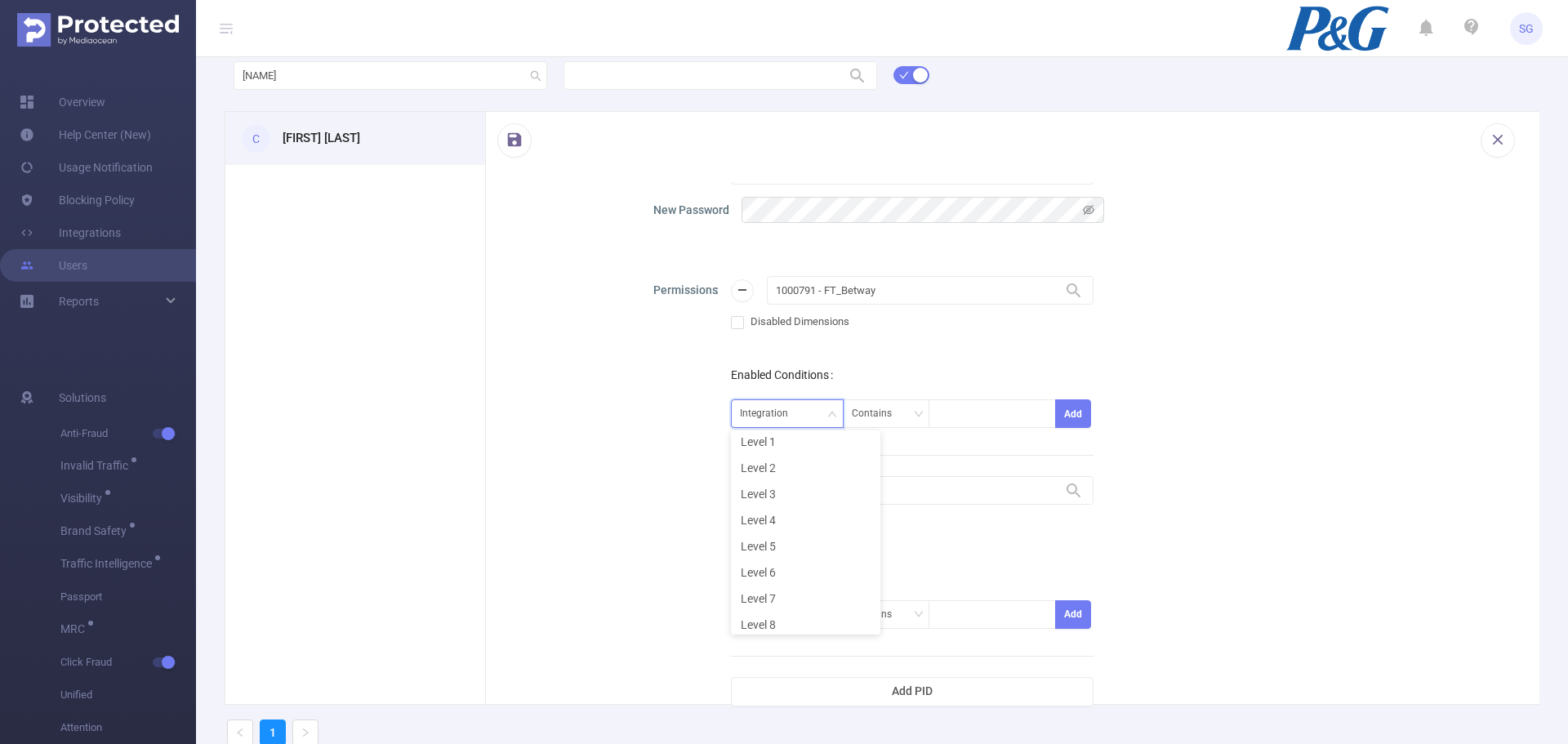 scroll, scrollTop: 0, scrollLeft: 0, axis: both 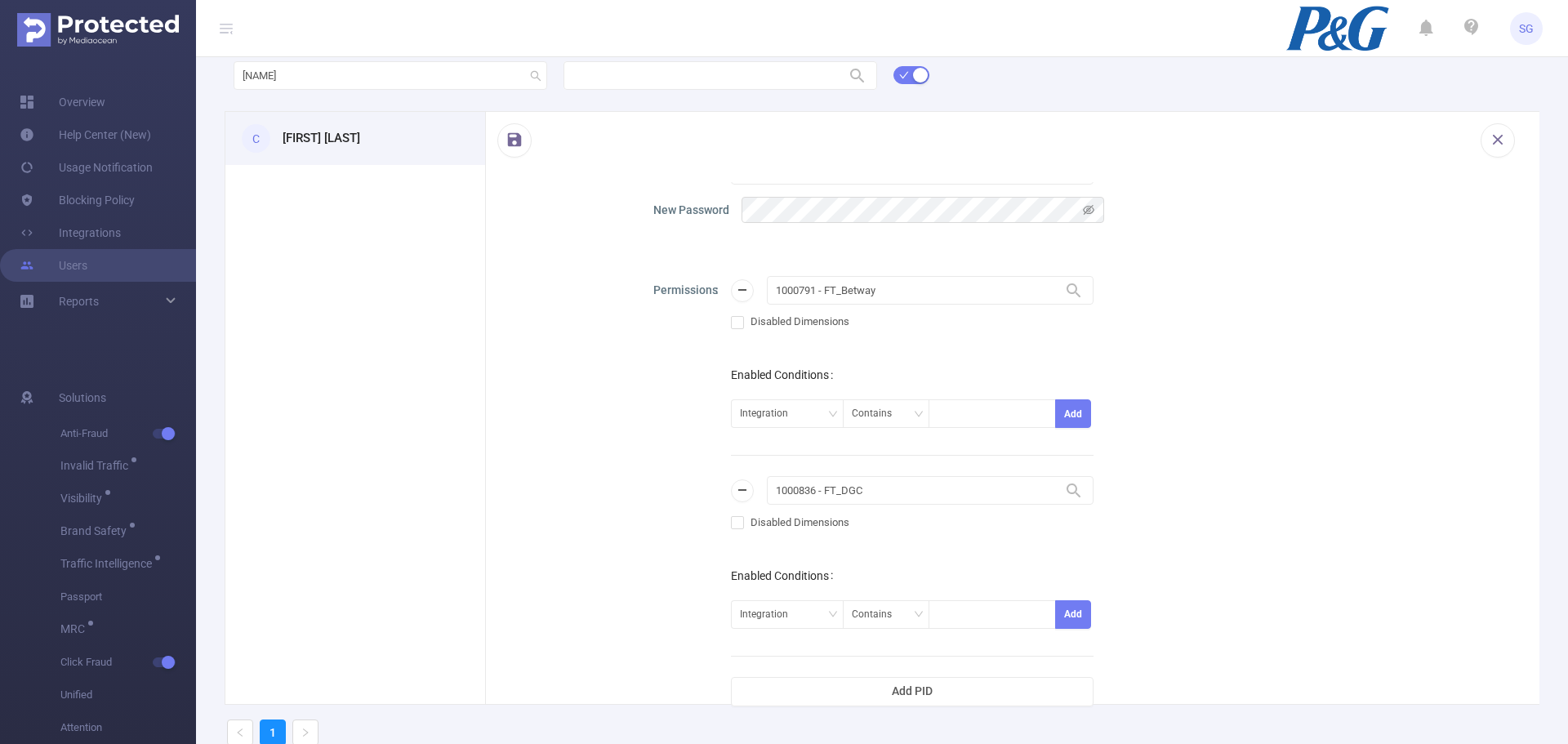 click on "First Name Samuel Last Name Stuart New Password Permissions 1000791 - FT_Betway 1000791 - FT_Betway    Disabled Dimensions Enabled Conditions Integration Contains   Add 1000836 - FT_DGC 1000836 - FT_DGC    Disabled Dimensions Enabled Conditions Integration Contains   Add Add PID" at bounding box center [1082, 417] 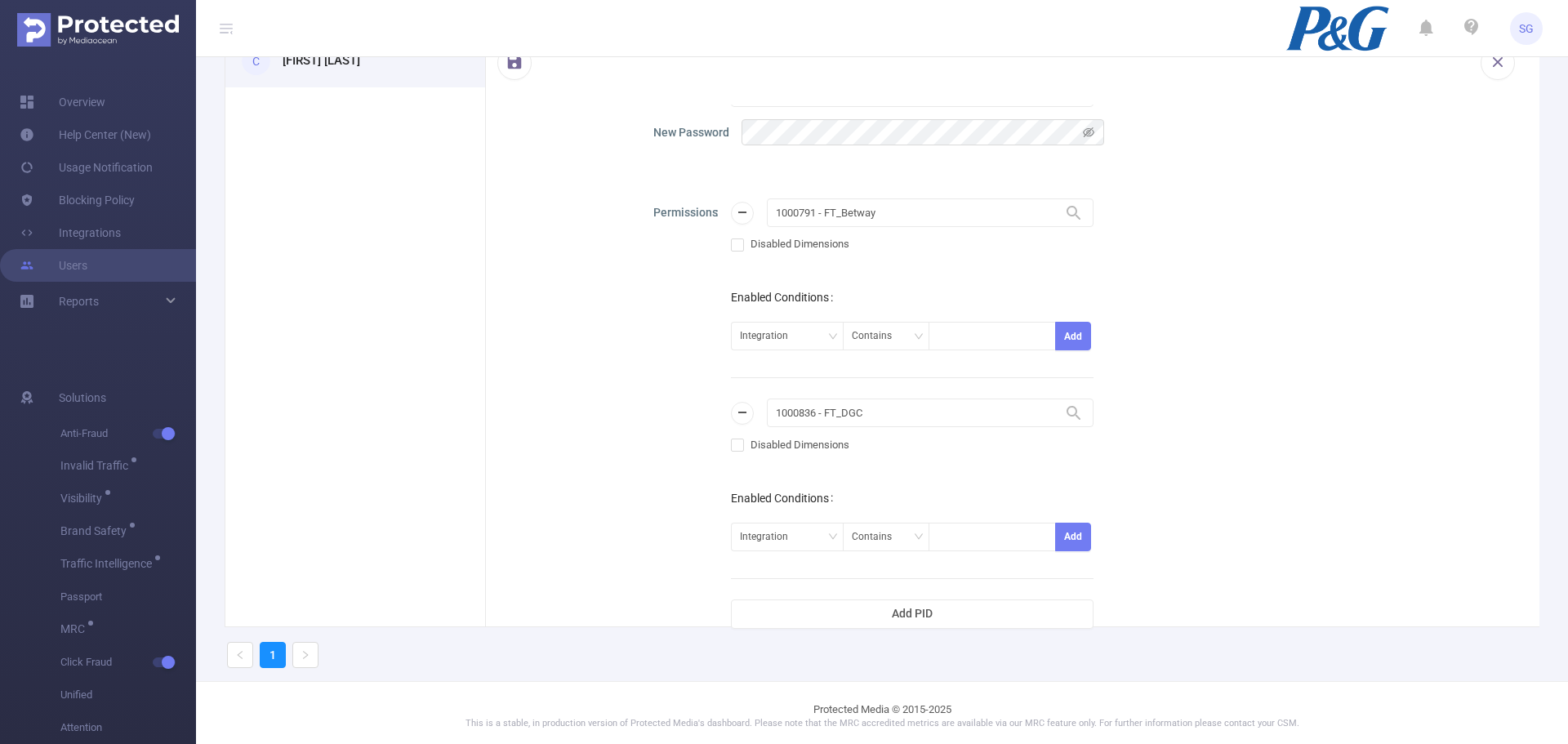 scroll, scrollTop: 84, scrollLeft: 0, axis: vertical 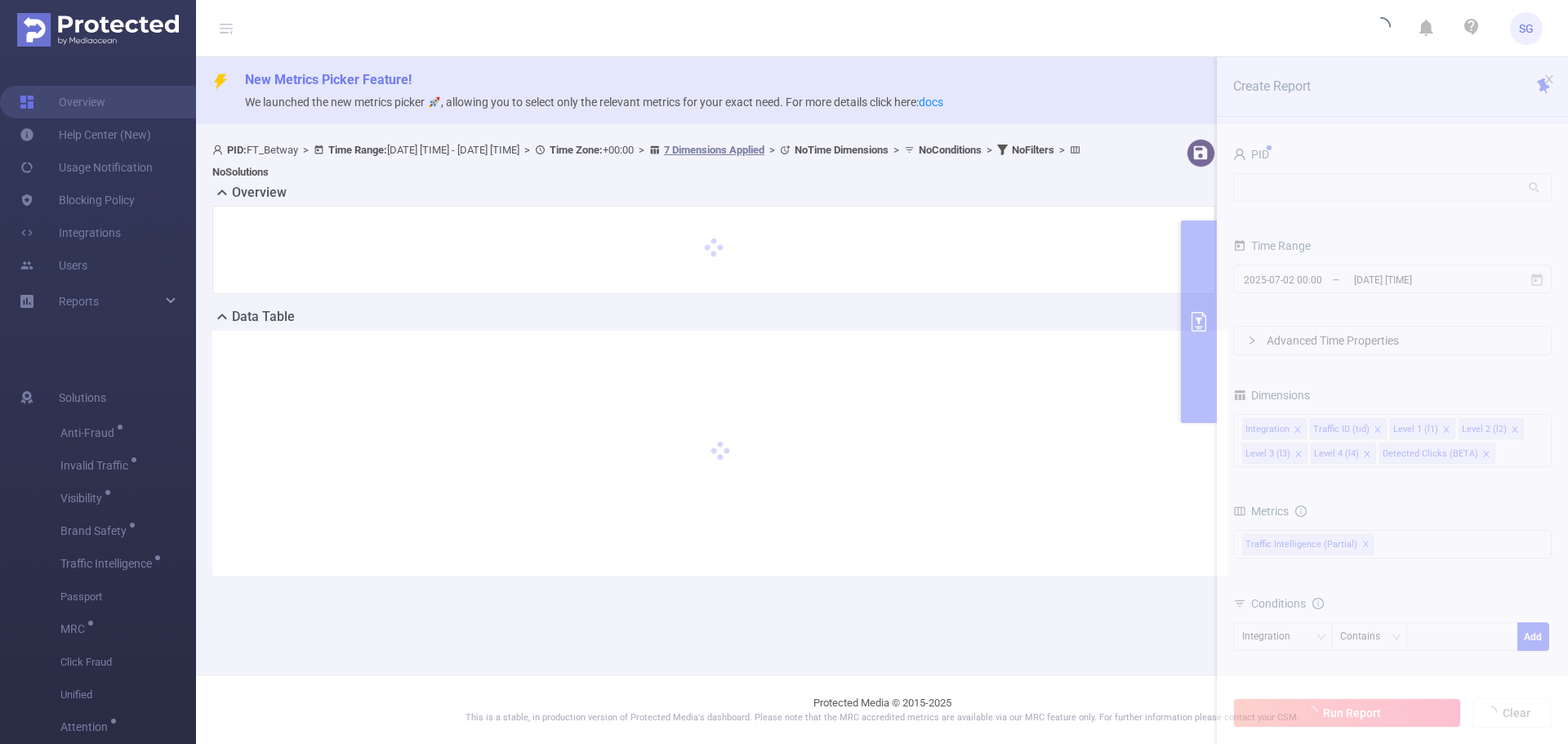 click on "Overview Help Center (New) Usage Notification Blocking Policy Integrations Users  Reports" at bounding box center (98, 203) 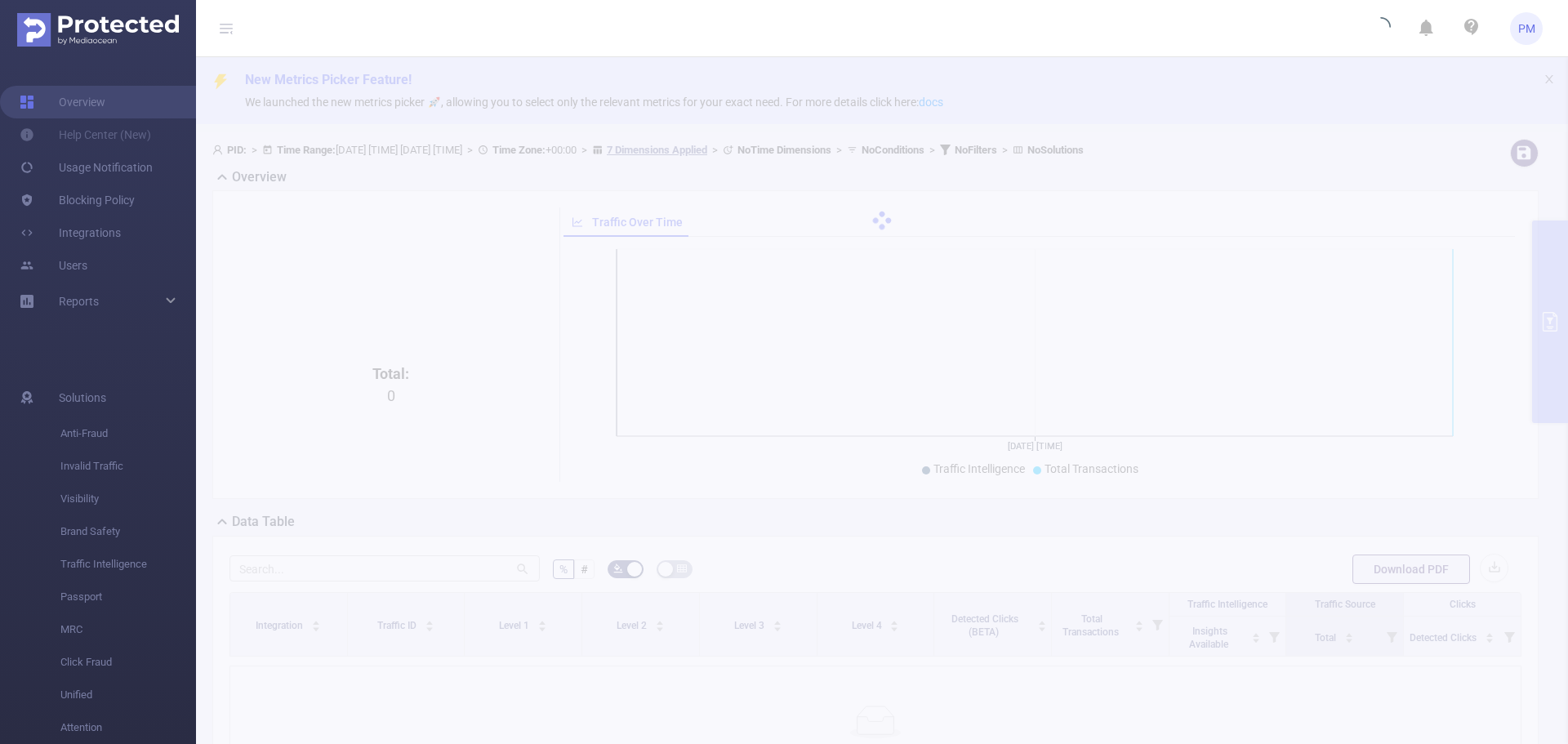 scroll, scrollTop: 0, scrollLeft: 0, axis: both 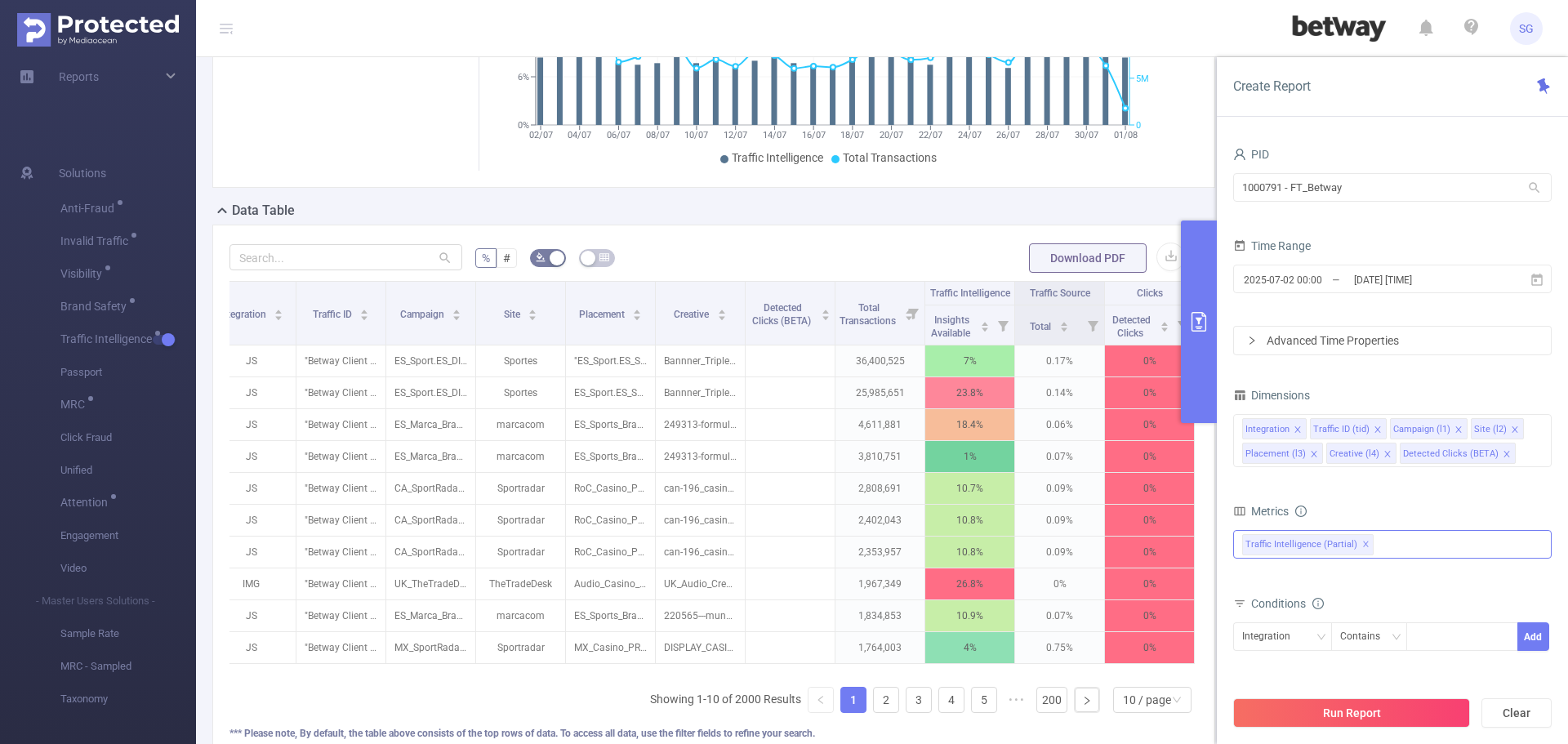 click on "Traffic Intelligence (partial)    ✕" at bounding box center (1392, 544) 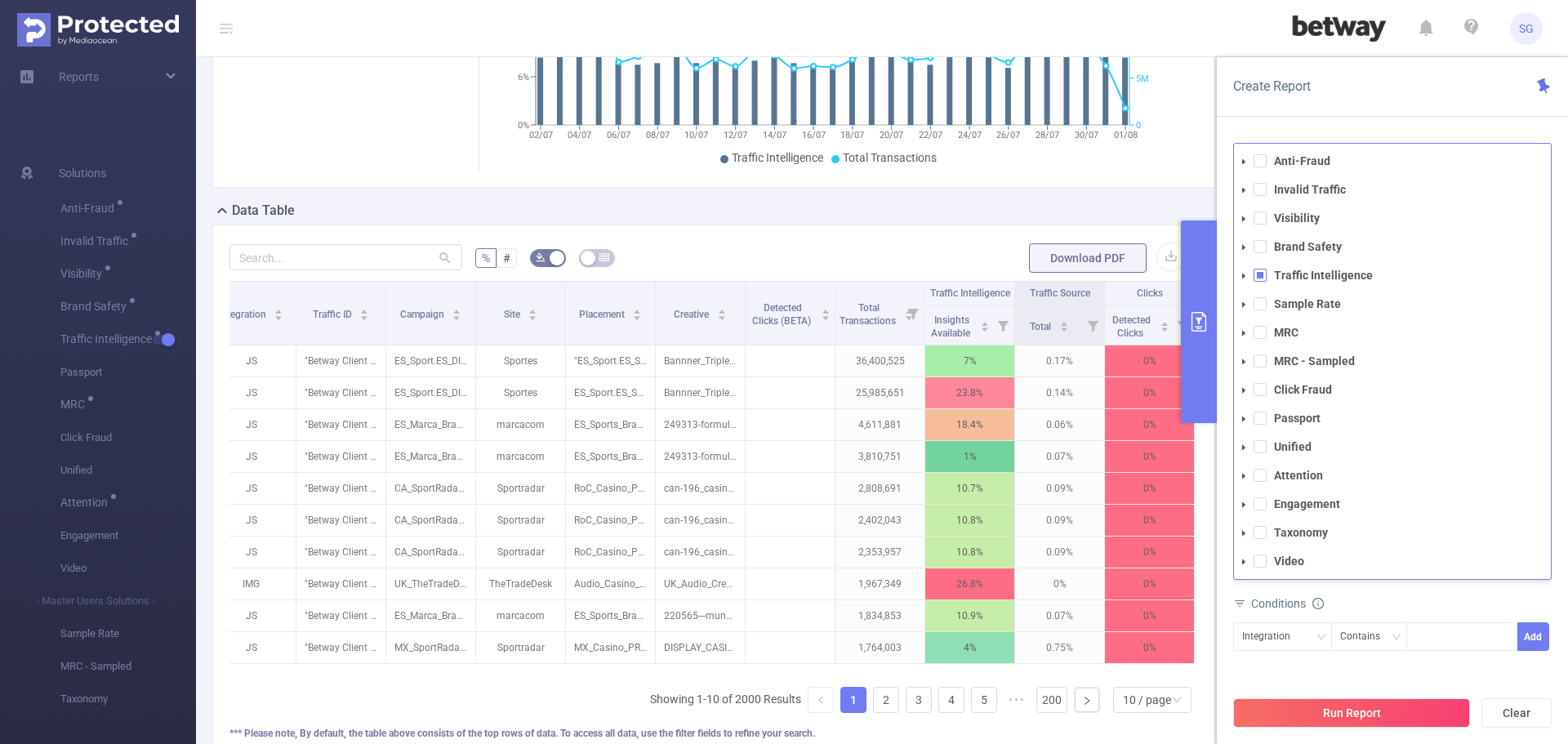 click on "Conditions  Integration Contains   Add" at bounding box center (1392, 632) 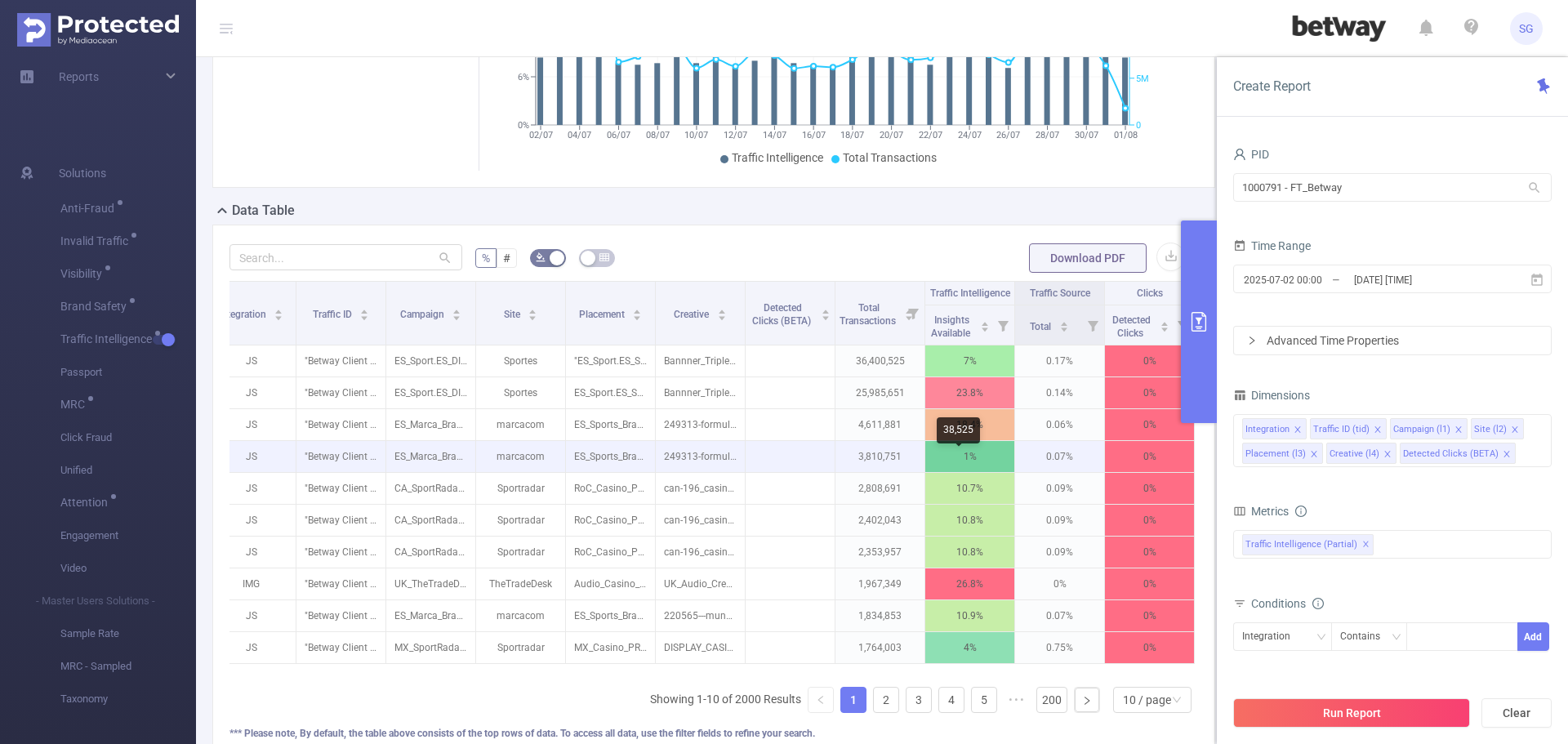 scroll, scrollTop: 408, scrollLeft: 0, axis: vertical 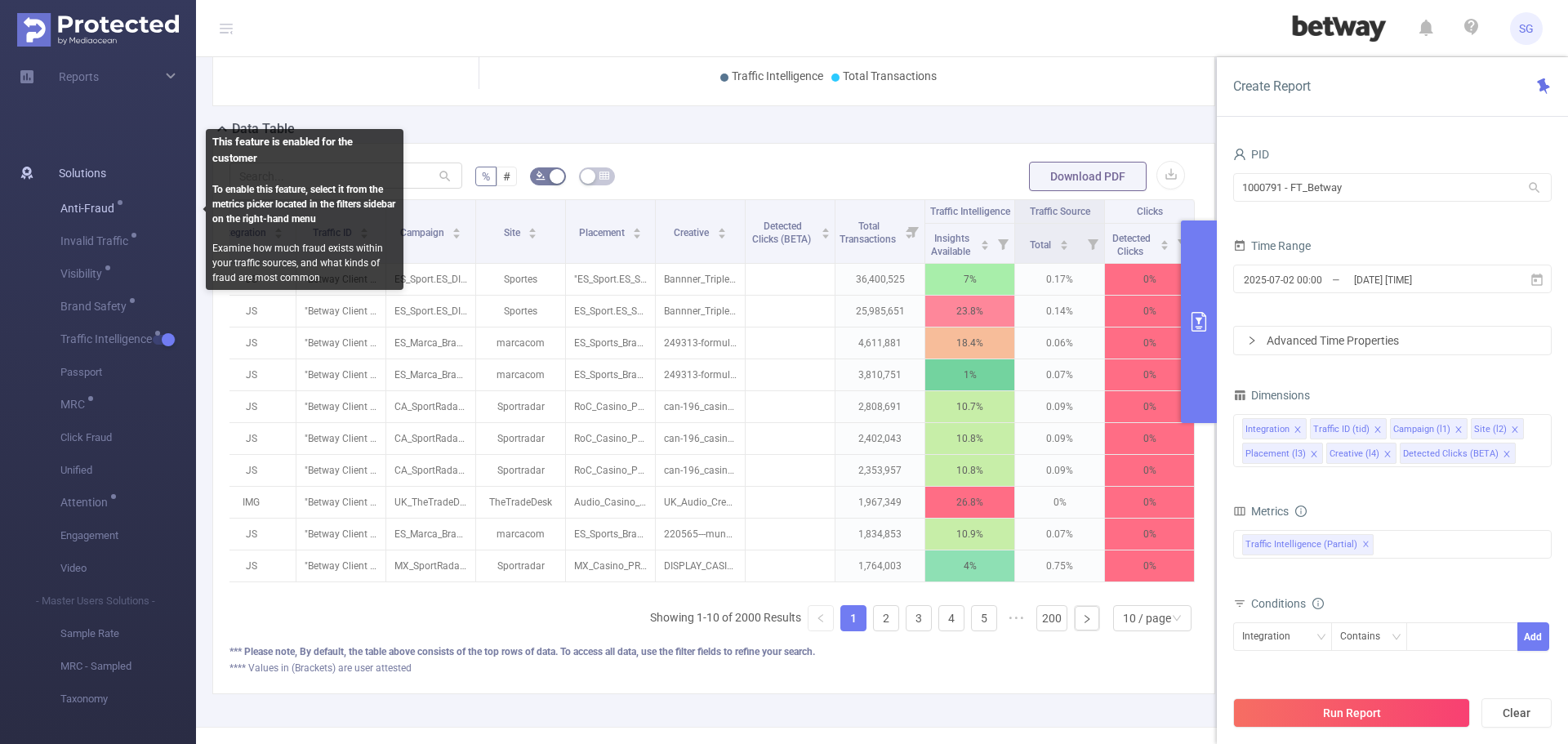 click on "Anti-Fraud" at bounding box center (128, 209) 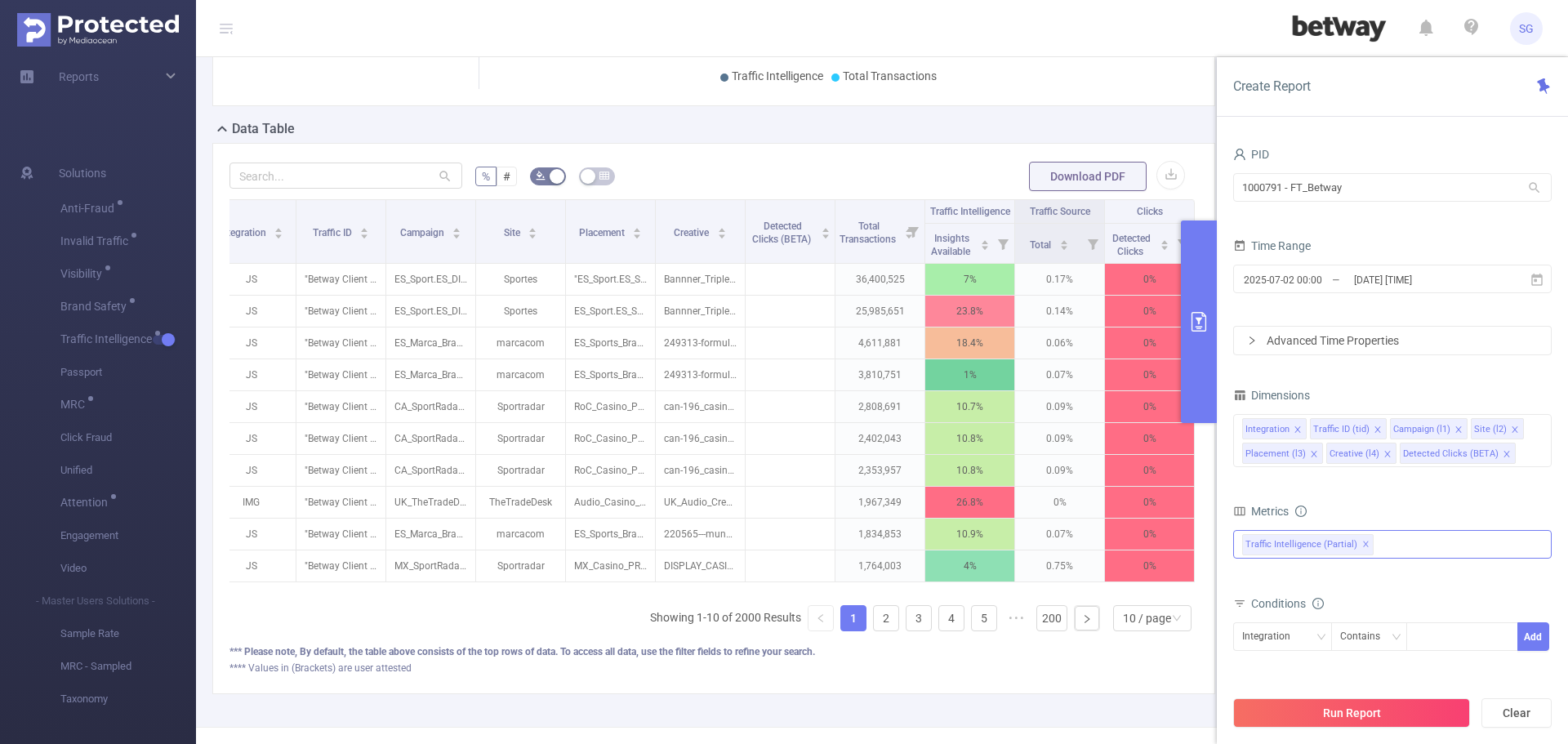 click on "Traffic Intelligence (partial)    ✕ Anti-Fraud Invalid Traffic Visibility Brand Safety Traffic Intelligence Sample Rate MRC MRC - Sampled Click Fraud Passport Unified Attention Engagement Taxonomy Video" at bounding box center (1392, 544) 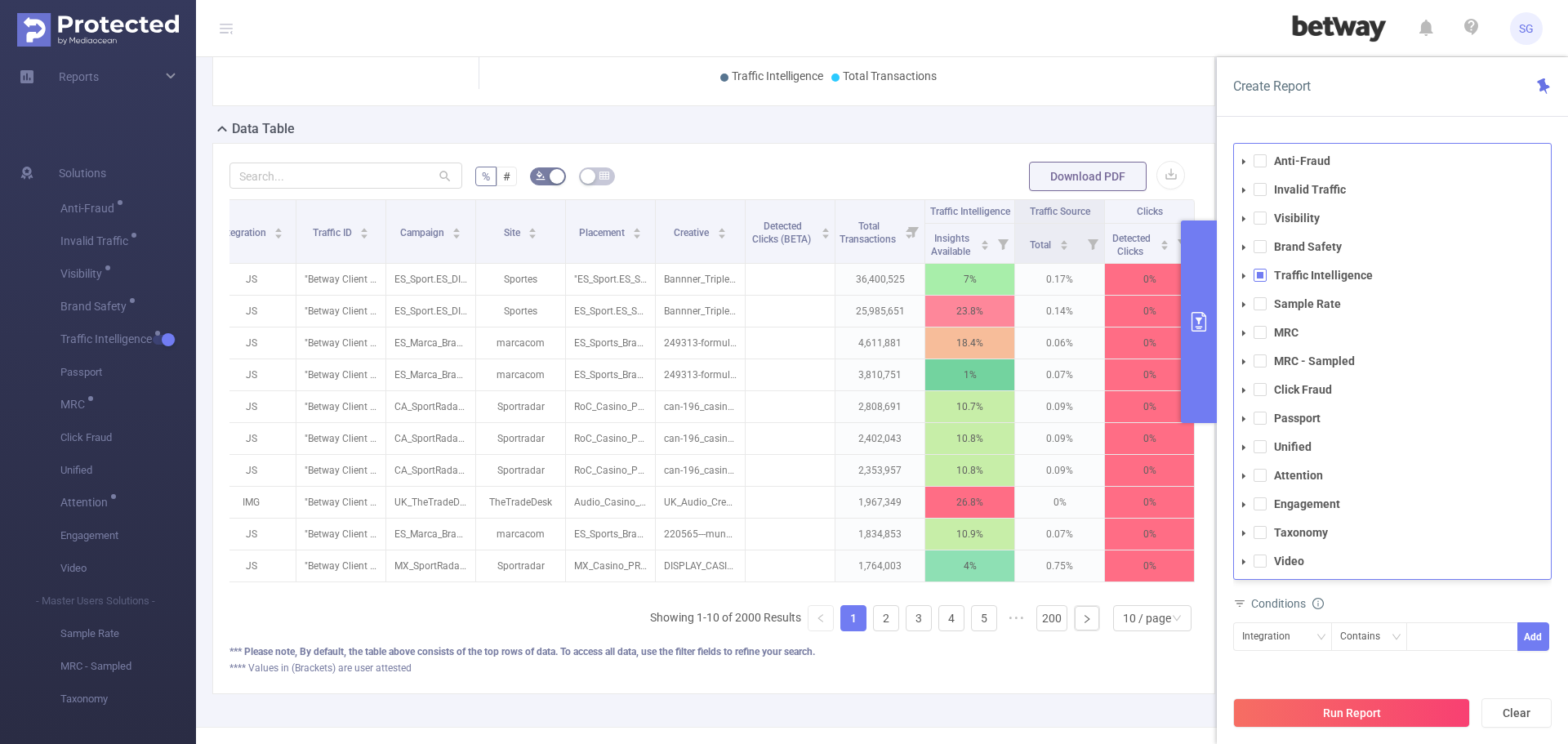 click at bounding box center [1244, 162] 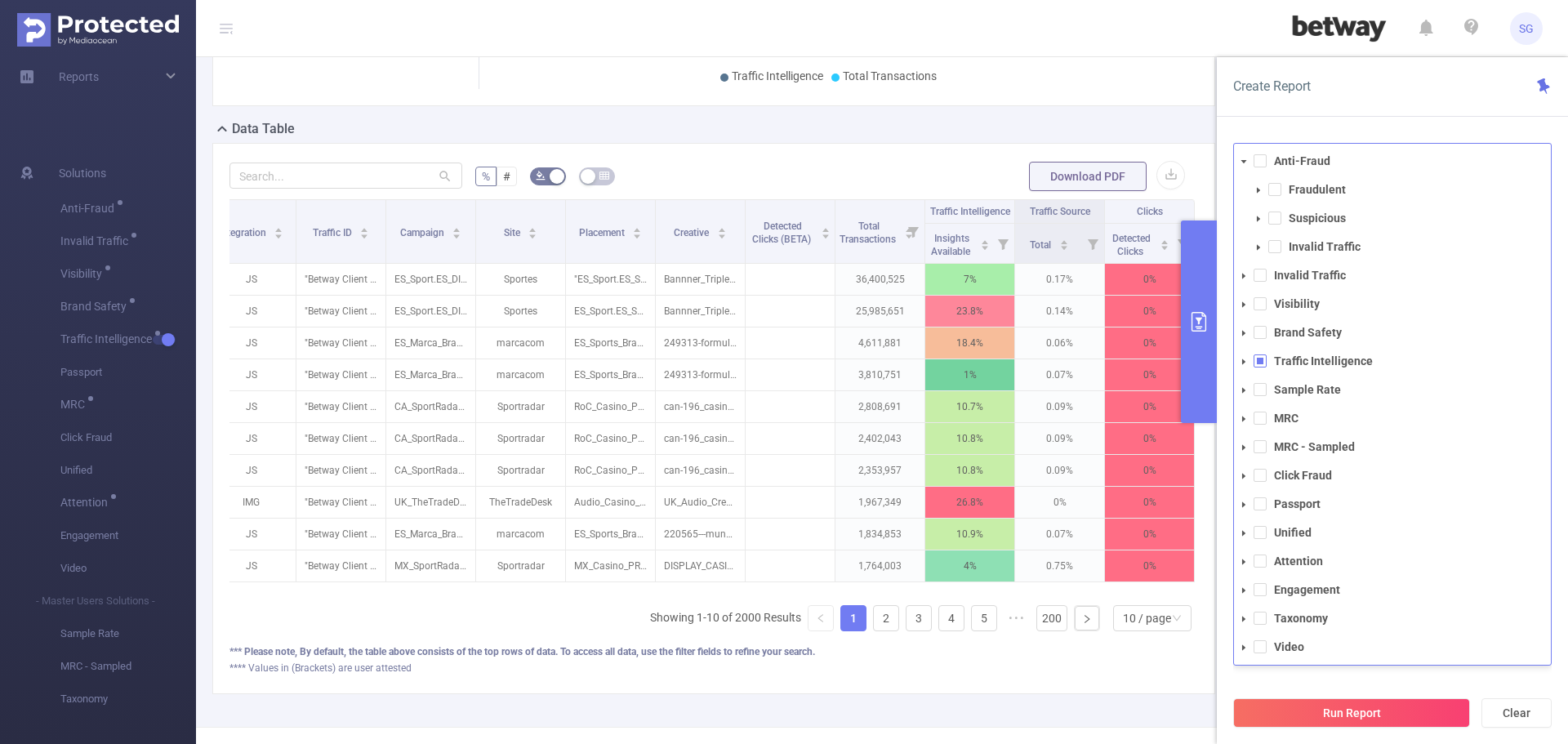 click at bounding box center (1244, 162) 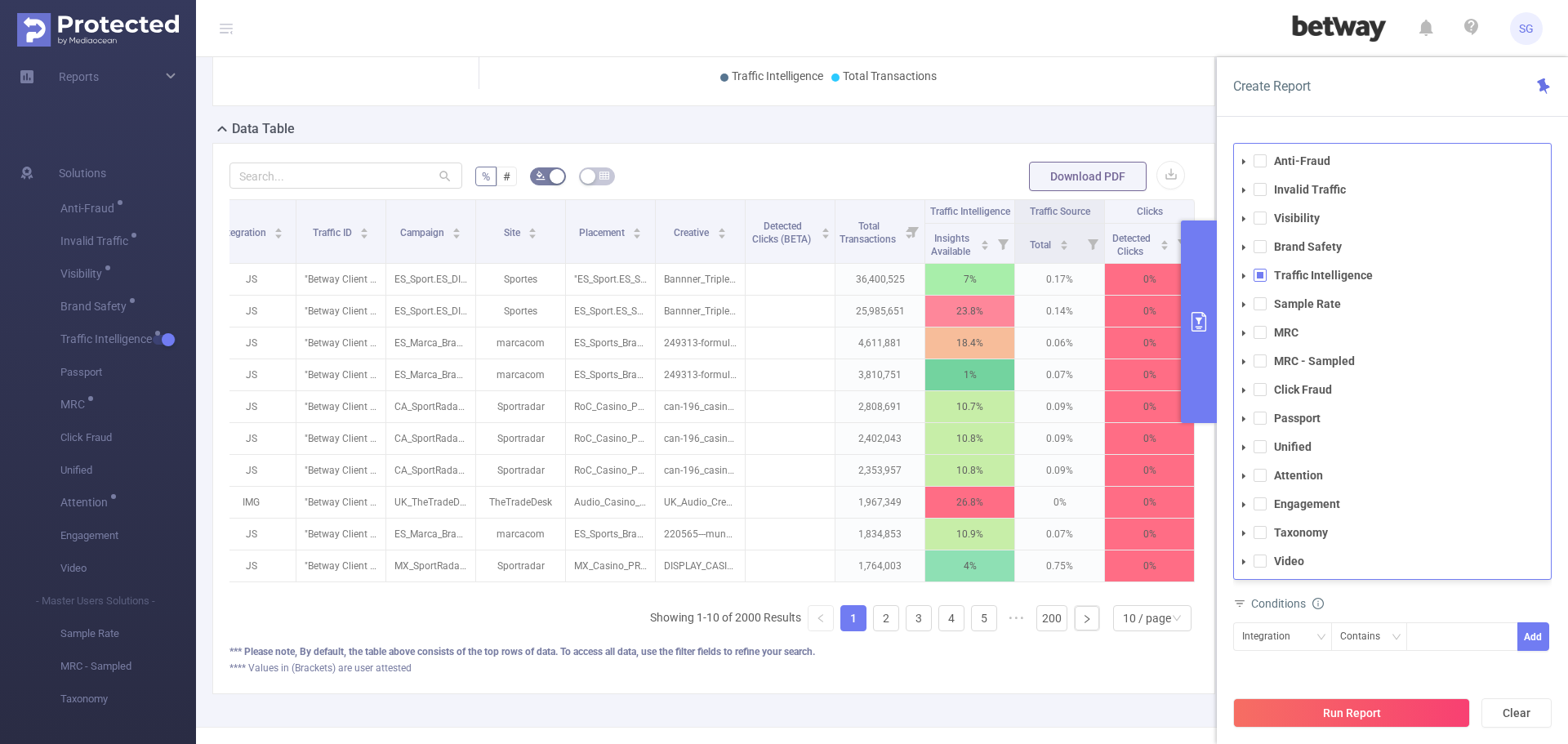 click at bounding box center [1244, 162] 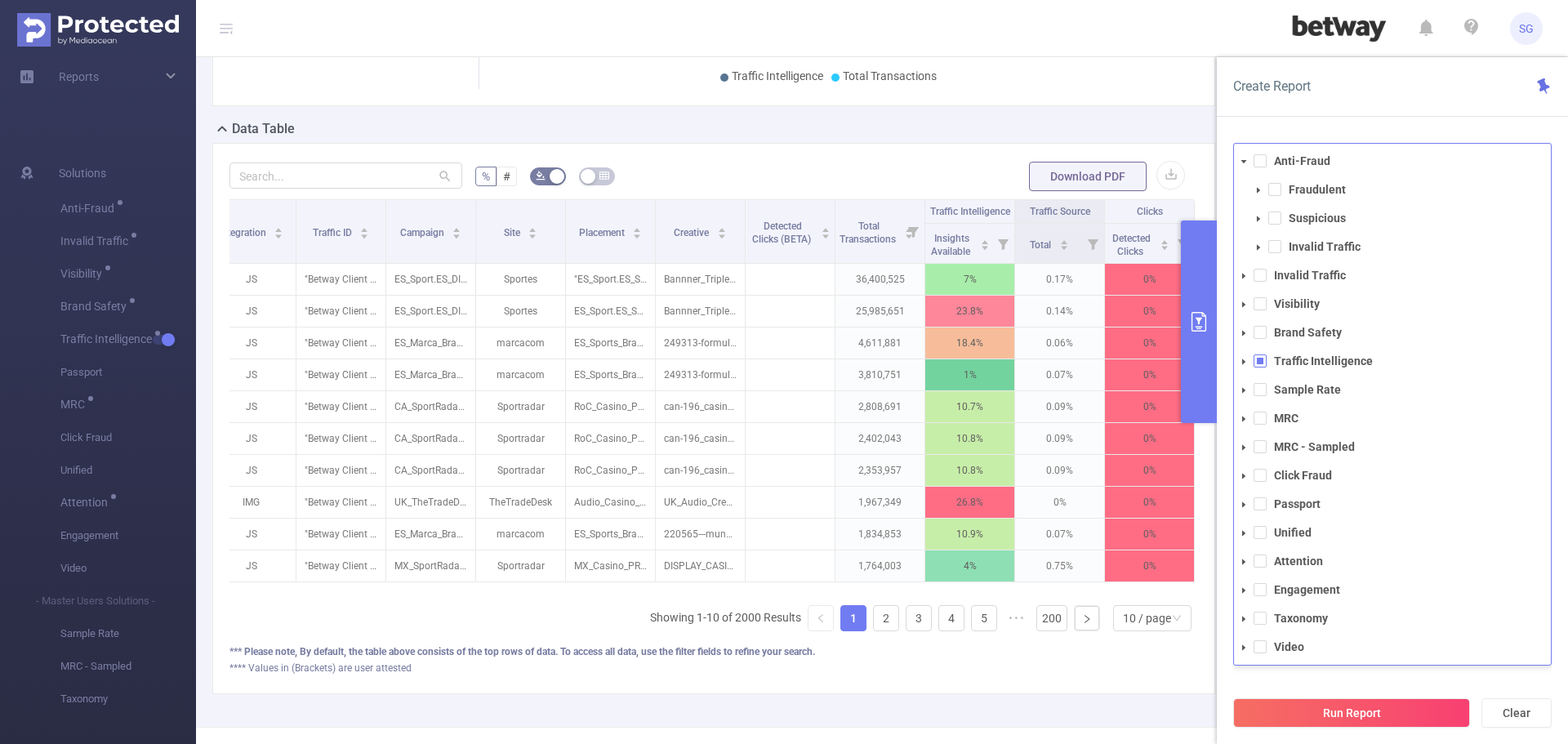 click at bounding box center (1244, 162) 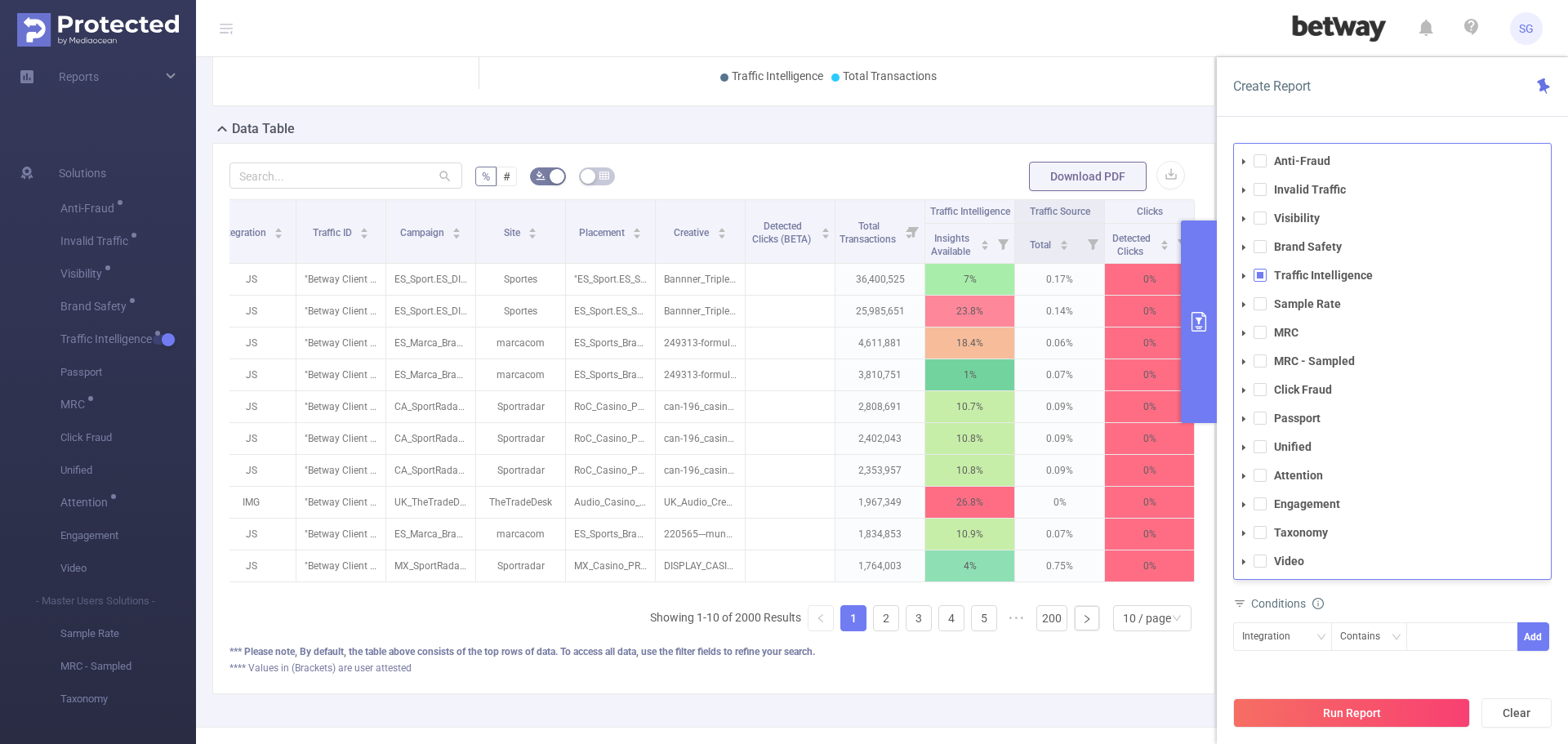 click at bounding box center (1244, 190) 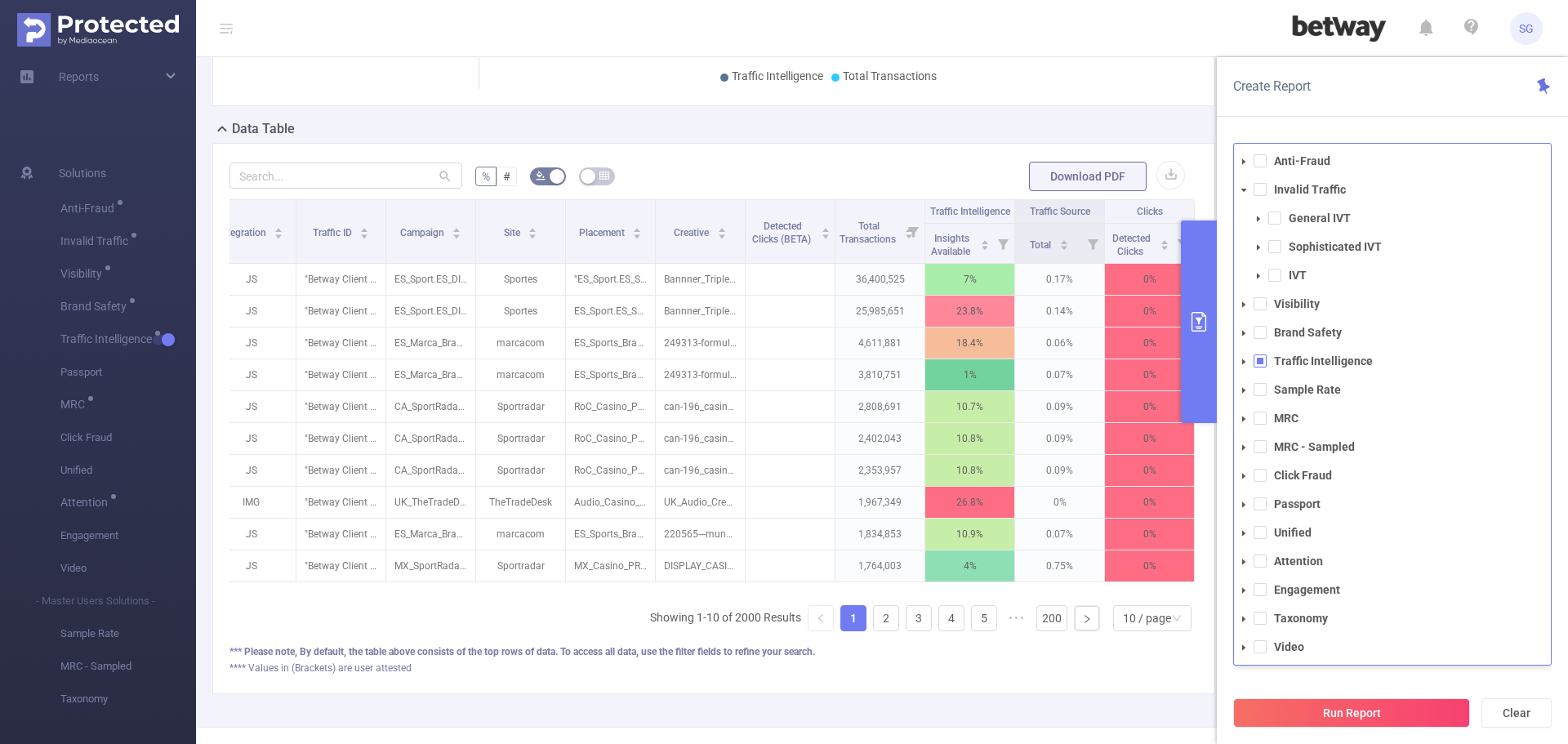 click at bounding box center [1244, 190] 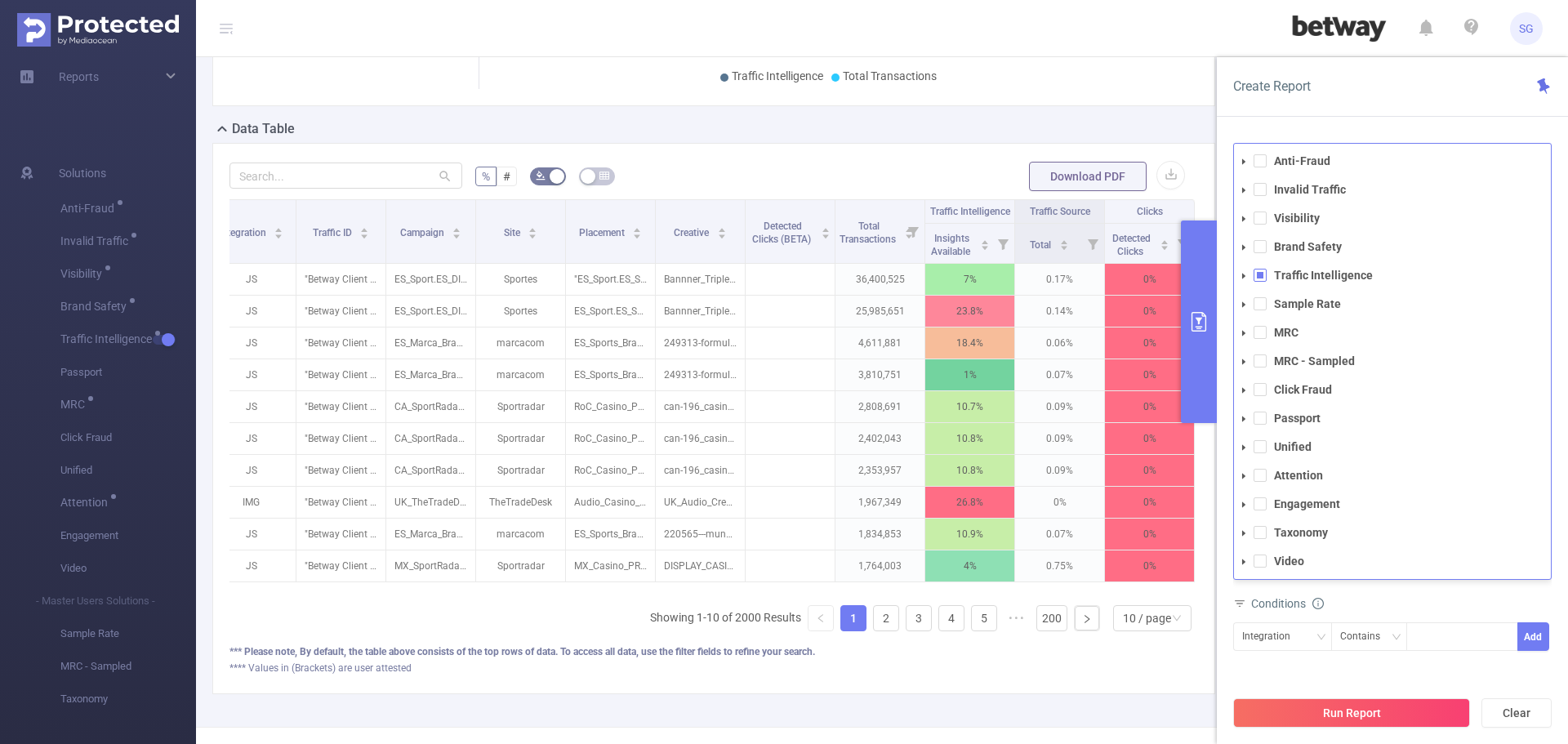 click 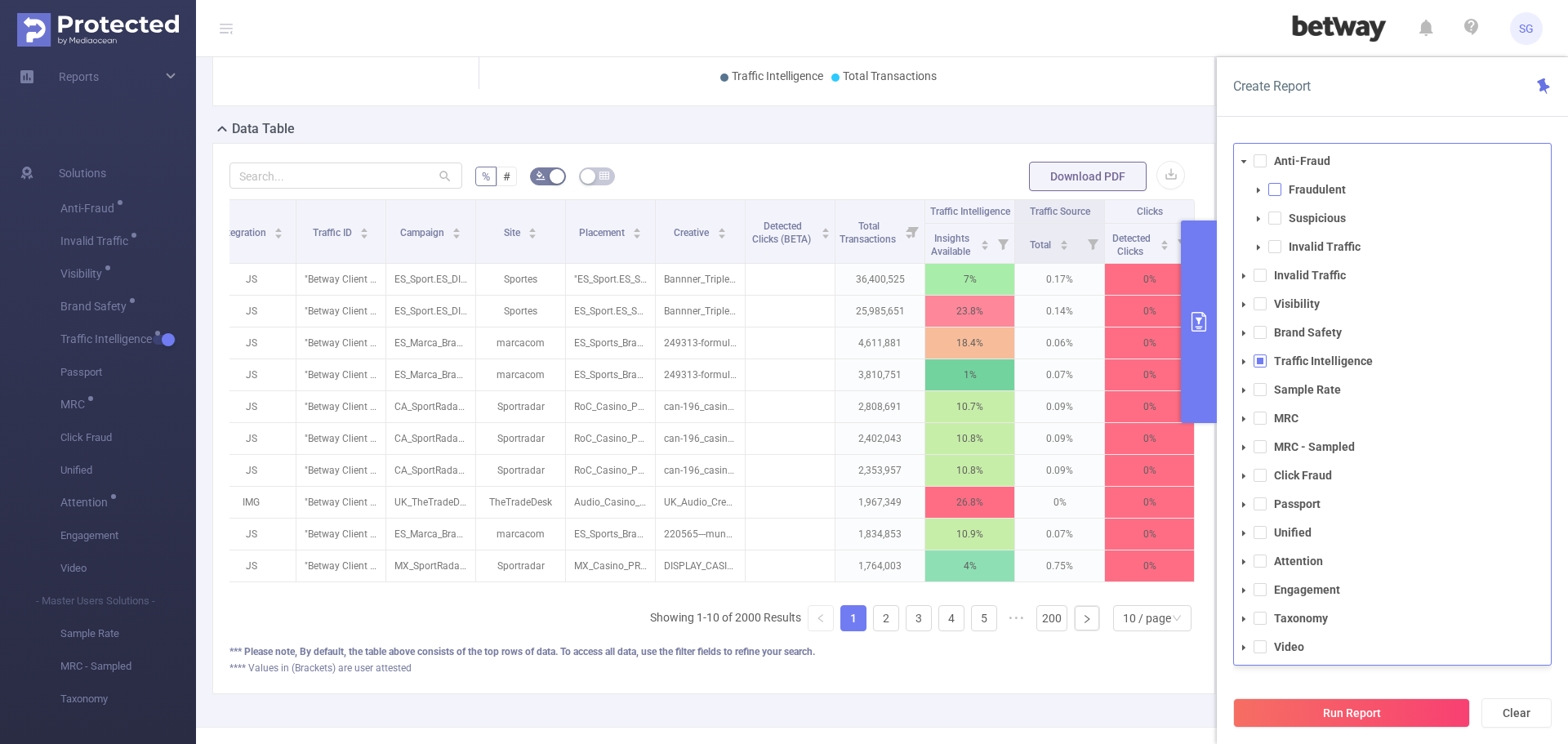 click at bounding box center [1275, 189] 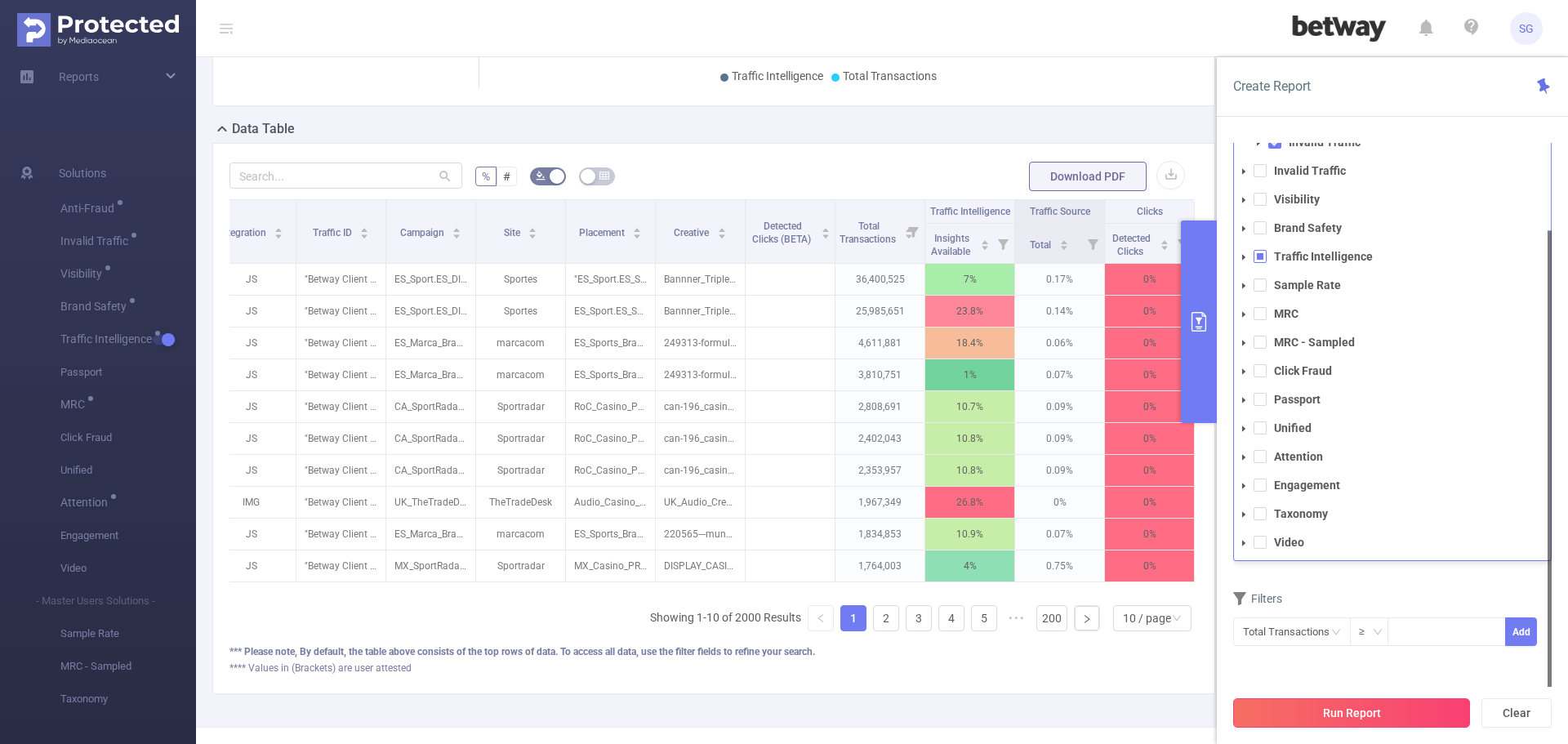 click on "Run Report" at bounding box center (1352, 713) 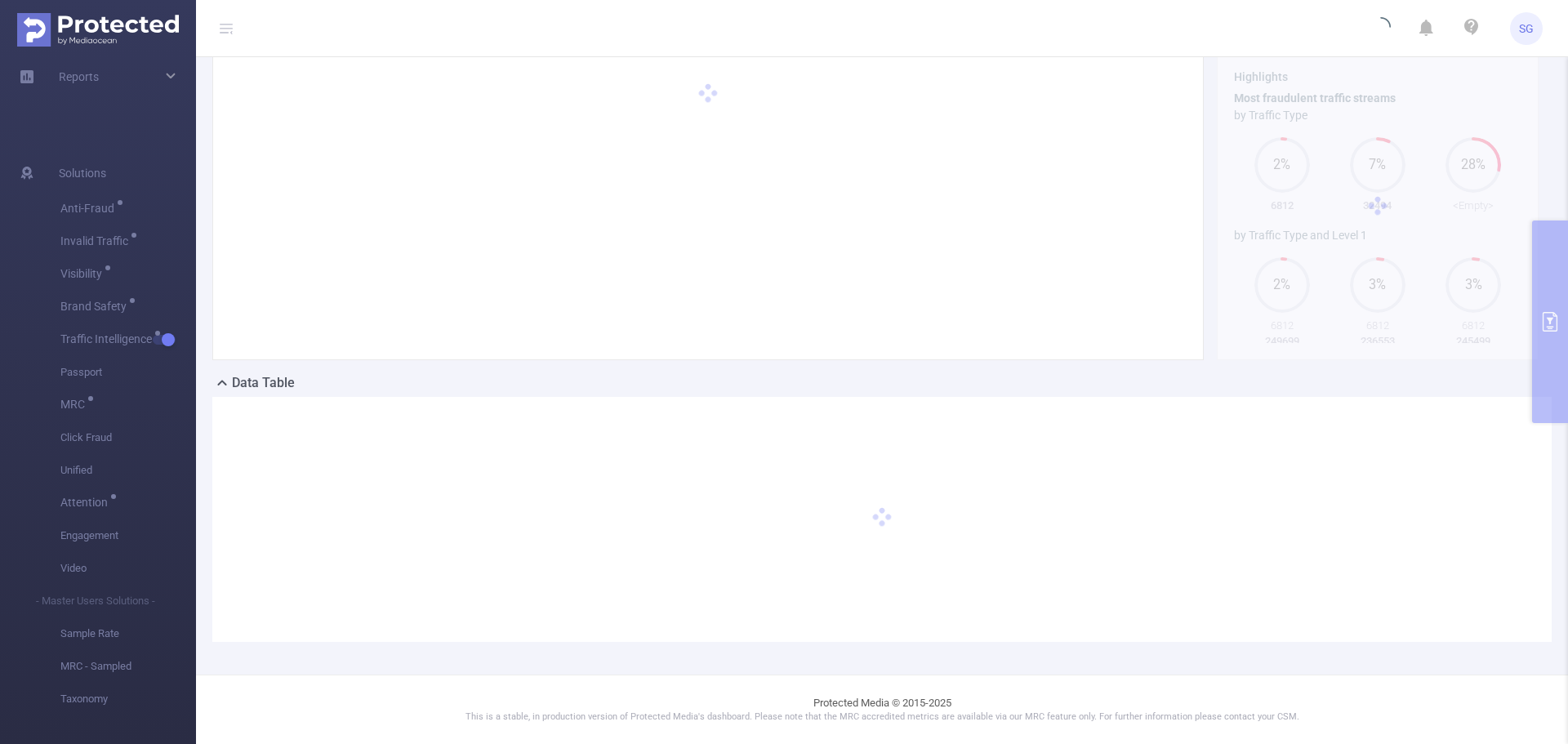 scroll, scrollTop: 139, scrollLeft: 0, axis: vertical 